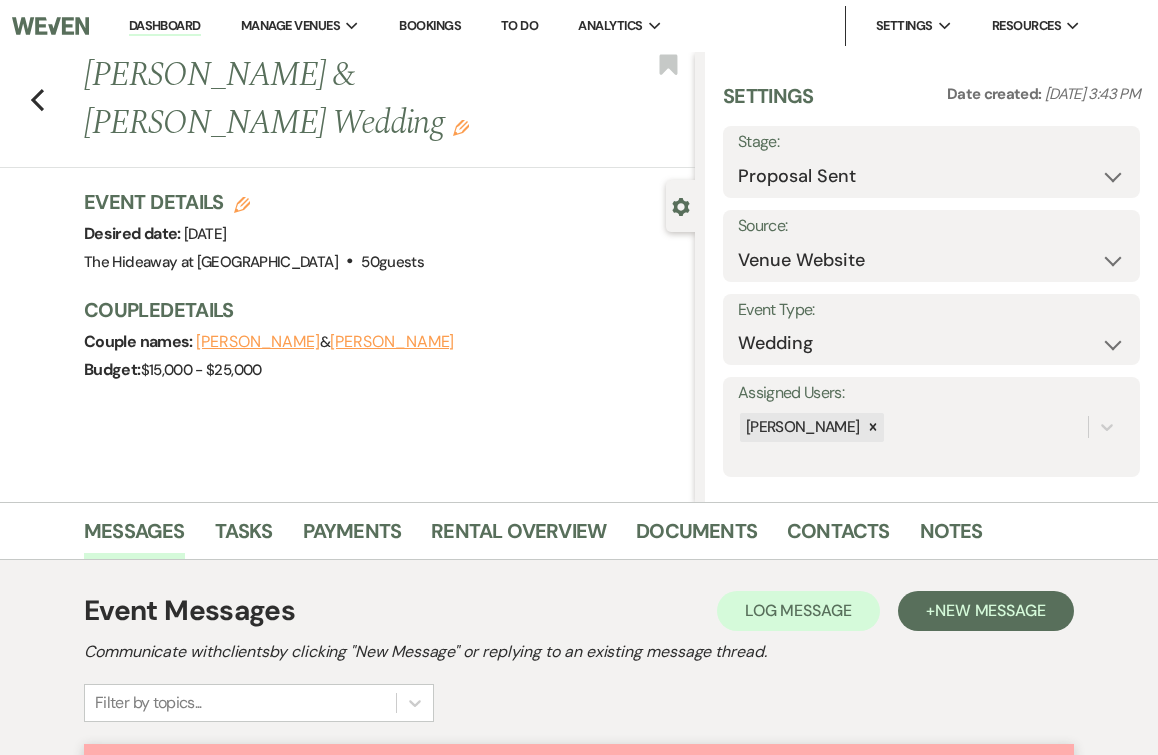 select on "6" 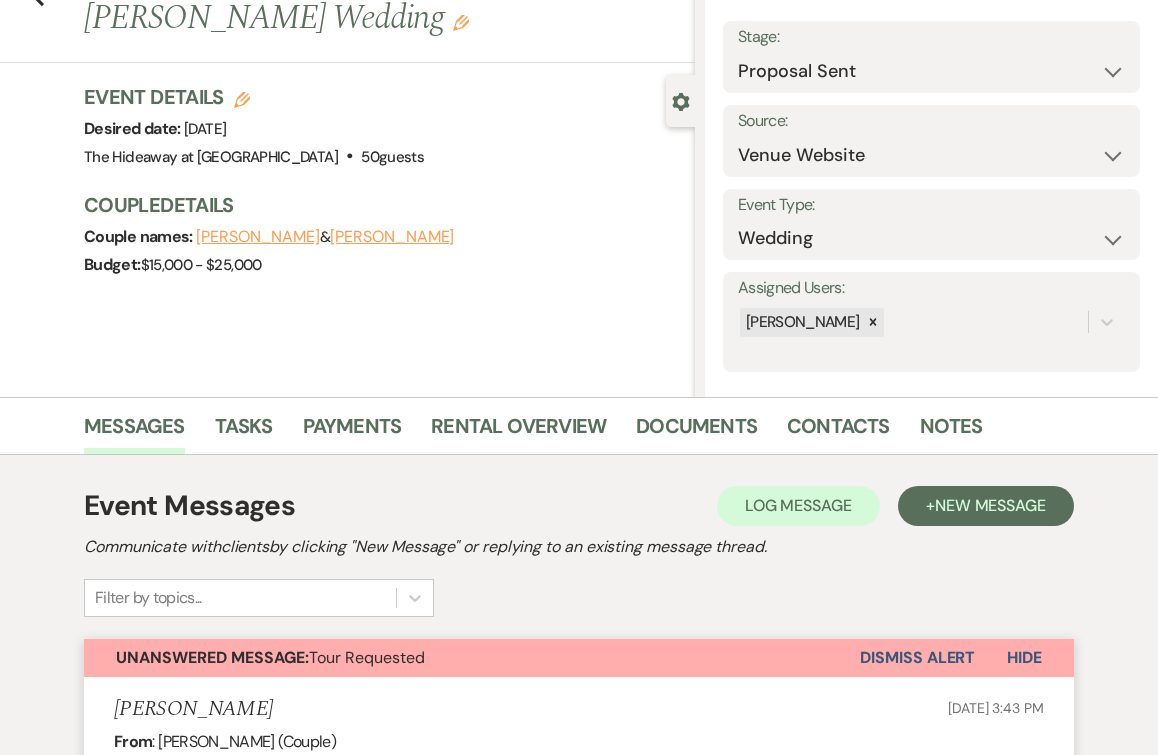 scroll, scrollTop: 0, scrollLeft: 0, axis: both 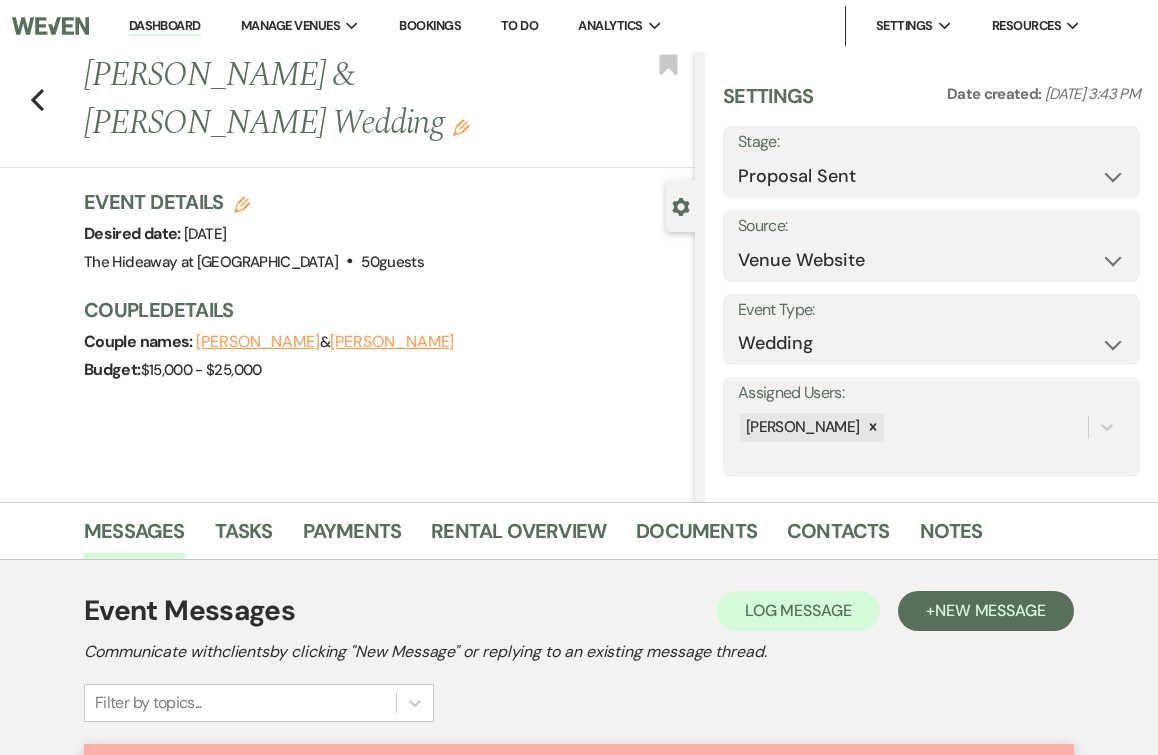 click on "Dashboard" at bounding box center (165, 26) 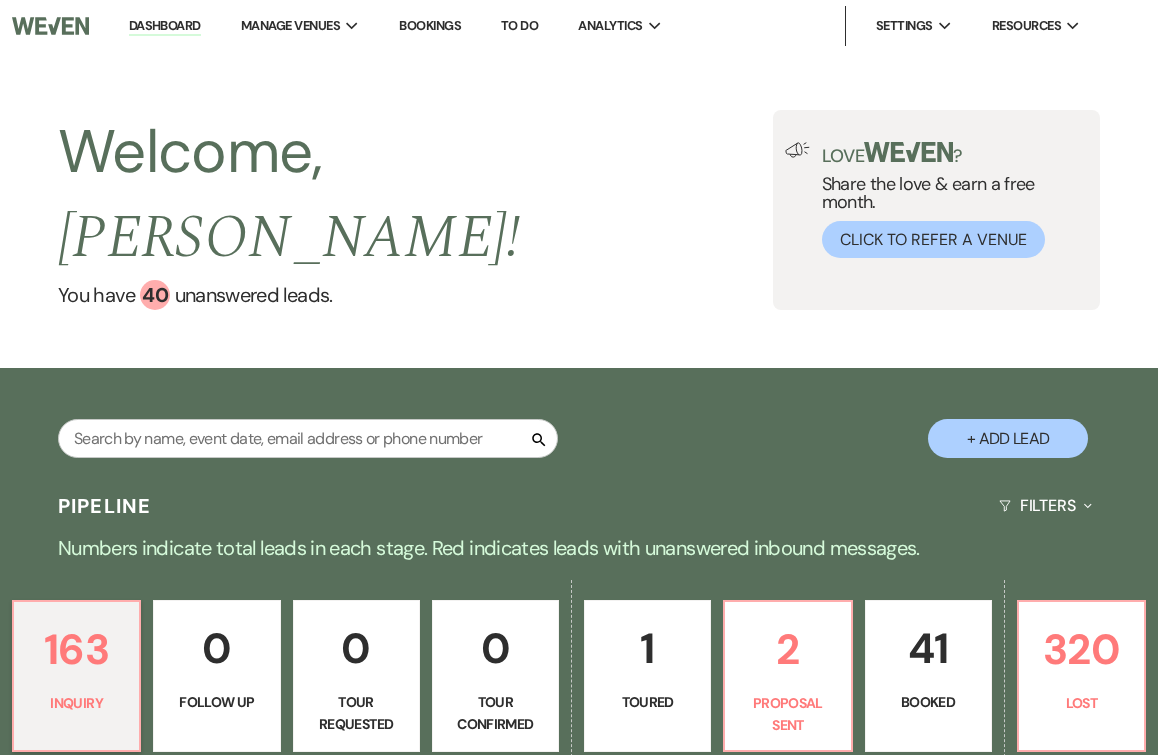 click on "41" at bounding box center (928, 648) 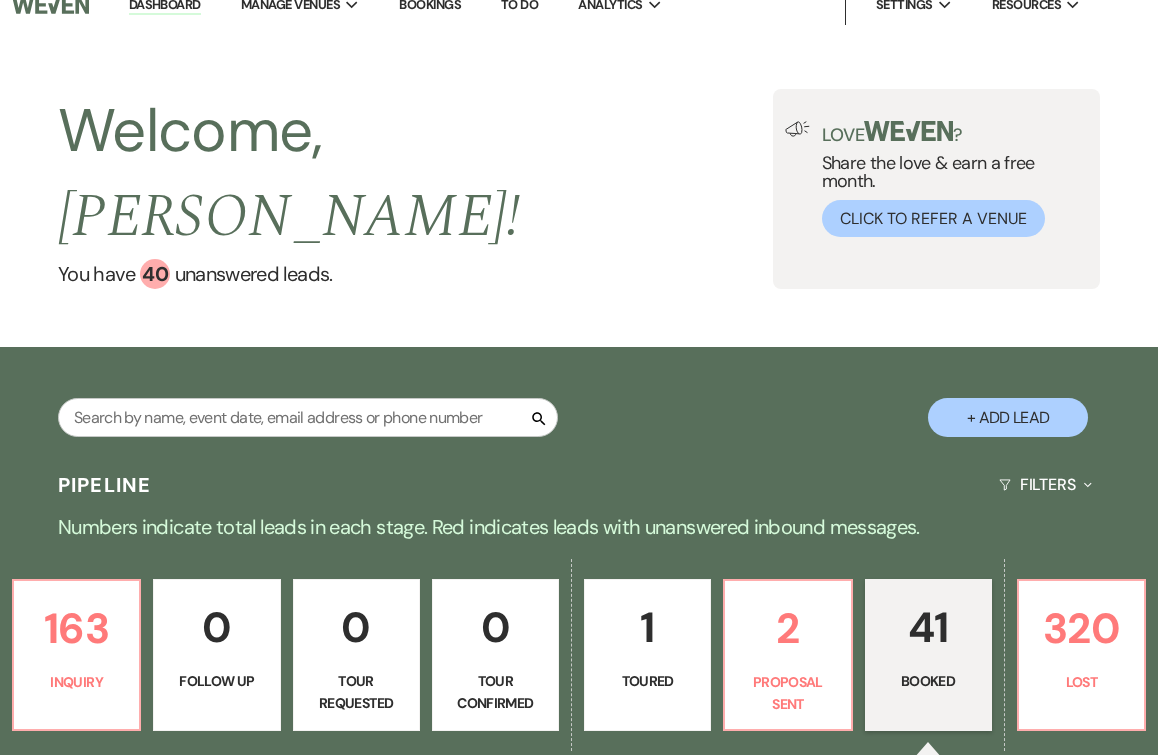 scroll, scrollTop: 0, scrollLeft: 0, axis: both 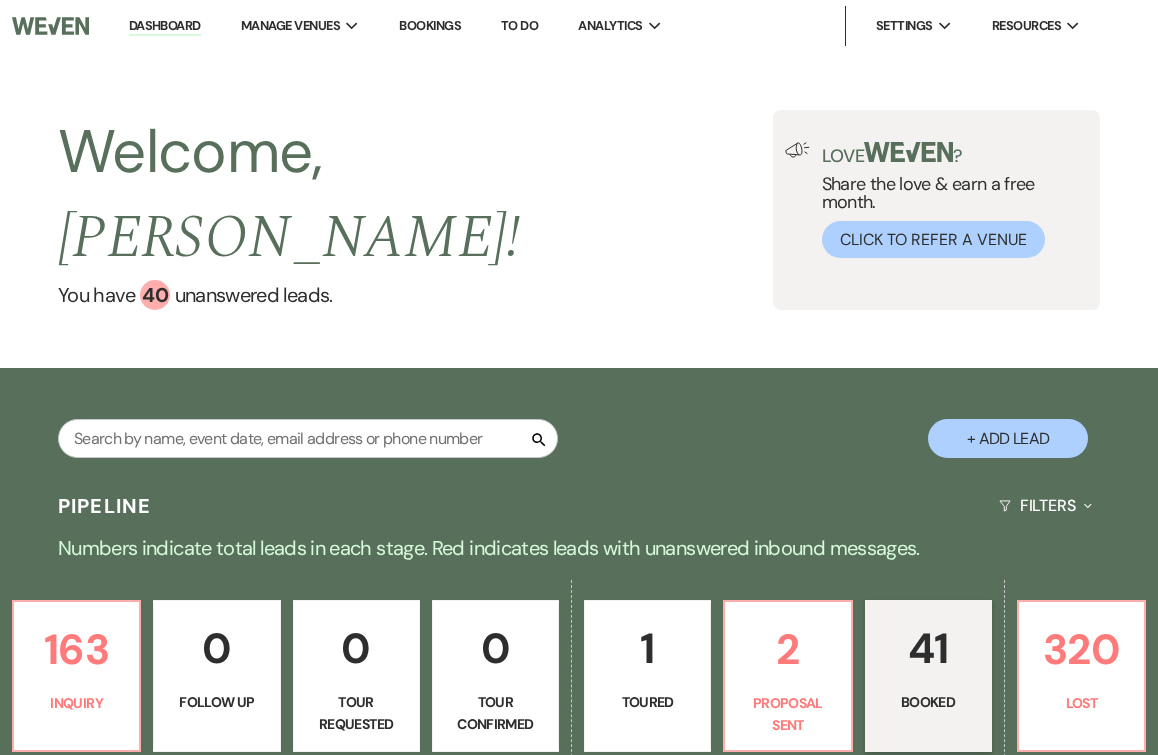 click on "1" at bounding box center [647, 648] 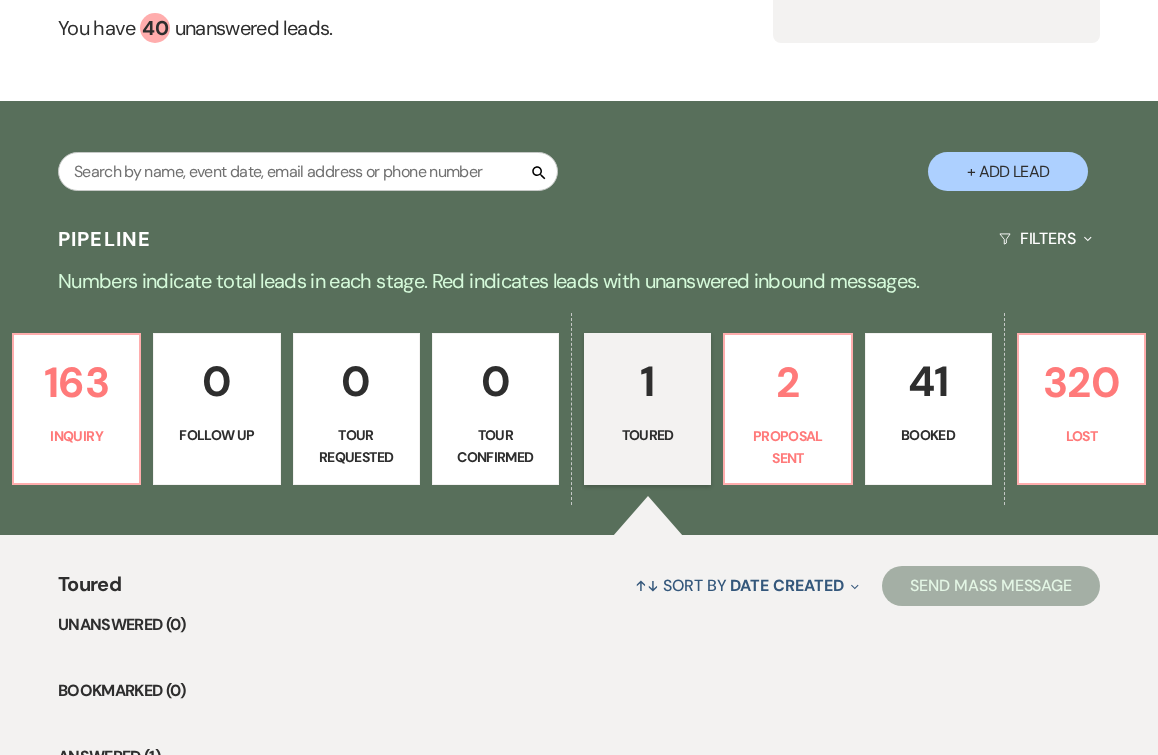 scroll, scrollTop: 259, scrollLeft: 0, axis: vertical 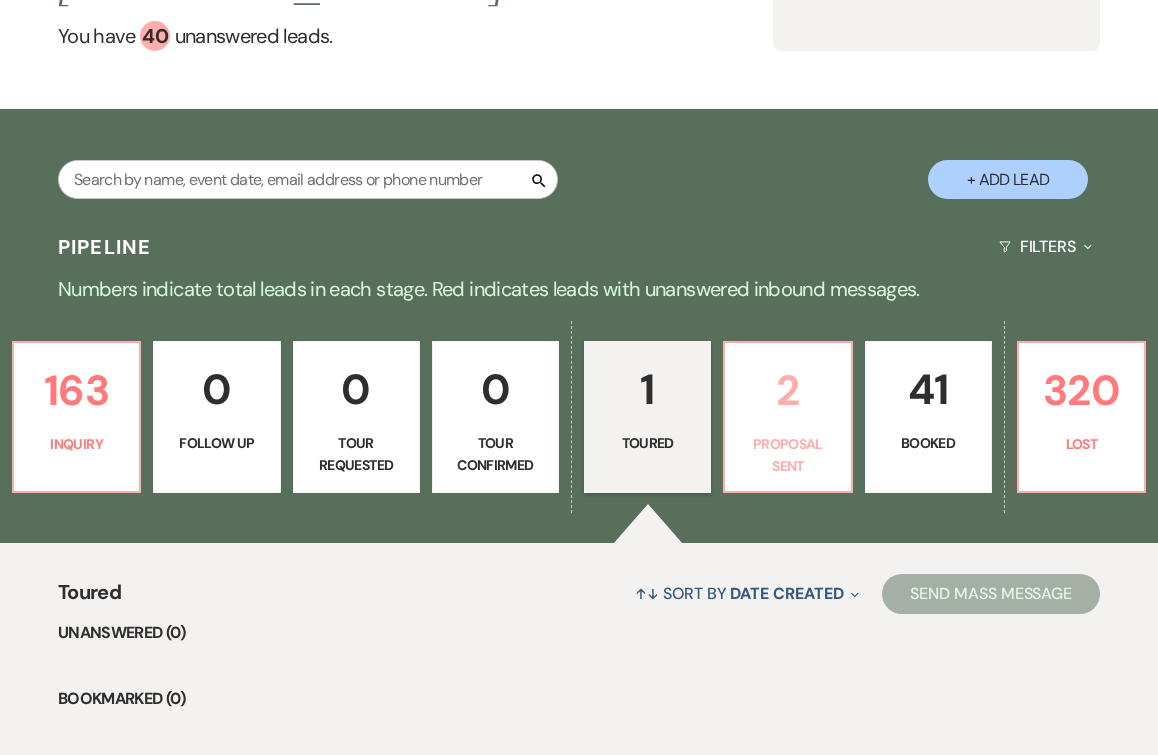 click on "2" at bounding box center [787, 390] 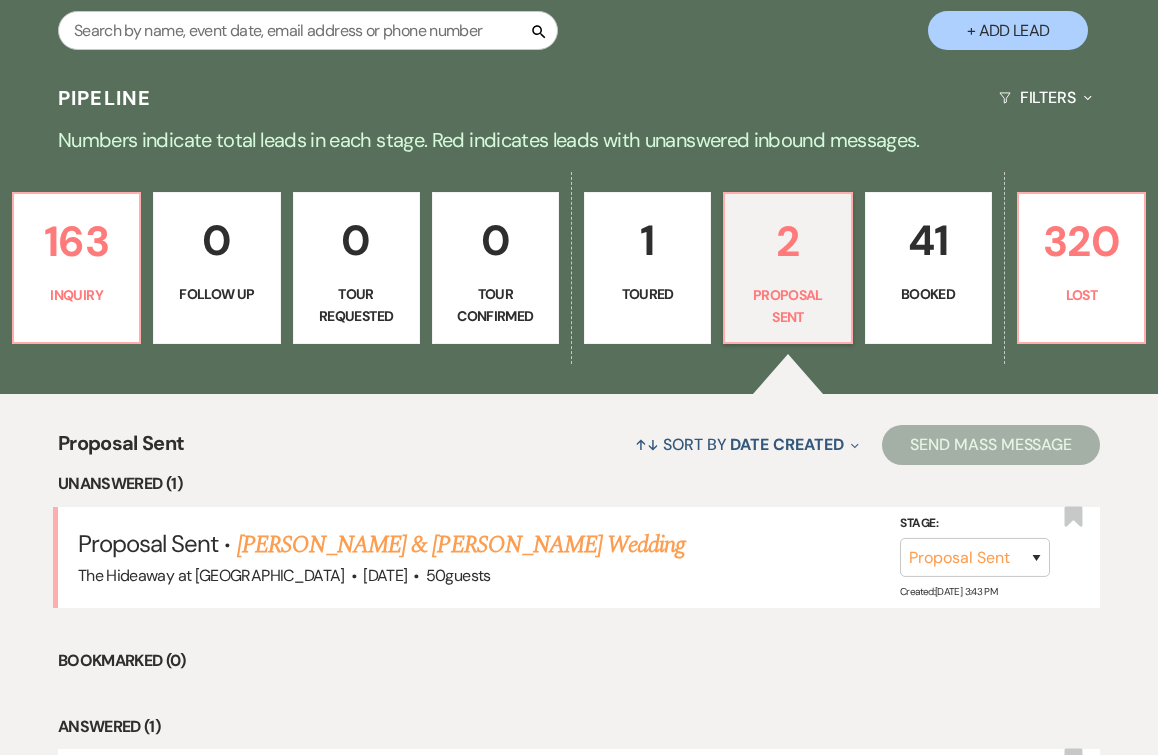 scroll, scrollTop: 409, scrollLeft: 0, axis: vertical 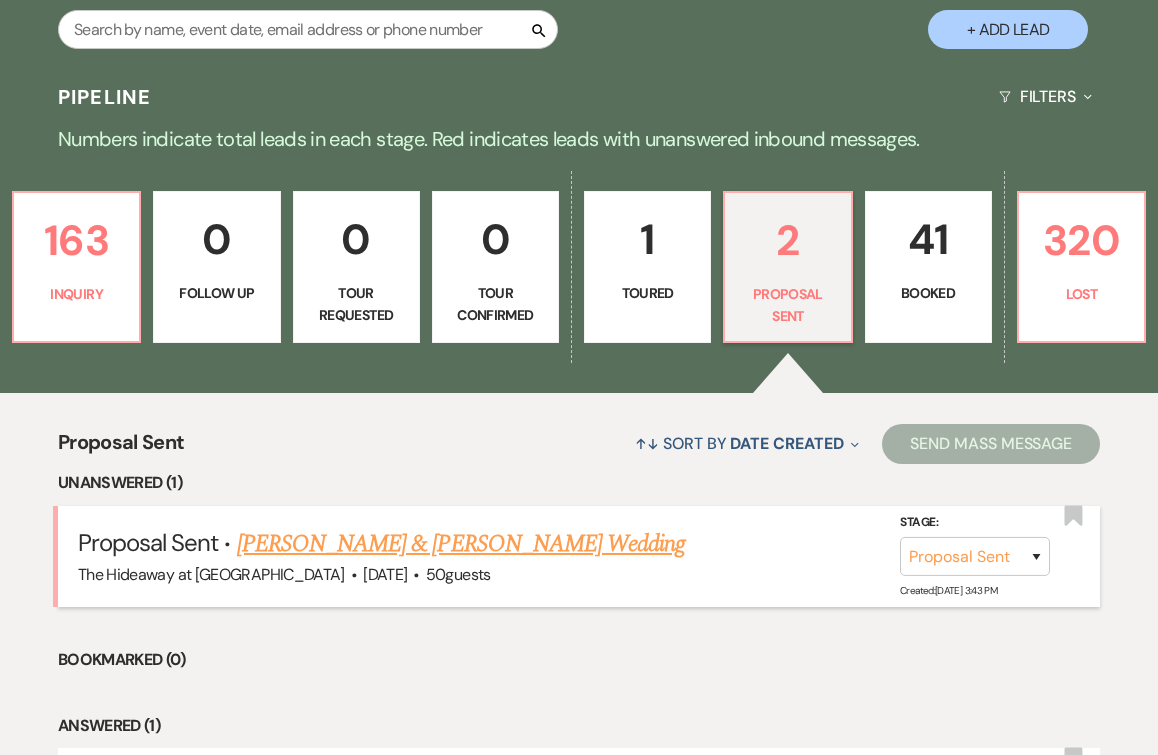 click on "[PERSON_NAME] & [PERSON_NAME] Wedding" at bounding box center [461, 544] 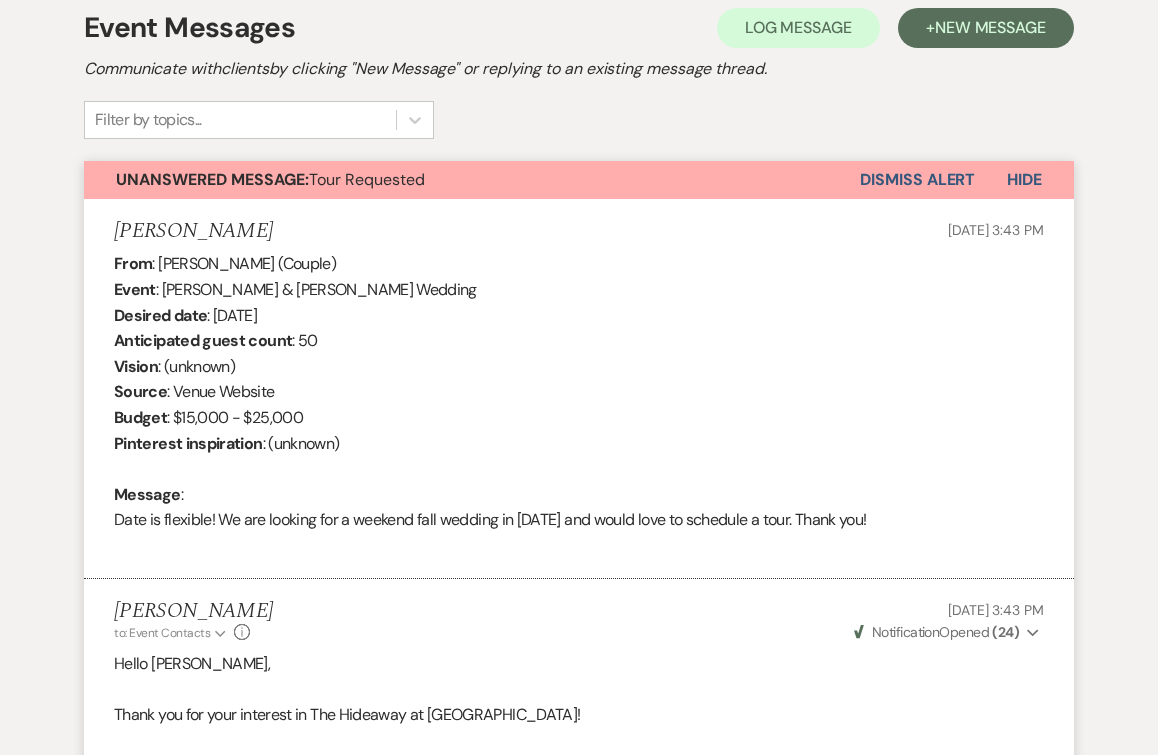 scroll, scrollTop: 568, scrollLeft: 0, axis: vertical 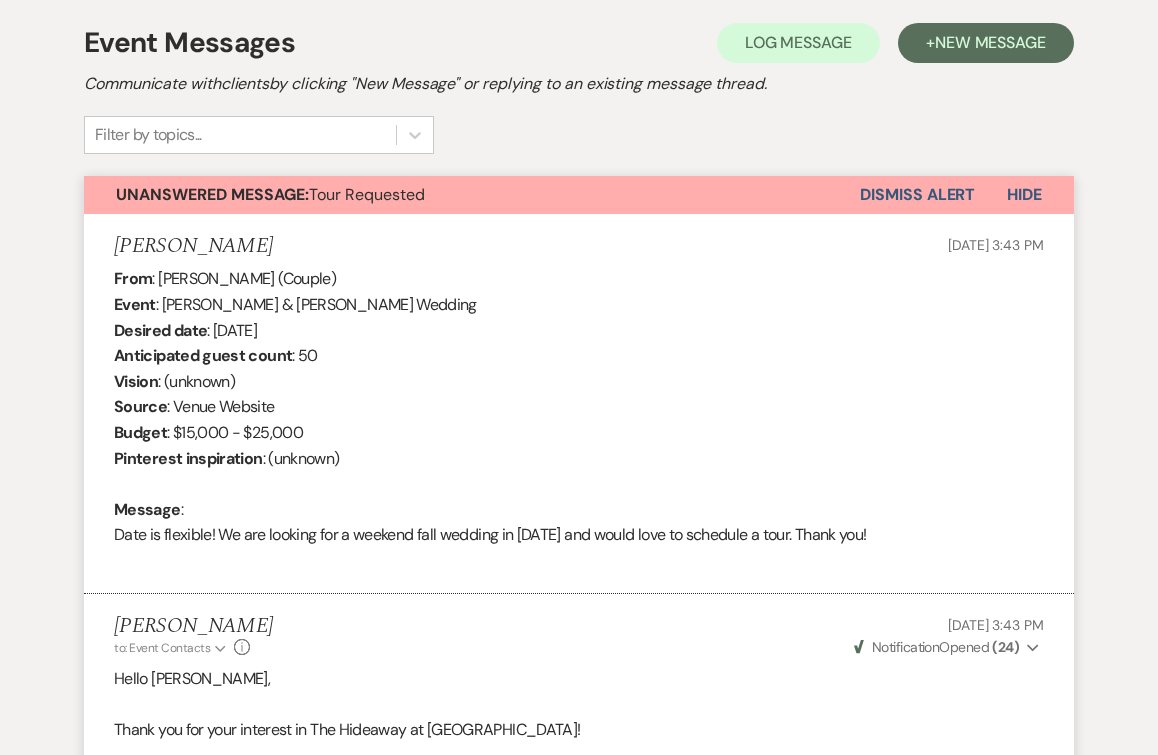 click on "Dismiss Alert" at bounding box center (917, 195) 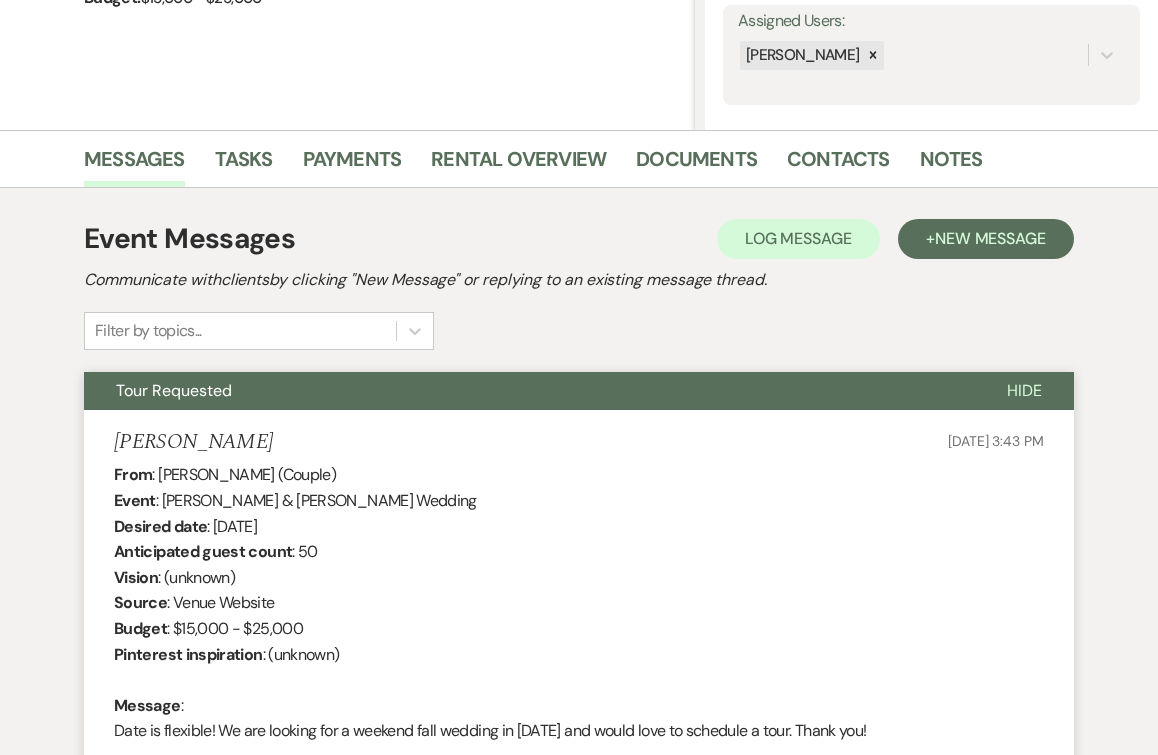 scroll, scrollTop: 369, scrollLeft: 0, axis: vertical 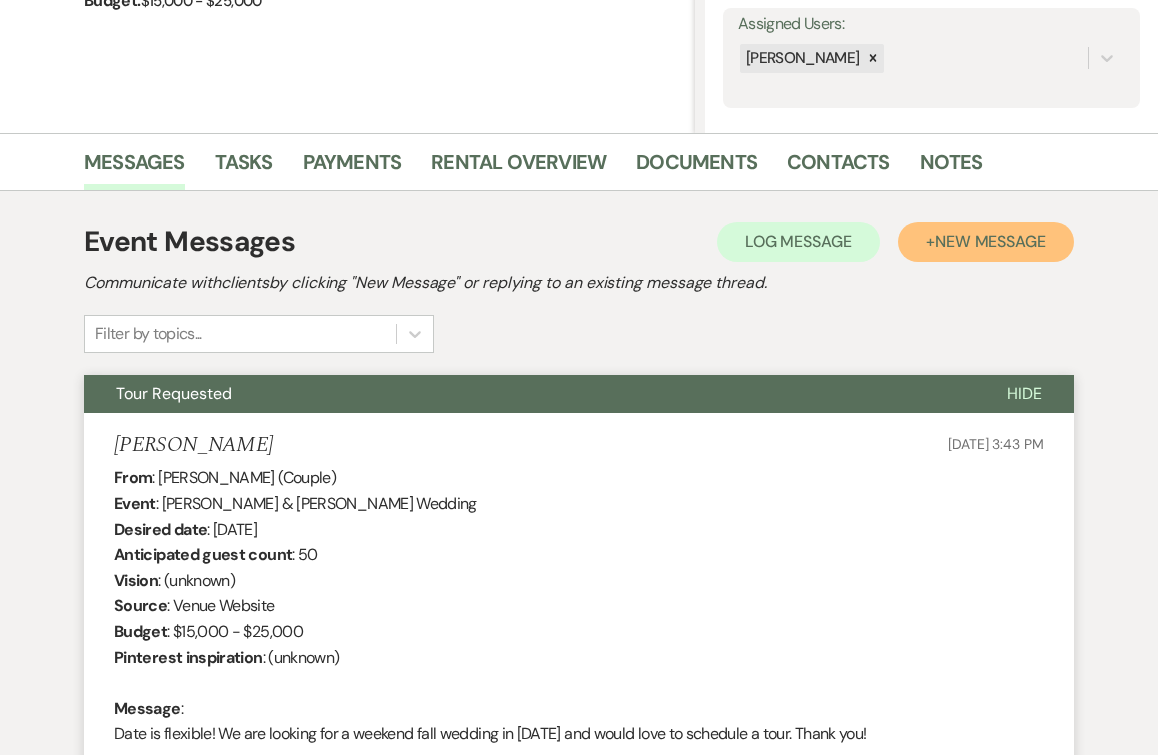 click on "New Message" at bounding box center [990, 241] 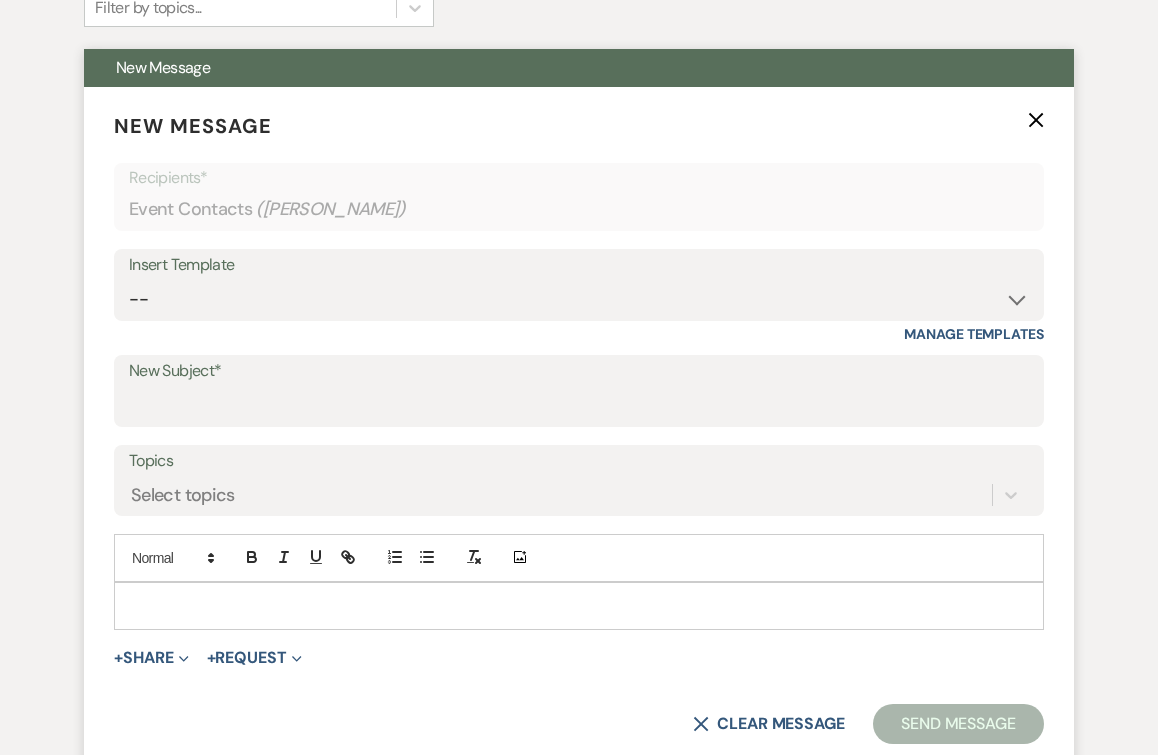 scroll, scrollTop: 709, scrollLeft: 0, axis: vertical 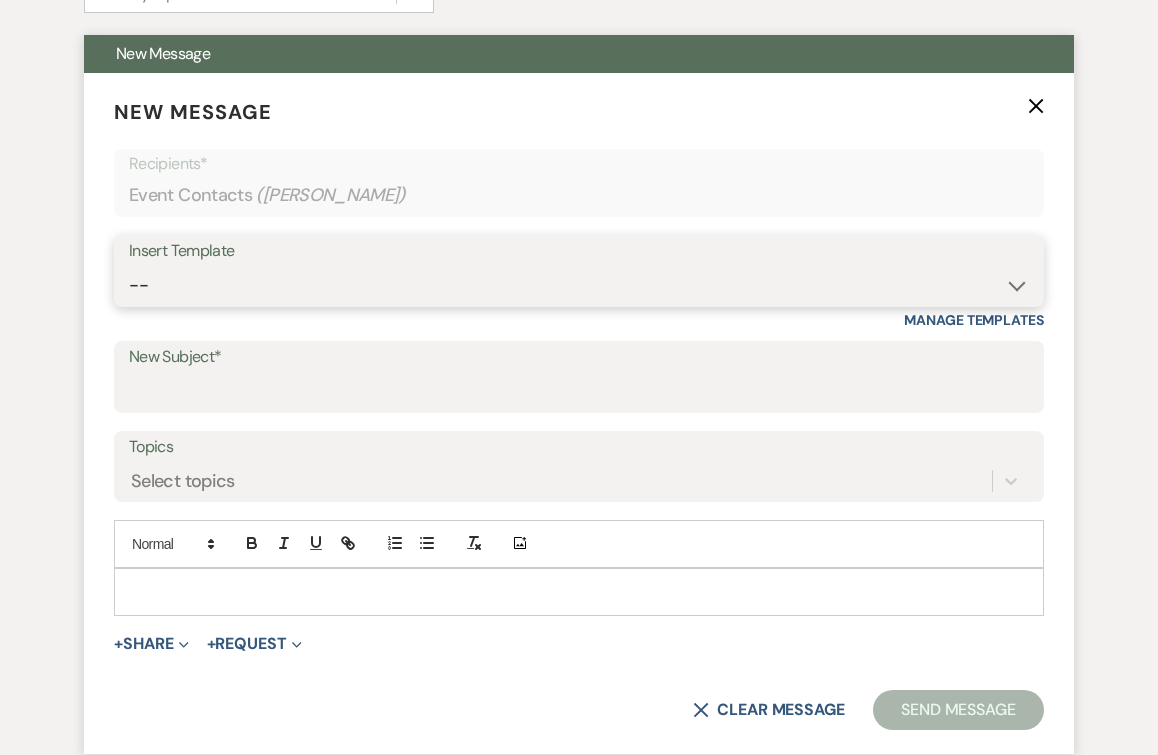 click on "-- Weven Planning Portal Introduction (Booked Events) Tour Request Response Follow Up Wedding Contract: Hideaway at Xanadu Island Resort Xanadu Initial Inquiry Response Wedding Contract Contract (Pre-Booked Leads) Copy of Tour Request Response Copy of Follow Up Payment Link Copy of Tour Request Response Copy of Follow Up" at bounding box center (579, 285) 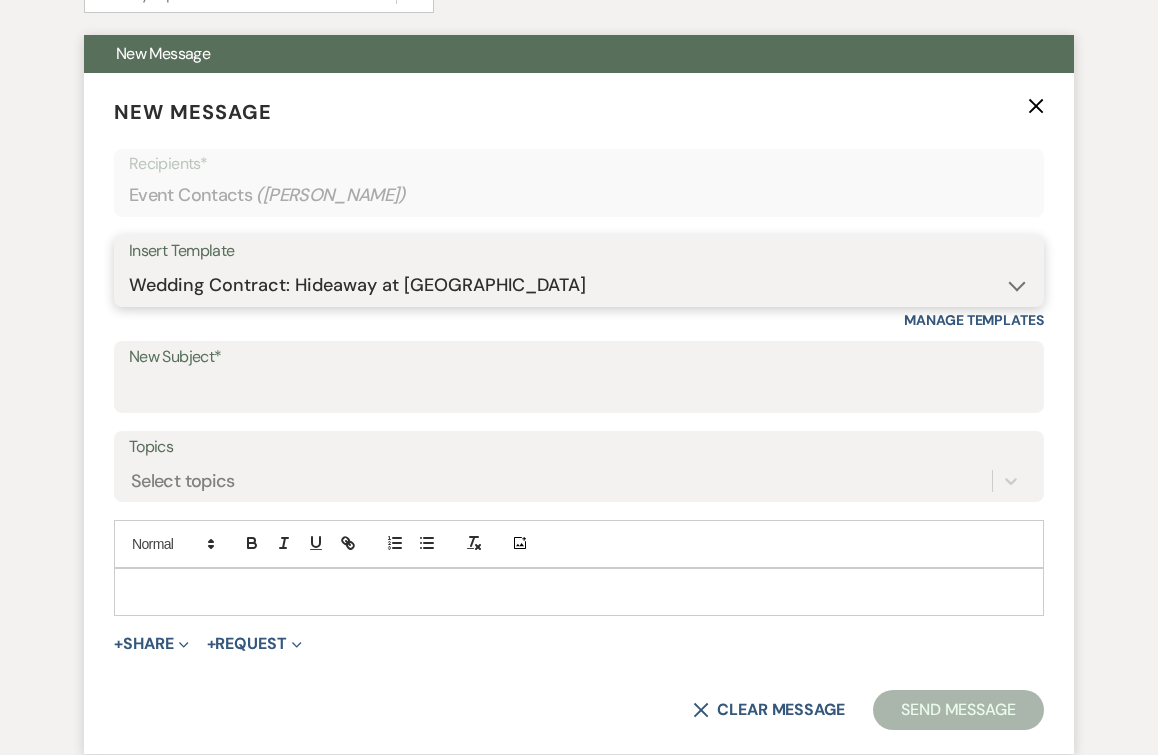 type on "Wedding Contract: Hideaway at Xanadu Island Resort" 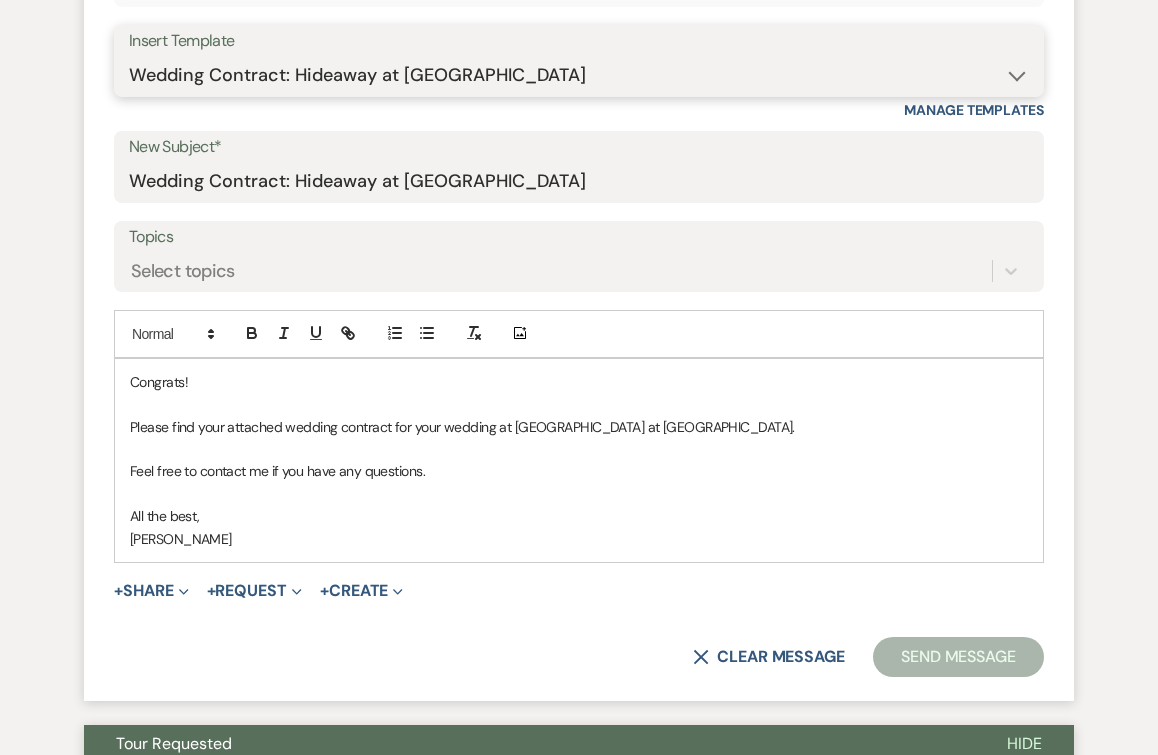 scroll, scrollTop: 961, scrollLeft: 0, axis: vertical 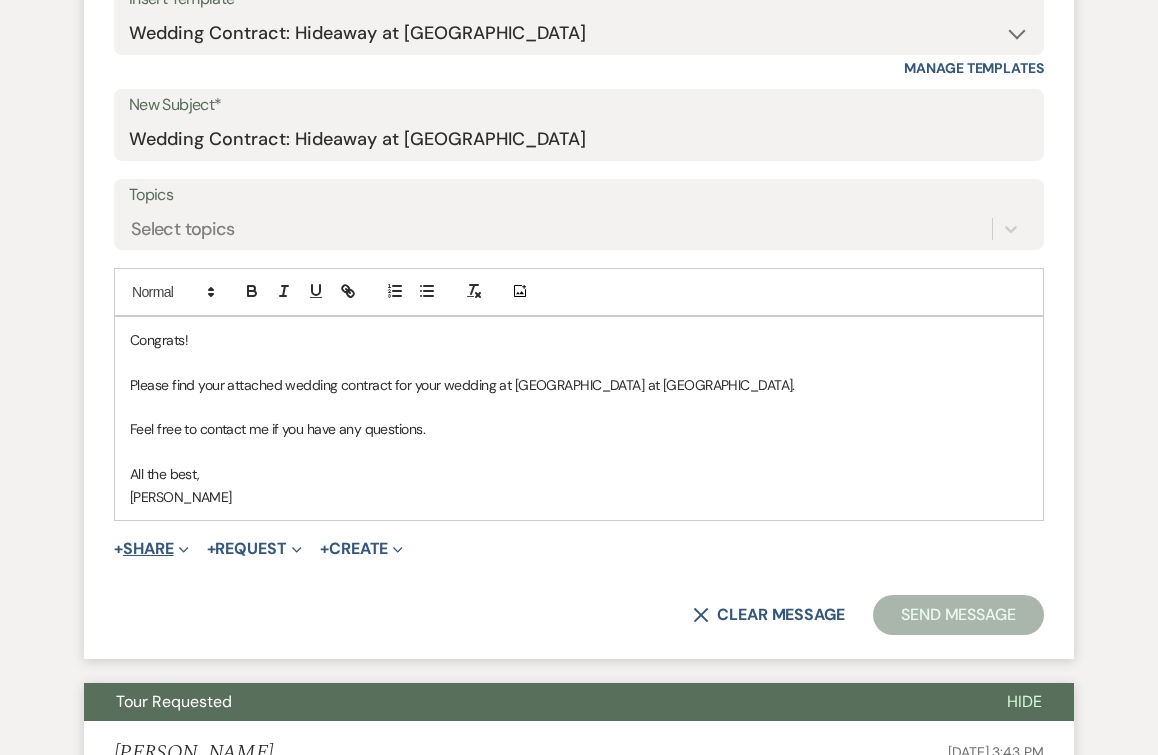click on "+  Share Expand" at bounding box center [151, 549] 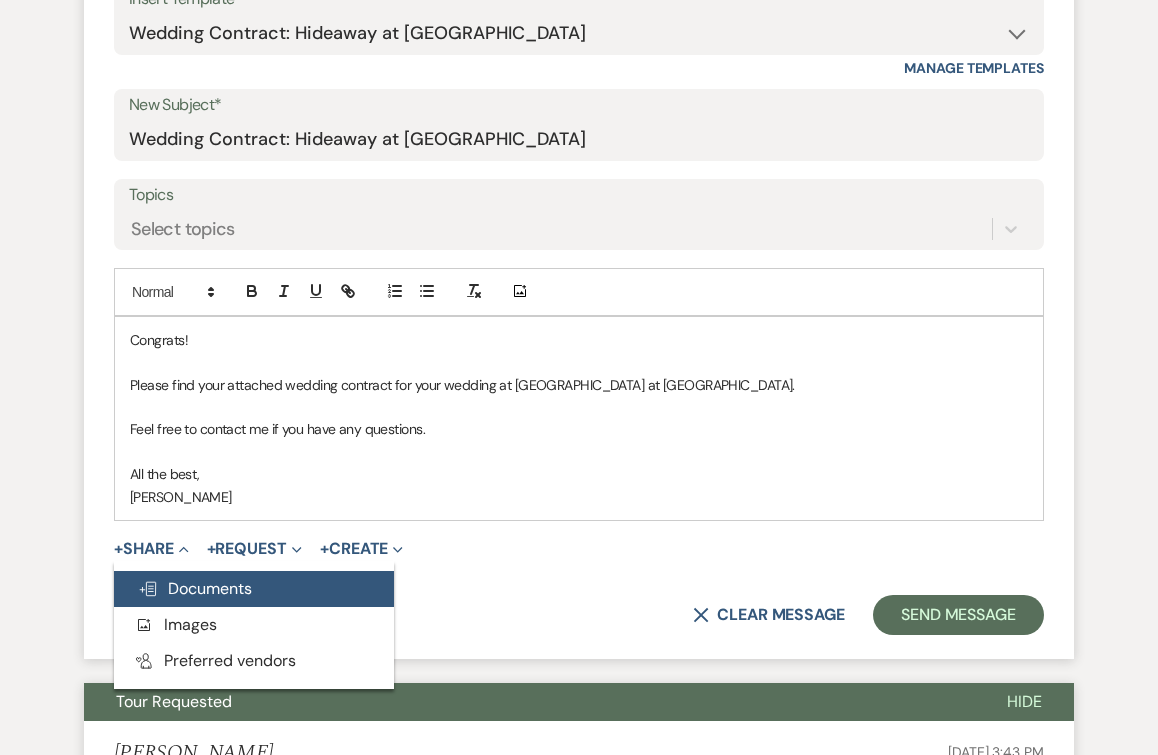 click on "Doc Upload Documents" at bounding box center [195, 588] 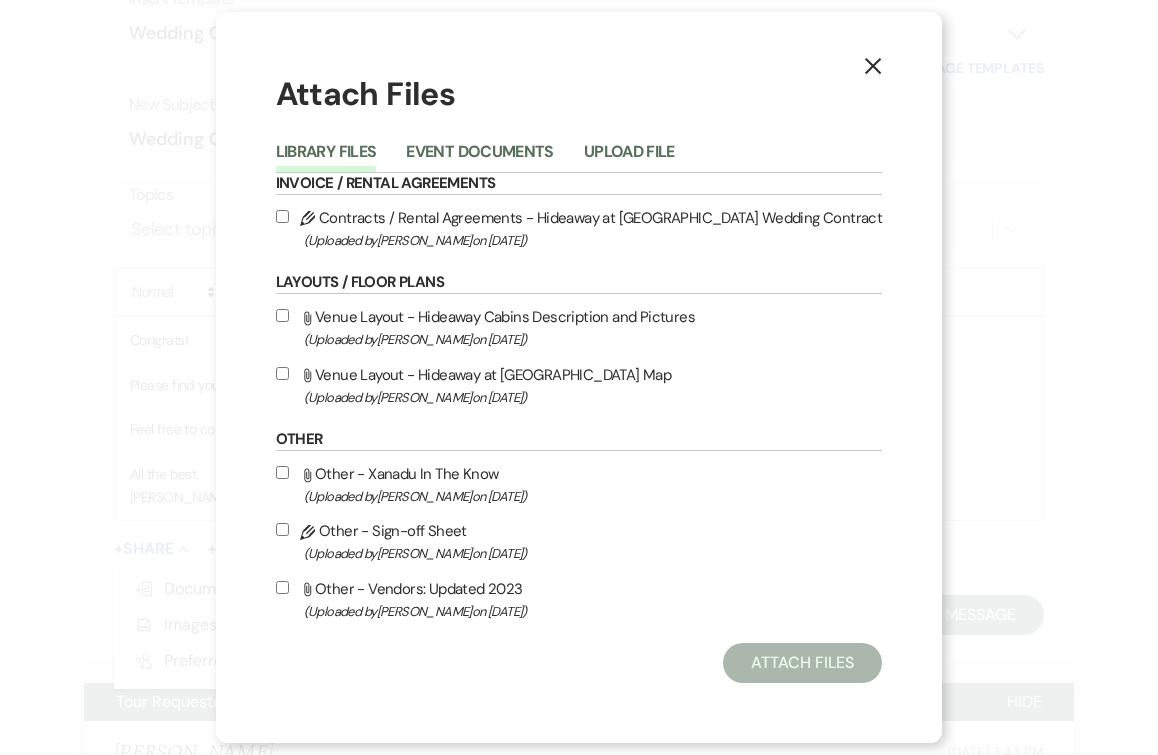click on "Pencil Contracts / Rental Agreements - Hideaway at Xanadu Island Wedding Contract (Uploaded by  Nicole Reinan  on   Jun 14th, 2022 )" at bounding box center (282, 216) 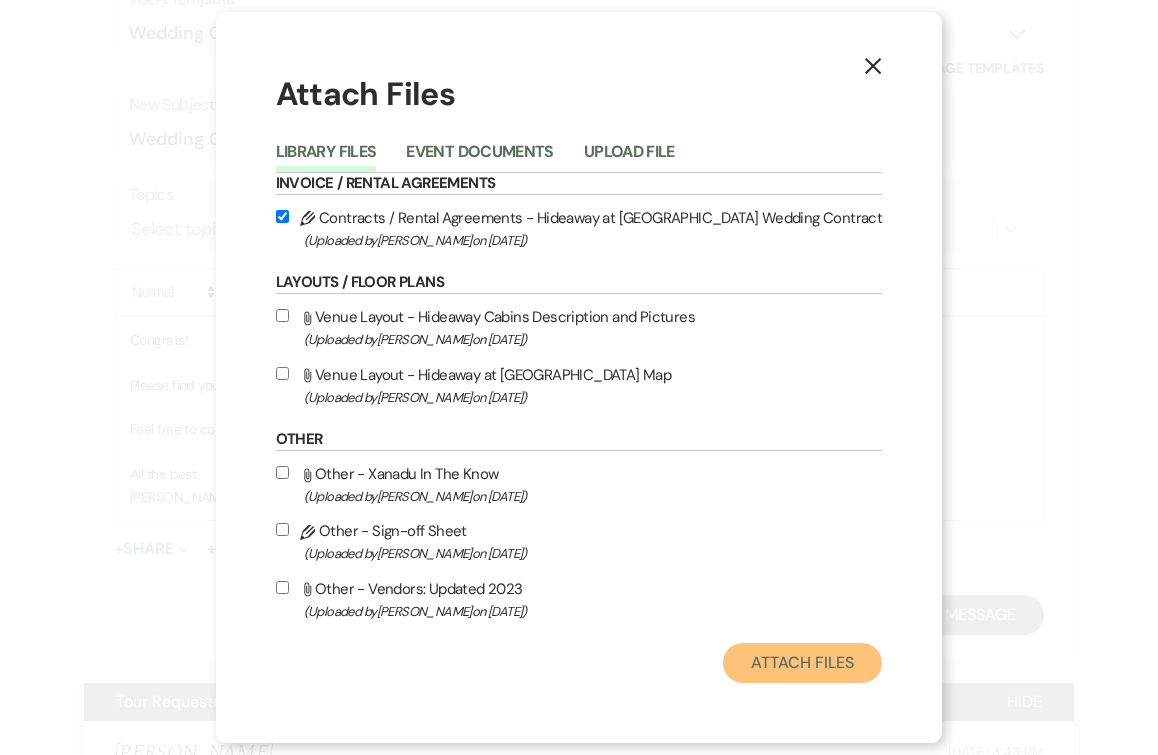 click on "Attach Files" at bounding box center [802, 663] 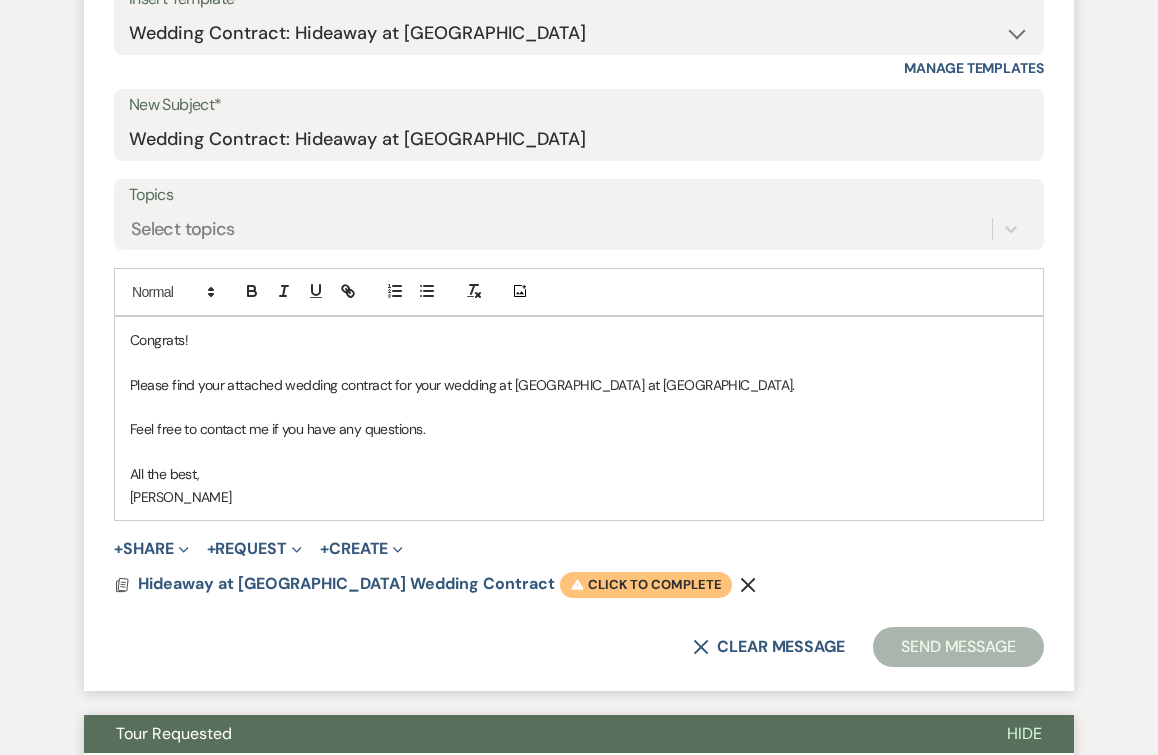 click on "Warning   Click to complete" at bounding box center [646, 585] 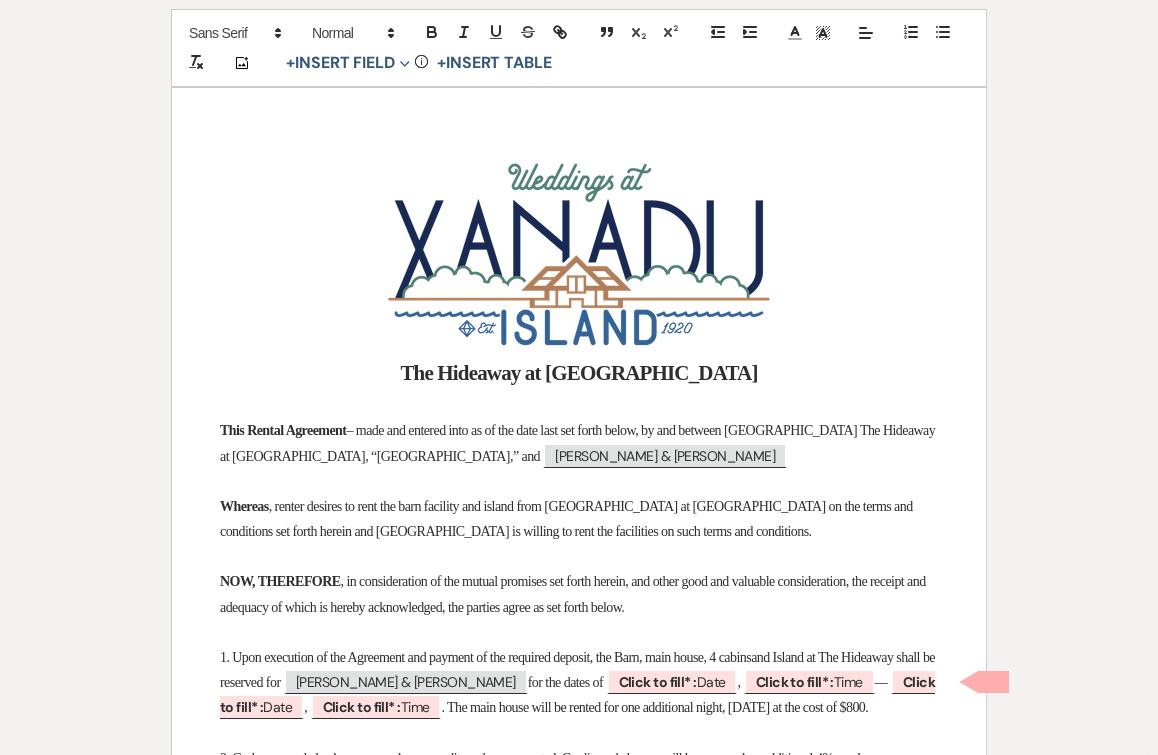 scroll, scrollTop: 0, scrollLeft: 0, axis: both 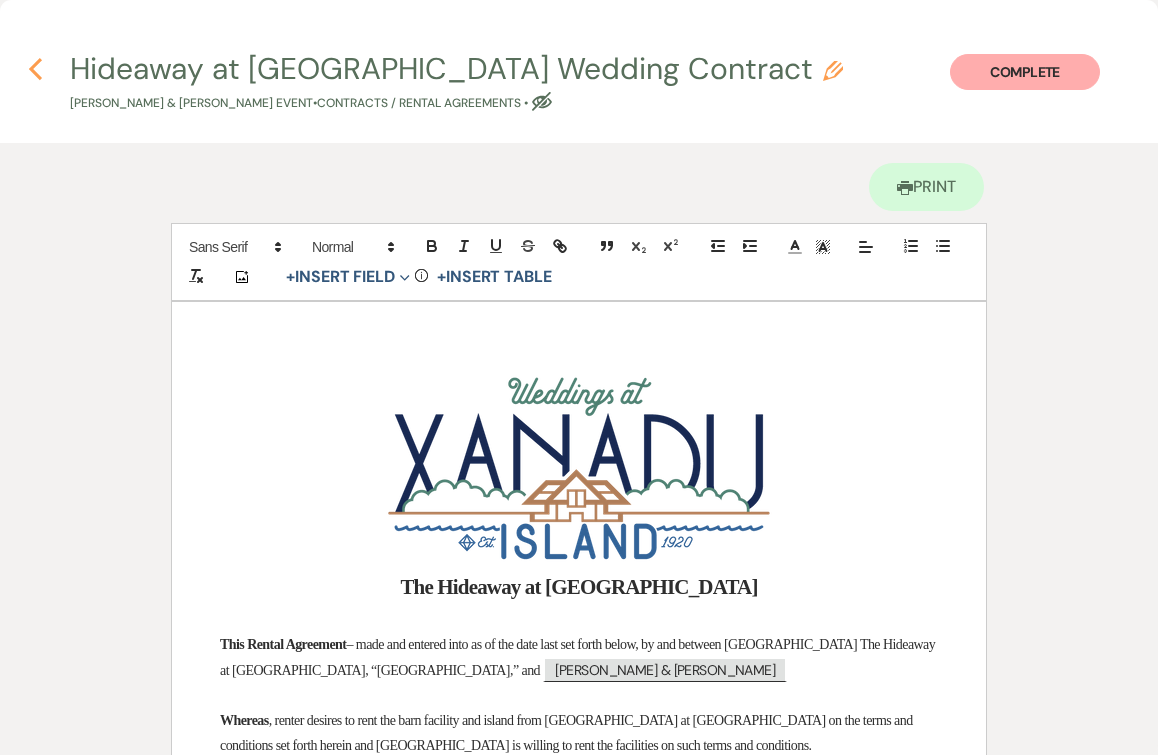 click on "Previous" 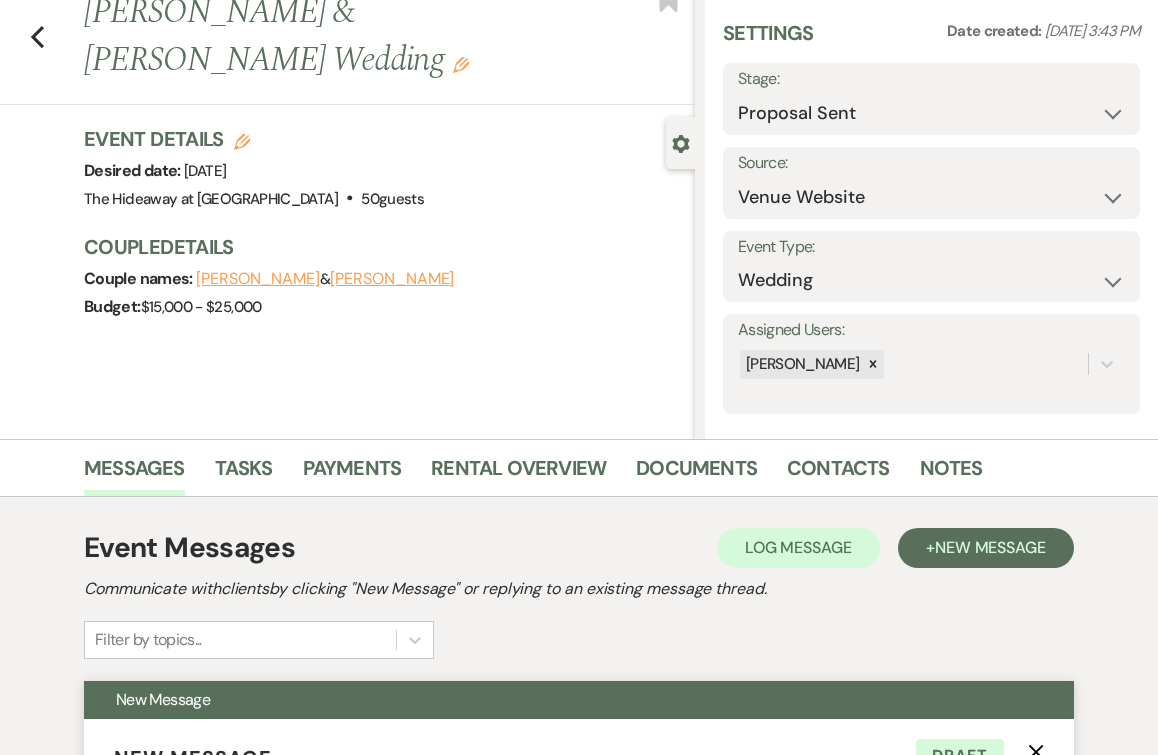 scroll, scrollTop: 17, scrollLeft: 0, axis: vertical 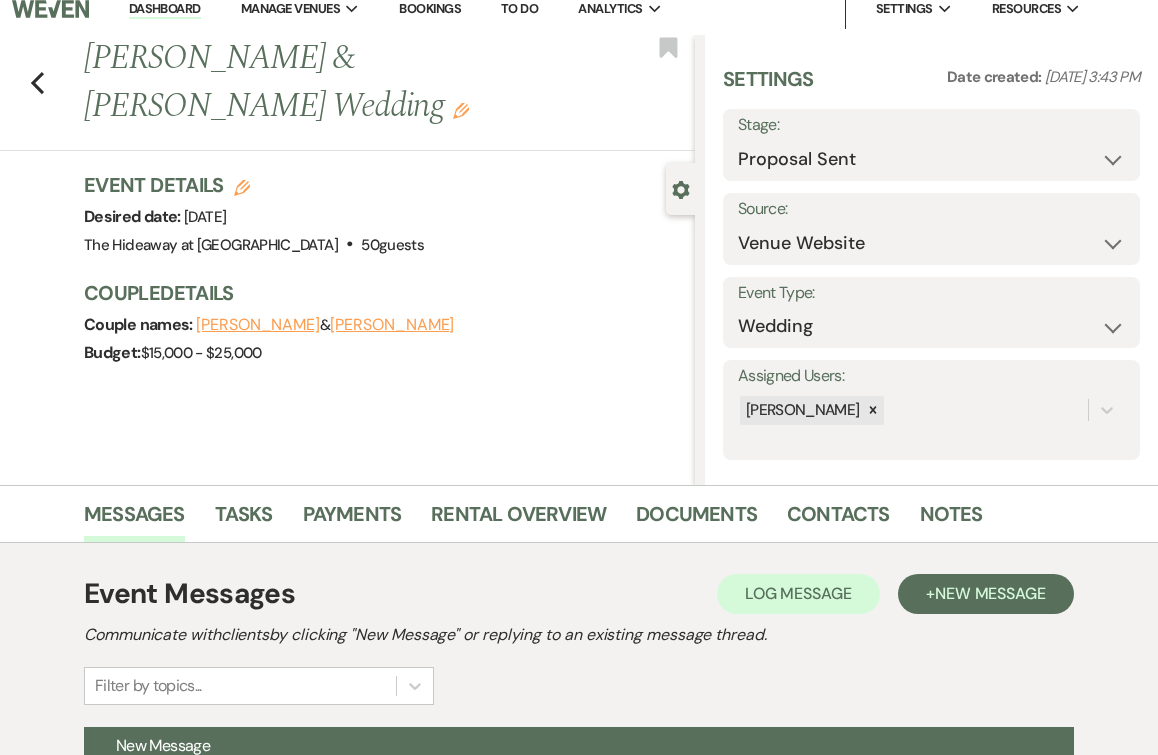 click on "Harrison Griffin" at bounding box center [258, 325] 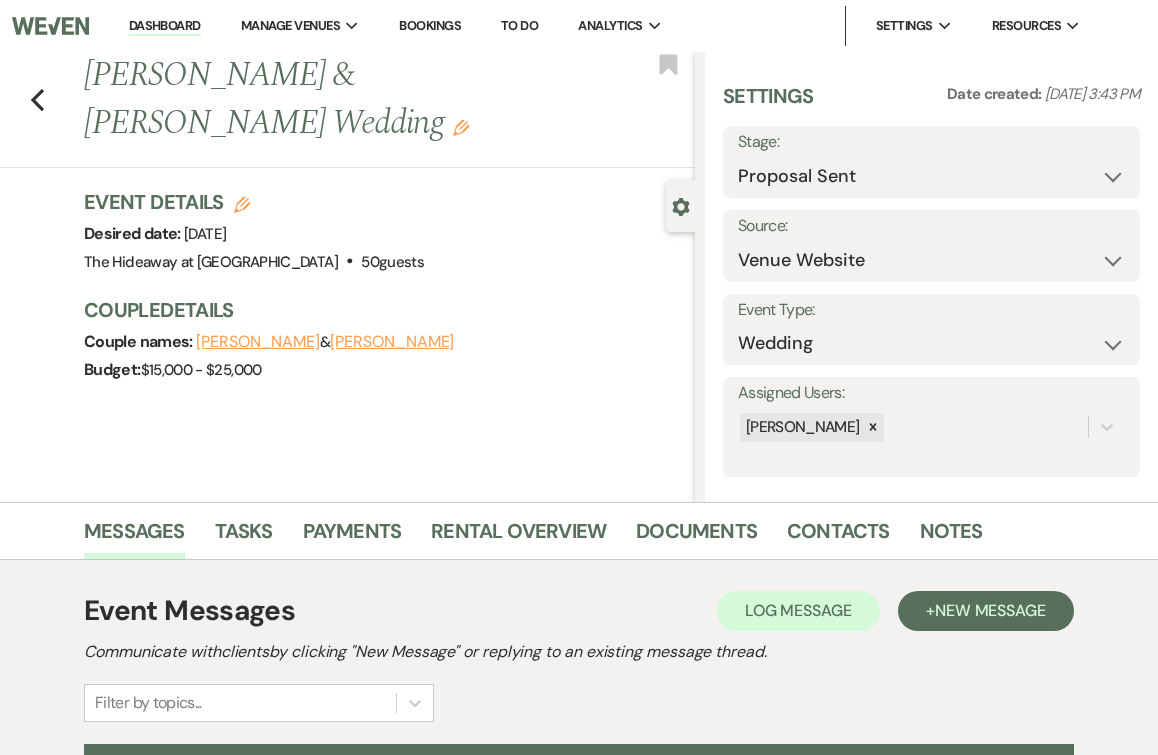 select on "1" 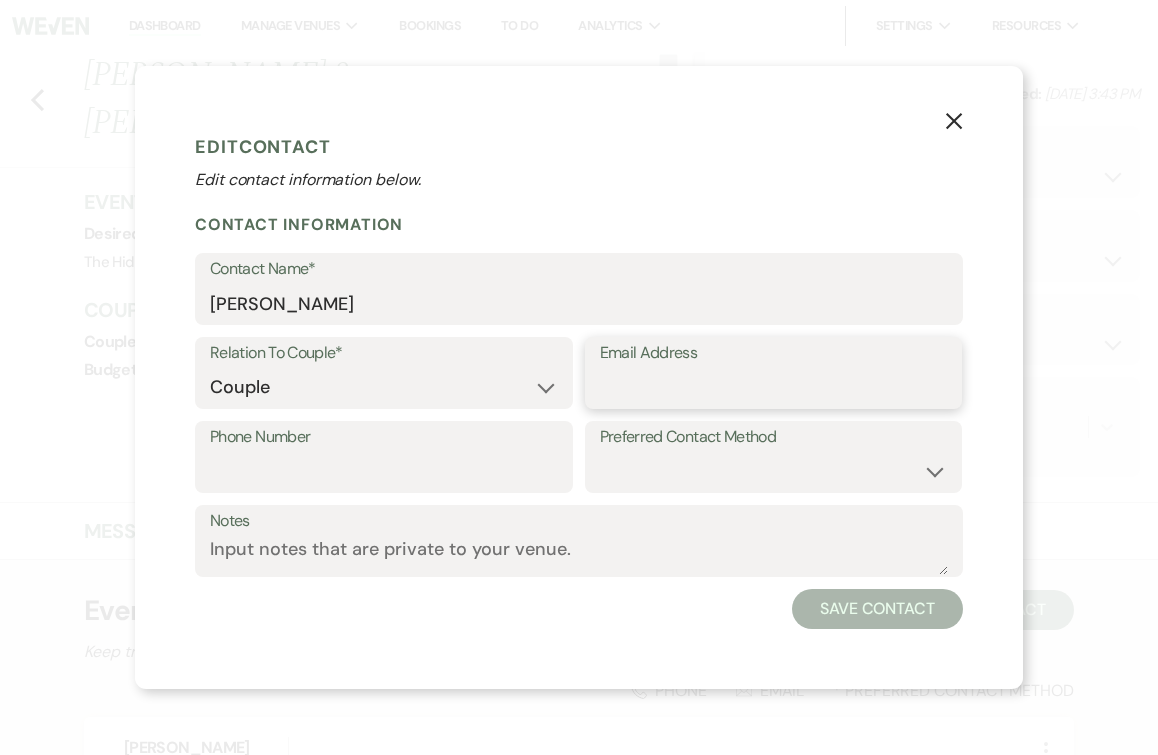 click on "Email Address" at bounding box center [774, 387] 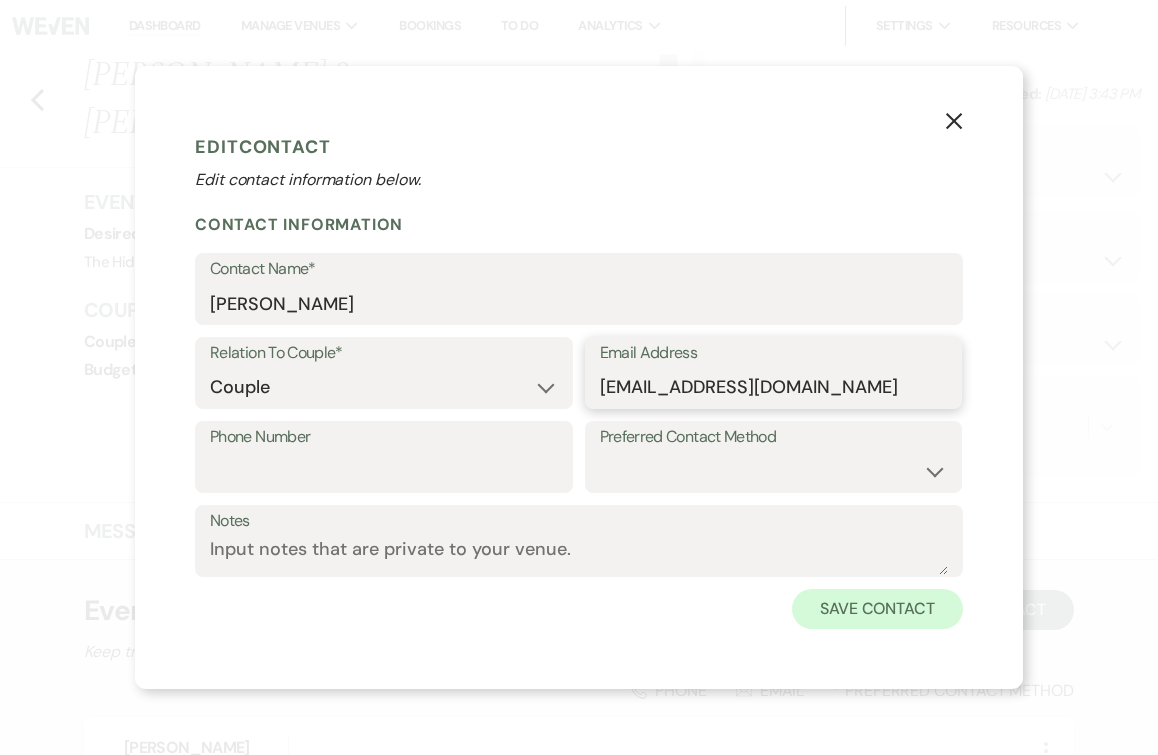 type on "harrisonngriffin@gmail.com" 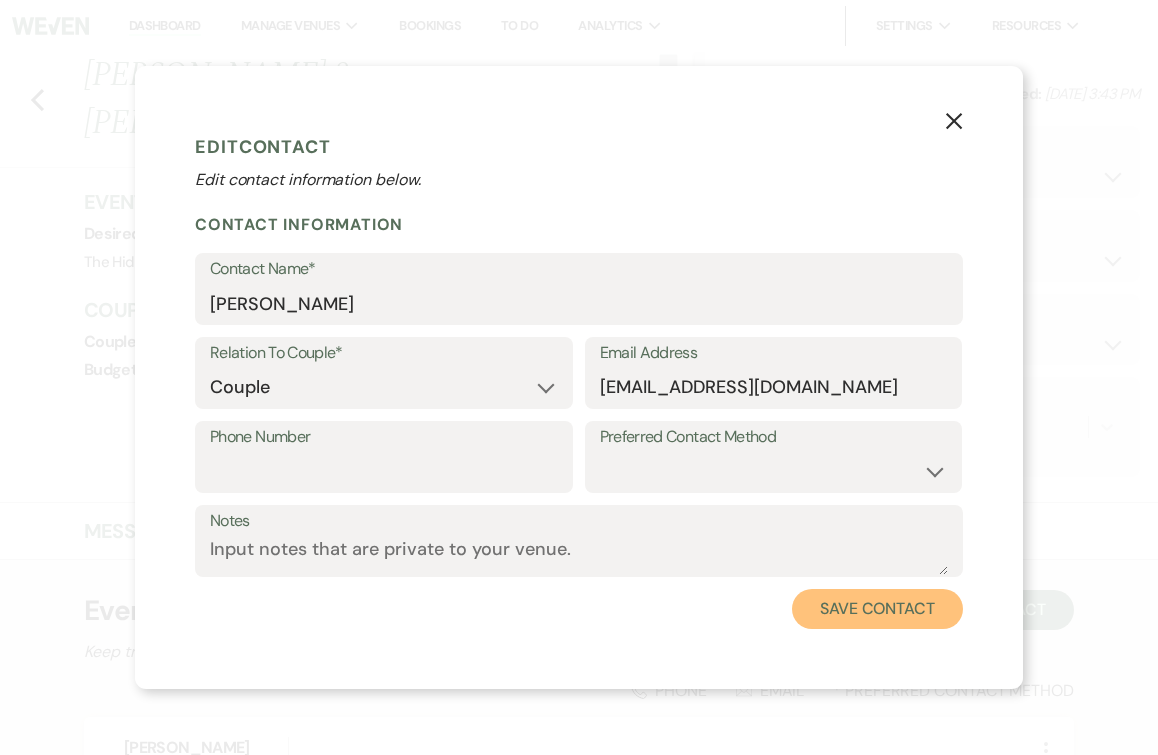 click on "Save Contact" at bounding box center [877, 609] 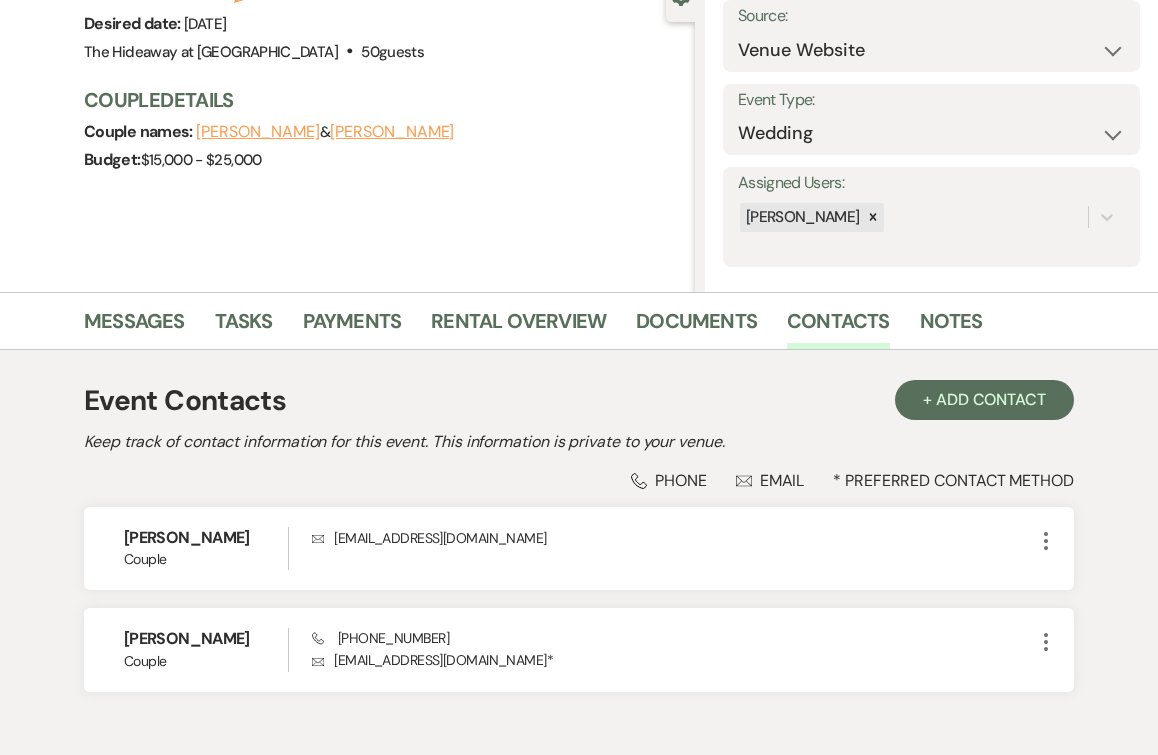 scroll, scrollTop: 209, scrollLeft: 0, axis: vertical 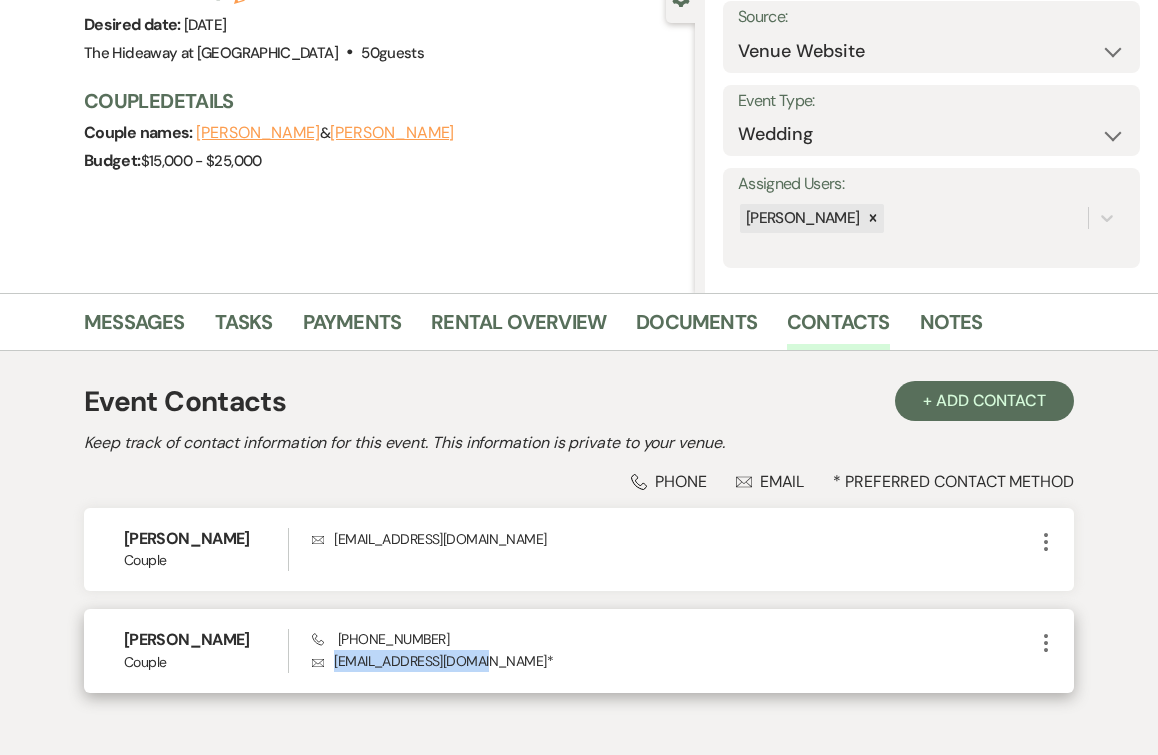 drag, startPoint x: 487, startPoint y: 664, endPoint x: 336, endPoint y: 667, distance: 151.0298 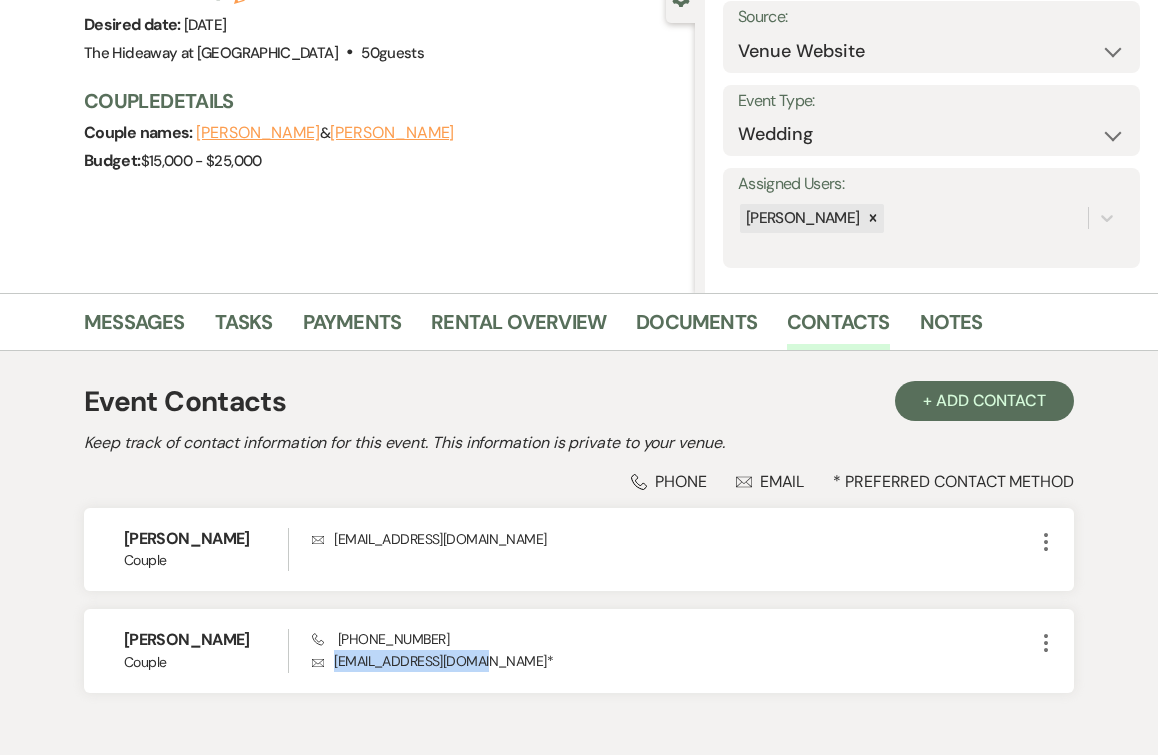 click on "Maddie Johnson" at bounding box center (392, 133) 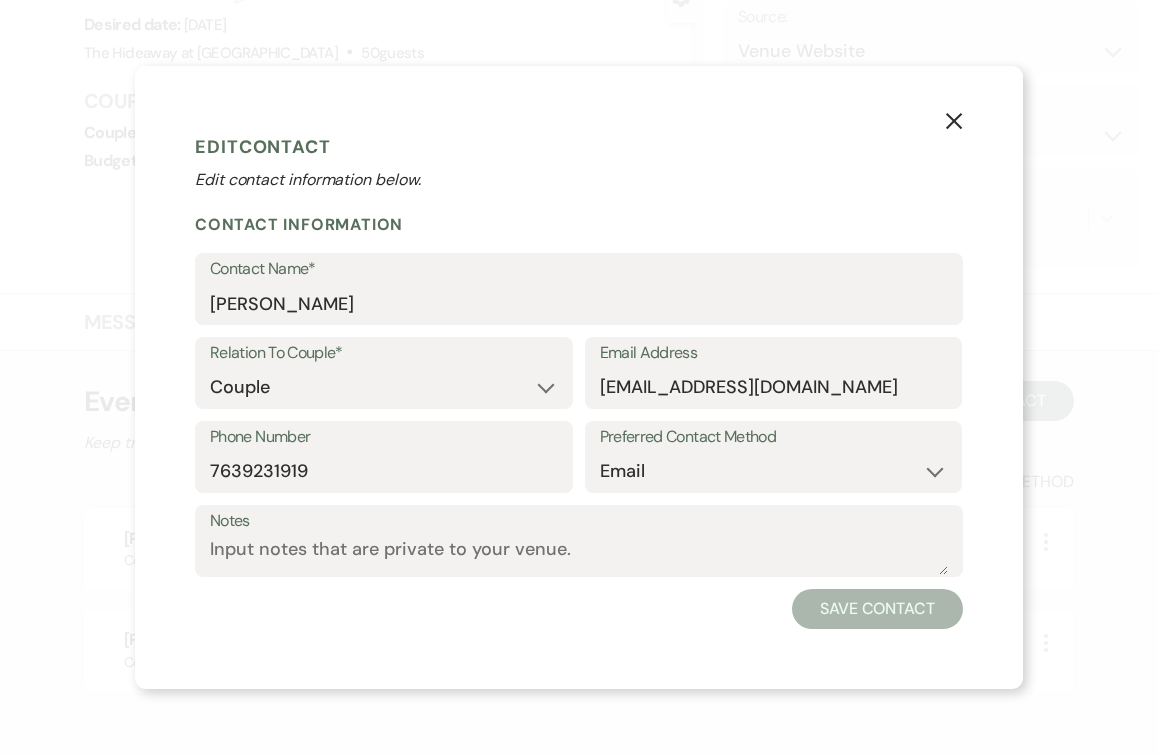 click 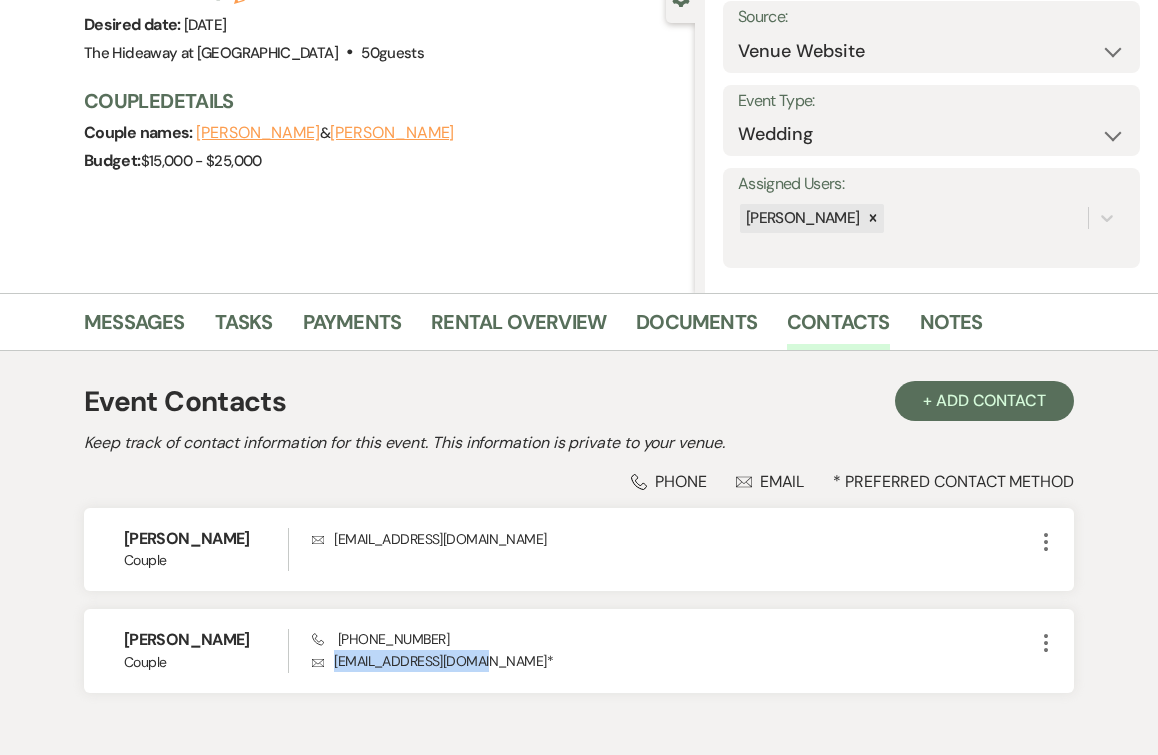 click on "Harrison Griffin" at bounding box center [258, 133] 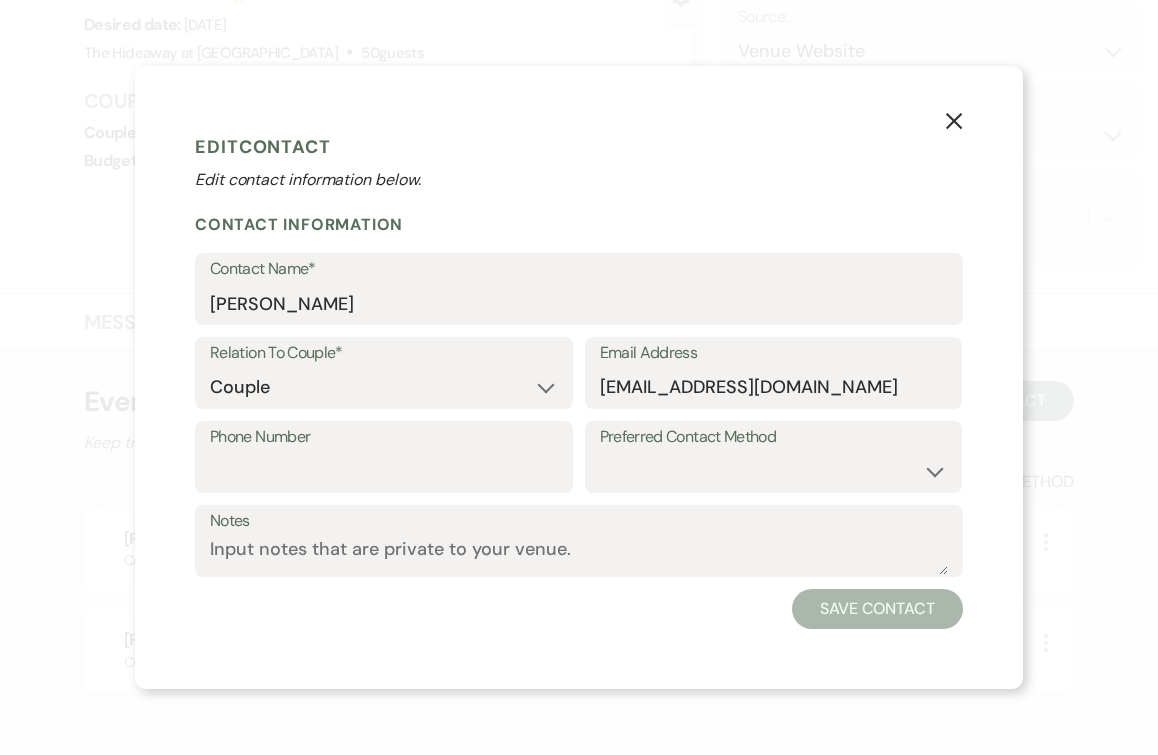click 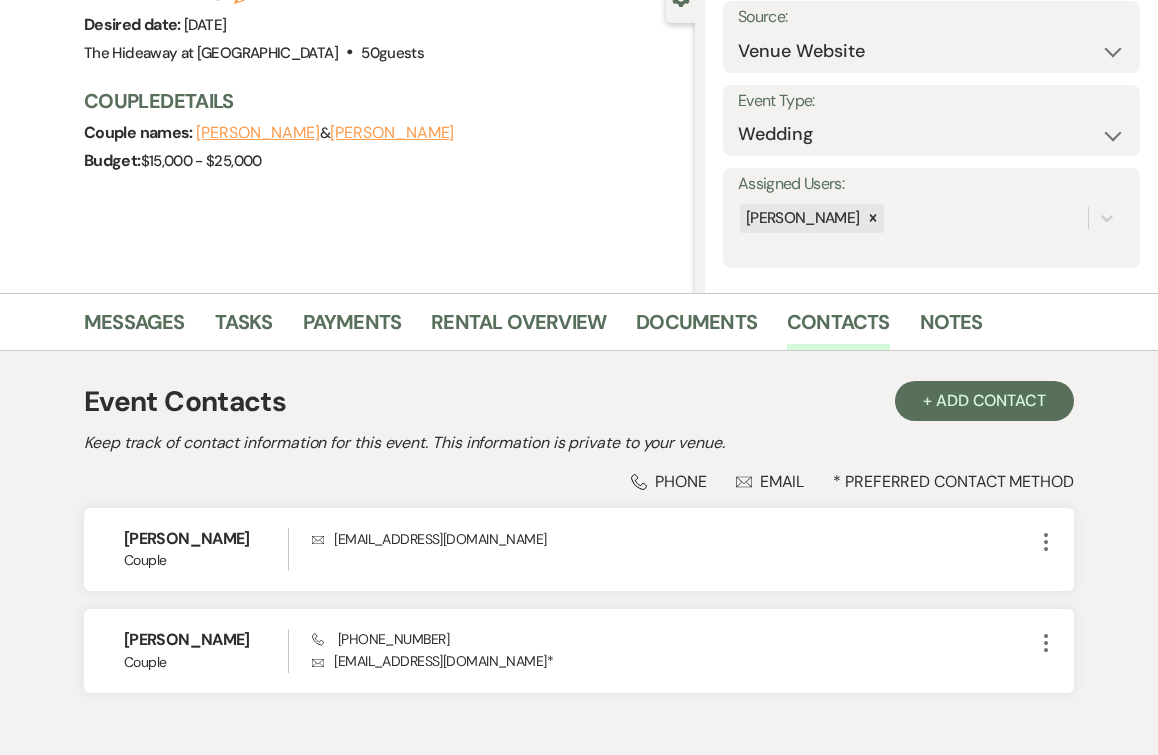 click on "Previous Harrison Griffin & Maddie Johnson's Wedding Edit Bookmark Gear Settings Settings Date created:   Jun 29, 2025, 3:43 PM Stage: Inquiry Follow Up Tour Requested Tour Confirmed Toured Proposal Sent Booked Lost Source: Weven Venue Website Instagram Facebook Pinterest Google The Knot Wedding Wire Here Comes the Guide Wedding Spot Eventective Zola The Venue Report PartySlate VRBO / Homeaway Airbnb Wedding Show TikTok X / Twitter Phone Call Walk-in Vendor Referral Advertising Personal Referral Local Referral Other Event Type: Wedding Anniversary Party Baby Shower Bachelorette / Bachelor Party Birthday Party Bridal Shower Brunch Community Event Concert Corporate Event Elopement End of Life Celebration Engagement Party Fundraiser Graduation Party Micro Wedding Prom Quinceañera Rehearsal Dinner Religious Event Retreat Other Assigned Users: Nicole Reinan Event Details Edit Desired date:   Saturday, September 19th, 2026 Venue:   The Hideaway at Xanadu Island . 50  guests Venue Address:   35484 235th St.     50" at bounding box center (347, 68) 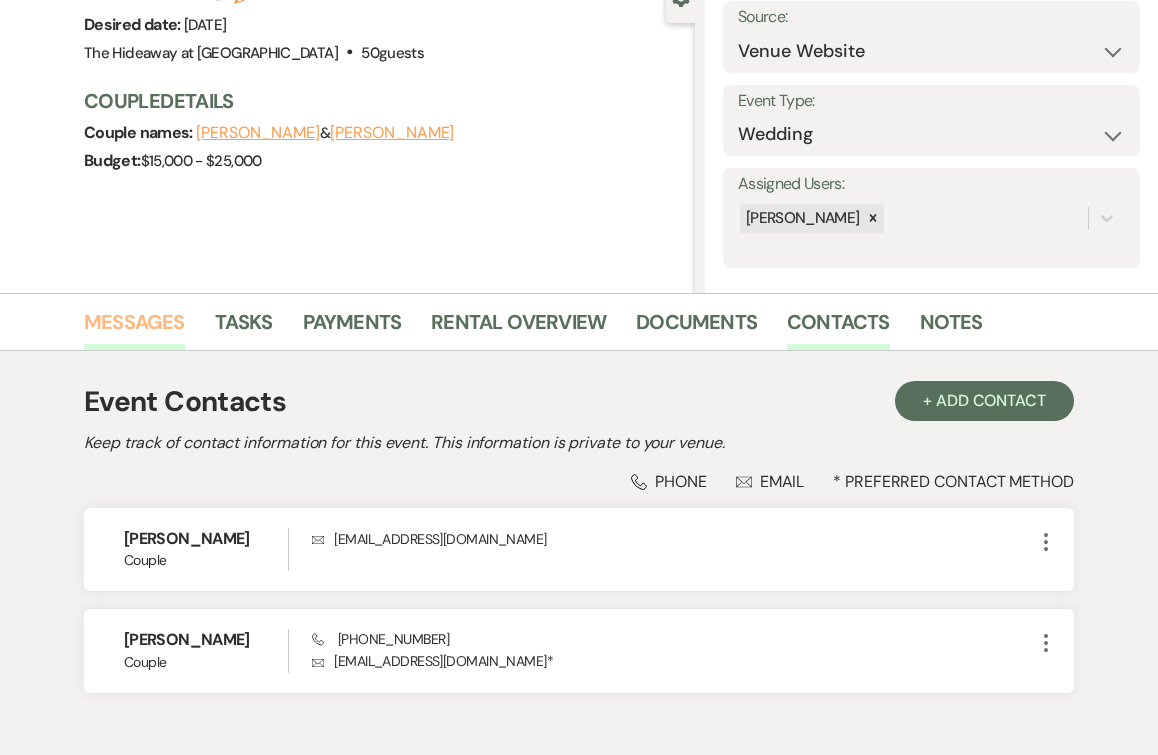 click on "Messages" at bounding box center [134, 328] 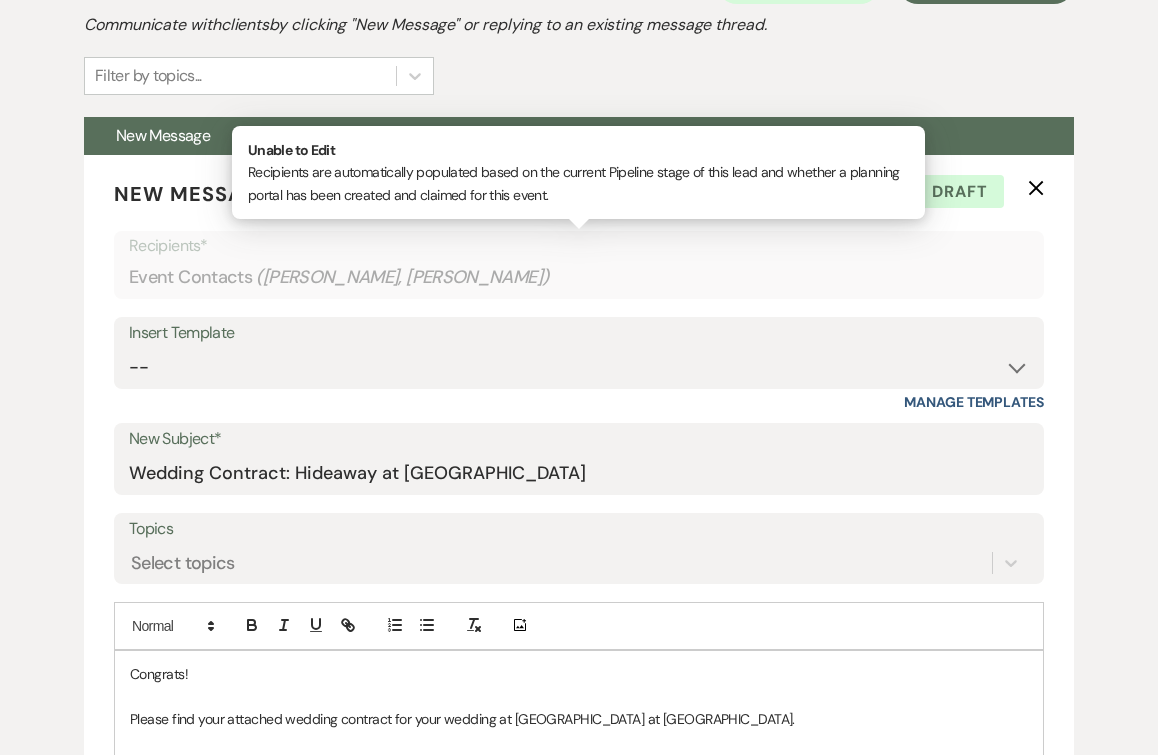 scroll, scrollTop: 632, scrollLeft: 0, axis: vertical 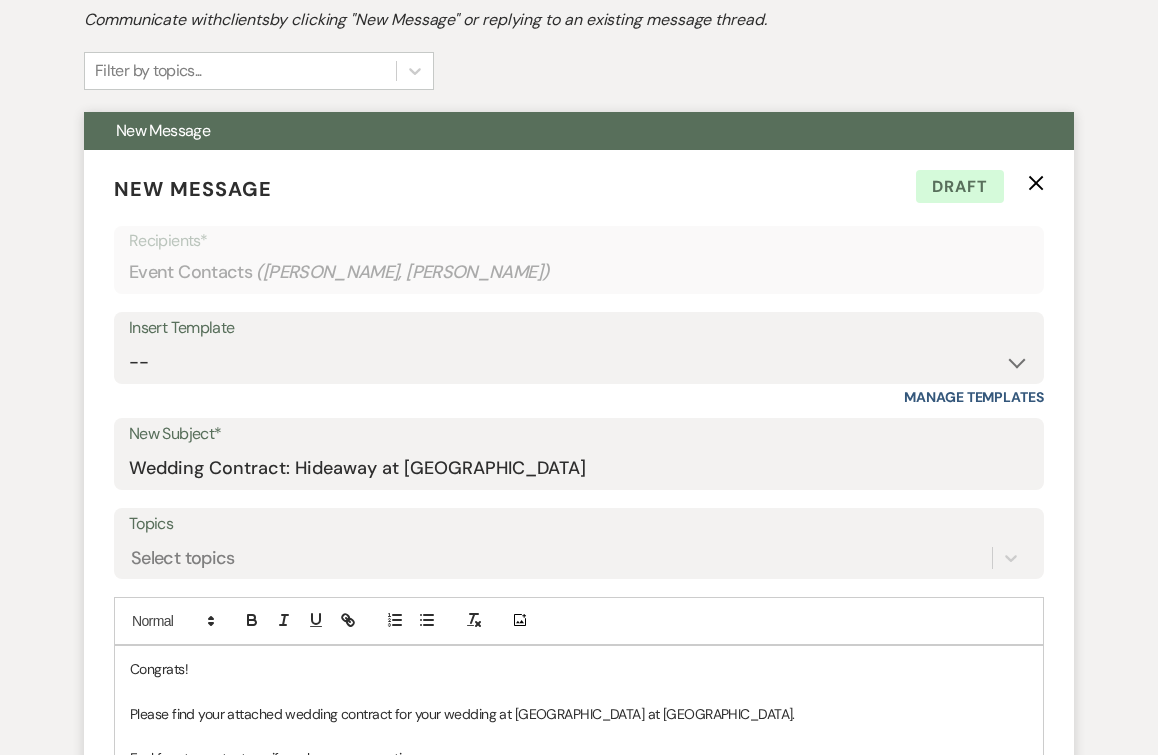 click 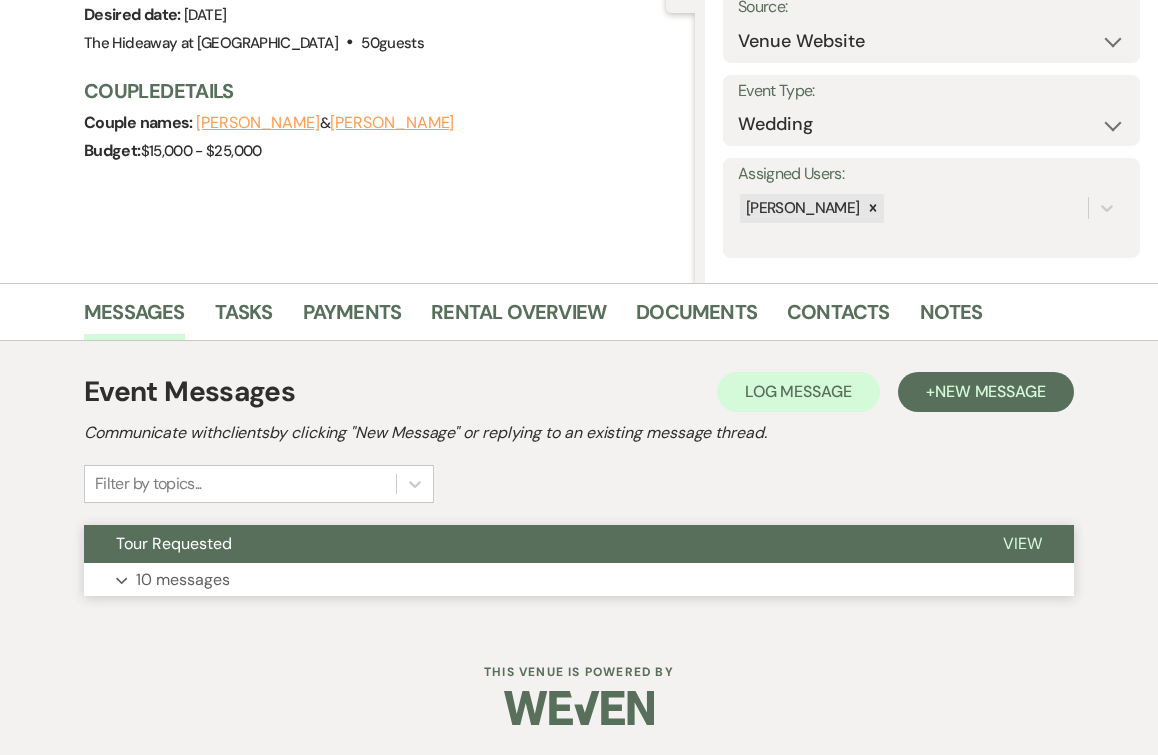click on "10 messages" at bounding box center [183, 580] 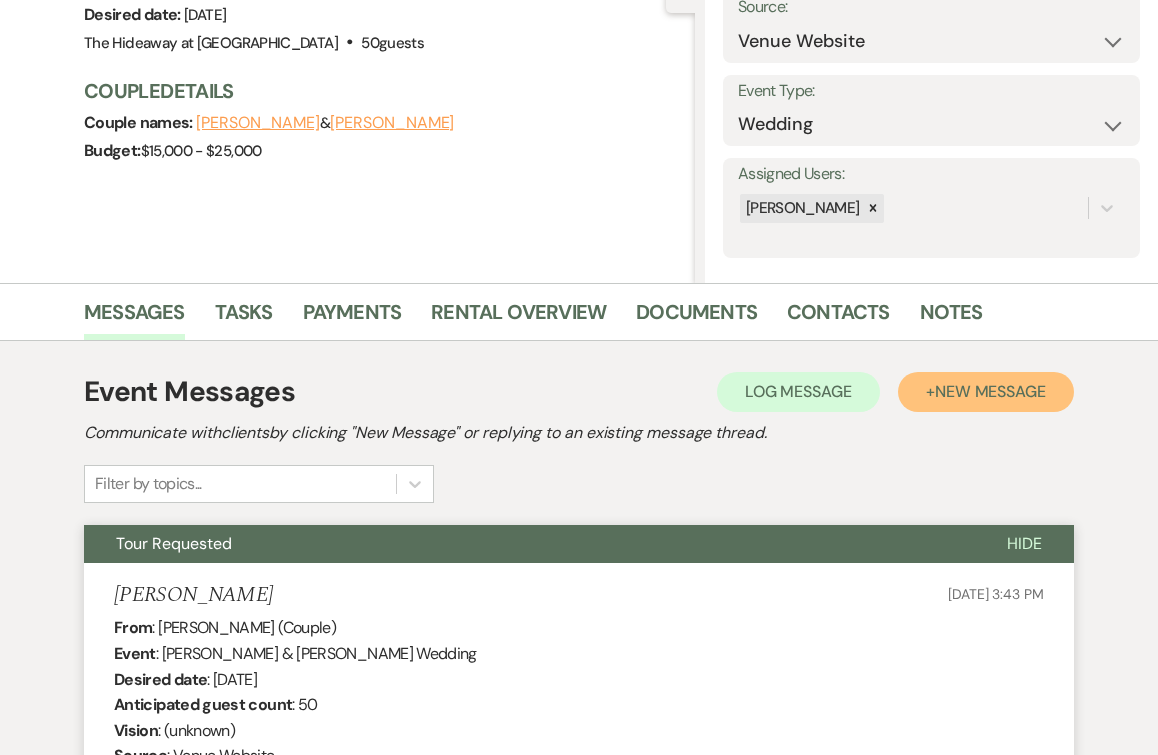 click on "+  New Message" at bounding box center [986, 392] 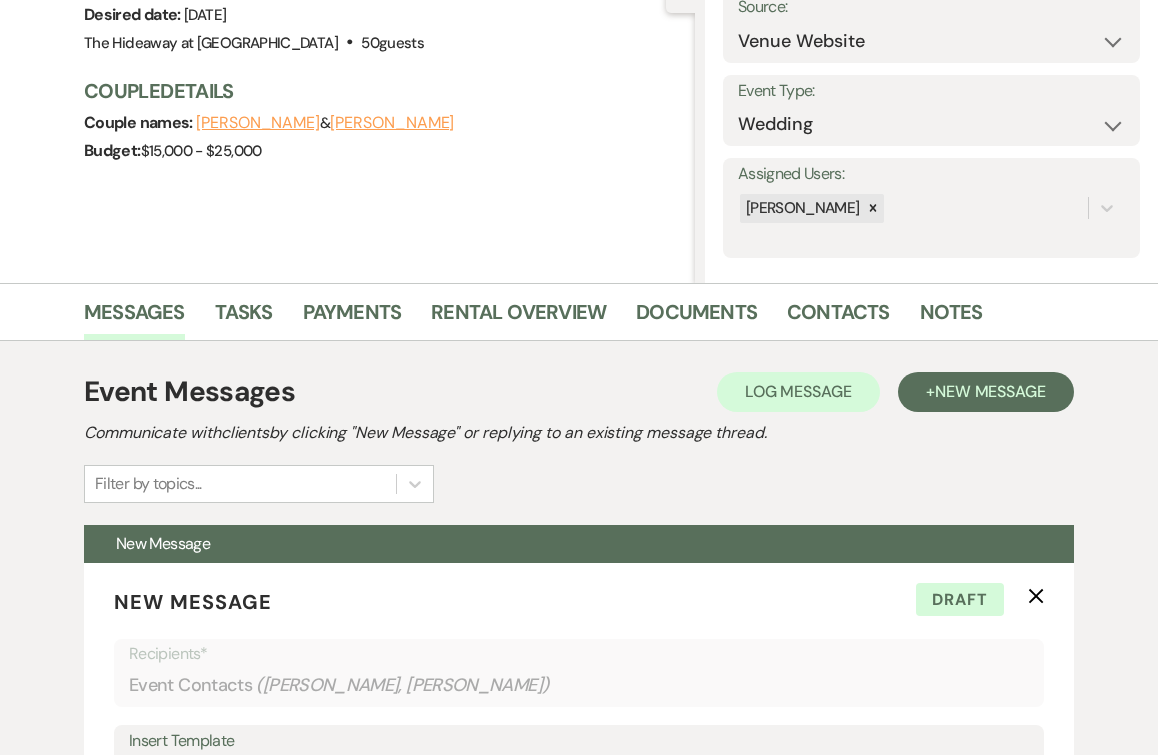 click on "Event Messages   Log Log Message +  New Message Communicate with  clients  by clicking "New Message" or replying to an existing message thread. Filter by topics..." at bounding box center [579, 437] 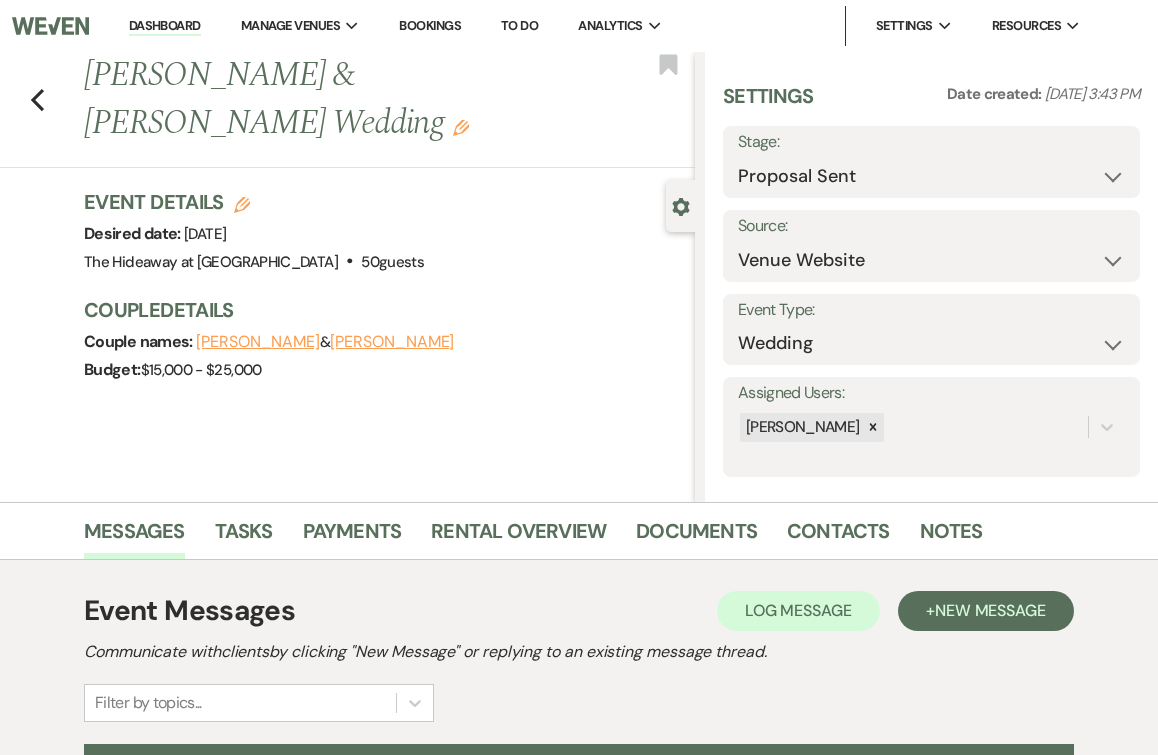 scroll, scrollTop: 0, scrollLeft: 0, axis: both 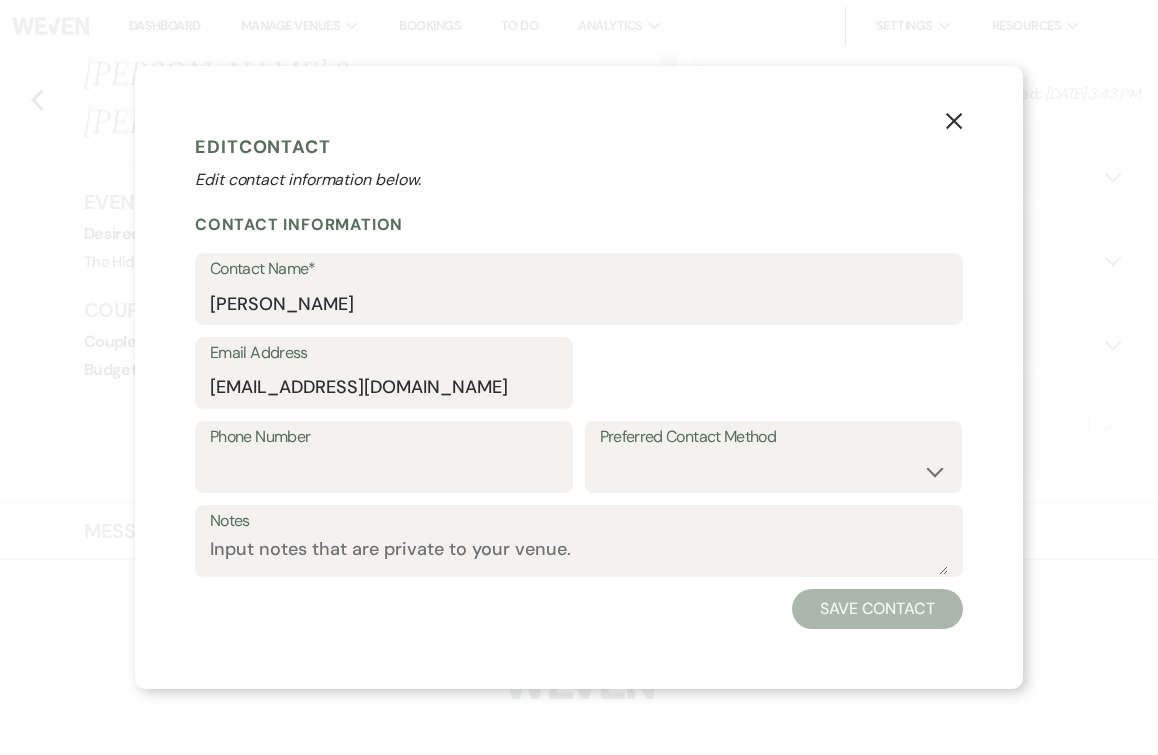 select on "1" 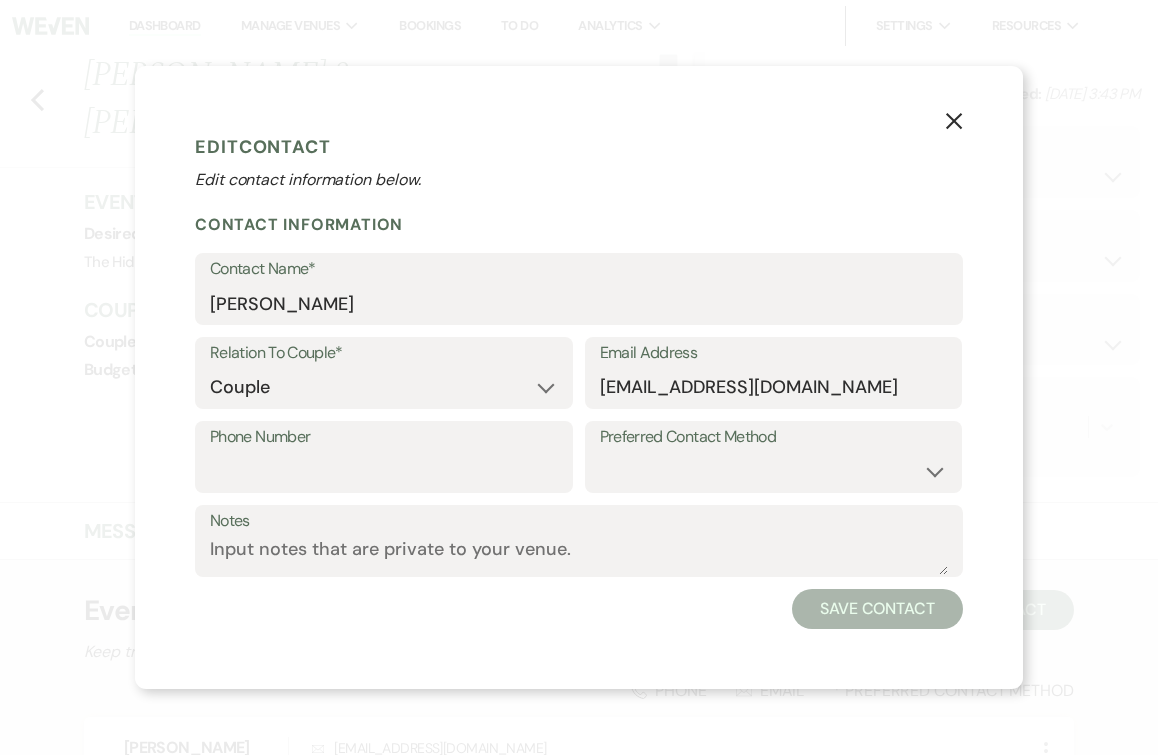 click on "X" 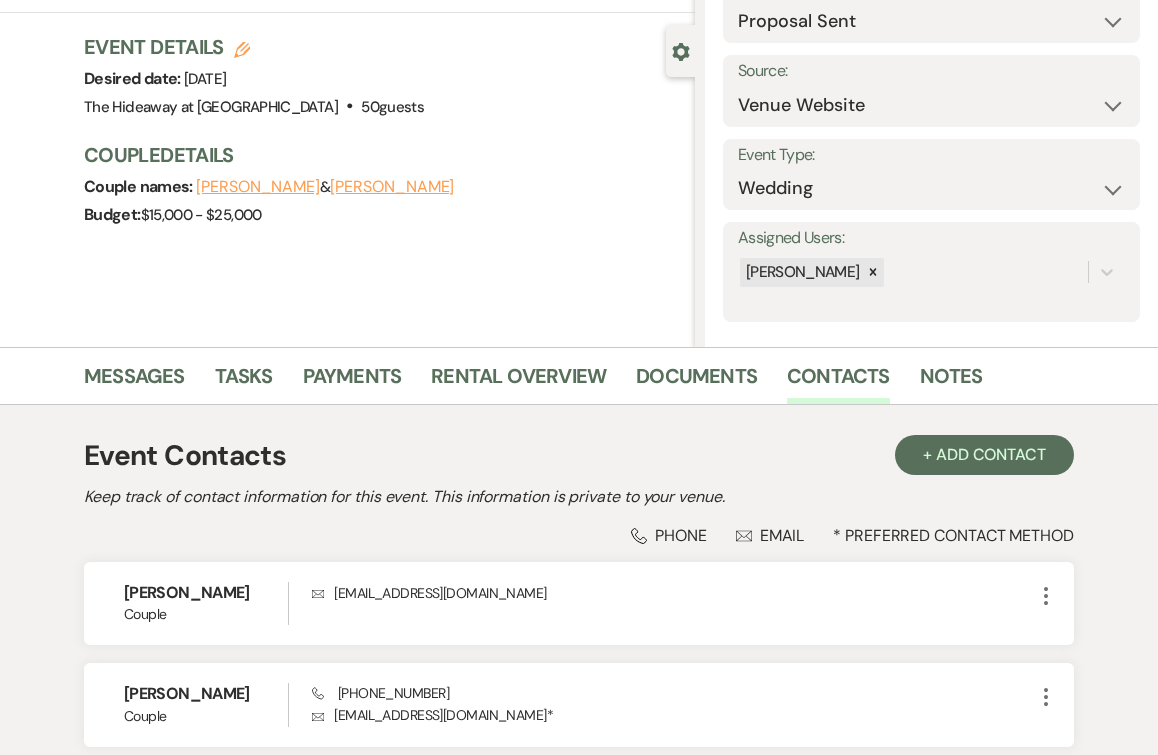 scroll, scrollTop: 160, scrollLeft: 0, axis: vertical 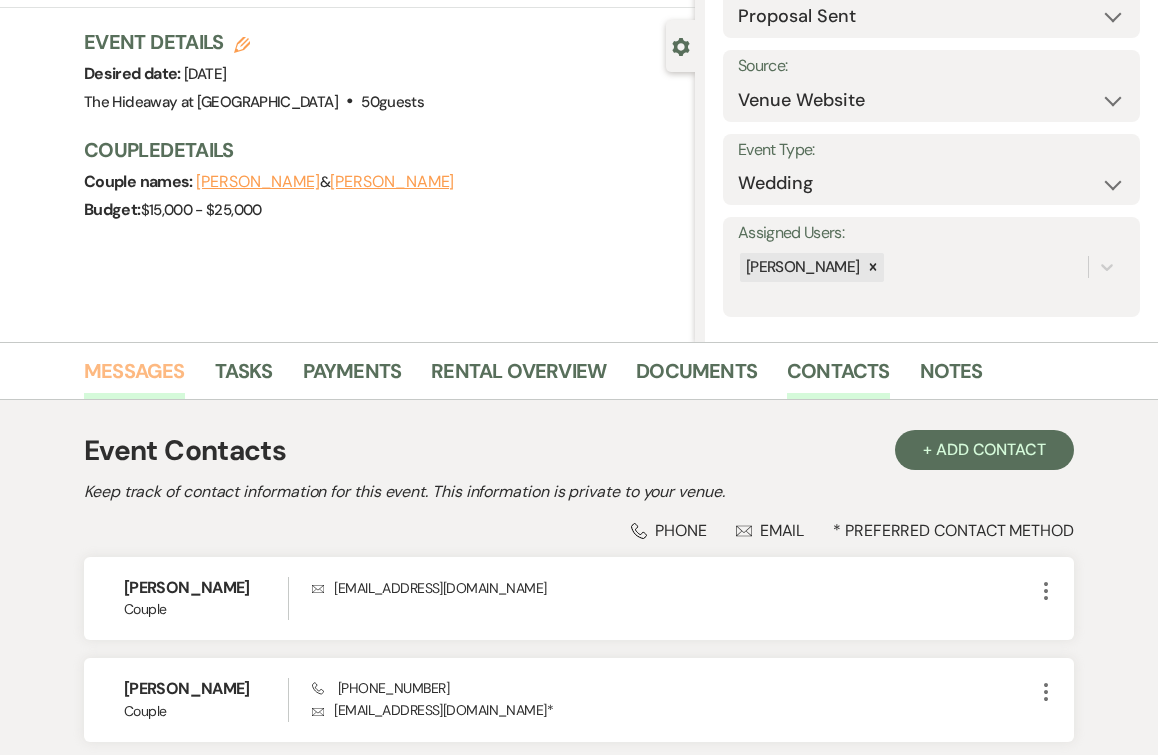 click on "Messages" at bounding box center (134, 377) 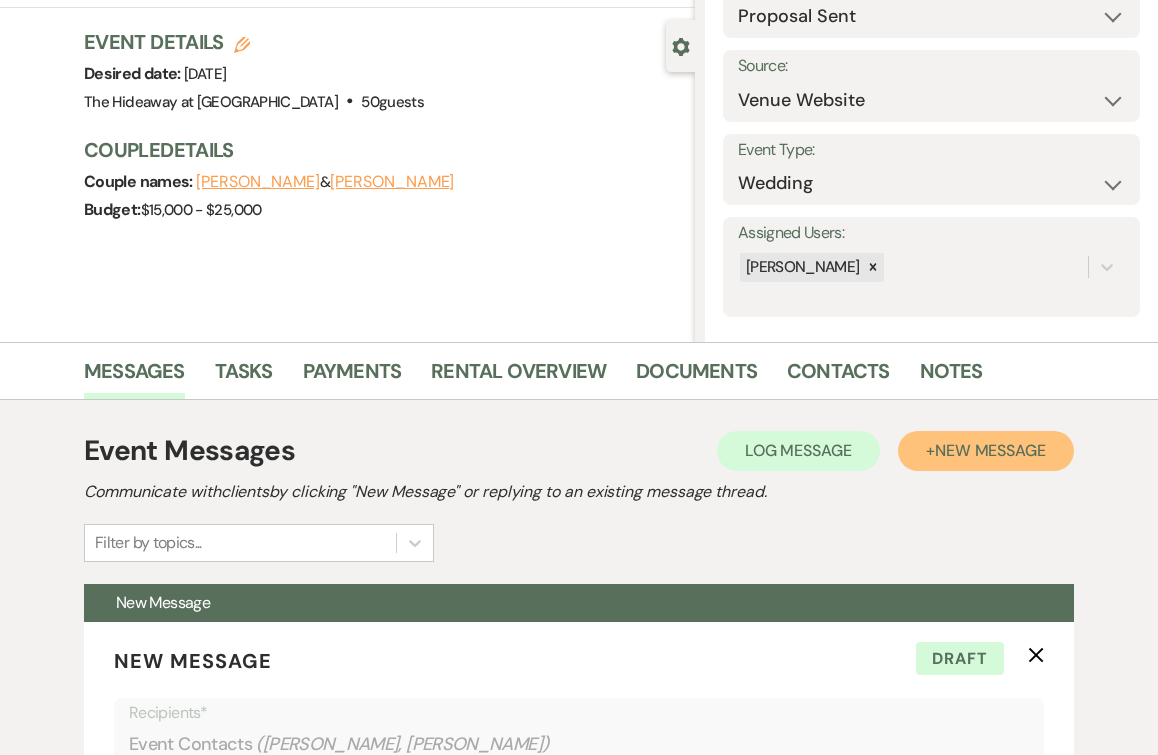 click on "+  New Message" at bounding box center (986, 451) 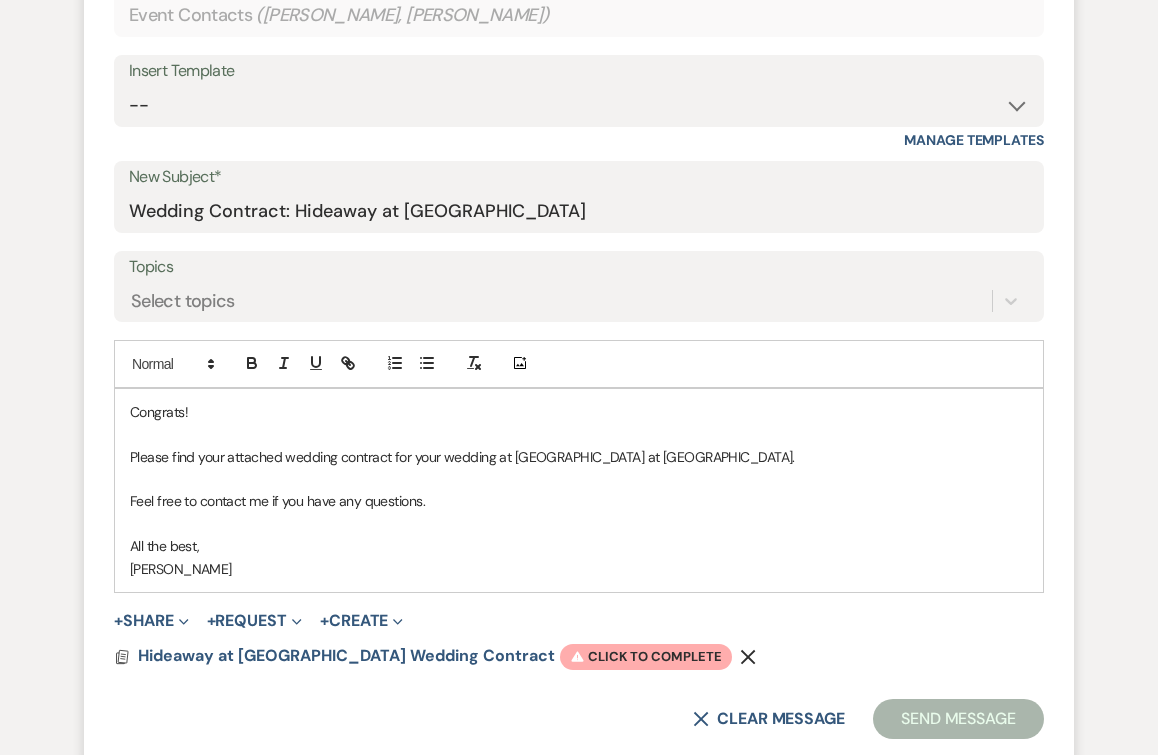 scroll, scrollTop: 917, scrollLeft: 0, axis: vertical 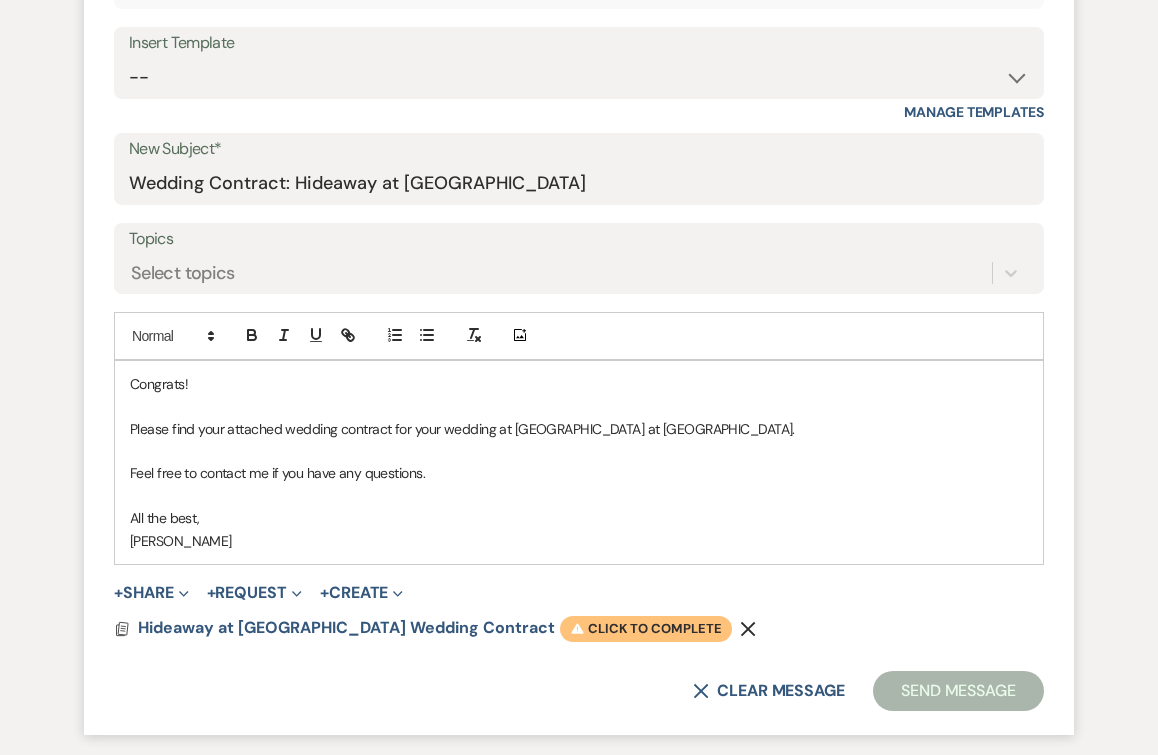 click on "Warning   Click to complete" at bounding box center [646, 629] 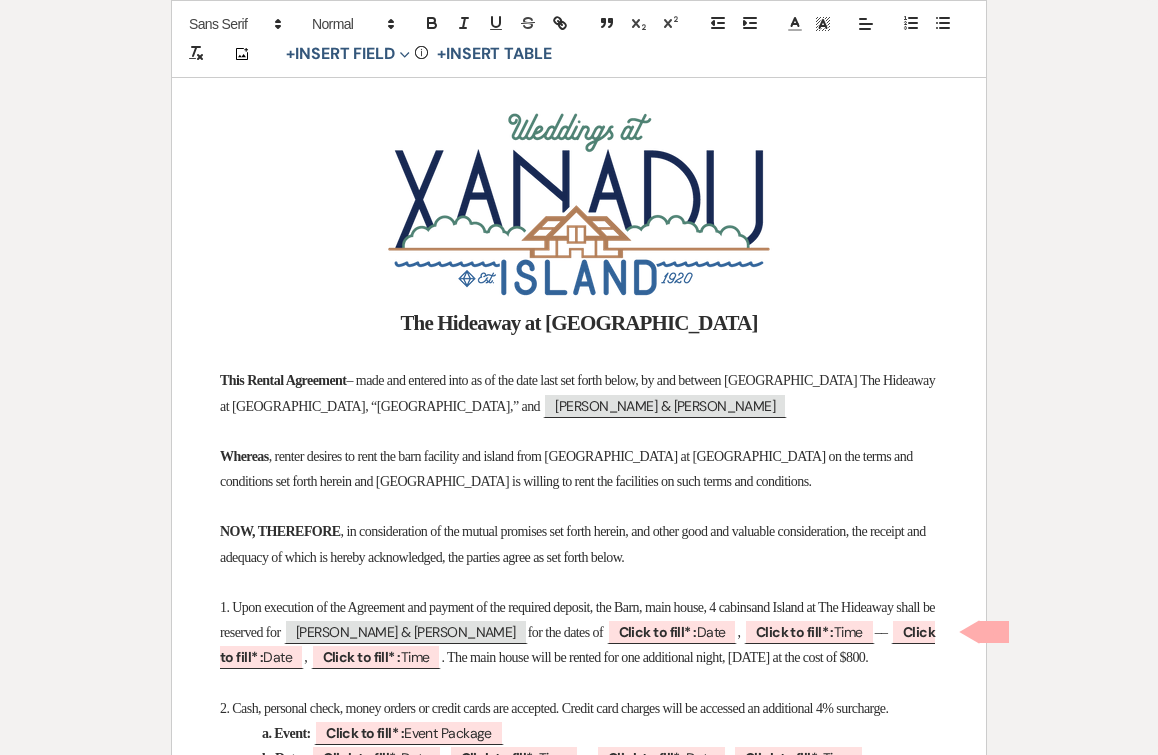 scroll, scrollTop: 348, scrollLeft: 0, axis: vertical 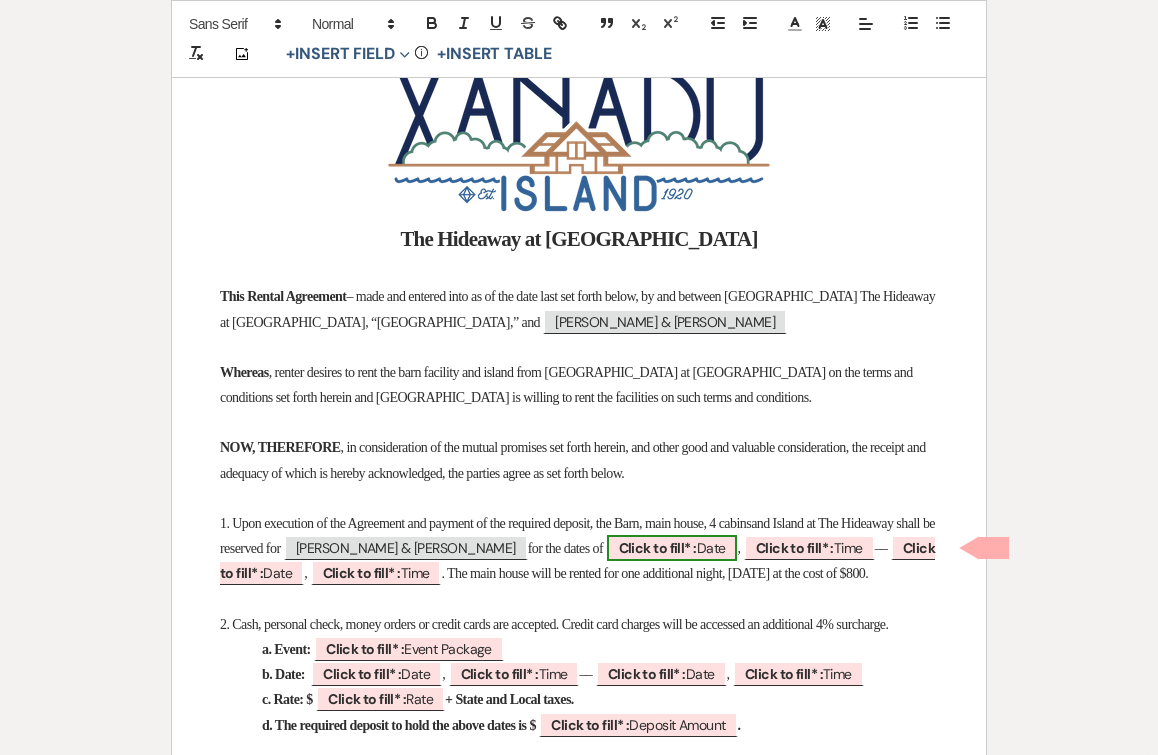 click on "Click to fill* :" at bounding box center (658, 548) 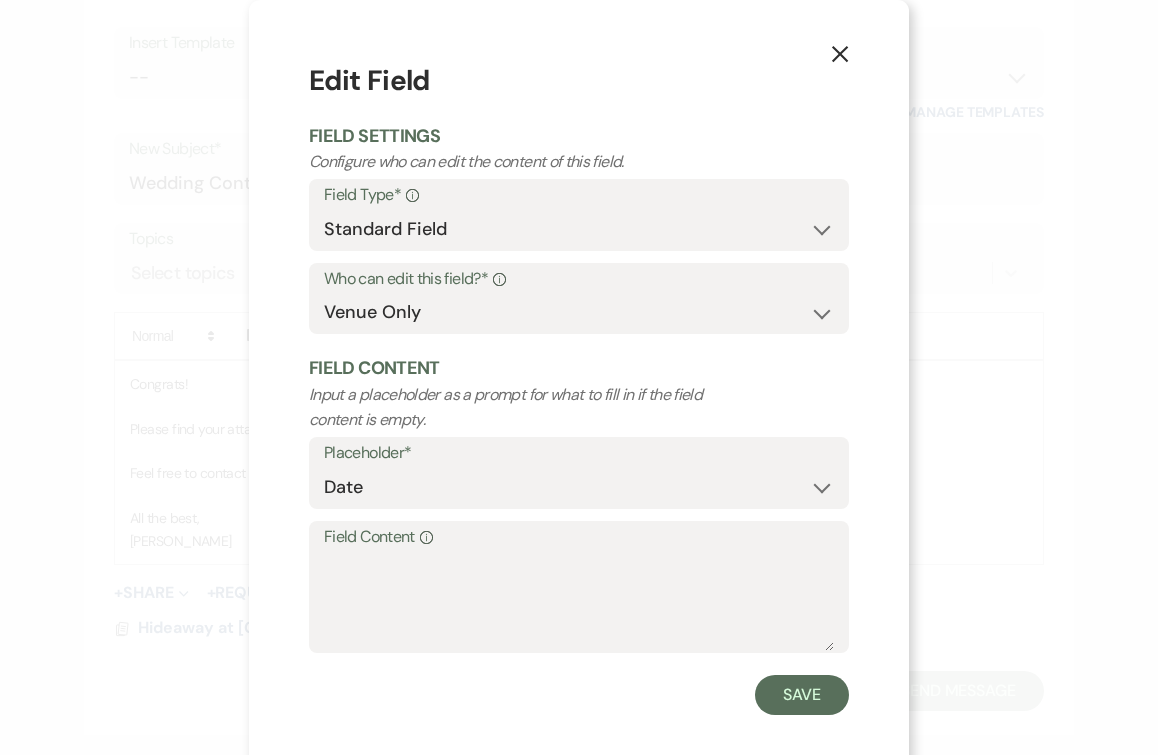 click on "Field Content Info" at bounding box center [579, 537] 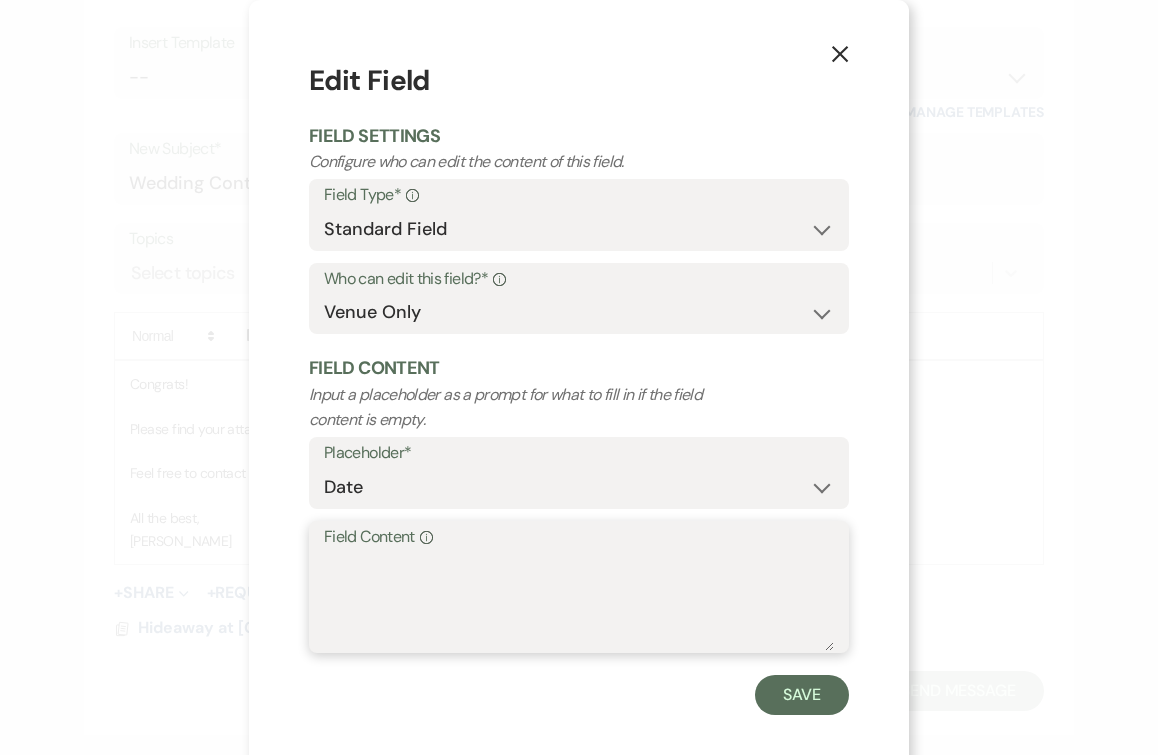 click on "Field Content Info" at bounding box center (579, 601) 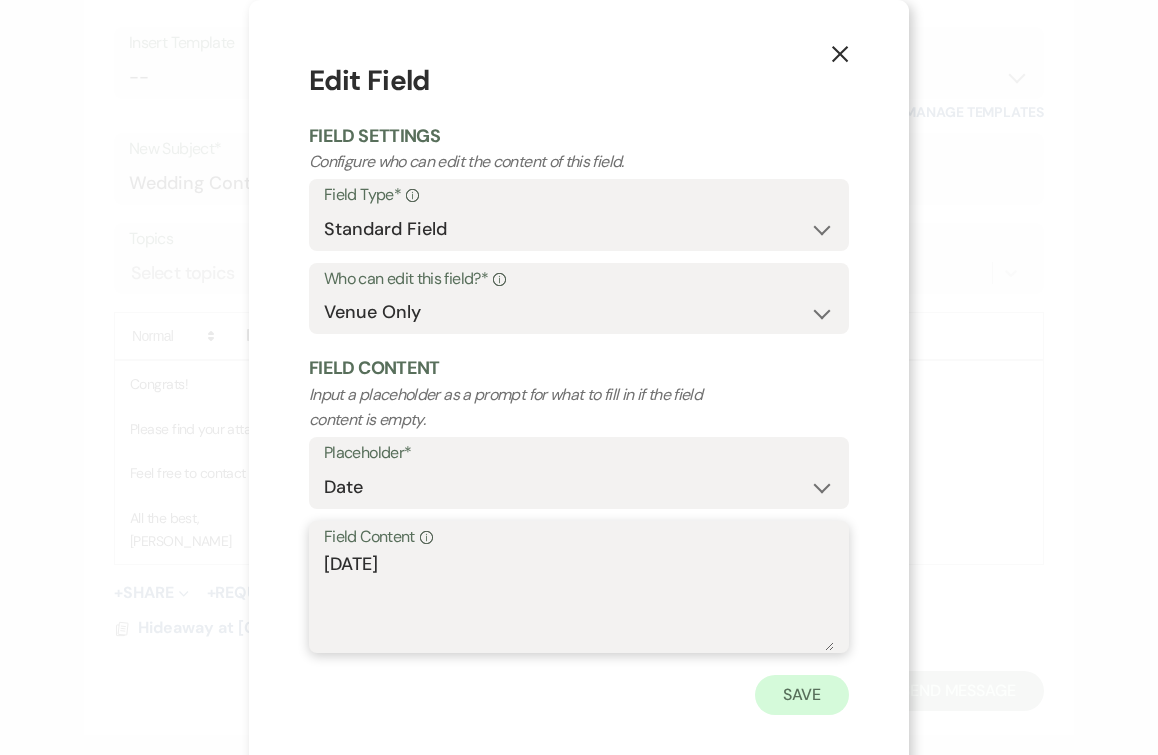 type on "September 9th, 2026" 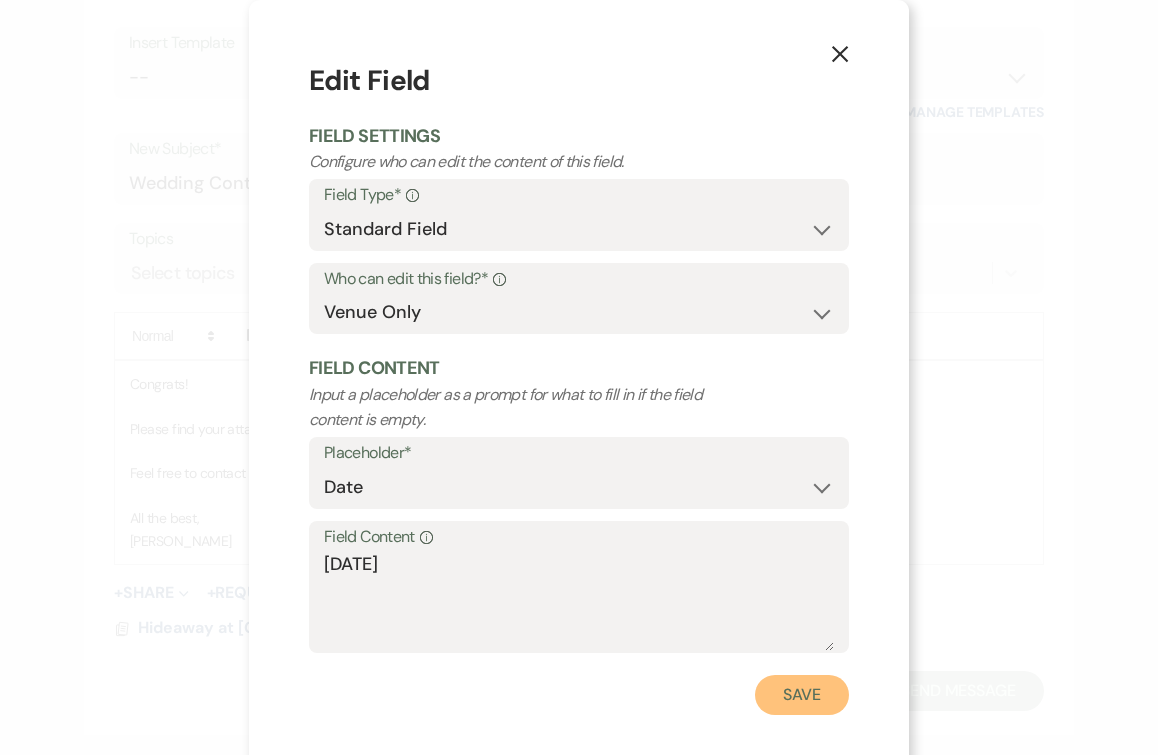 click on "Save" at bounding box center [802, 695] 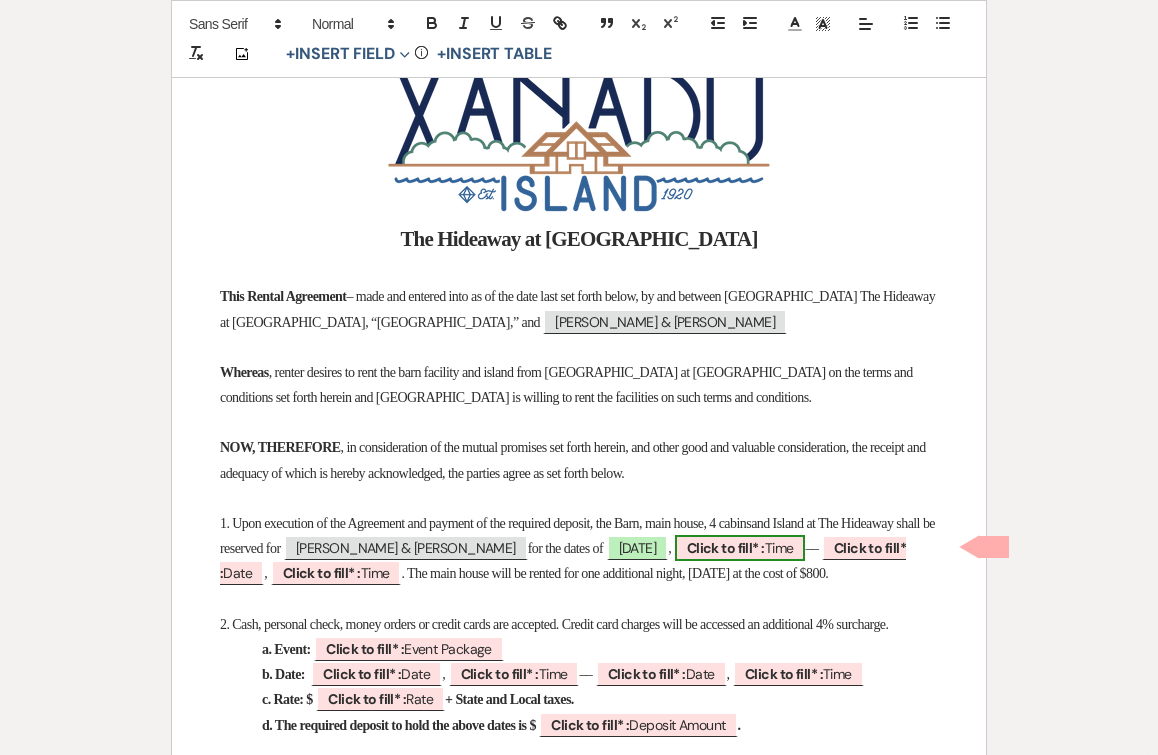click on "Click to fill* :" at bounding box center [726, 548] 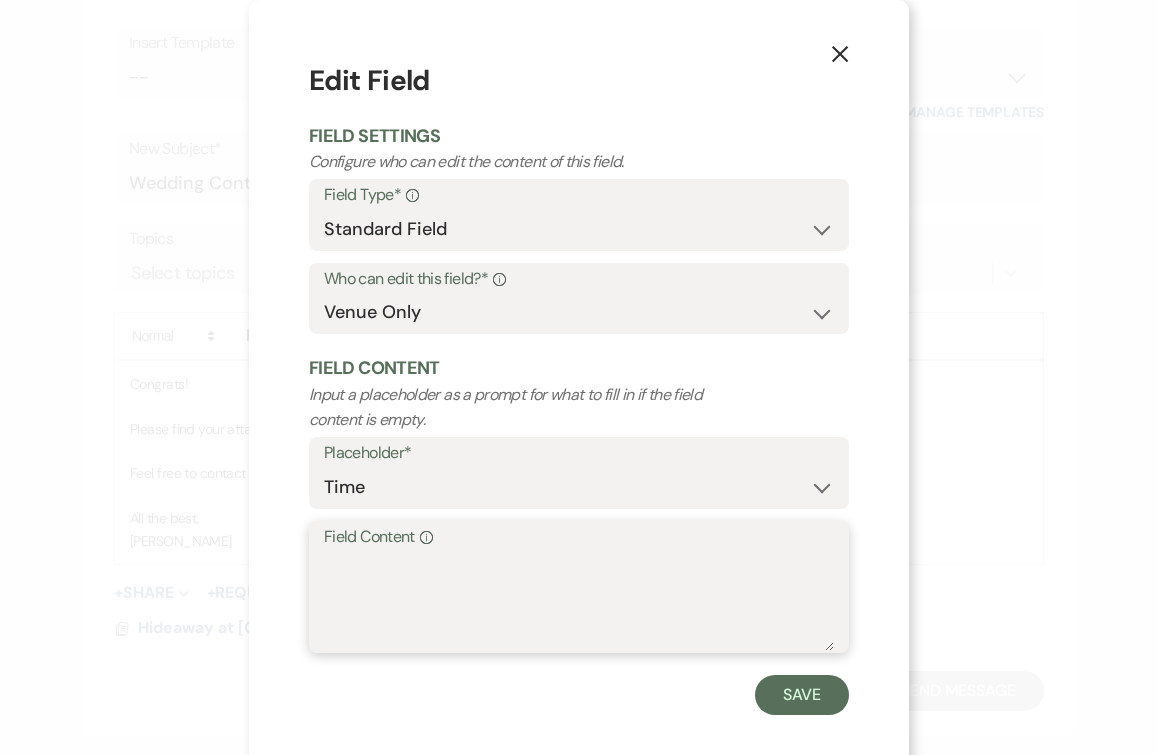 click on "Field Content Info" at bounding box center (579, 601) 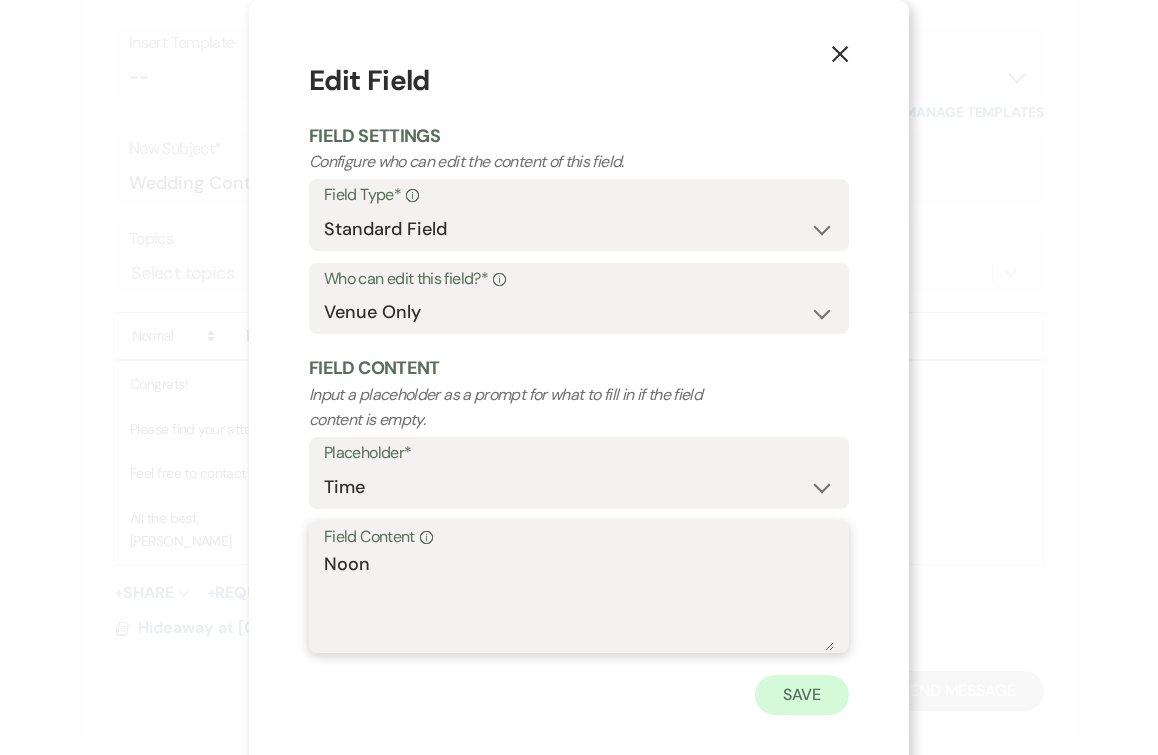 type on "Noon" 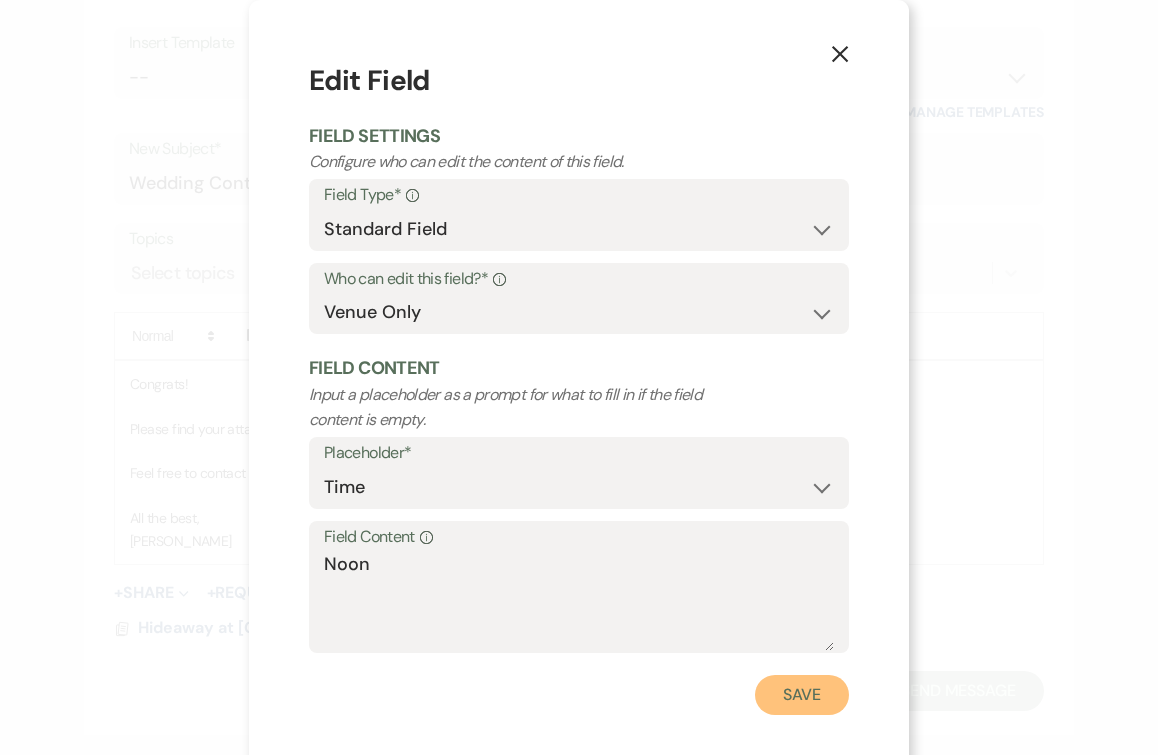 click on "Save" at bounding box center [802, 695] 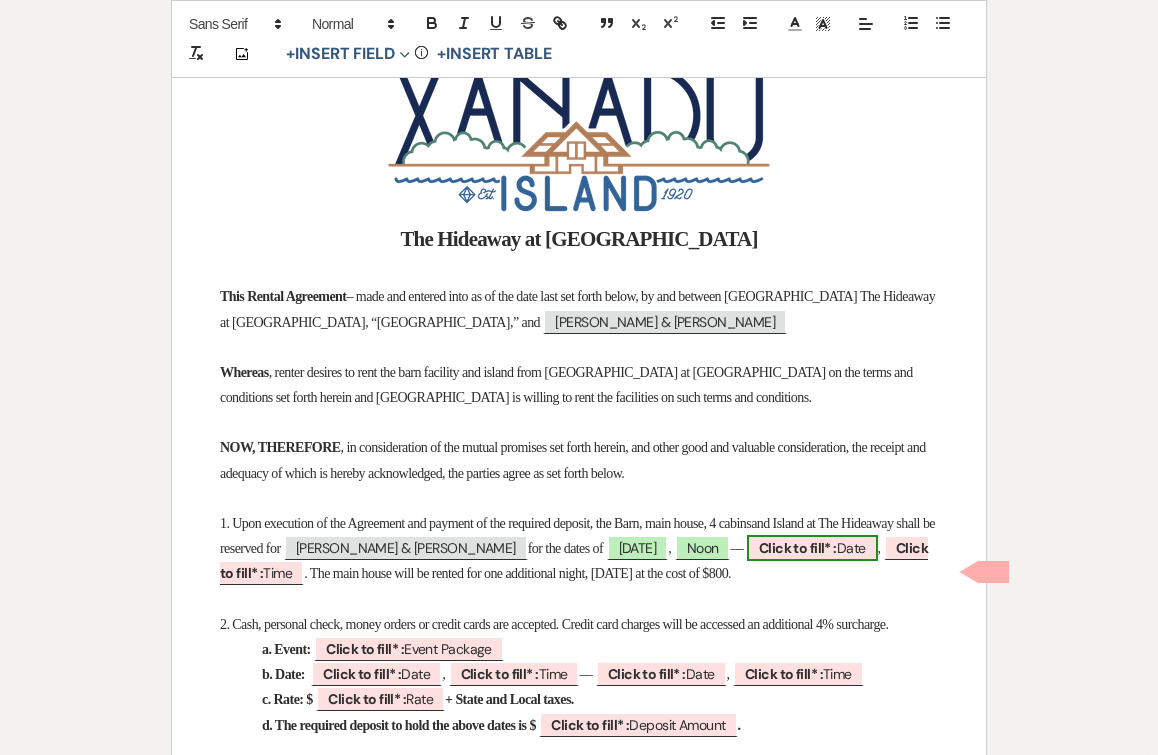 click on "Click to fill* :" at bounding box center [798, 548] 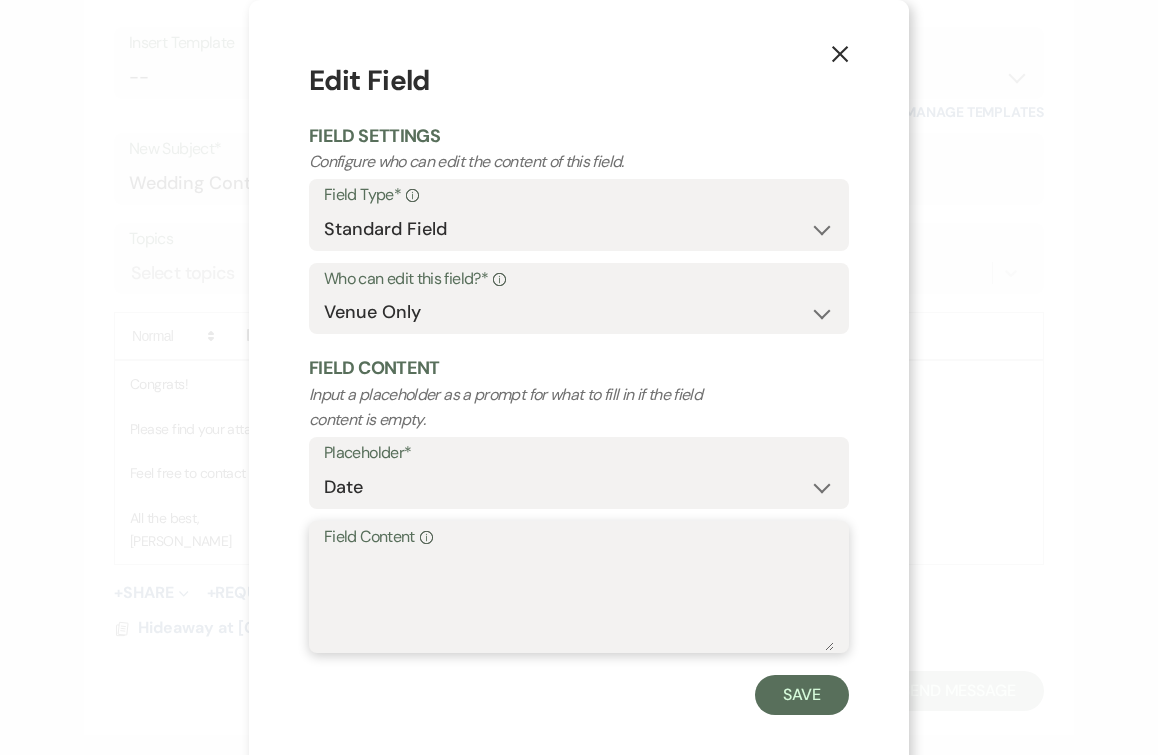 click on "Field Content Info" at bounding box center (579, 601) 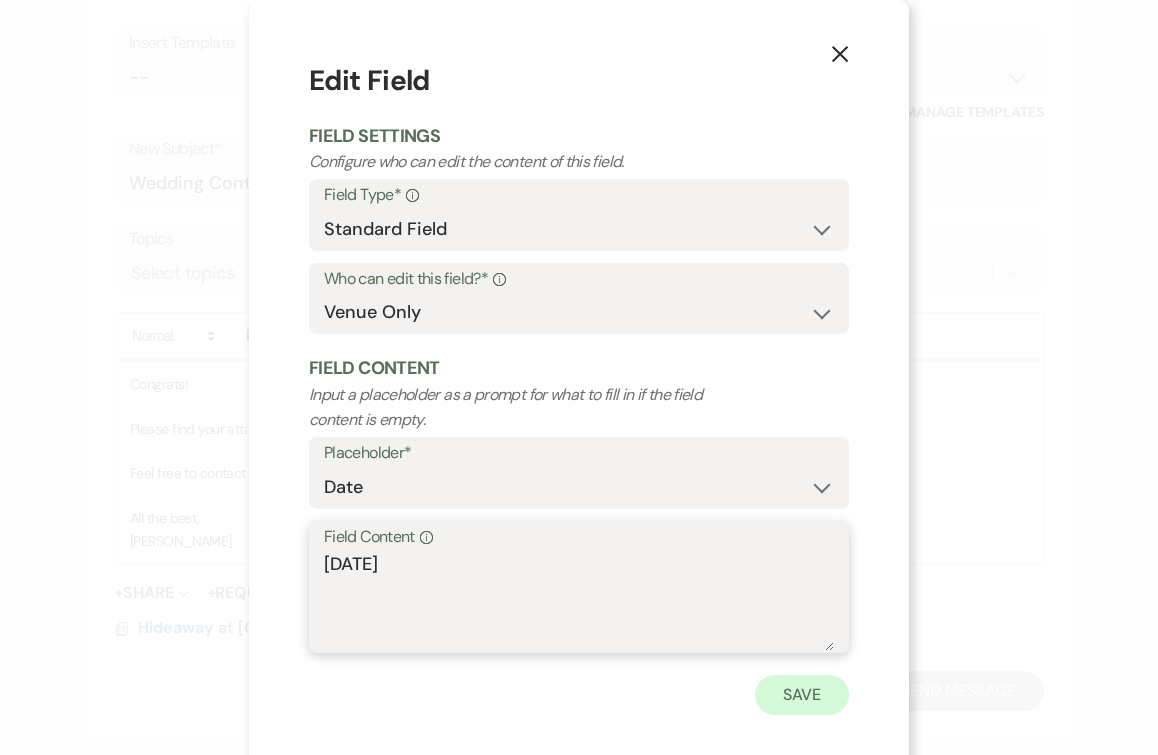 type on "September 16th, 2026" 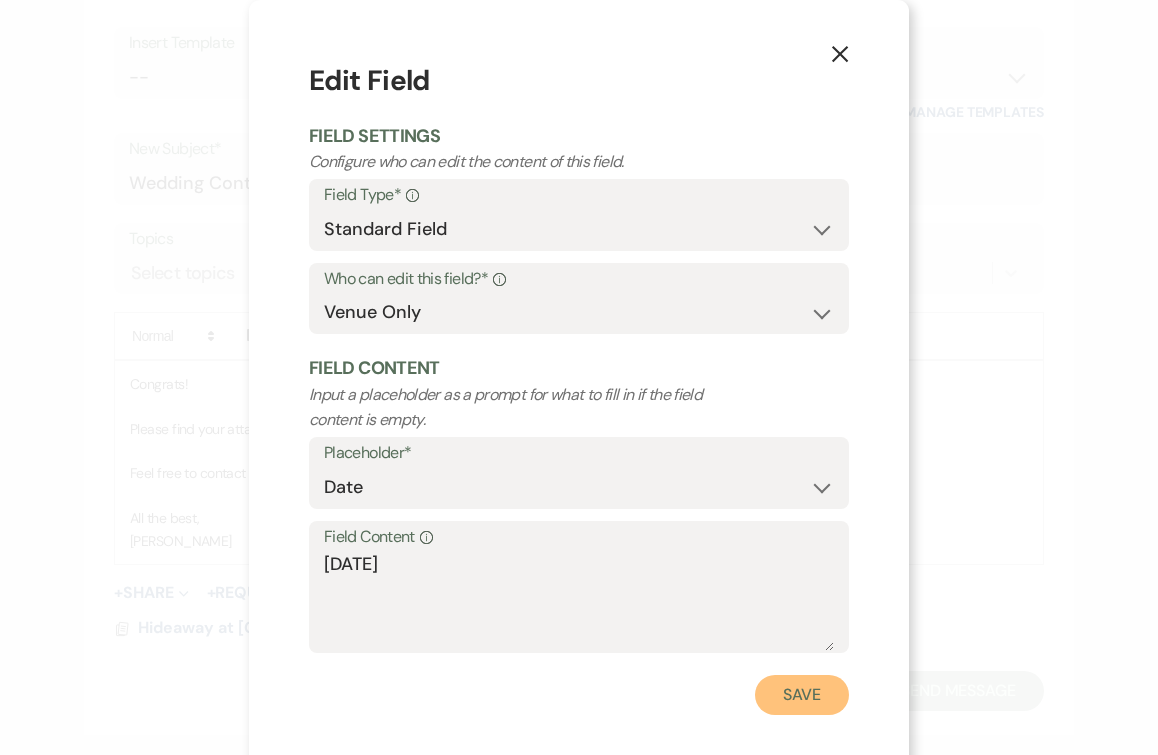 click on "Save" at bounding box center (802, 695) 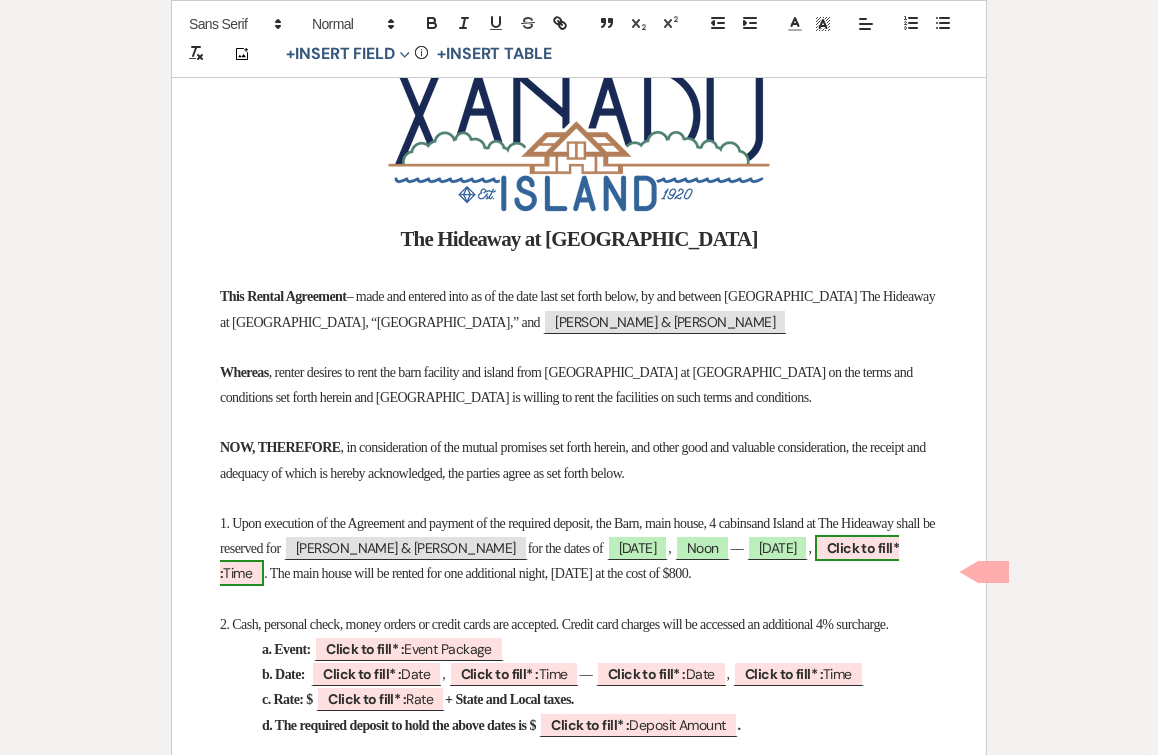 click on "Click to fill* :" at bounding box center (559, 560) 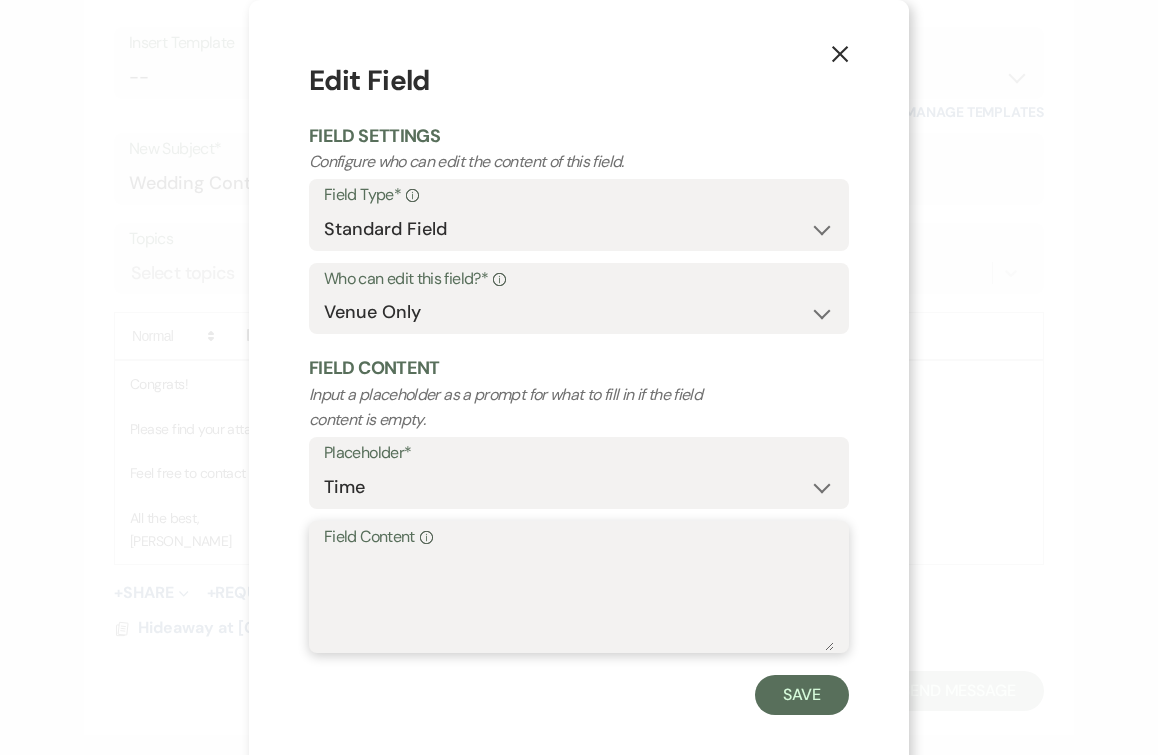 click on "Field Content Info" at bounding box center (579, 601) 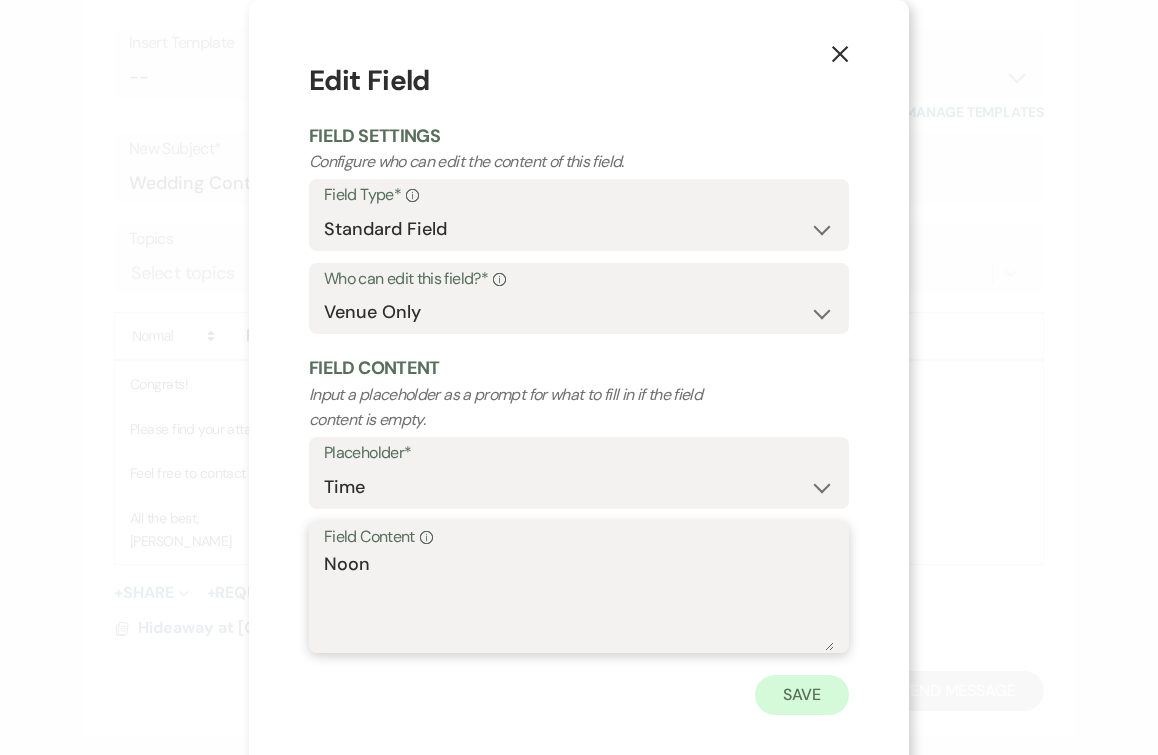 type on "Noon" 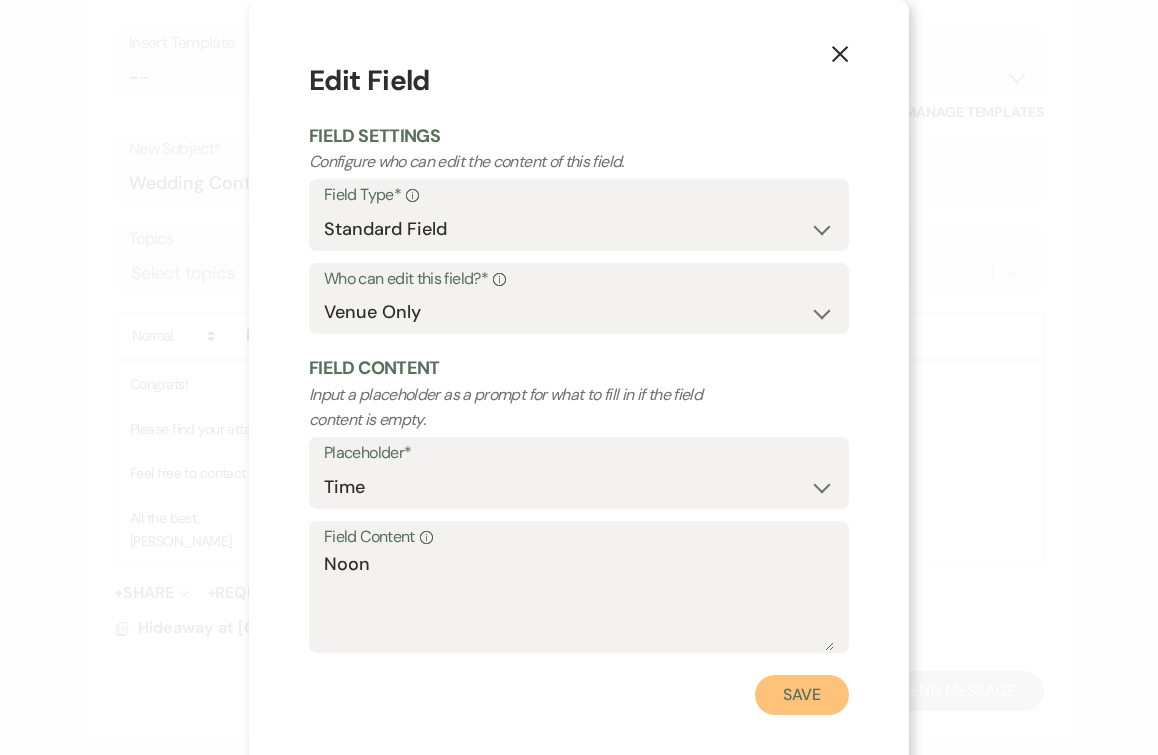 click on "Save" at bounding box center [802, 695] 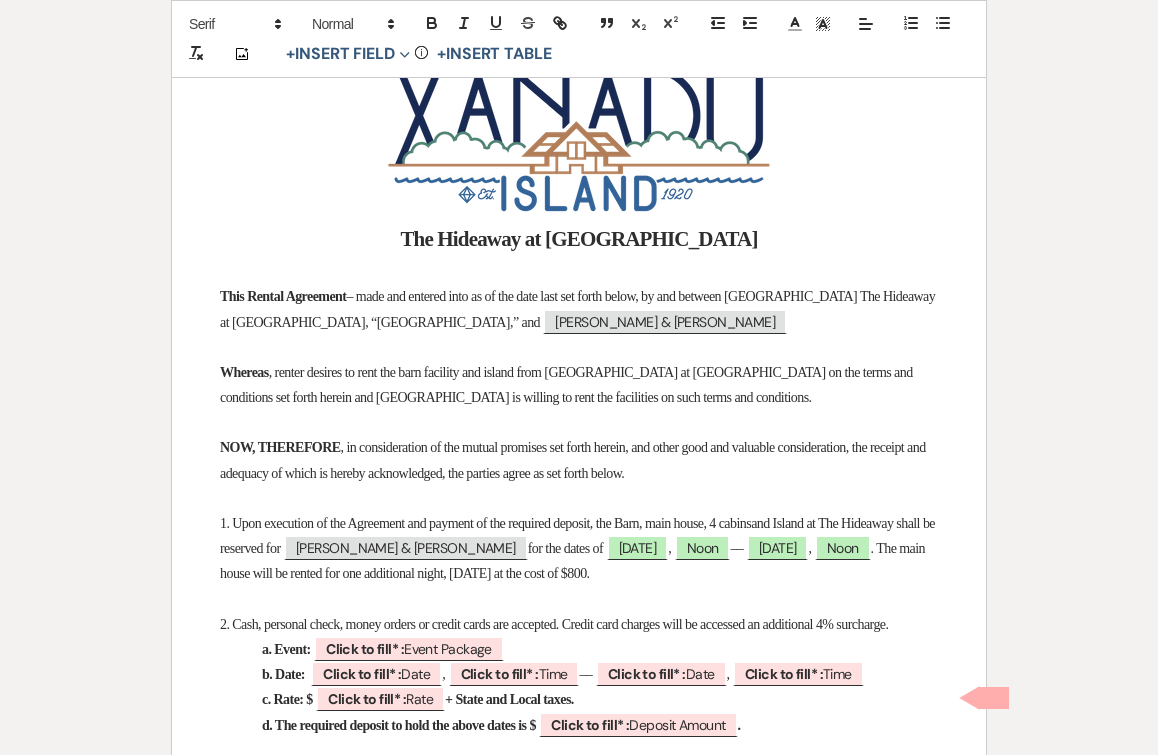 drag, startPoint x: 478, startPoint y: 570, endPoint x: 494, endPoint y: 593, distance: 28.01785 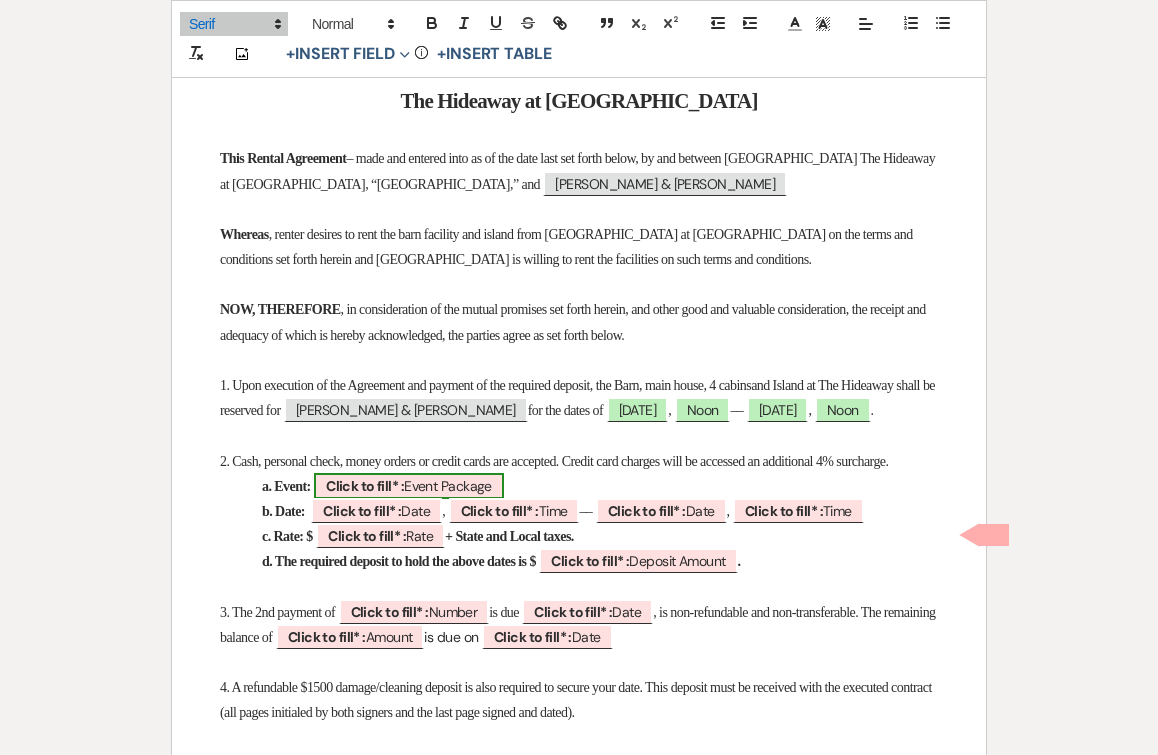 scroll, scrollTop: 500, scrollLeft: 0, axis: vertical 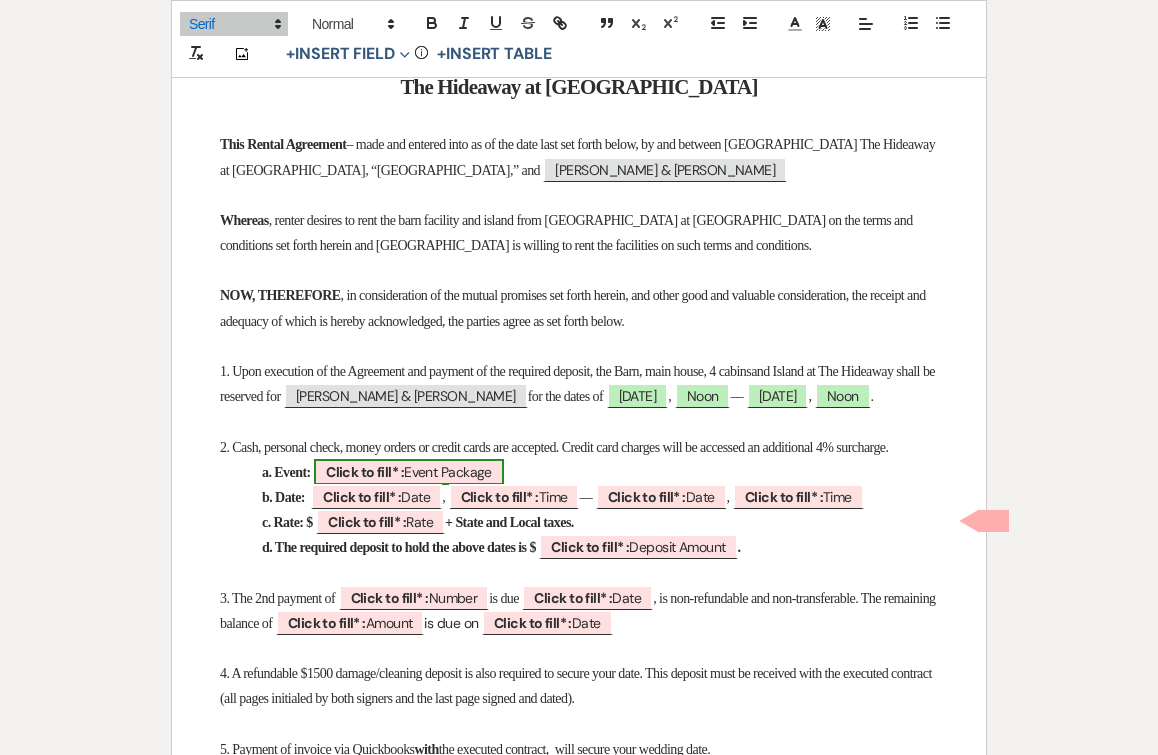click on "Click to fill* :" at bounding box center [365, 472] 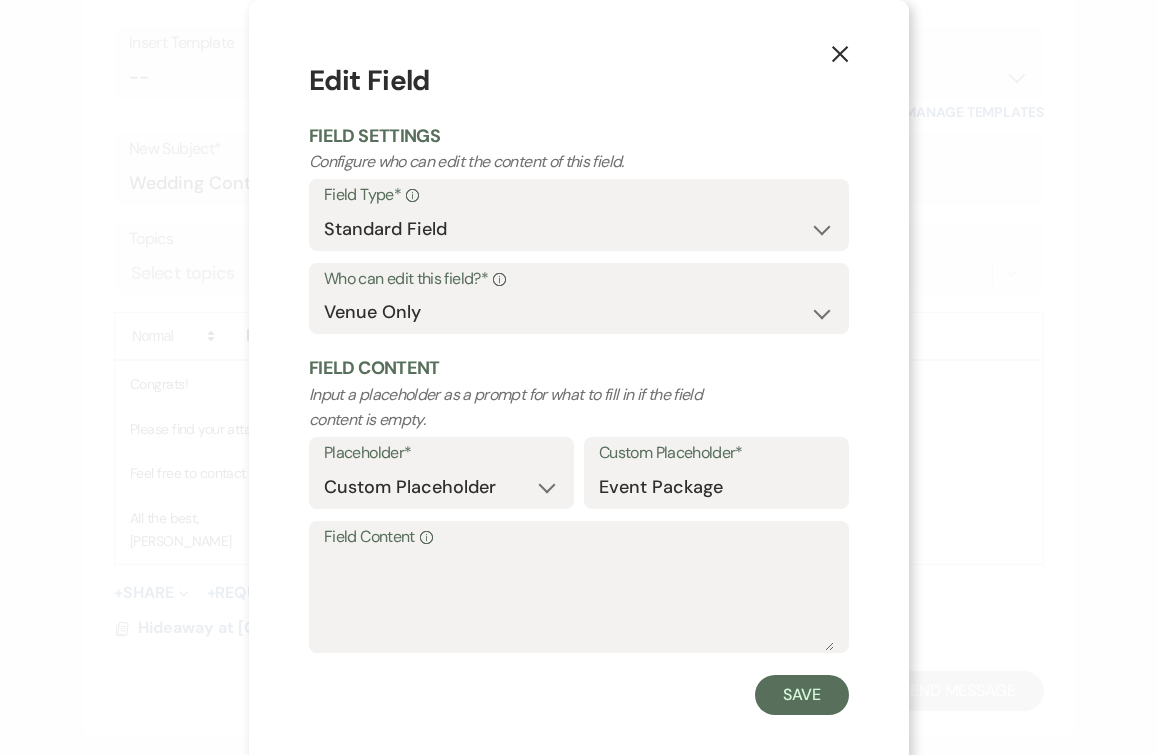 click on "Field Content Info" at bounding box center [579, 537] 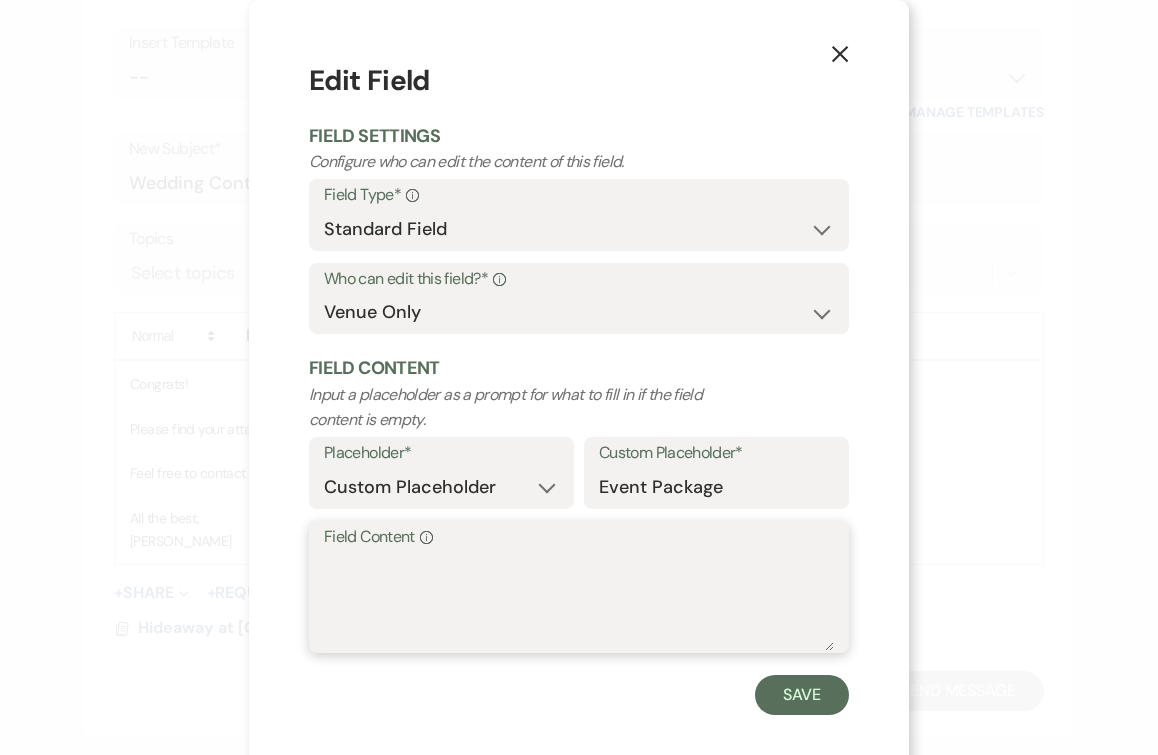 click on "Field Content Info" at bounding box center (579, 601) 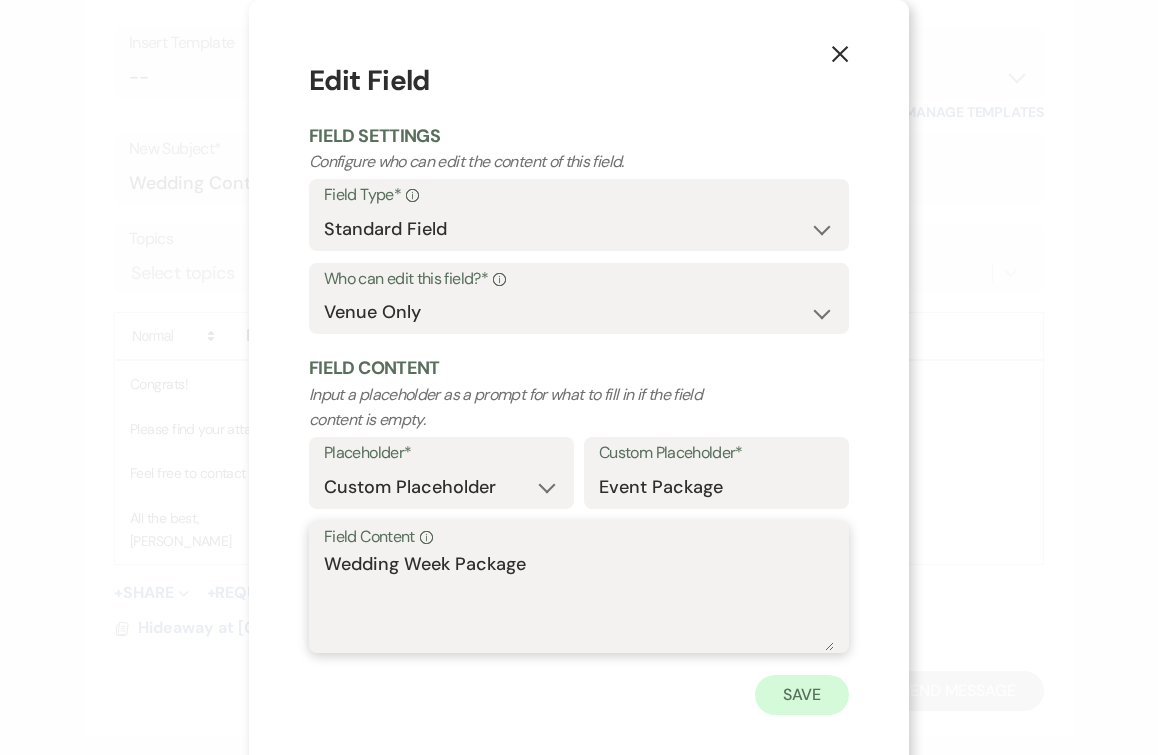 type on "Wedding Week Package" 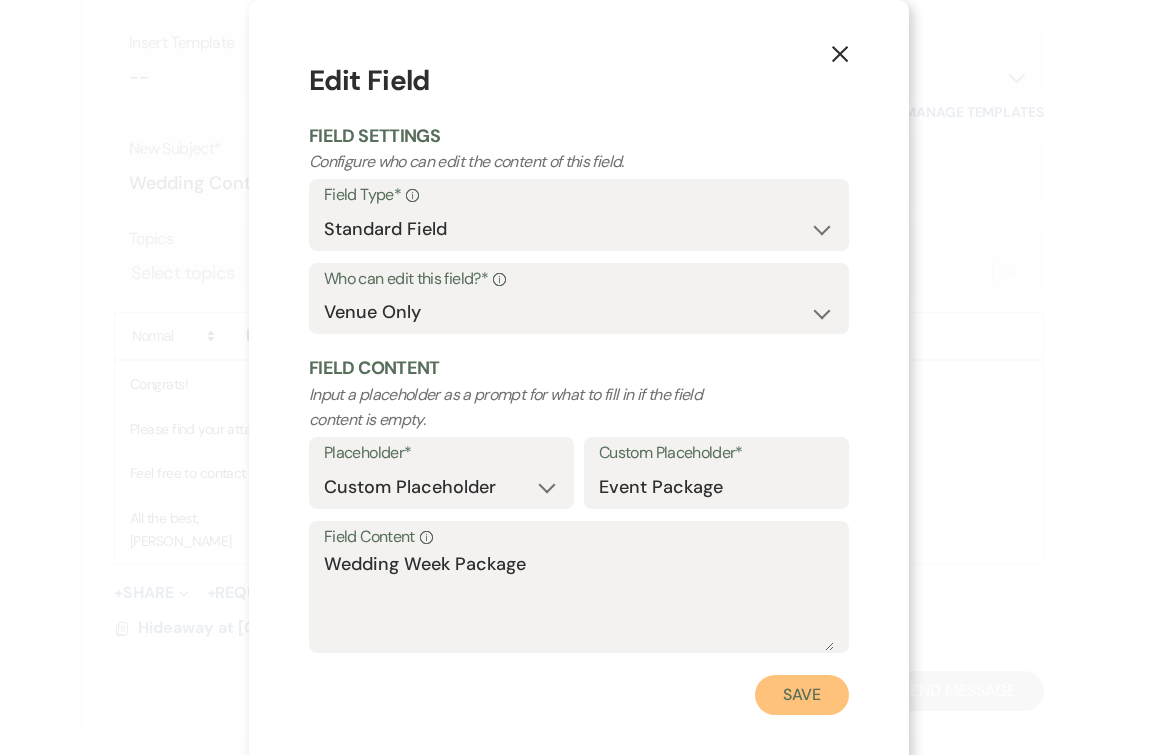 click on "Save" at bounding box center (802, 695) 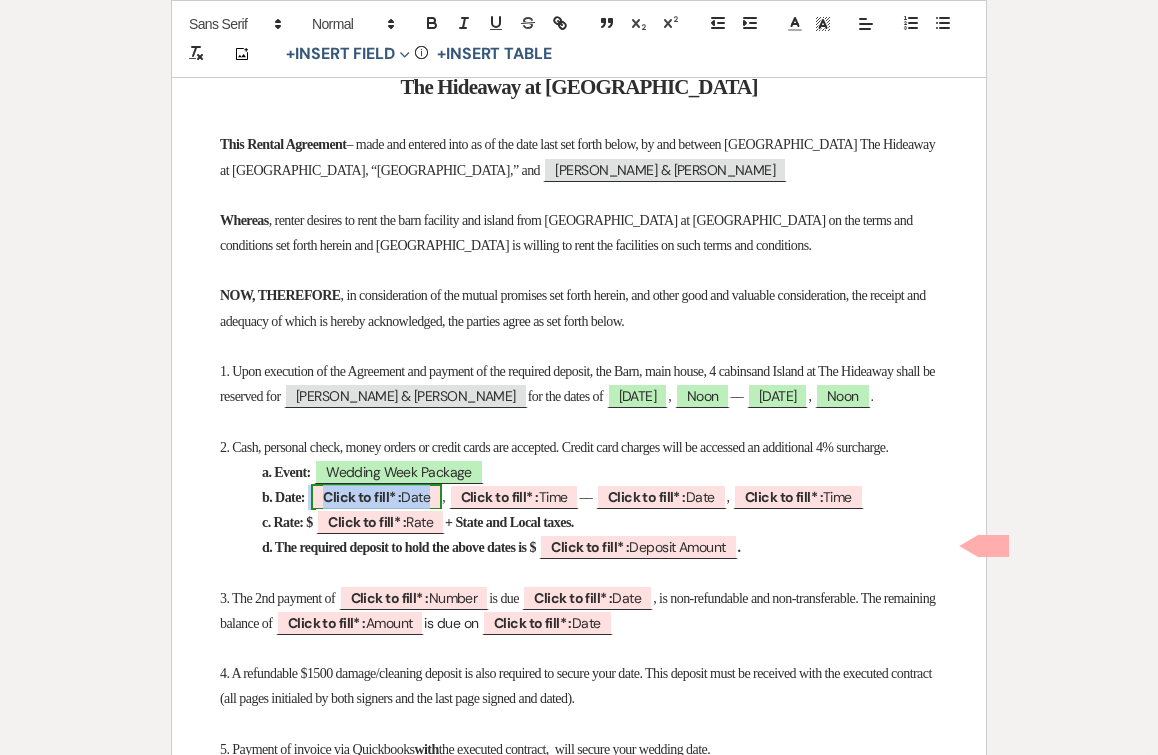 click on "Click to fill* :" at bounding box center (362, 497) 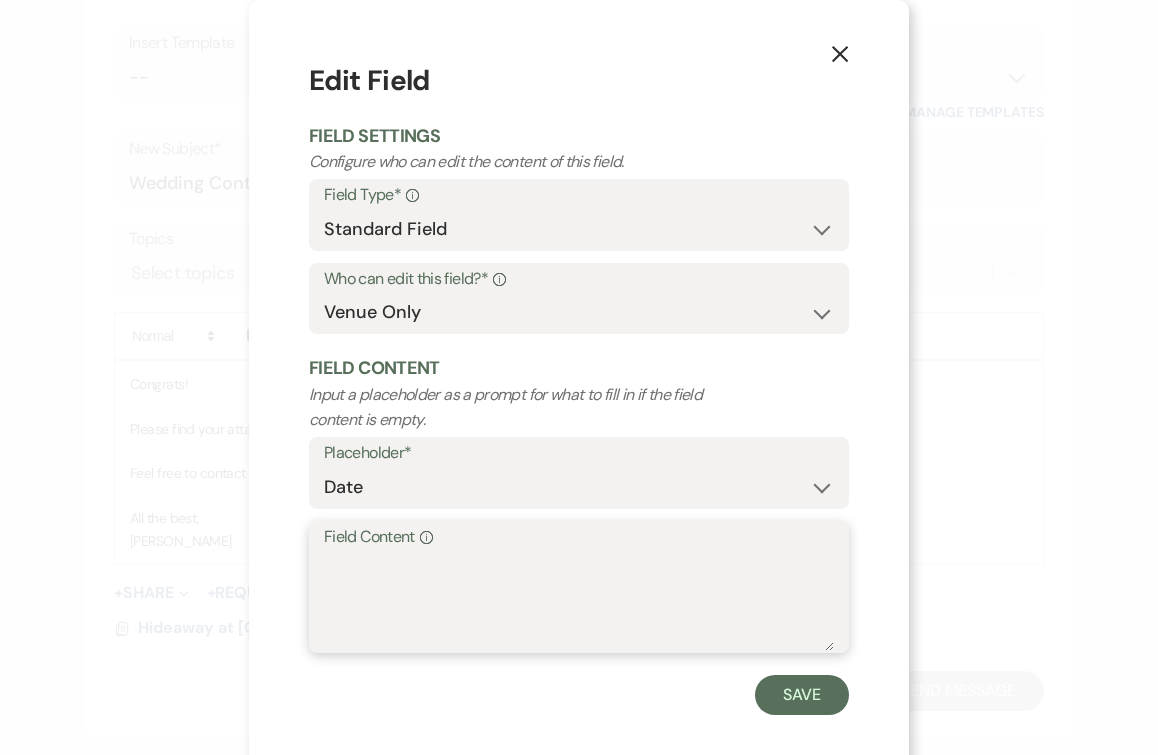 click on "Field Content Info" at bounding box center (579, 601) 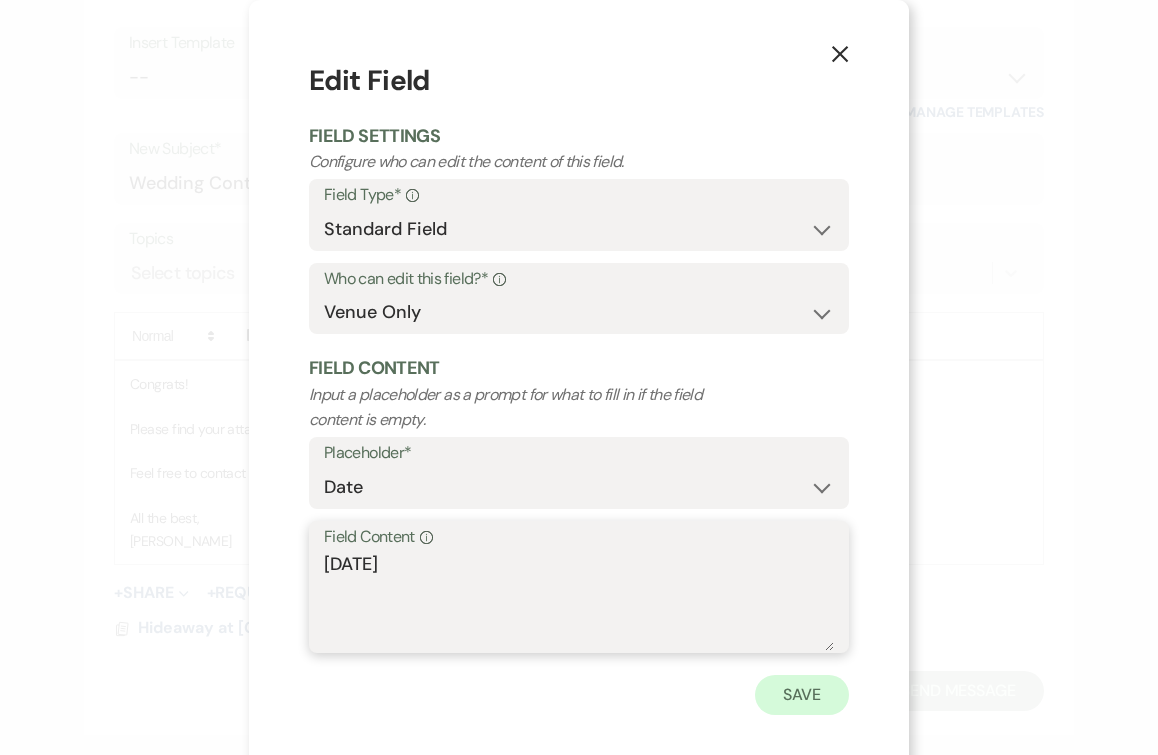 type on "9/9/26" 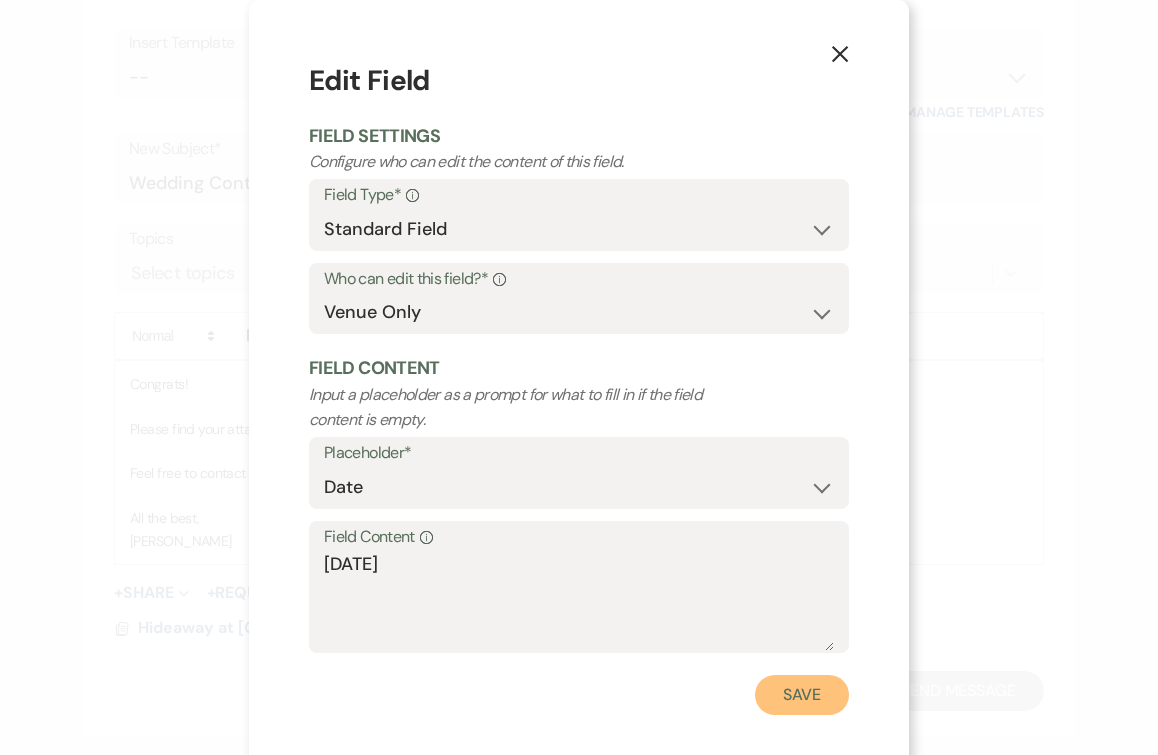 click on "Save" at bounding box center (802, 695) 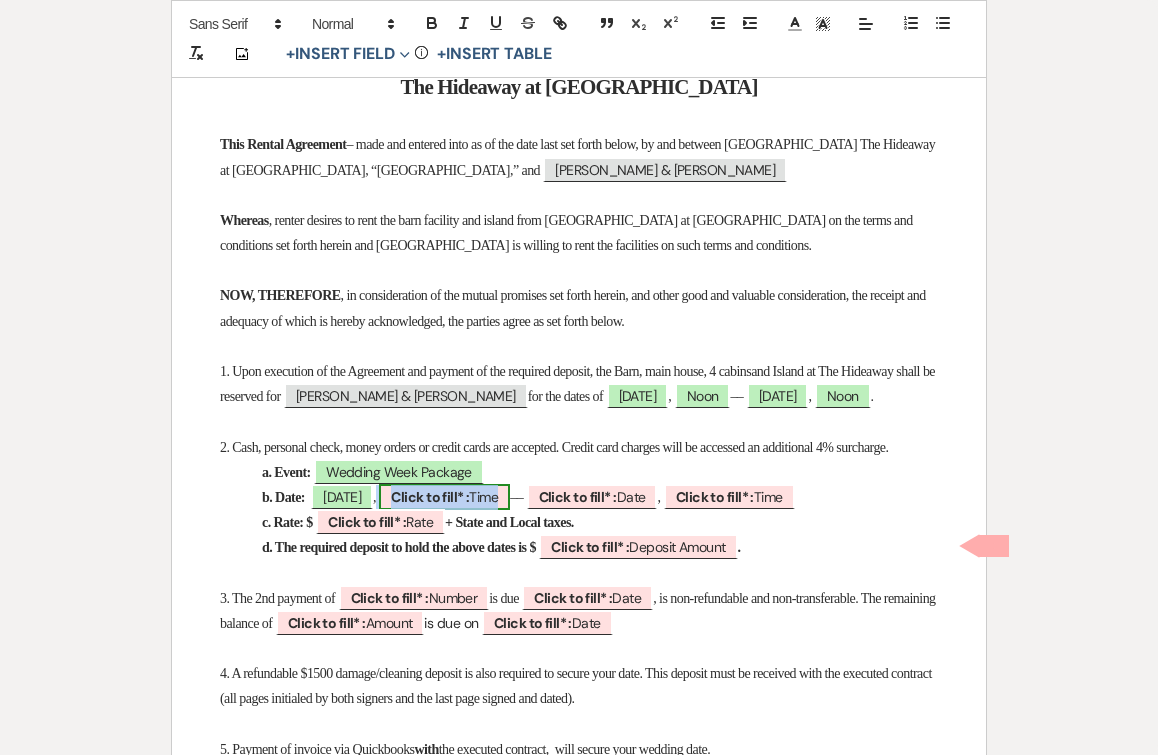 click on "Click to fill* :" at bounding box center [430, 497] 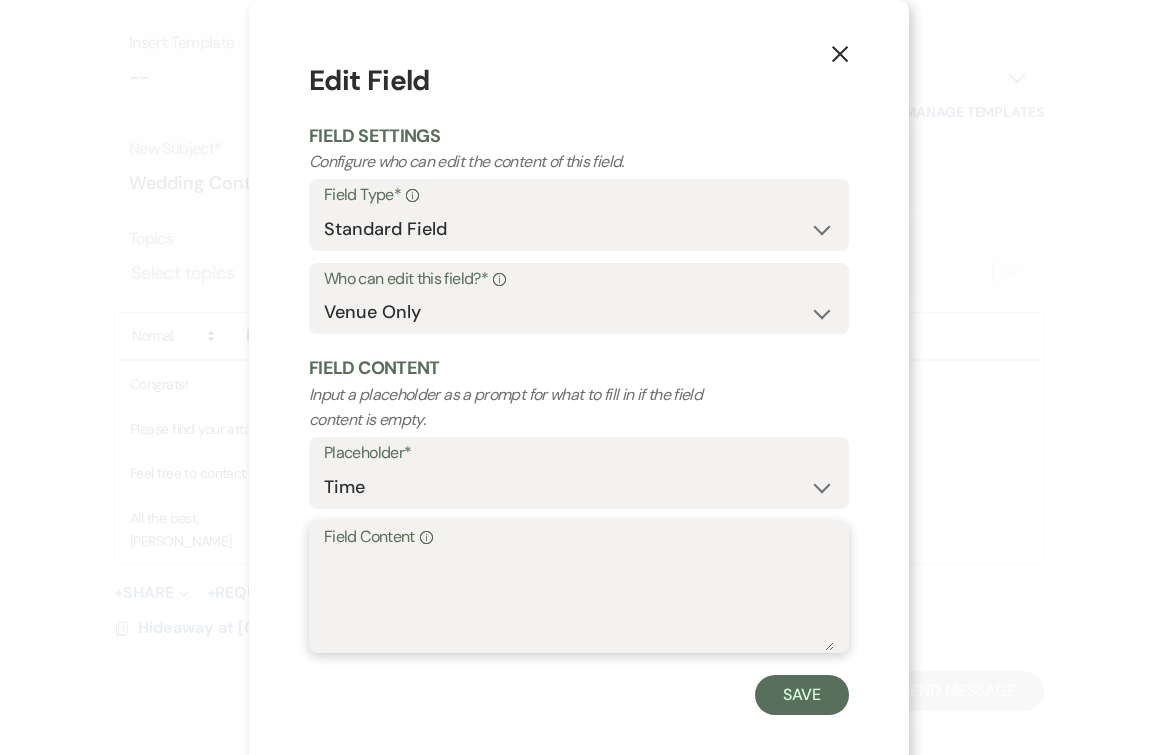 click on "Field Content Info" at bounding box center (579, 601) 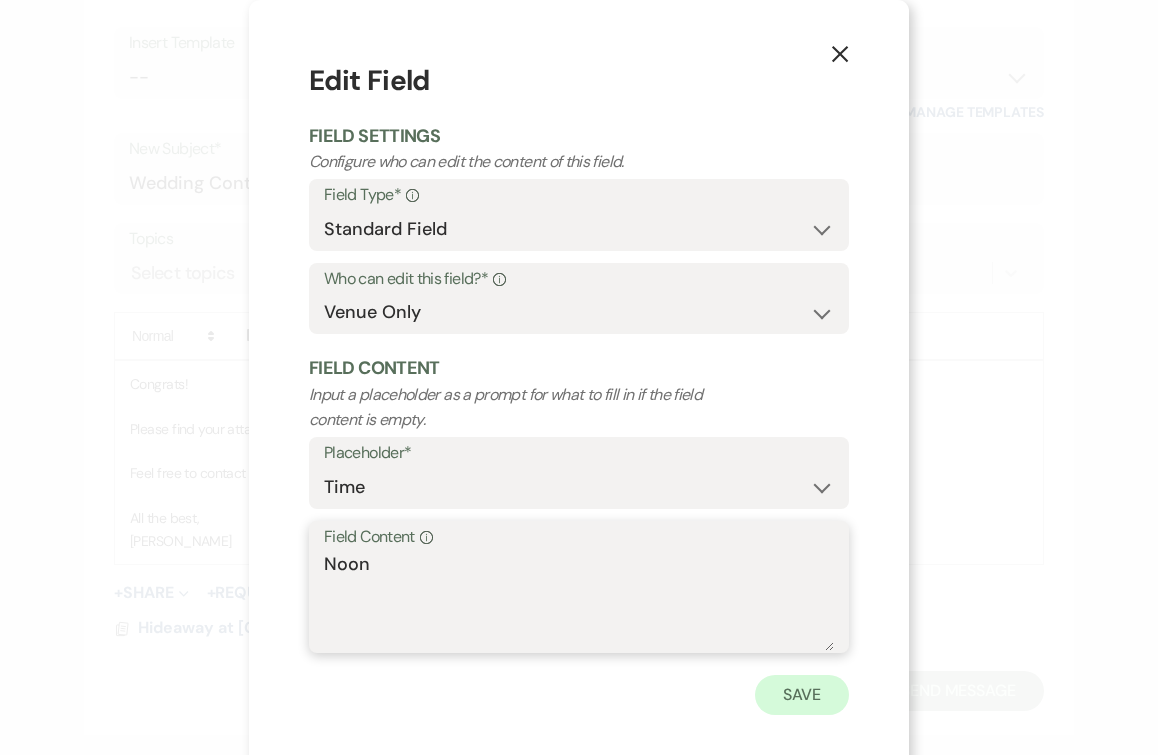 type on "Noon" 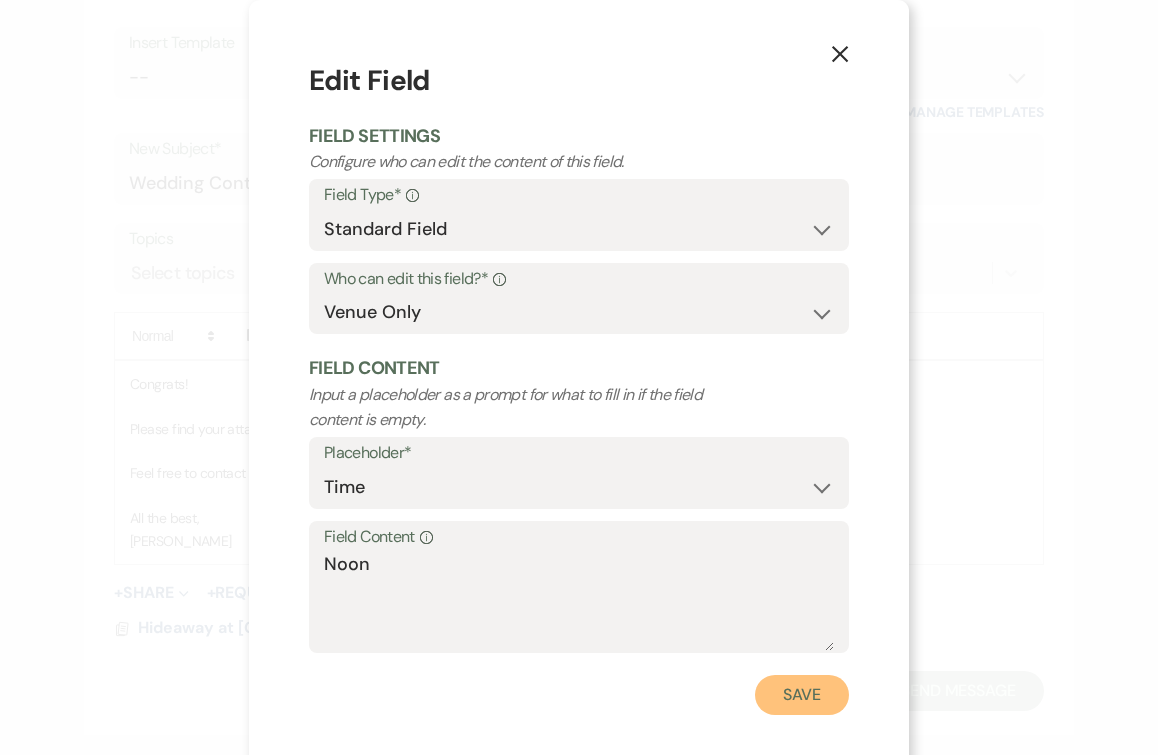 click on "Save" at bounding box center (802, 695) 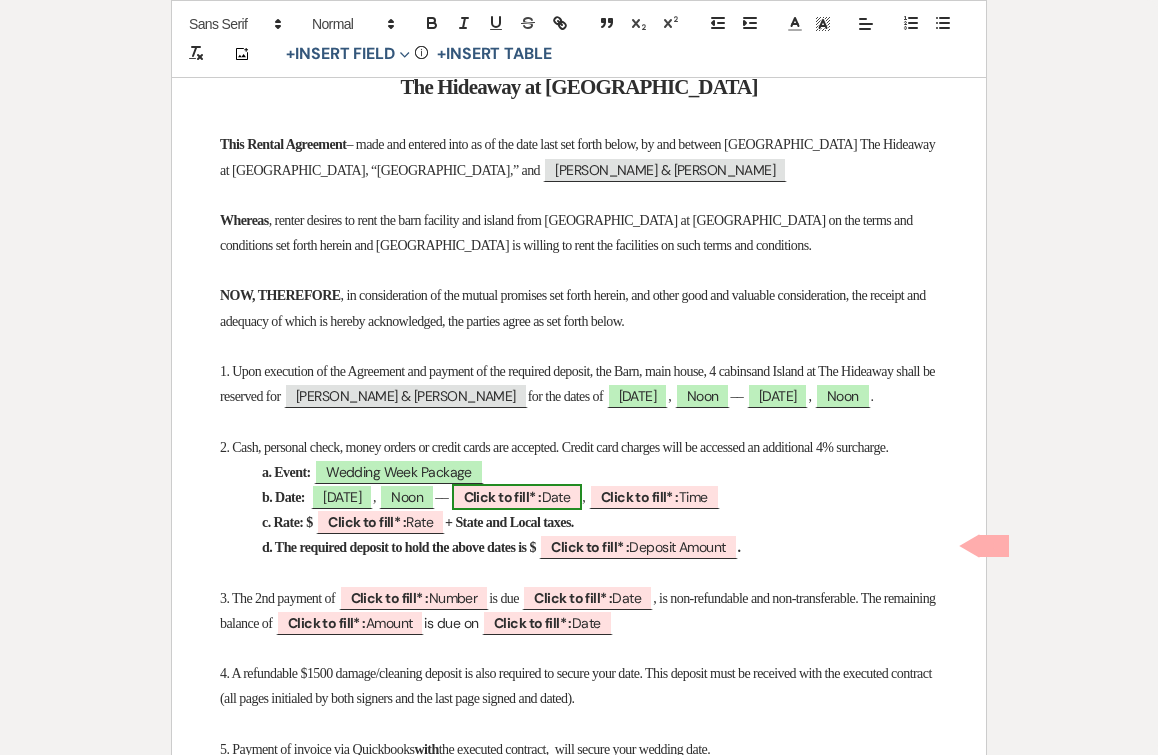 click on "Click to fill* :" at bounding box center [503, 497] 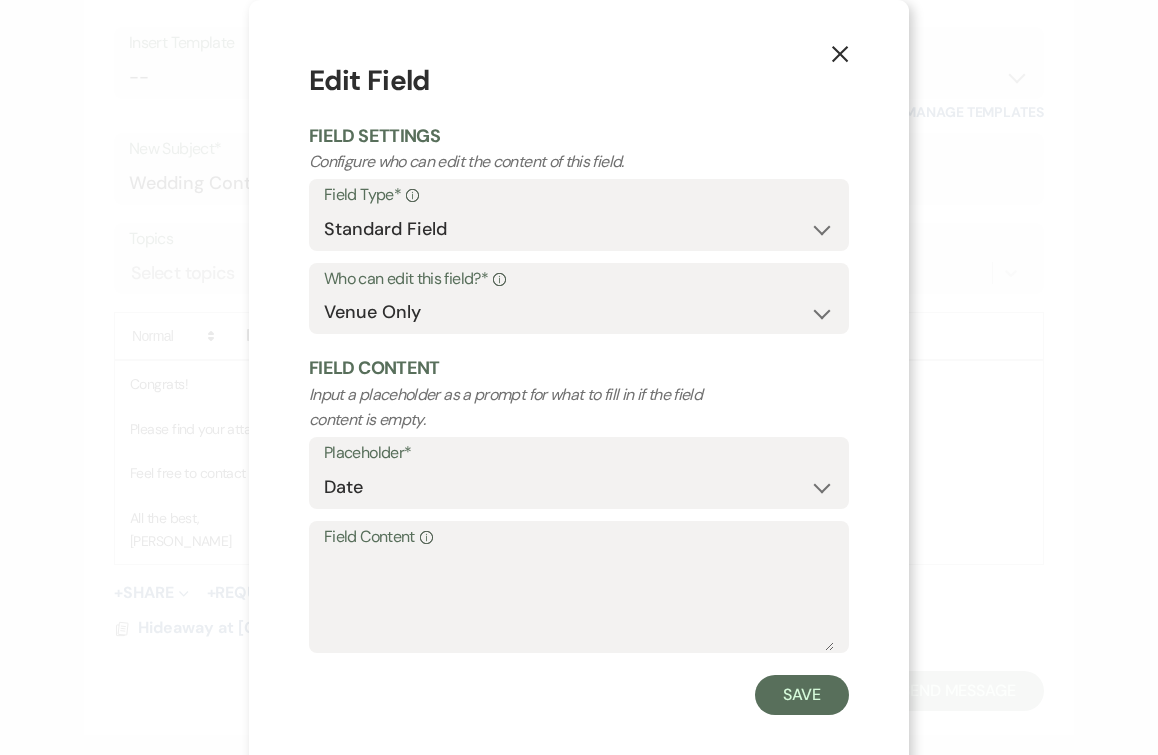 click on "Field Content Info" at bounding box center [579, 537] 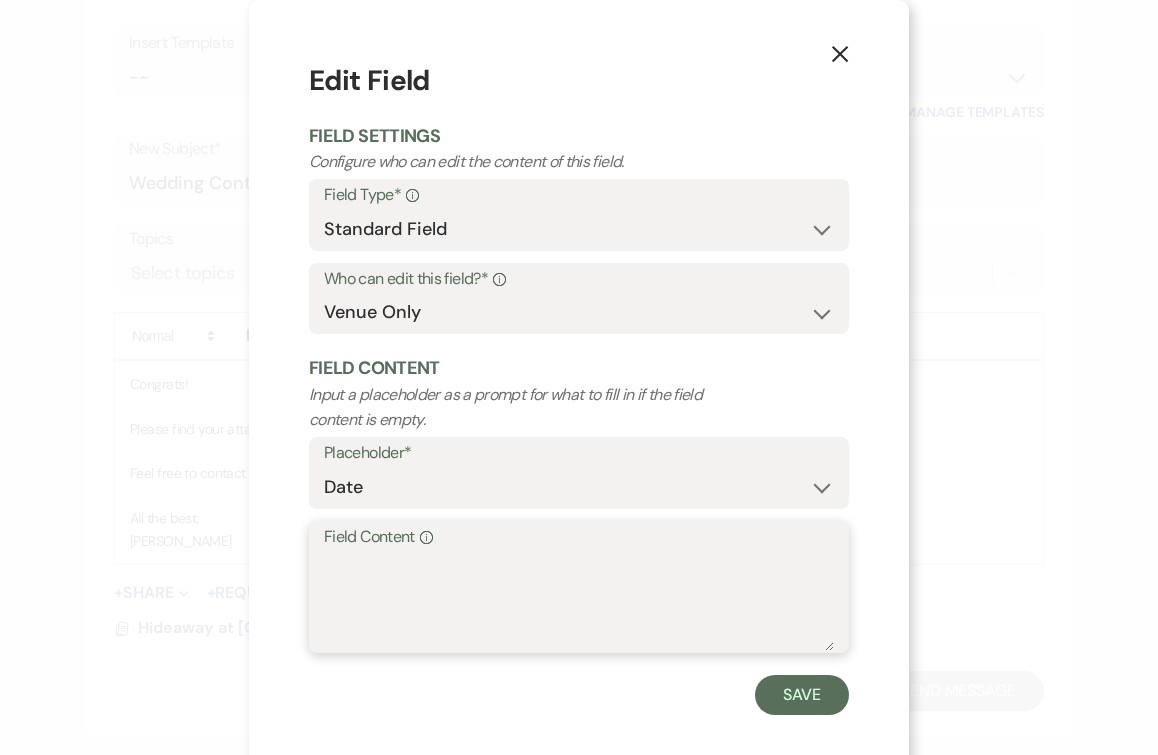 click on "Field Content Info" at bounding box center [579, 601] 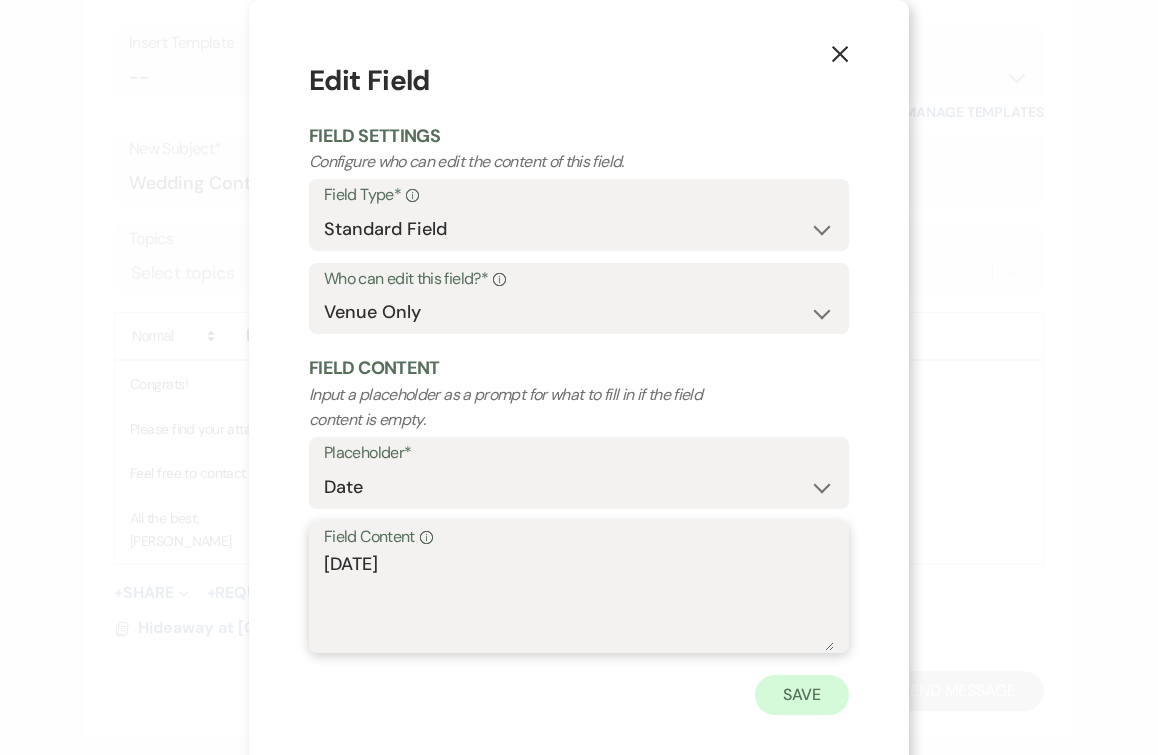 type on "9/16/26" 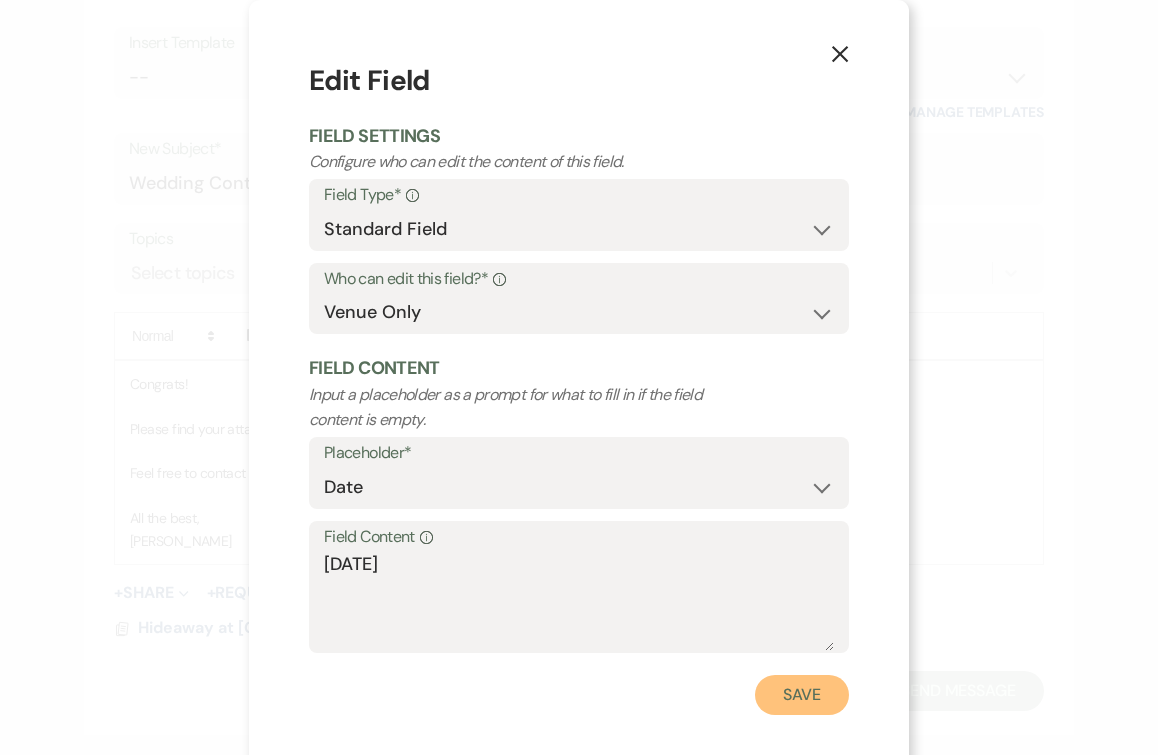click on "Save" at bounding box center (802, 695) 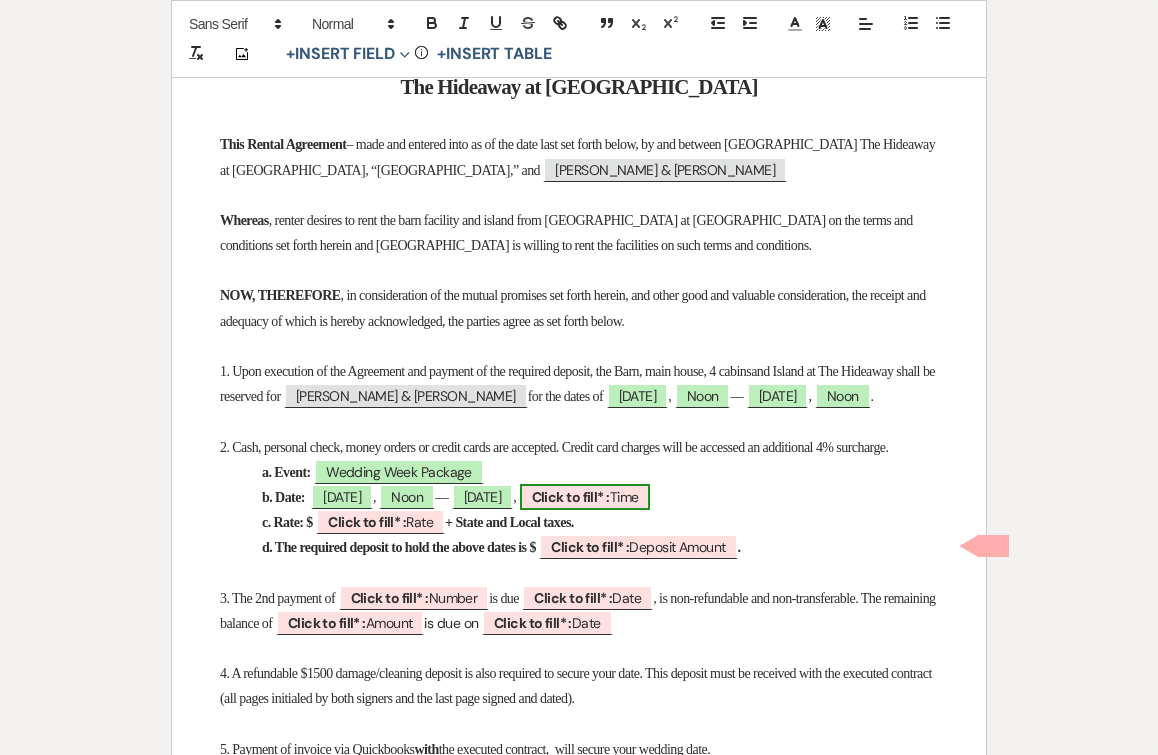 click on "Click to fill* :" at bounding box center (571, 497) 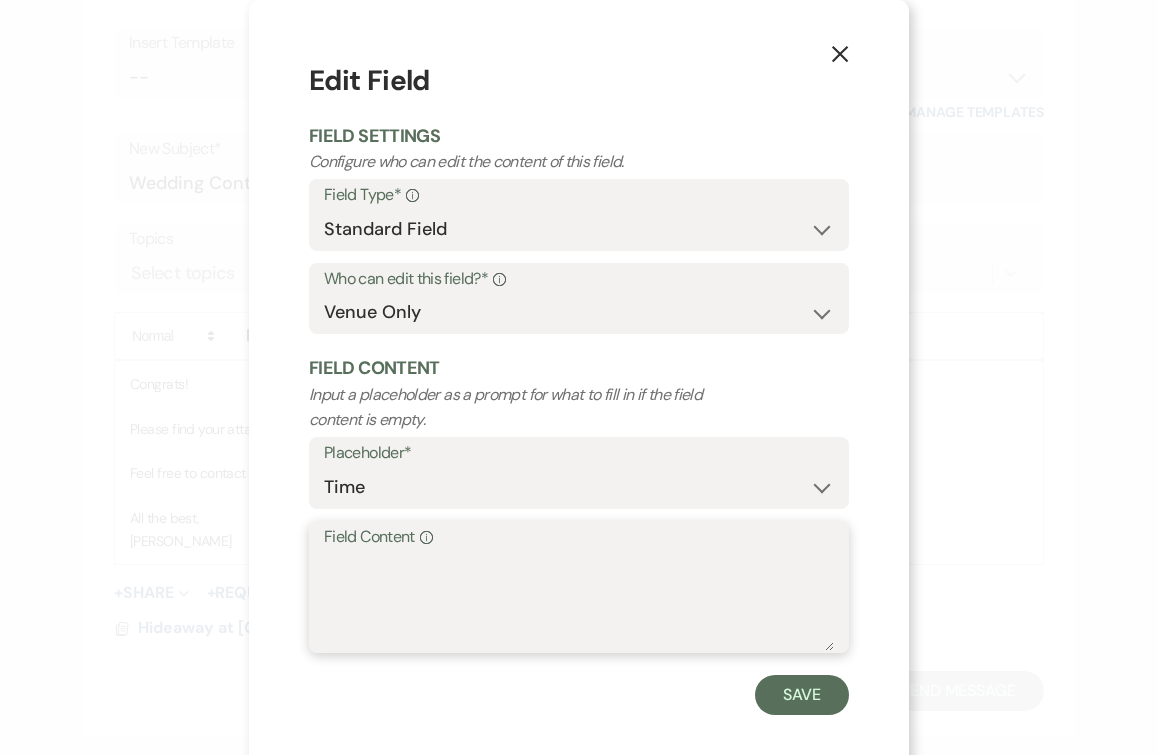 click on "Field Content Info" at bounding box center [579, 601] 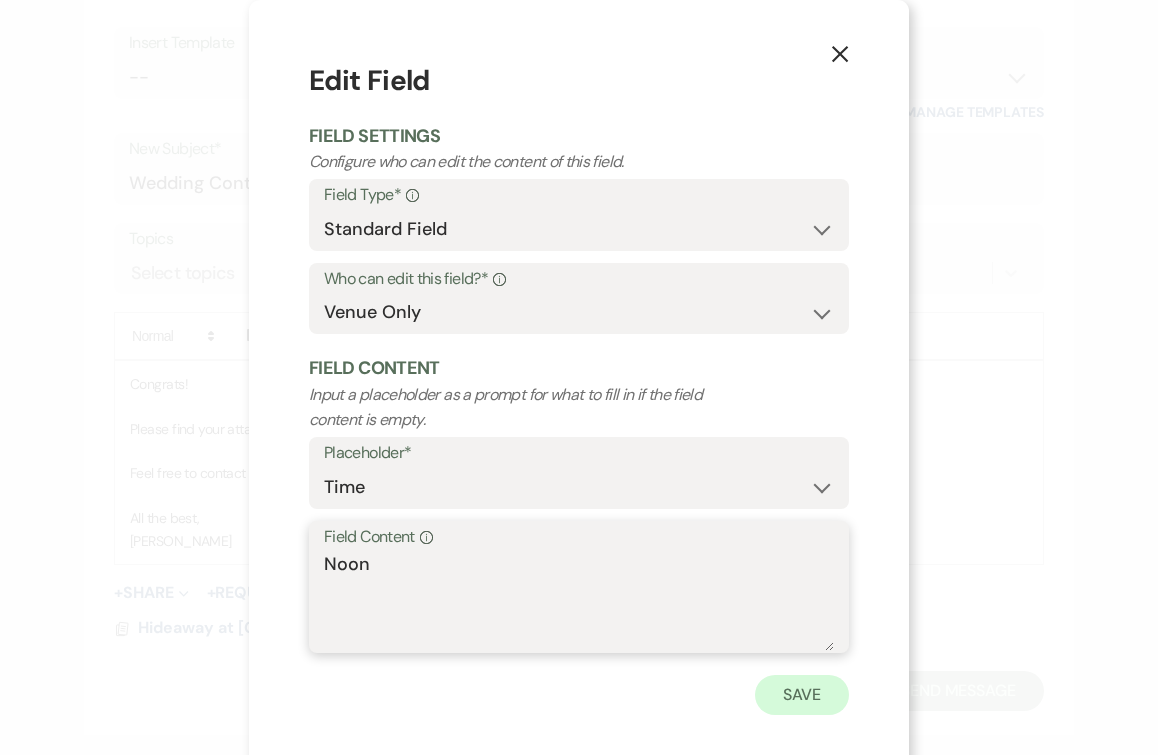 type on "Noon" 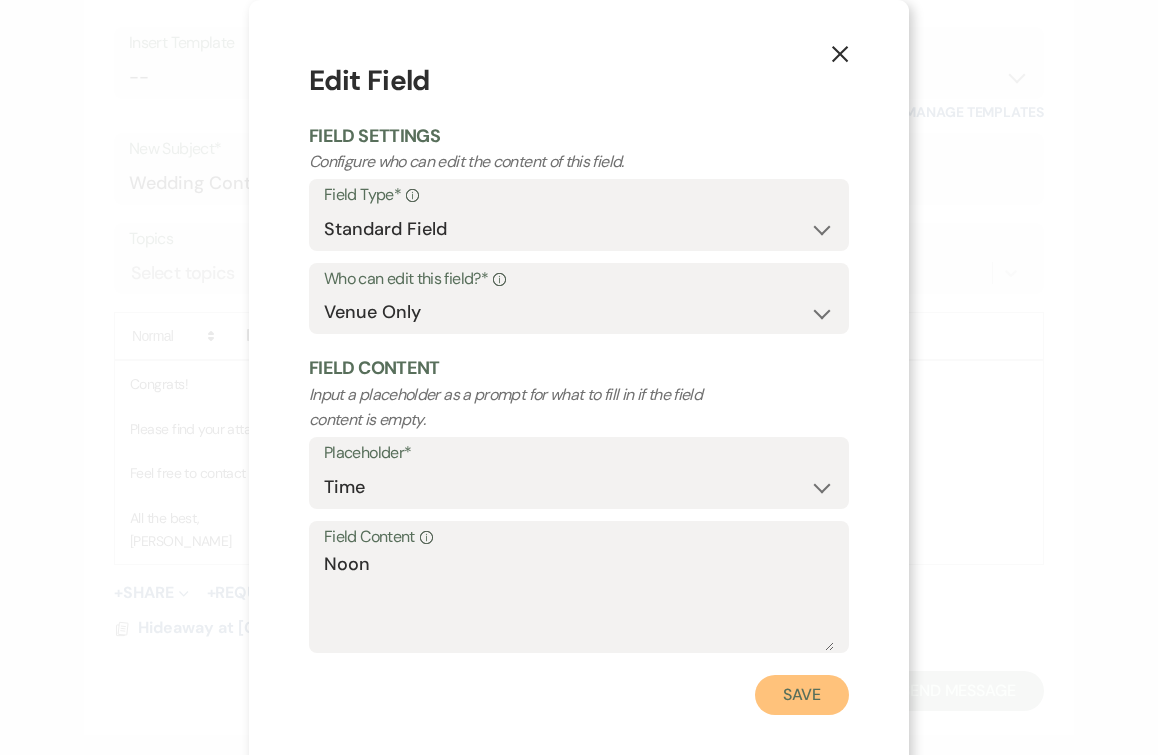 click on "Save" at bounding box center [802, 695] 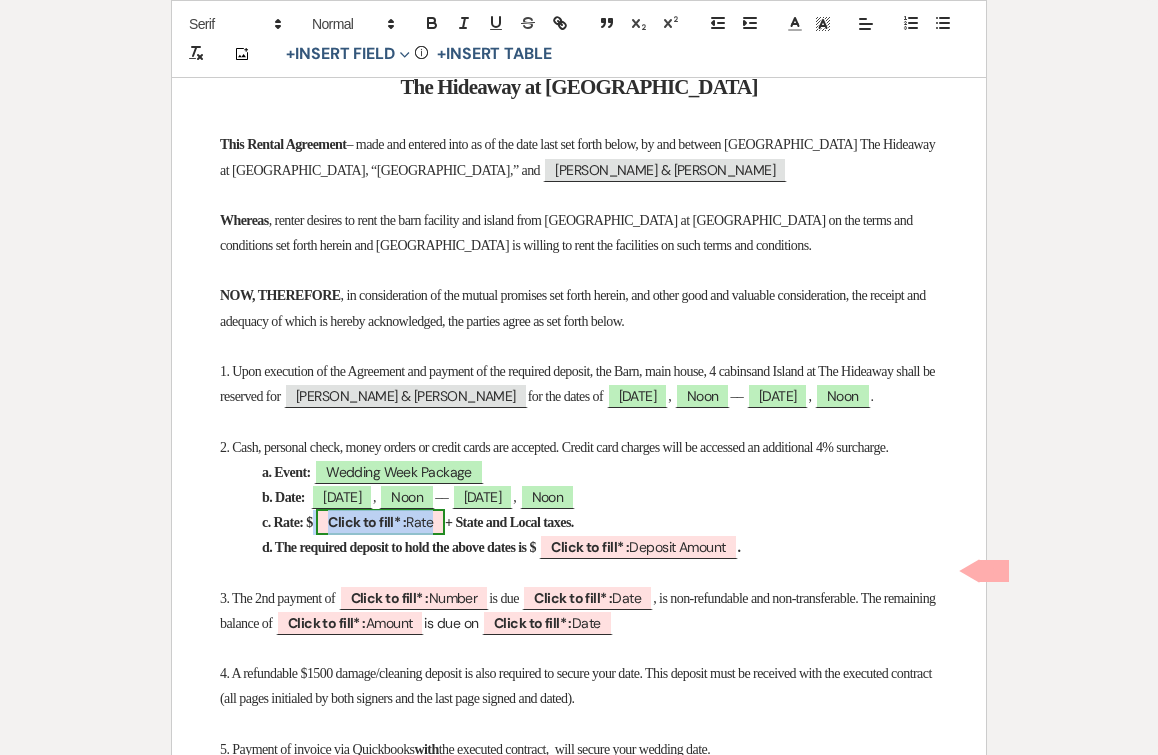 click on "Click to fill* :" at bounding box center [367, 522] 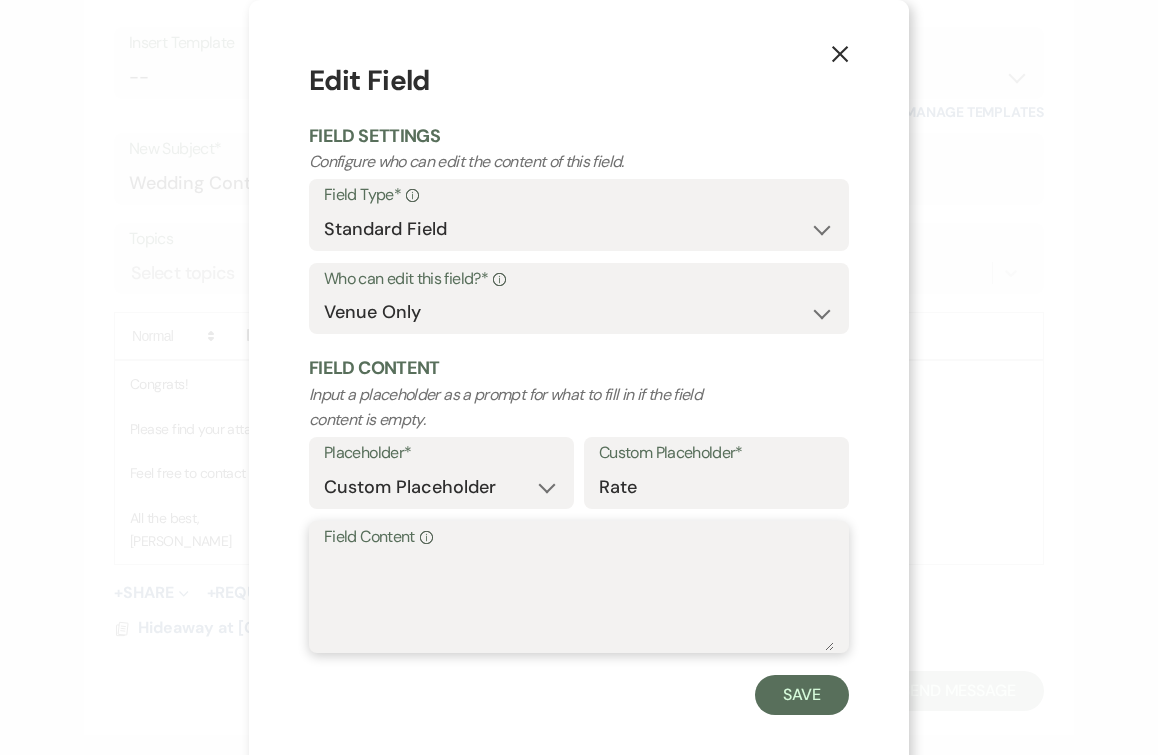 click on "Field Content Info" at bounding box center [579, 601] 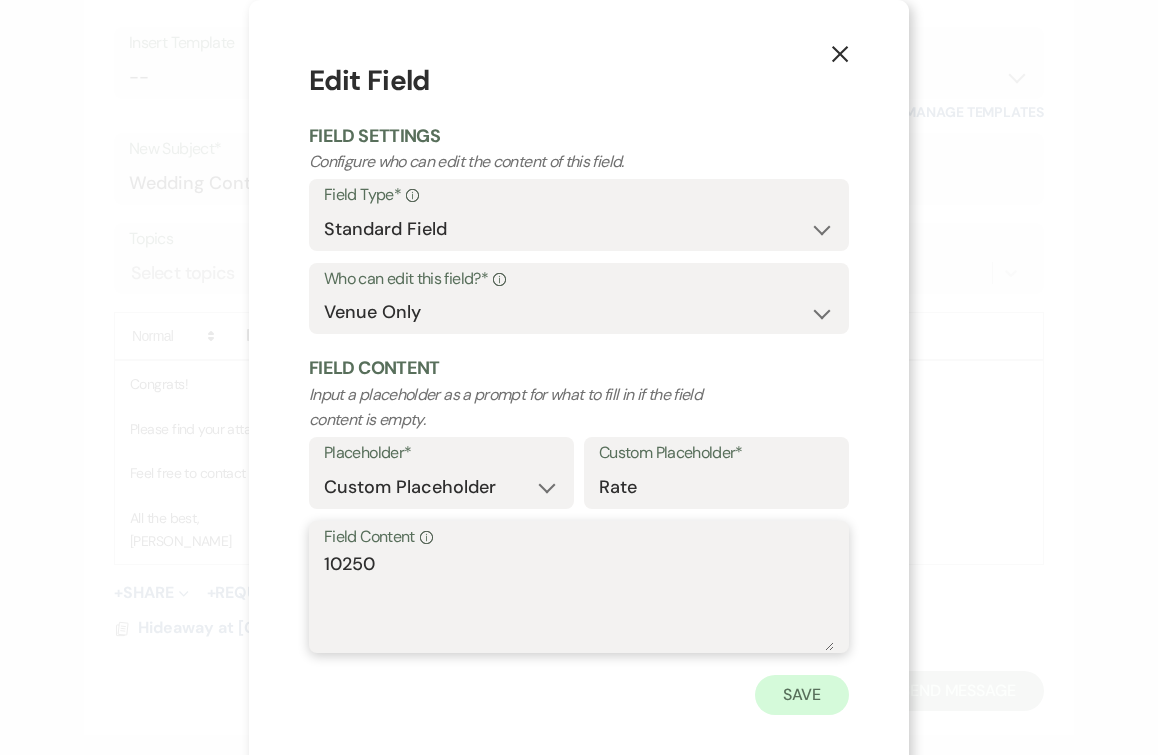 type on "10250" 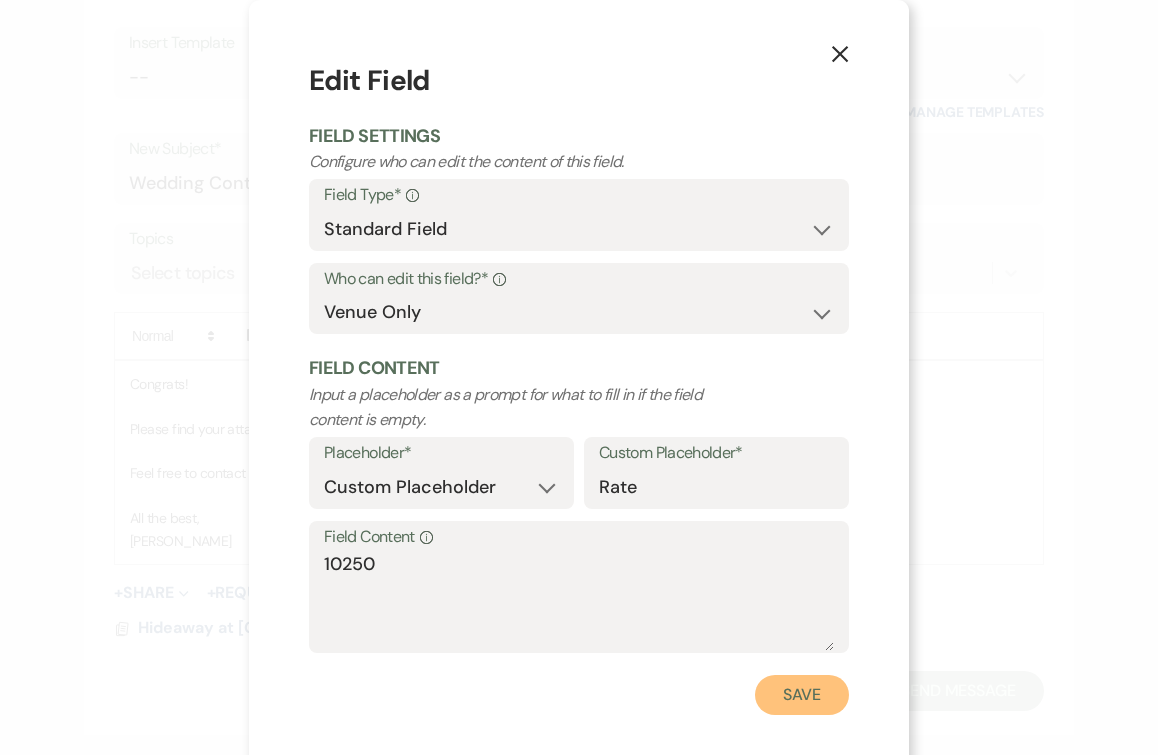 click on "Save" at bounding box center [802, 695] 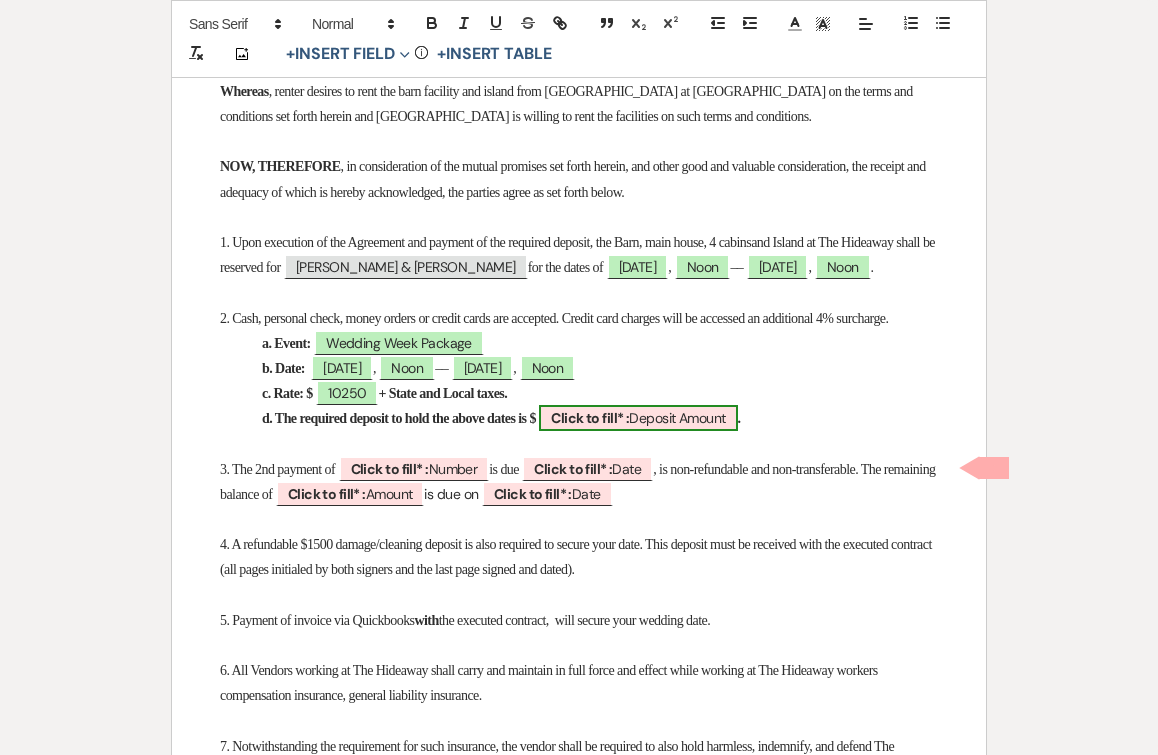 scroll, scrollTop: 626, scrollLeft: 0, axis: vertical 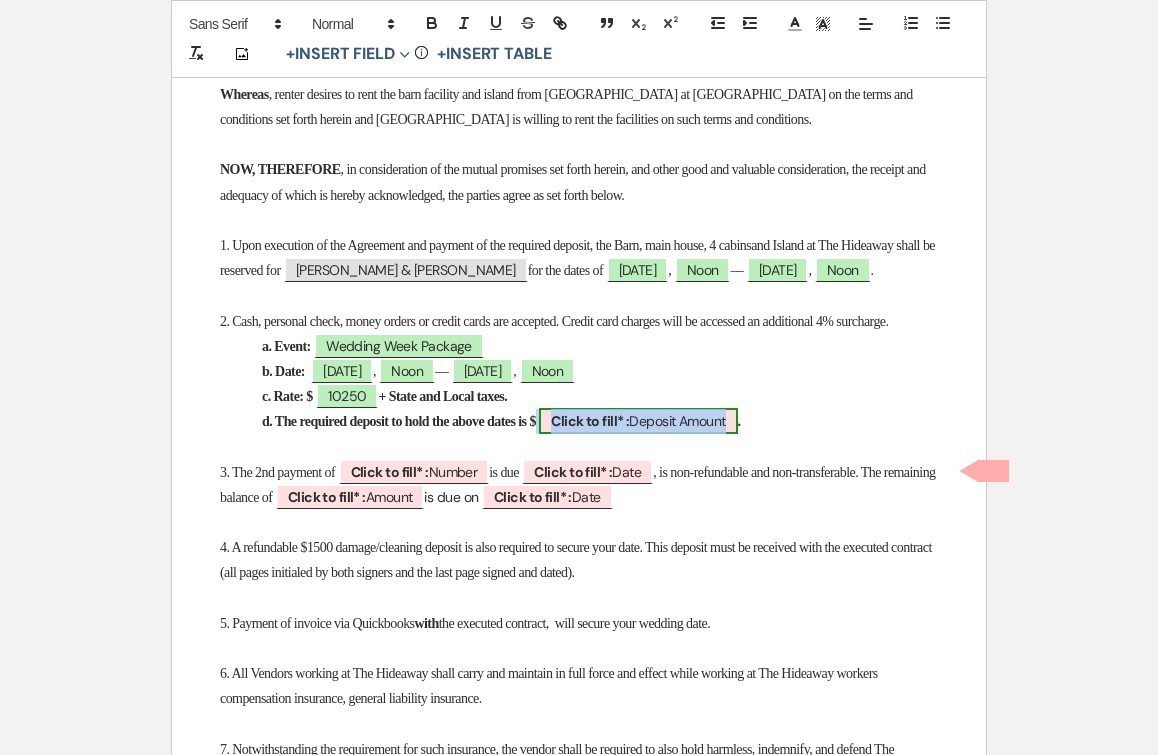 click on "Click to fill* :" at bounding box center [590, 421] 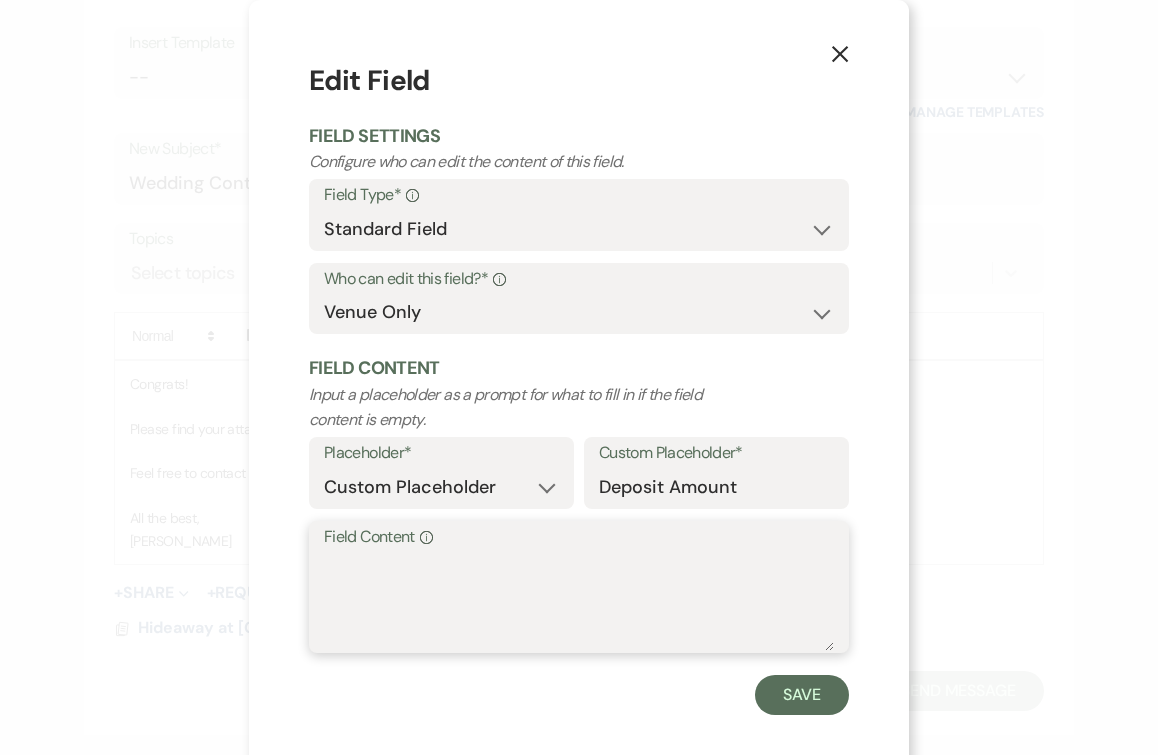 click on "Field Content Info" at bounding box center [579, 601] 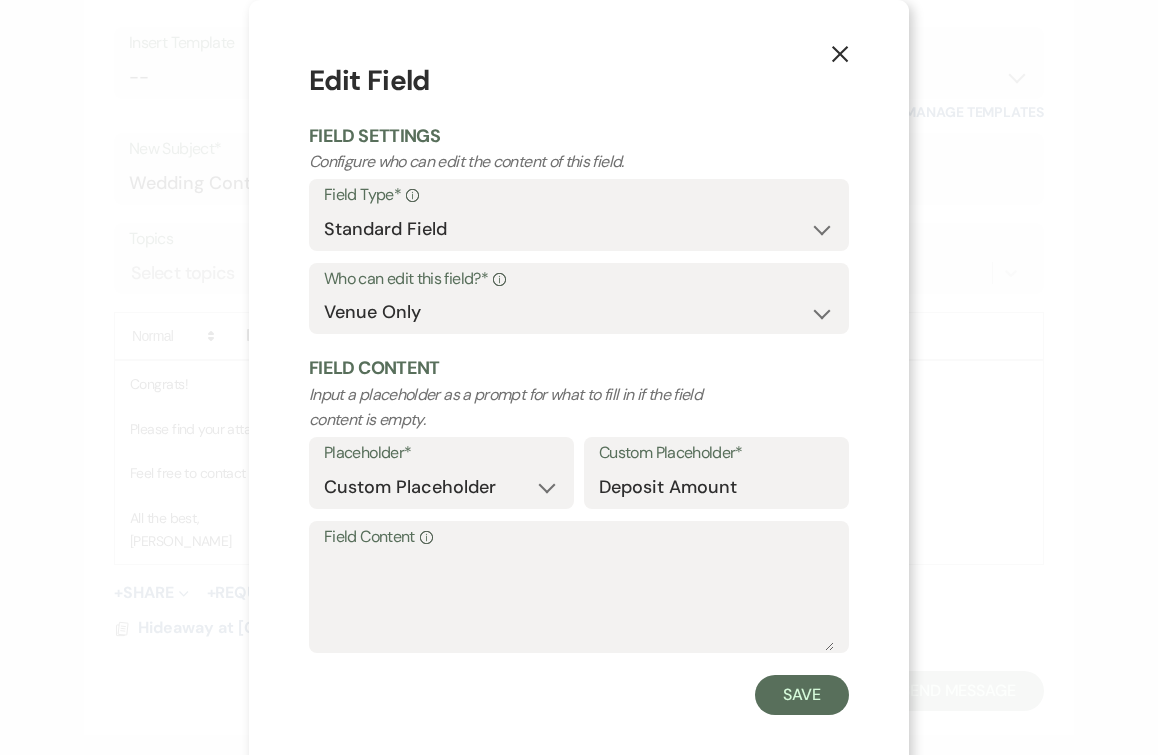 click on "X" 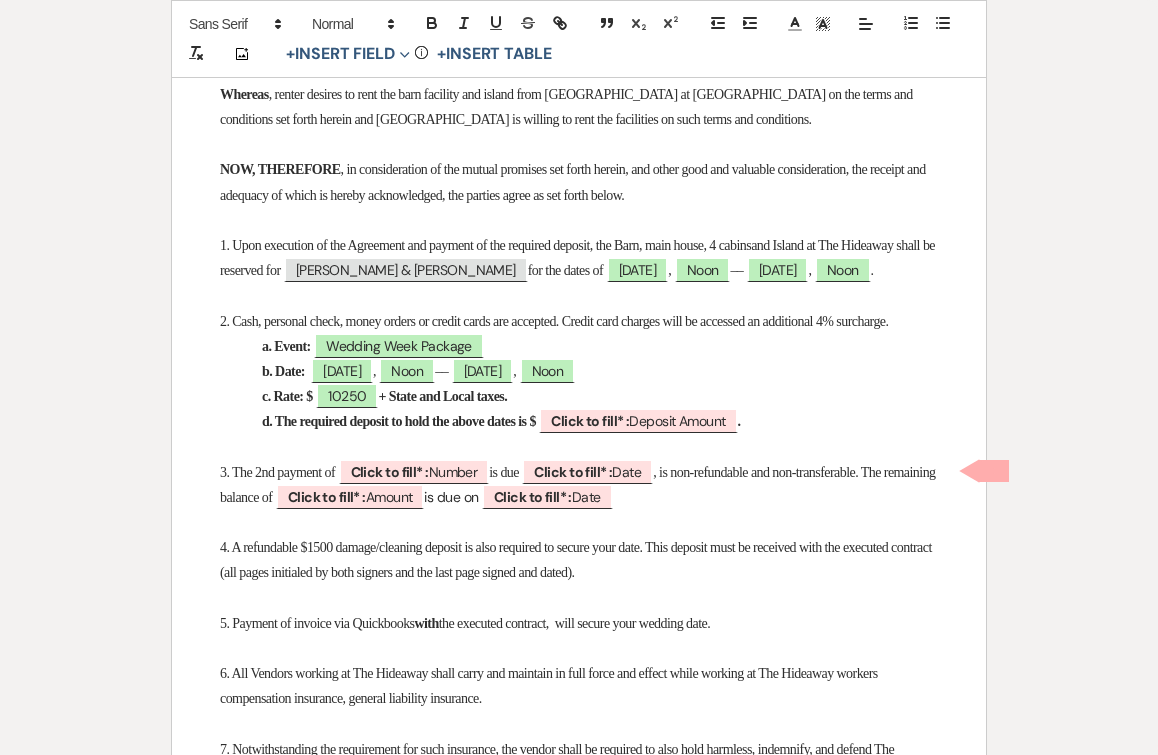 click on "+ State and Local taxes." at bounding box center [442, 396] 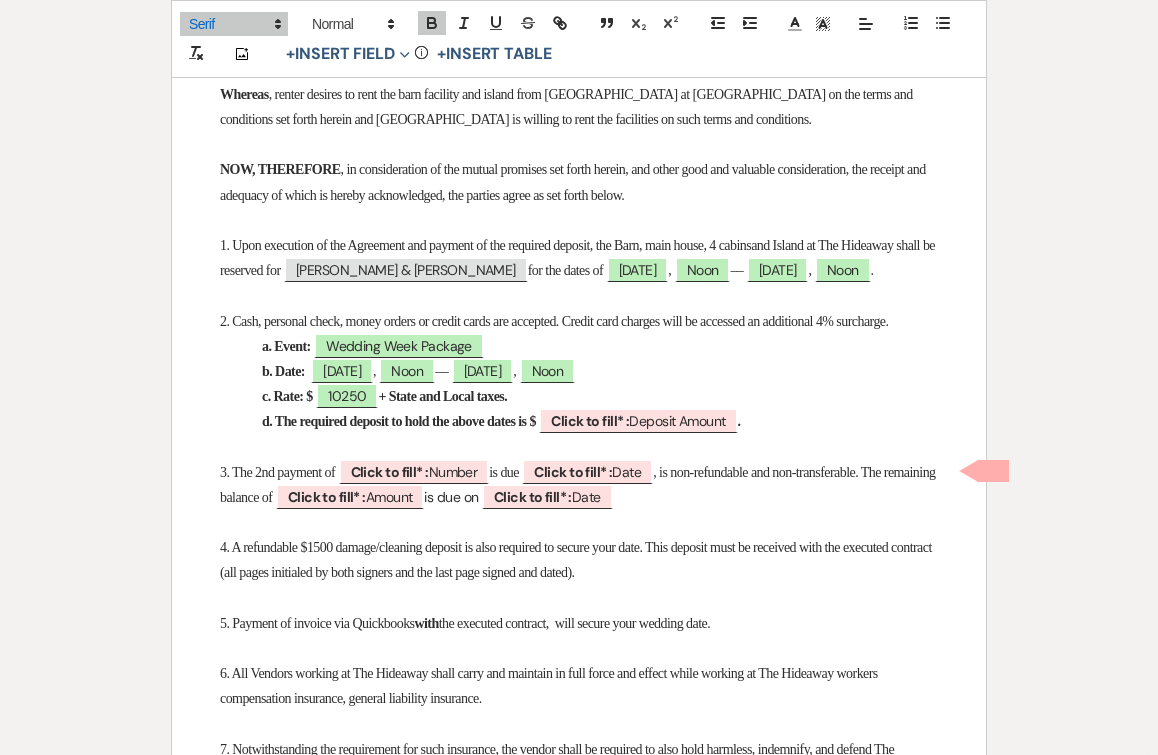 type 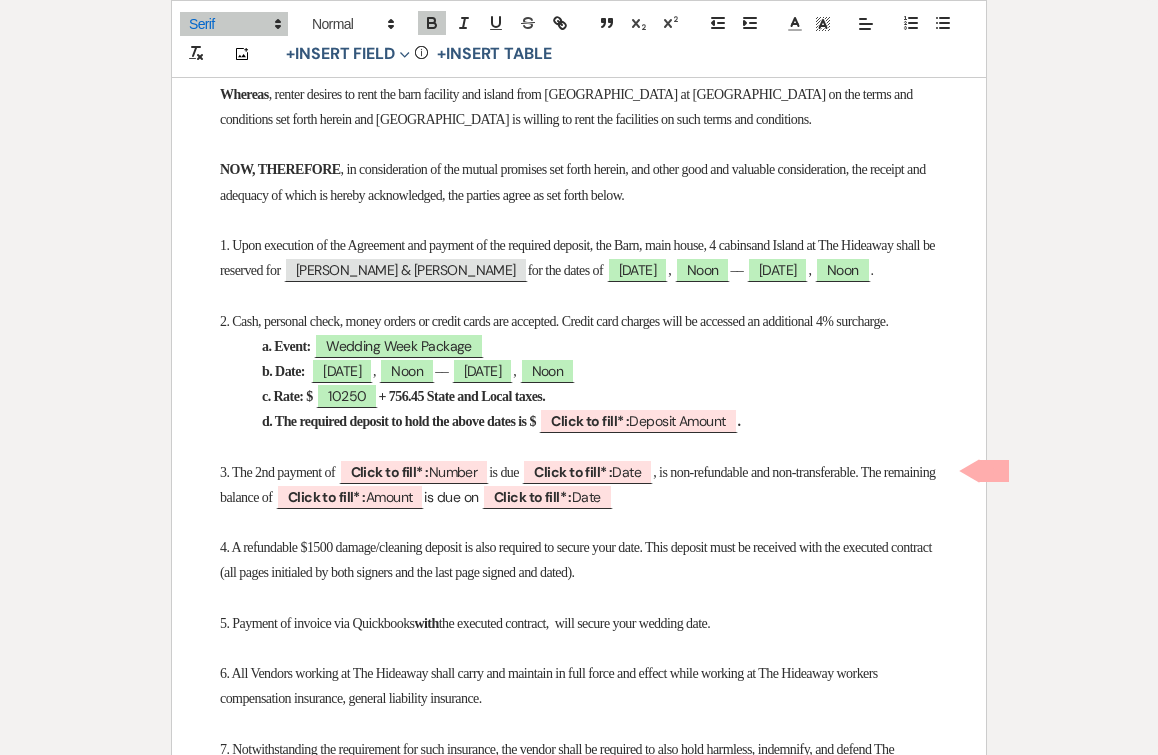 click on "c. Rate: $
10250
+ 756.45 State and Local taxes." at bounding box center (579, 396) 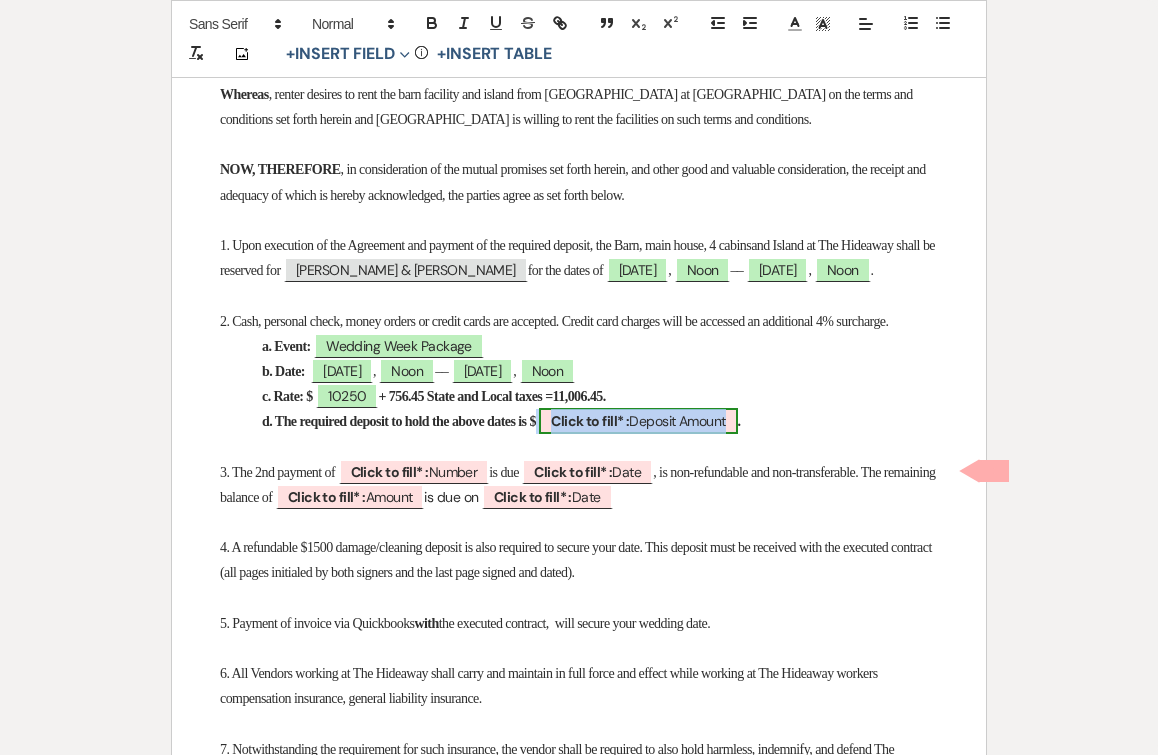 click on "Click to fill* :" at bounding box center [590, 421] 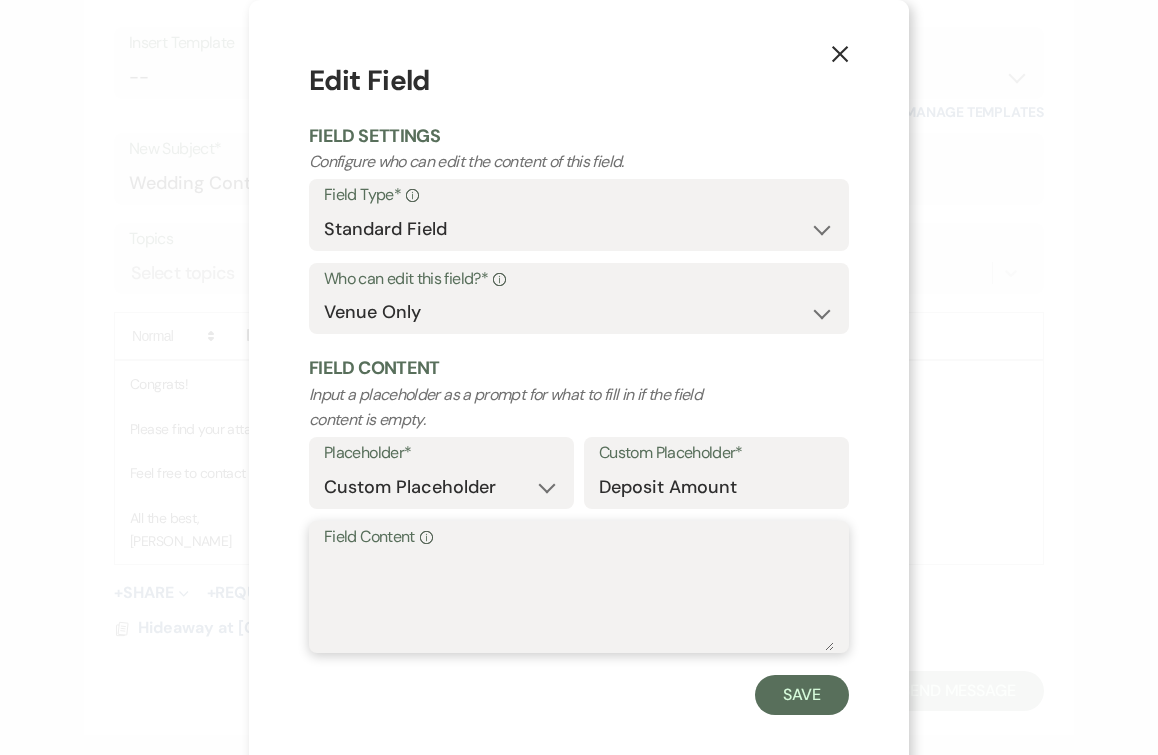 click on "Field Content Info" at bounding box center (579, 601) 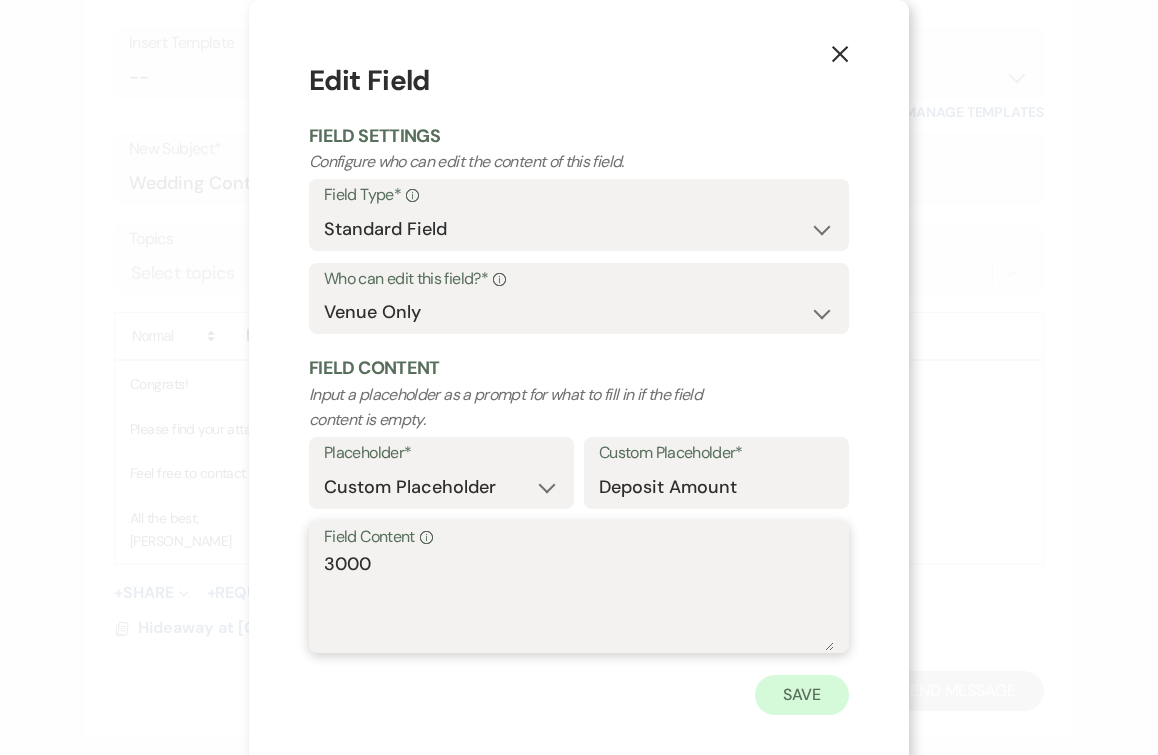 type on "3000" 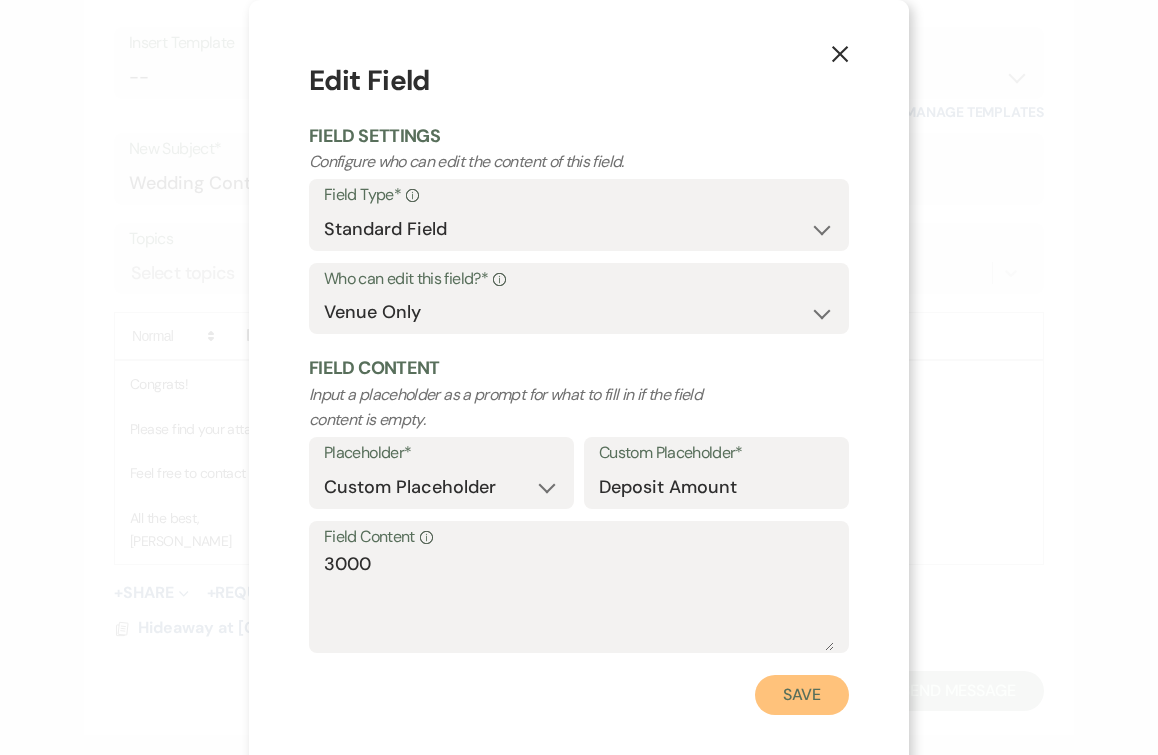 click on "Save" at bounding box center (802, 695) 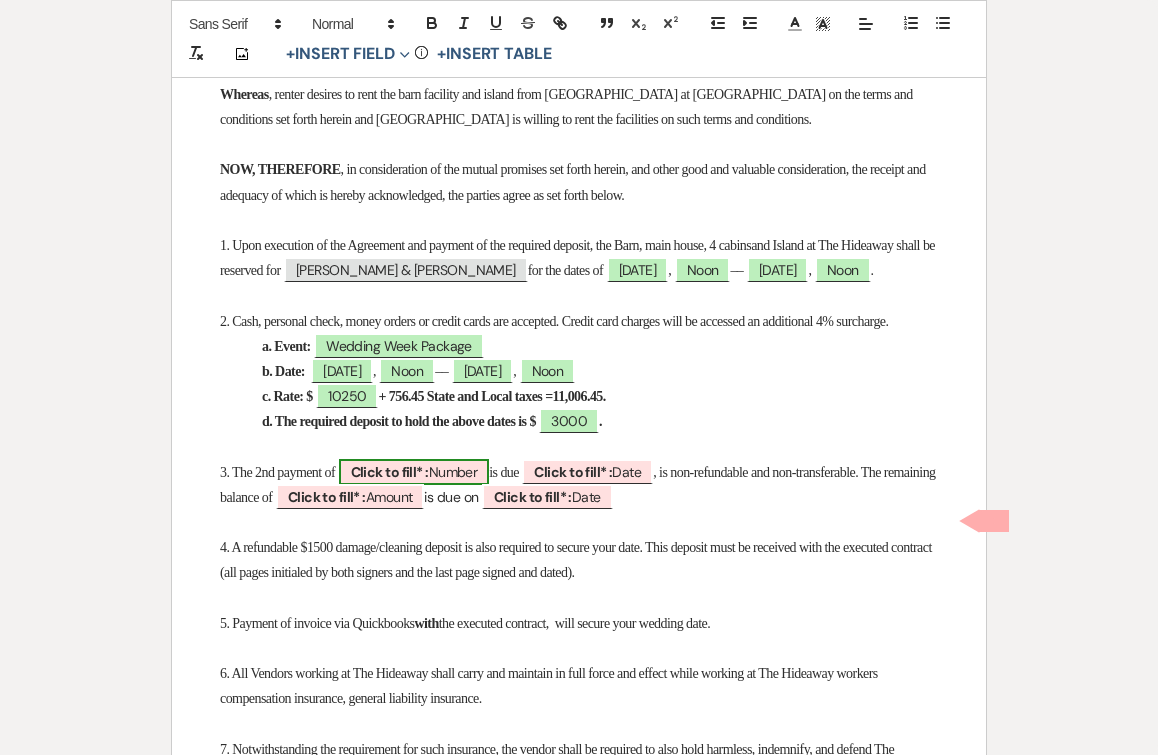 click on "Click to fill* :" at bounding box center (390, 472) 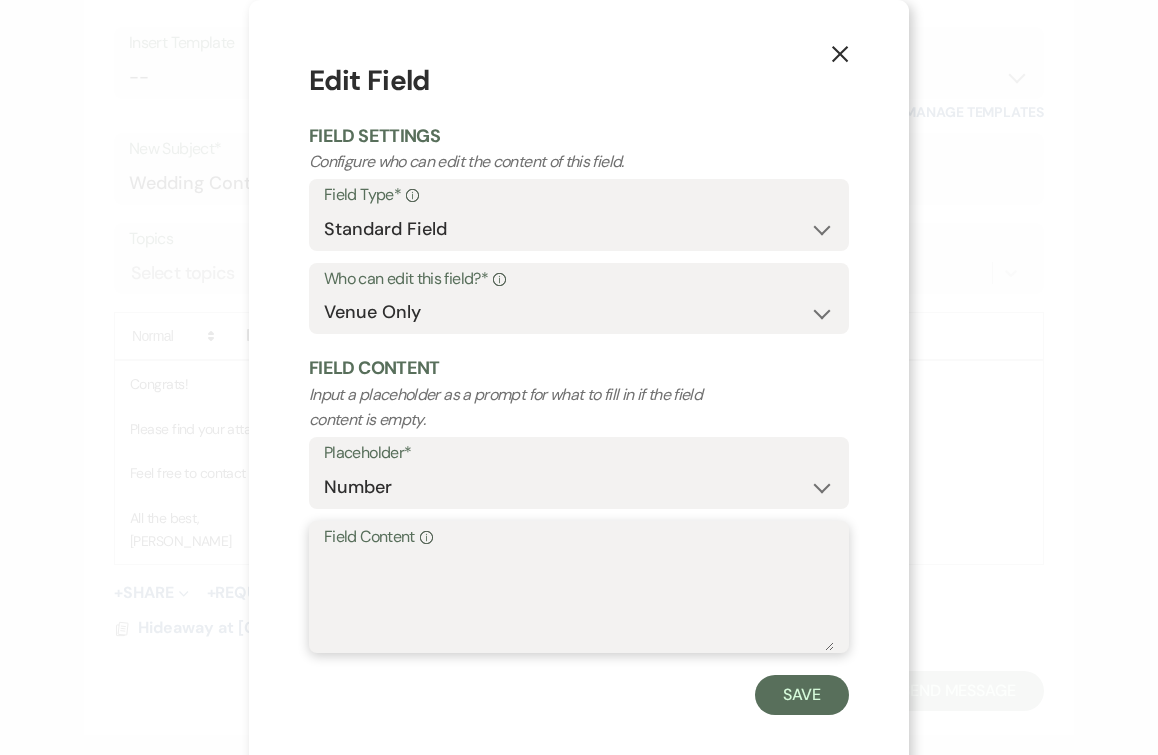 click on "Field Content Info" at bounding box center [579, 601] 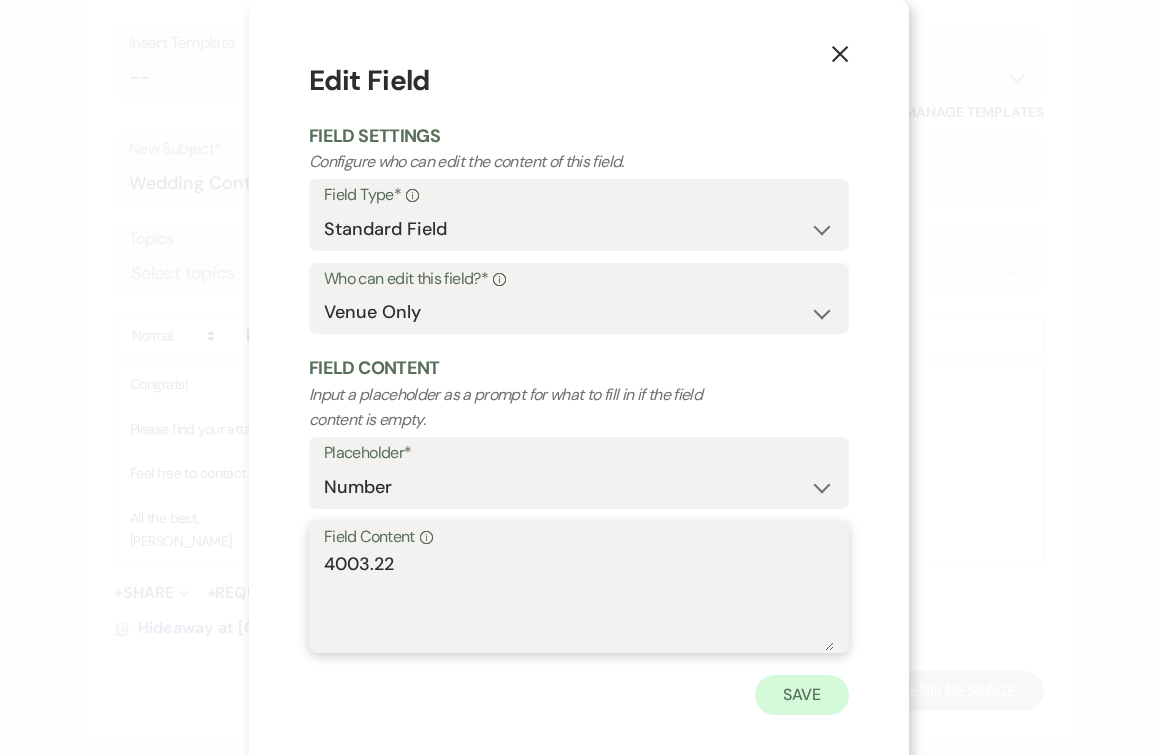 type on "4003.22" 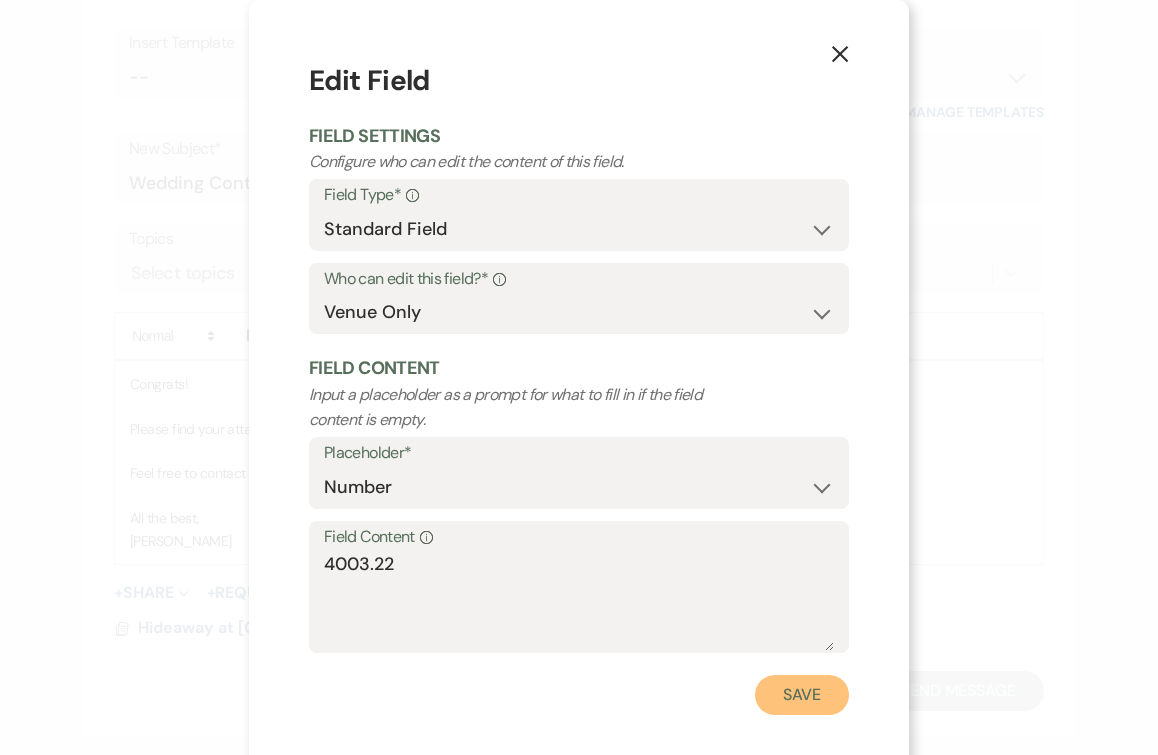 click on "Save" at bounding box center (802, 695) 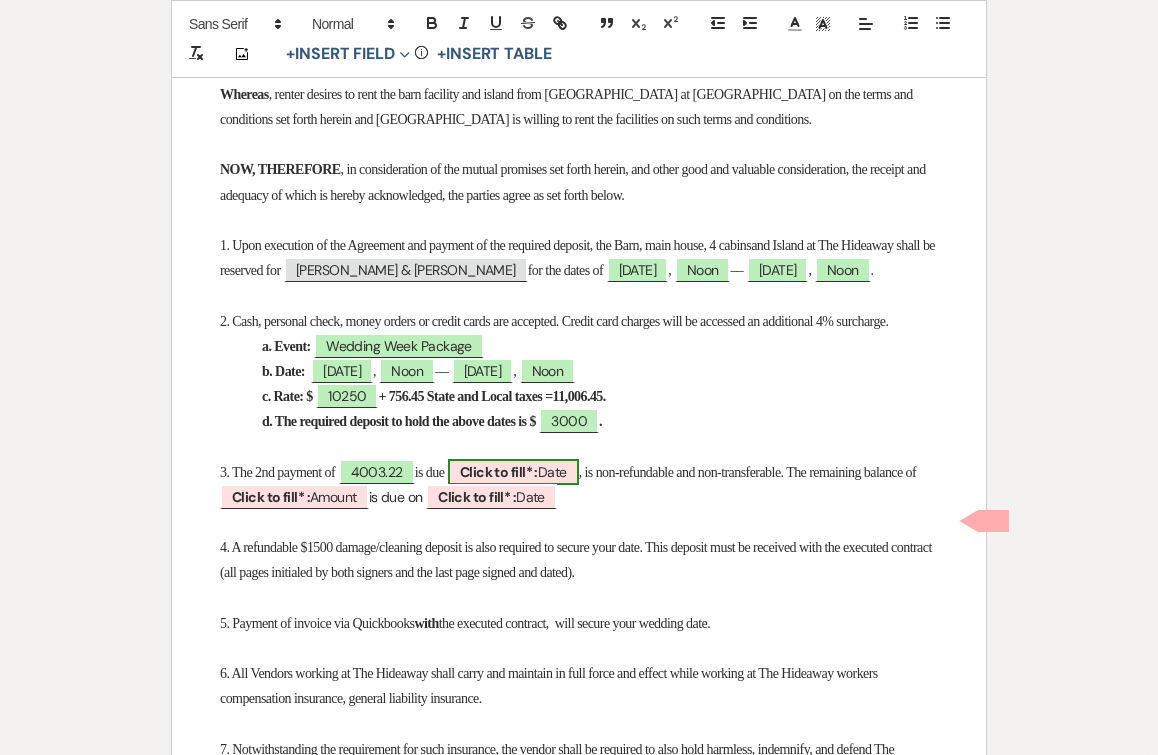 click on "Click to fill* :" at bounding box center [499, 472] 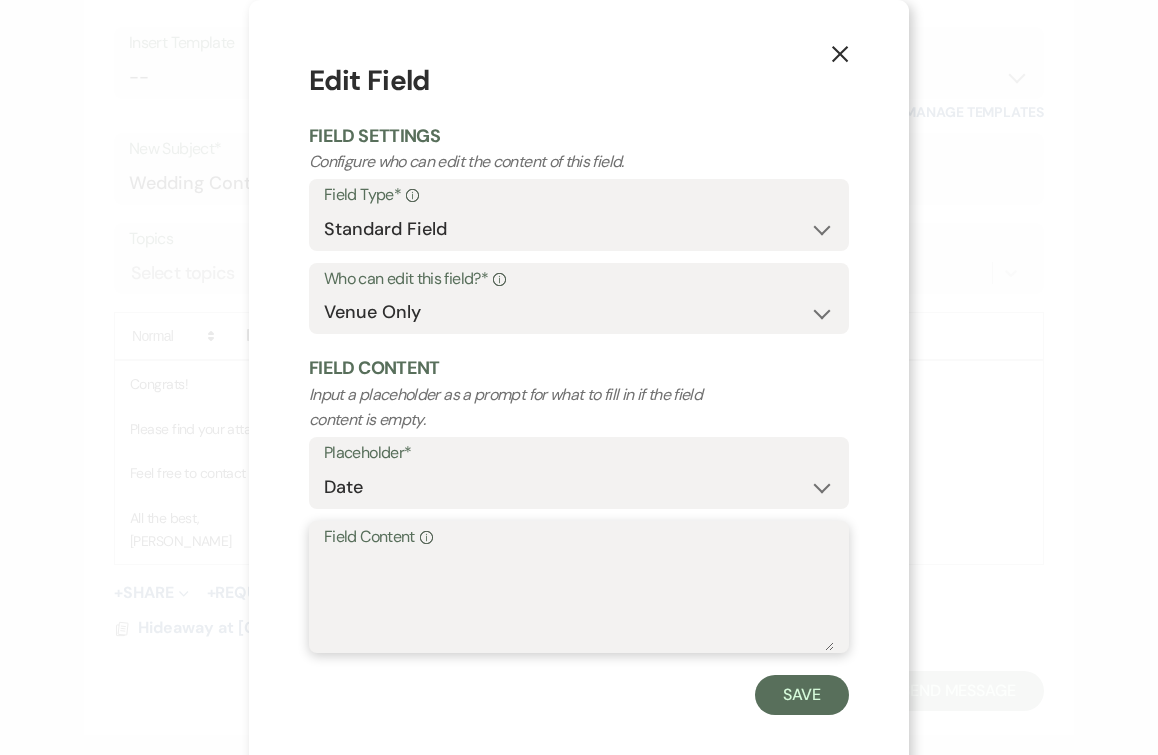 click on "Field Content Info" at bounding box center (579, 601) 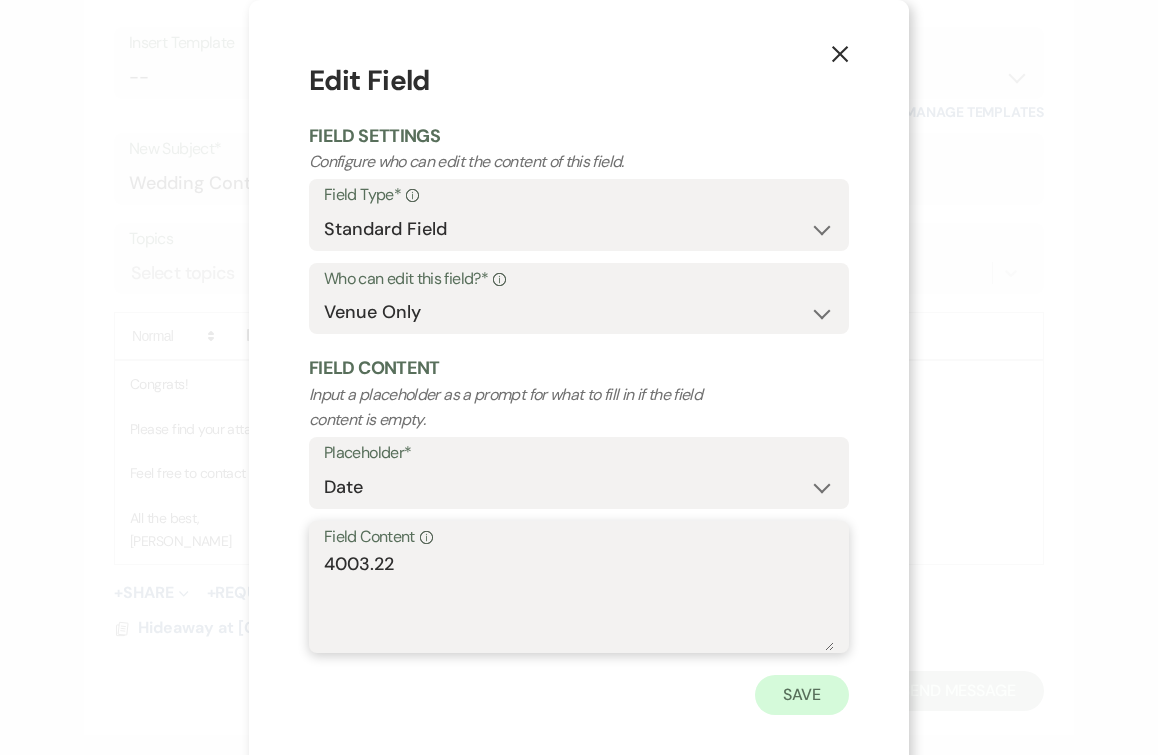 type on "4003.22" 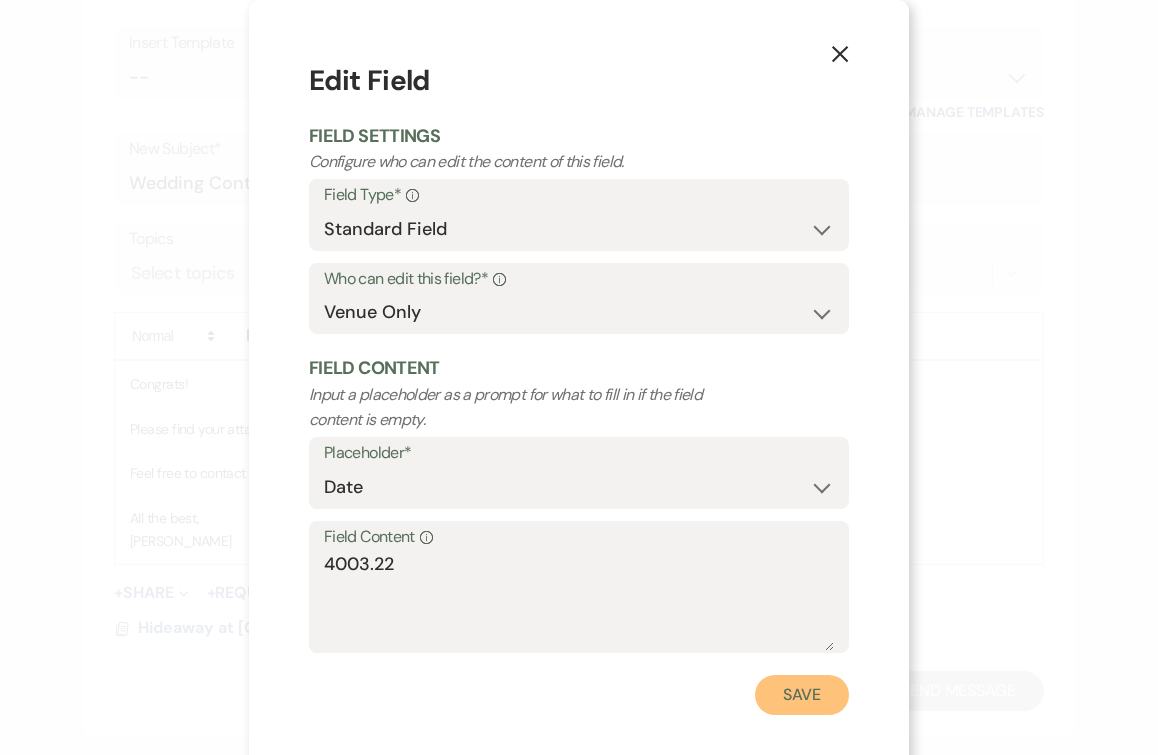 click on "Save" at bounding box center (802, 695) 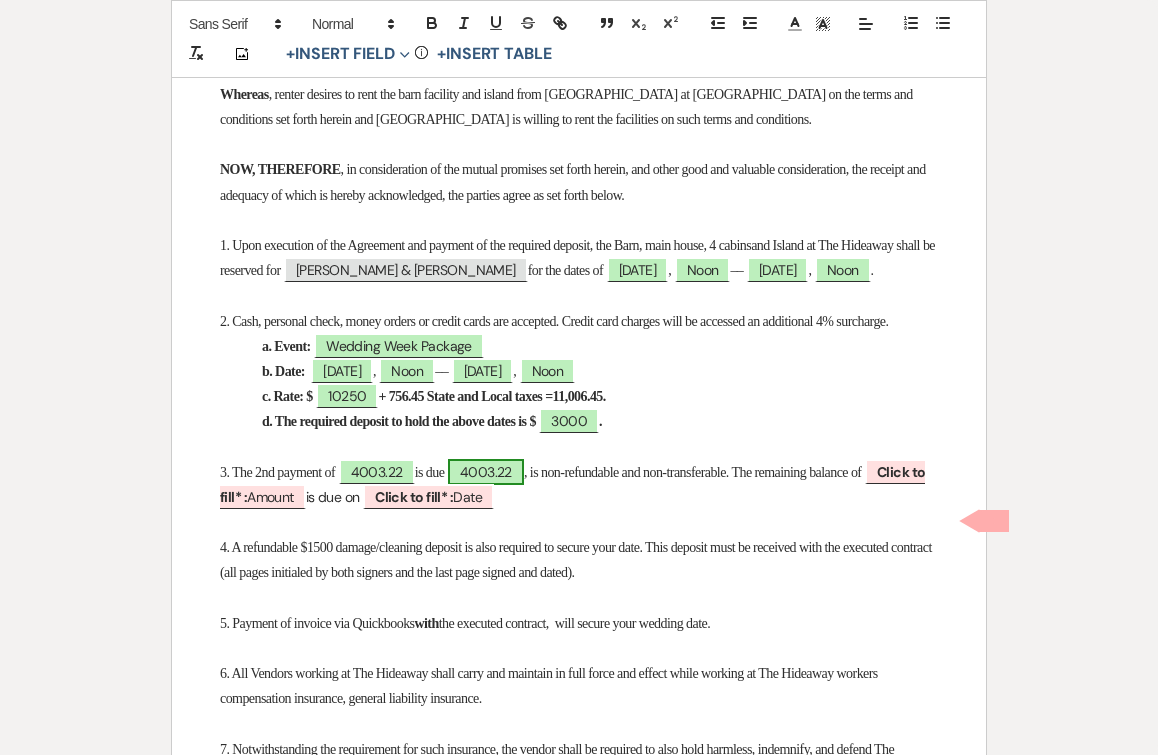 click on "4003.22" at bounding box center (486, 472) 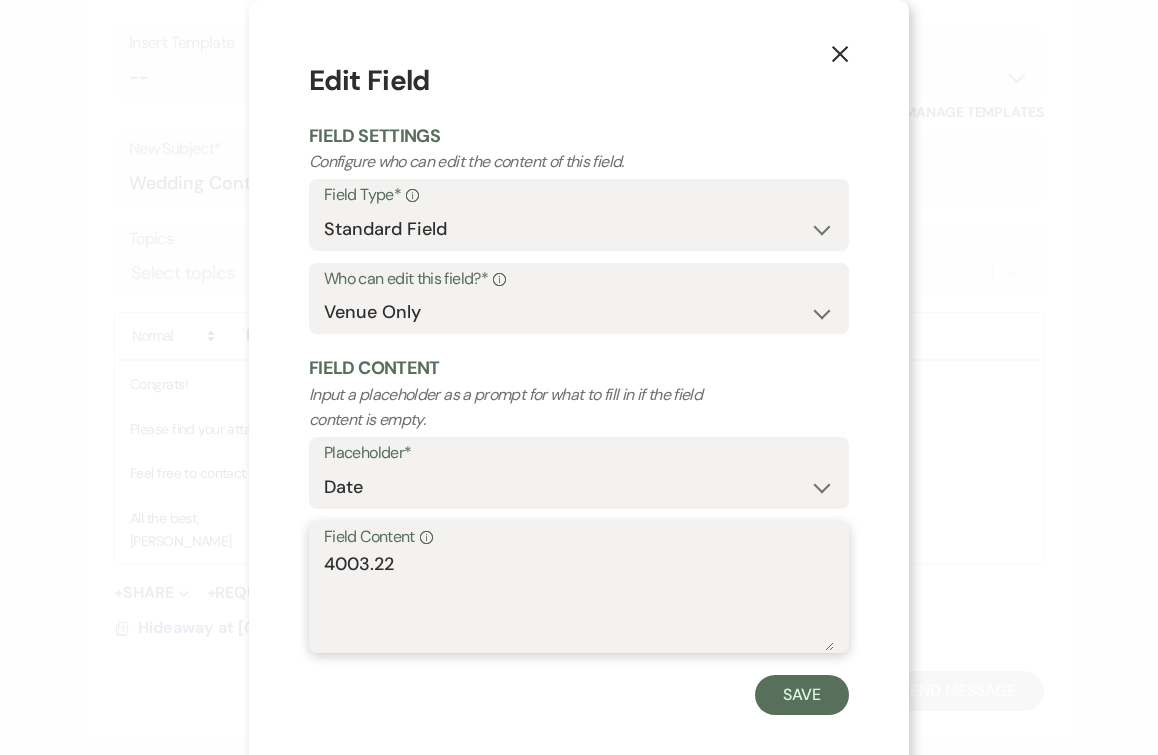 drag, startPoint x: 415, startPoint y: 558, endPoint x: 237, endPoint y: 553, distance: 178.0702 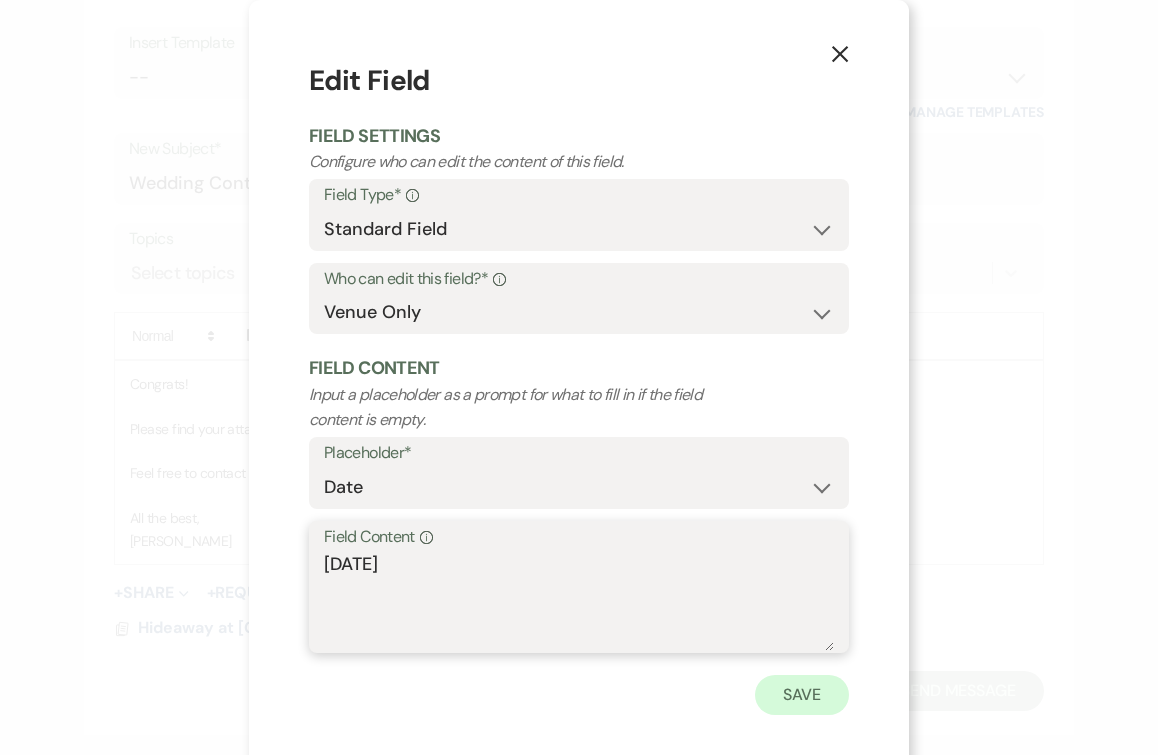type on "March 9th, 2026" 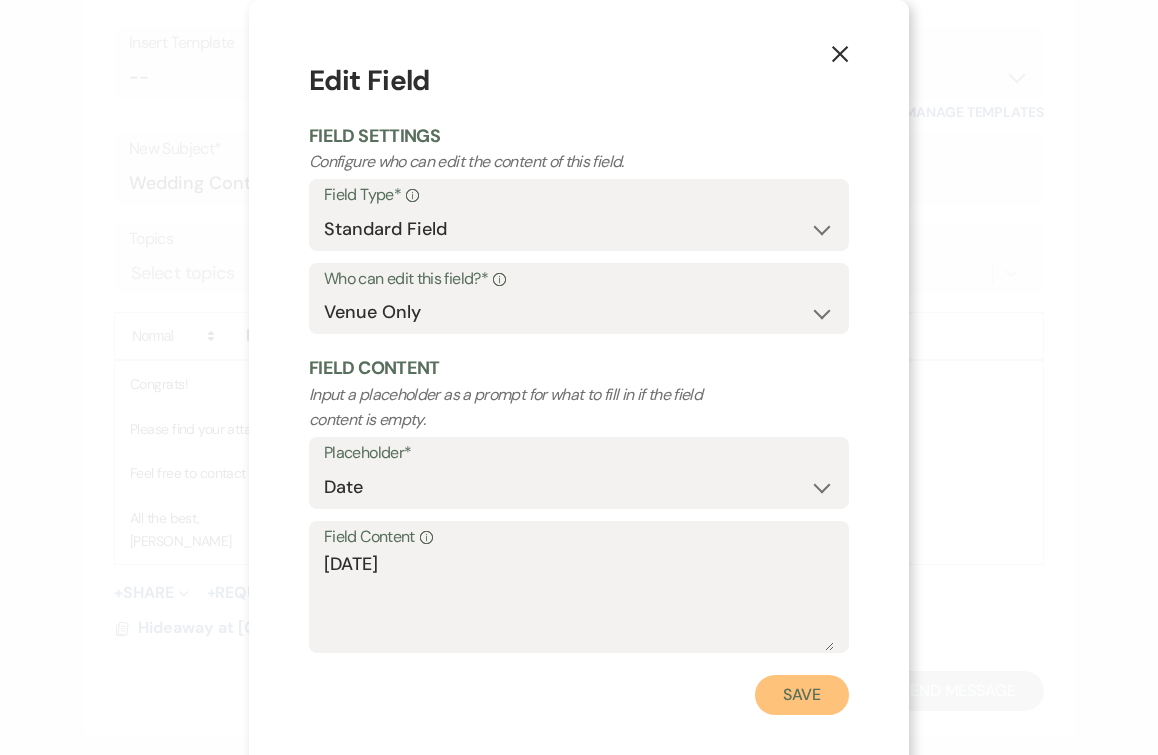 click on "Save" at bounding box center (802, 695) 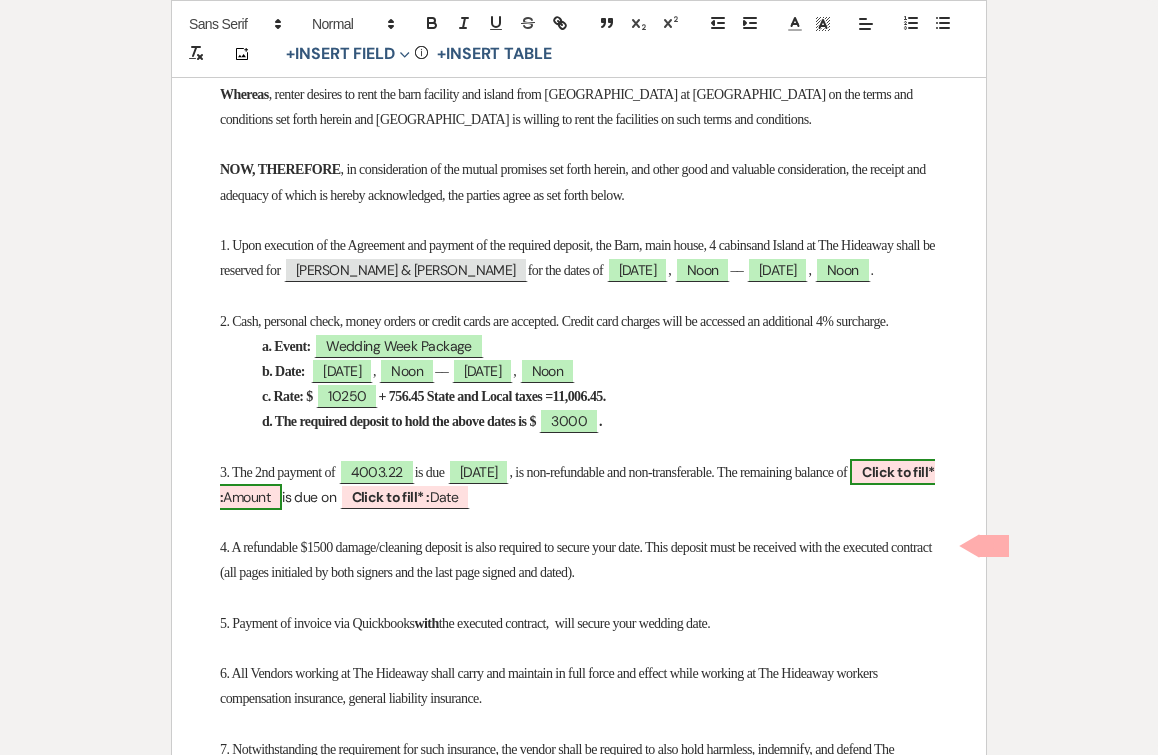 click on "Click to fill* :" at bounding box center [577, 484] 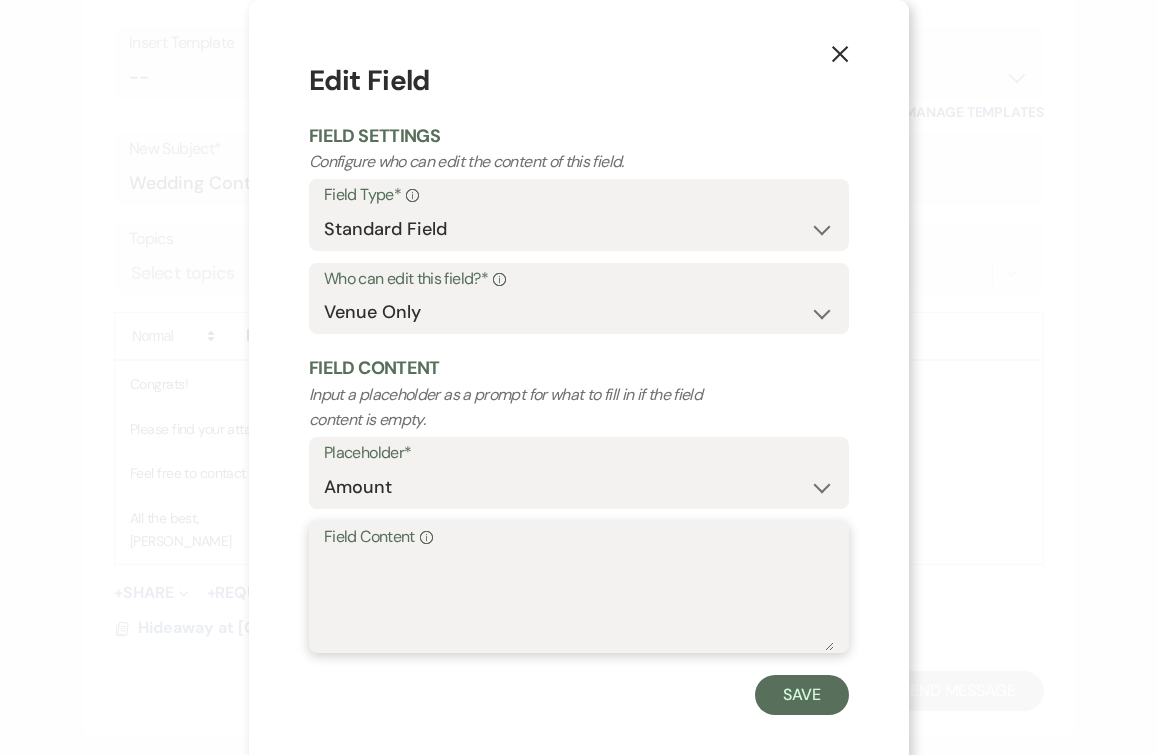 click on "Field Content Info" at bounding box center (579, 601) 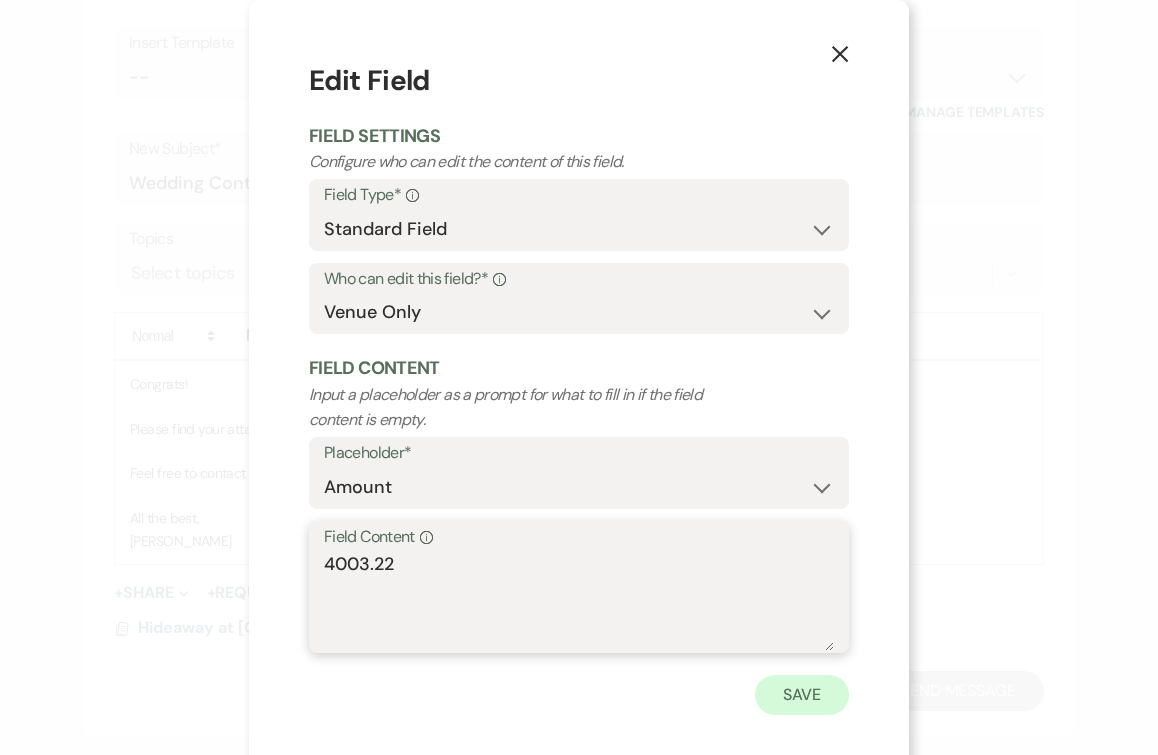 type on "4003.22" 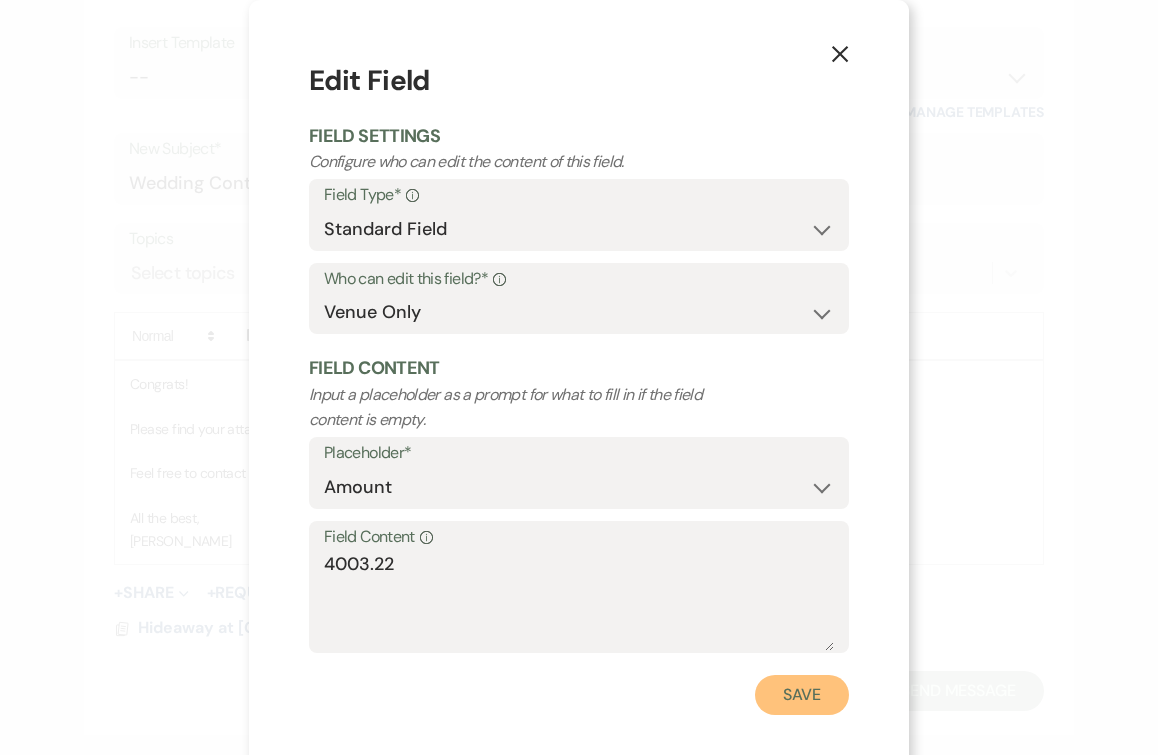click on "Save" at bounding box center [802, 695] 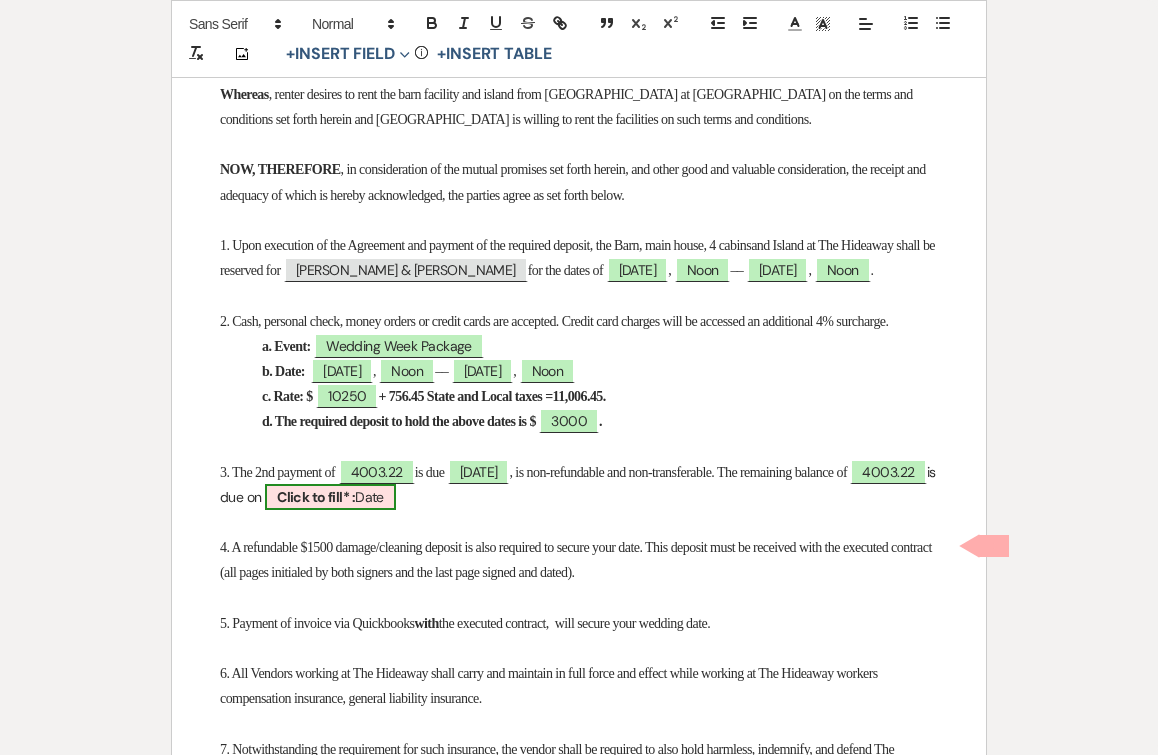 click on "Click to fill* :" at bounding box center [316, 497] 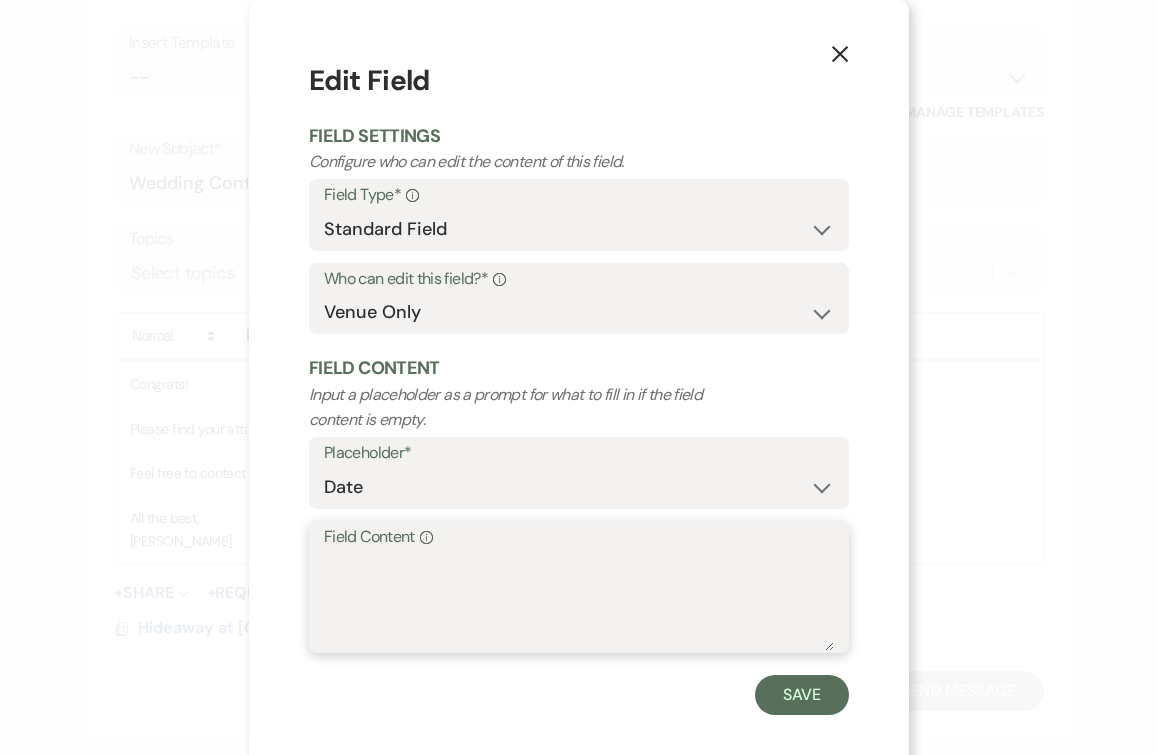 click on "Field Content Info" at bounding box center [579, 601] 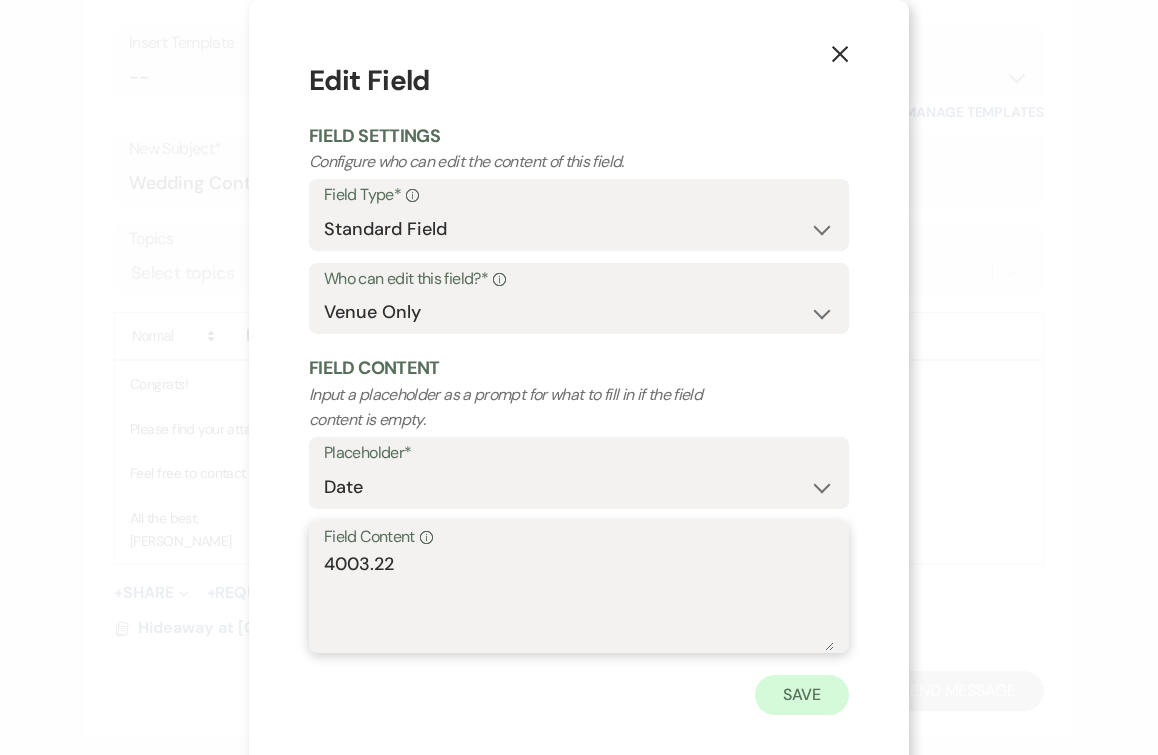 type on "4003.22" 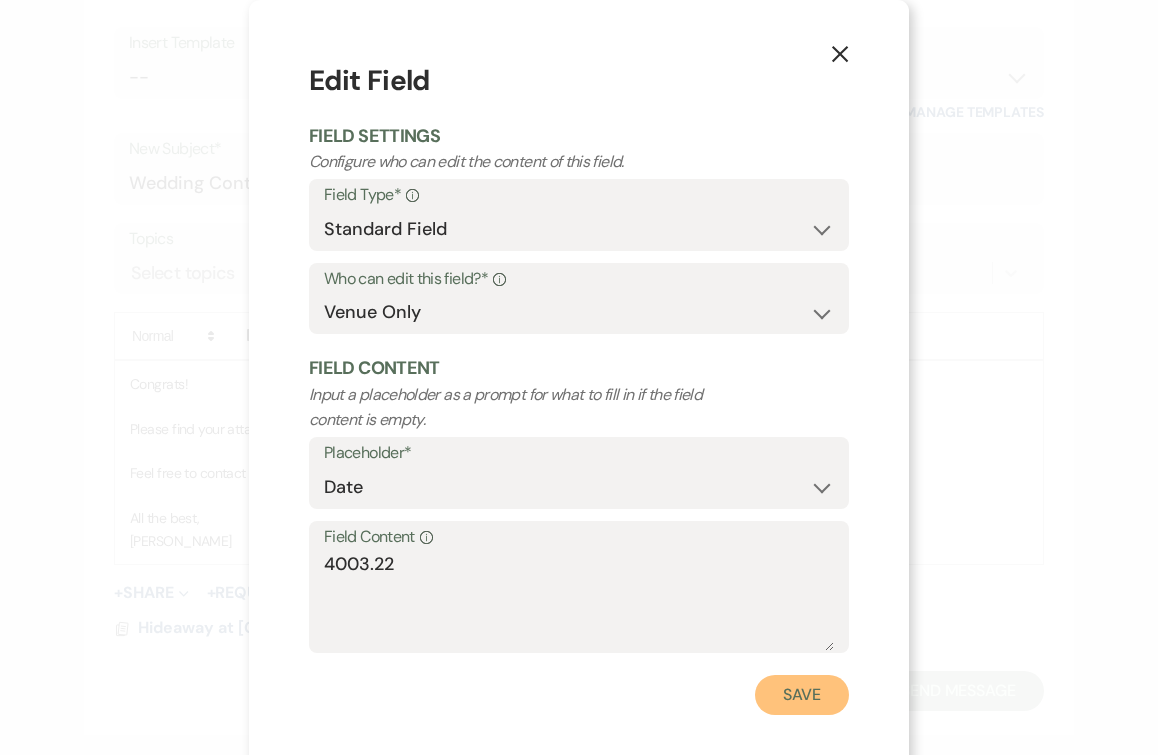 click on "Save" at bounding box center (802, 695) 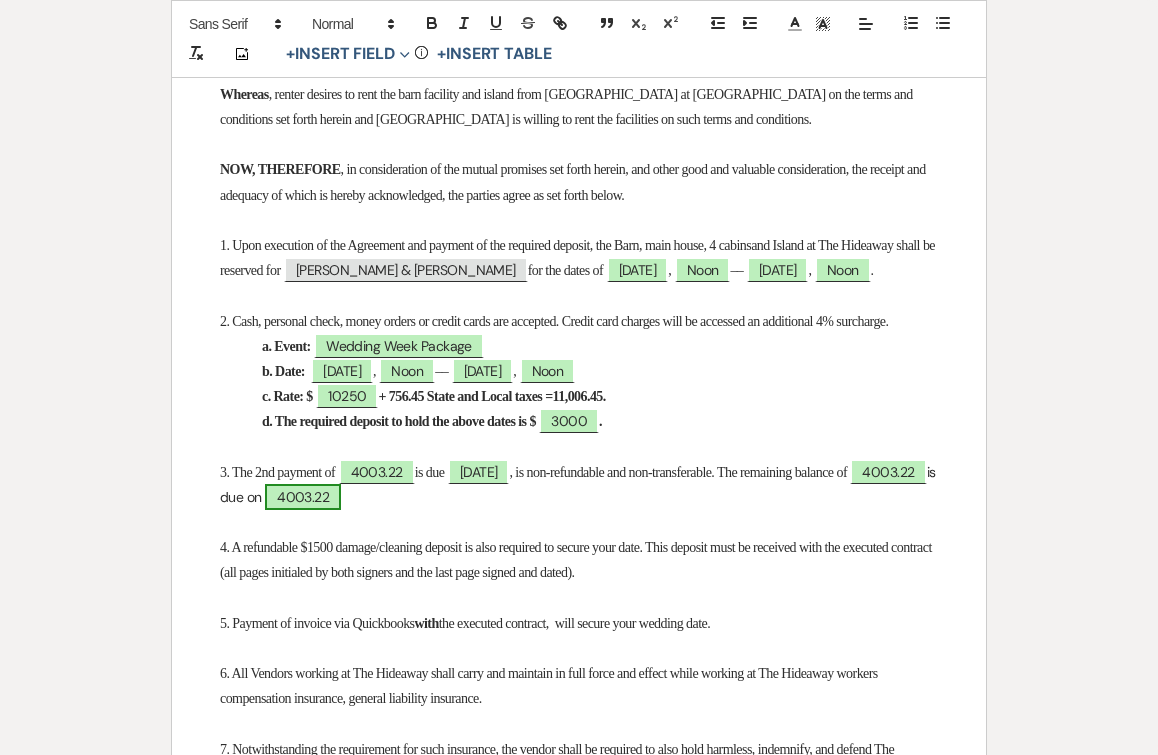 click on "4003.22" at bounding box center (303, 497) 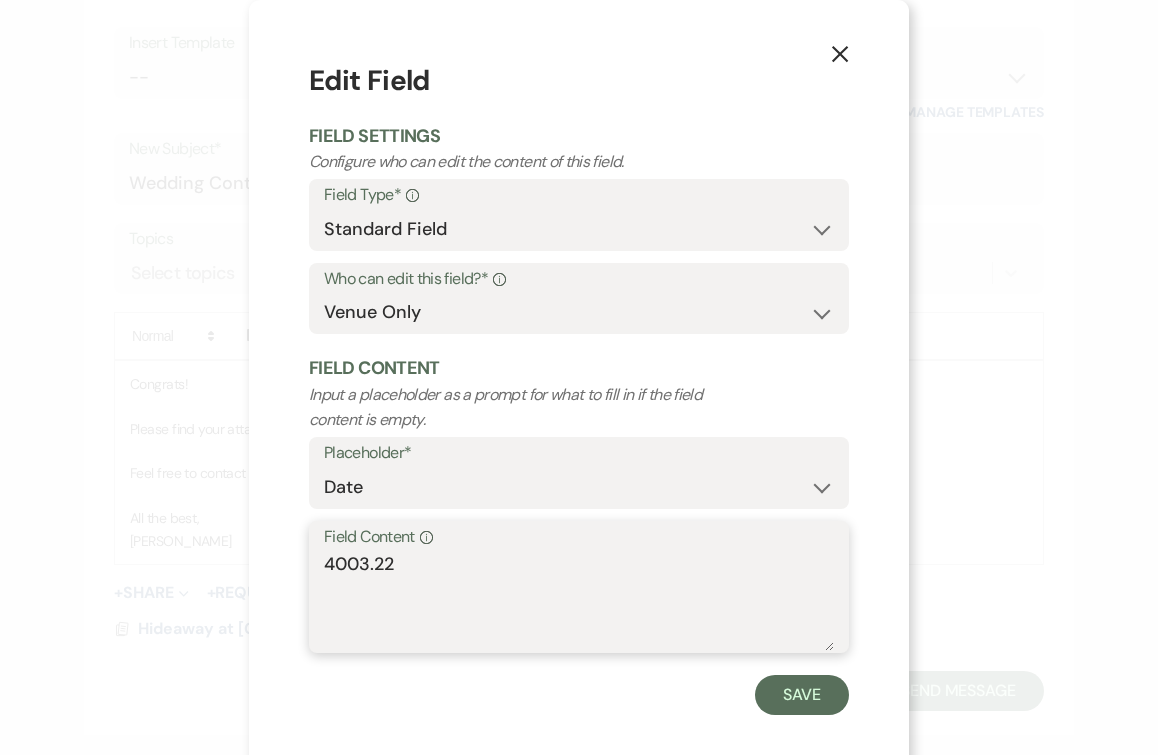 drag, startPoint x: 416, startPoint y: 564, endPoint x: 291, endPoint y: 553, distance: 125.48307 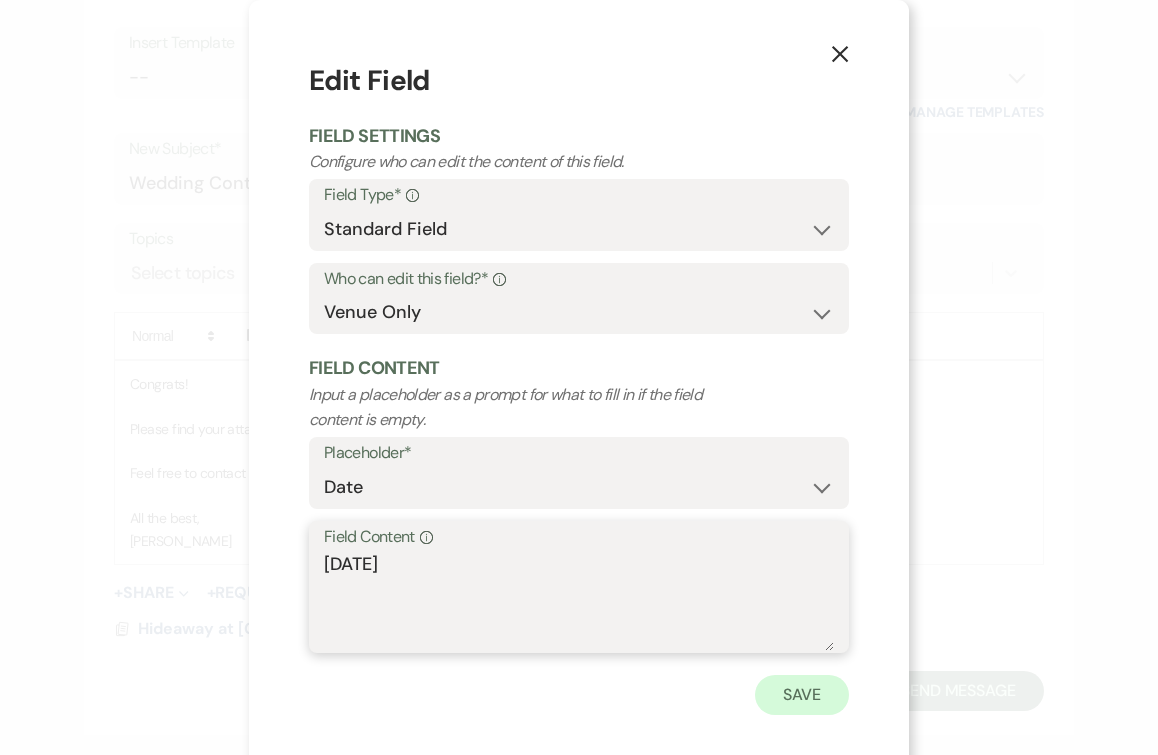 type on "9/2/26" 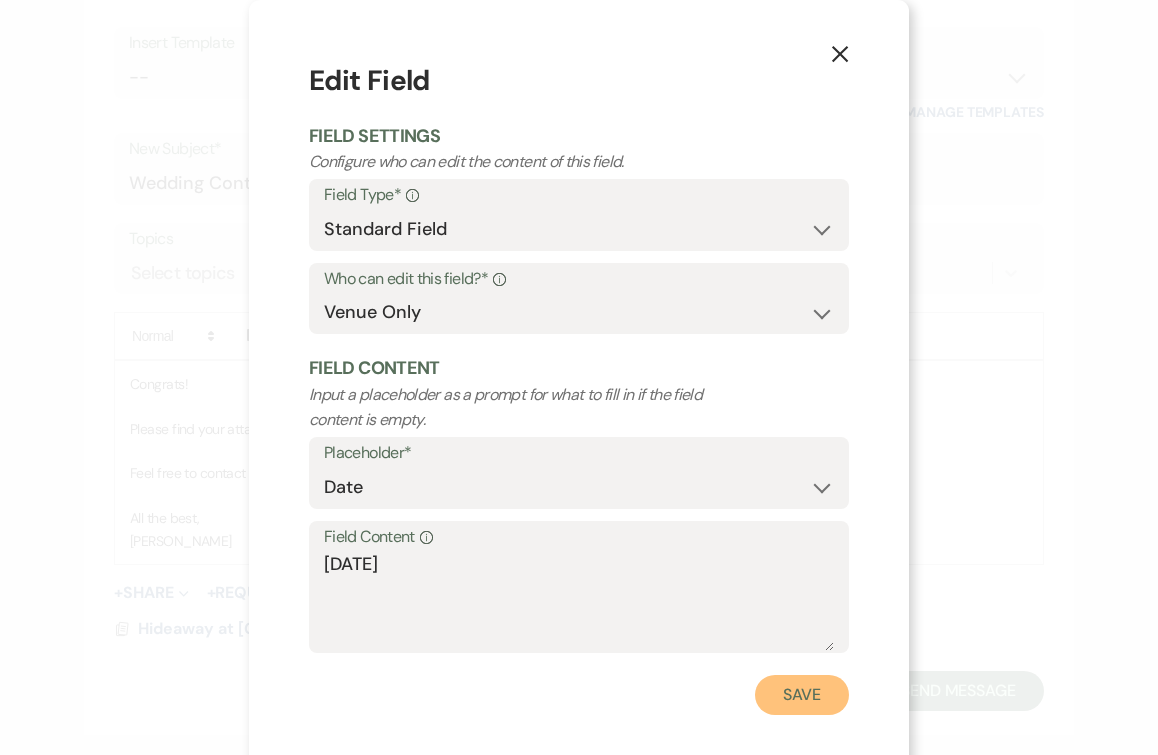 click on "Save" at bounding box center (802, 695) 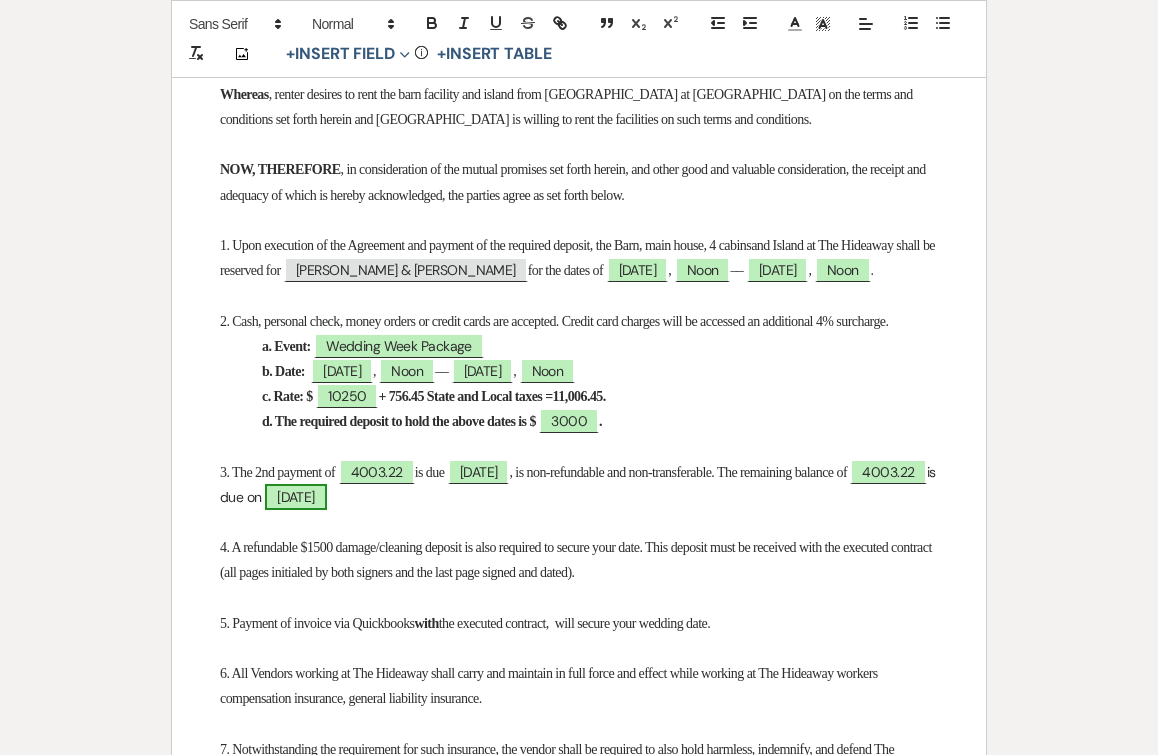 click on "9/2/26" at bounding box center [296, 497] 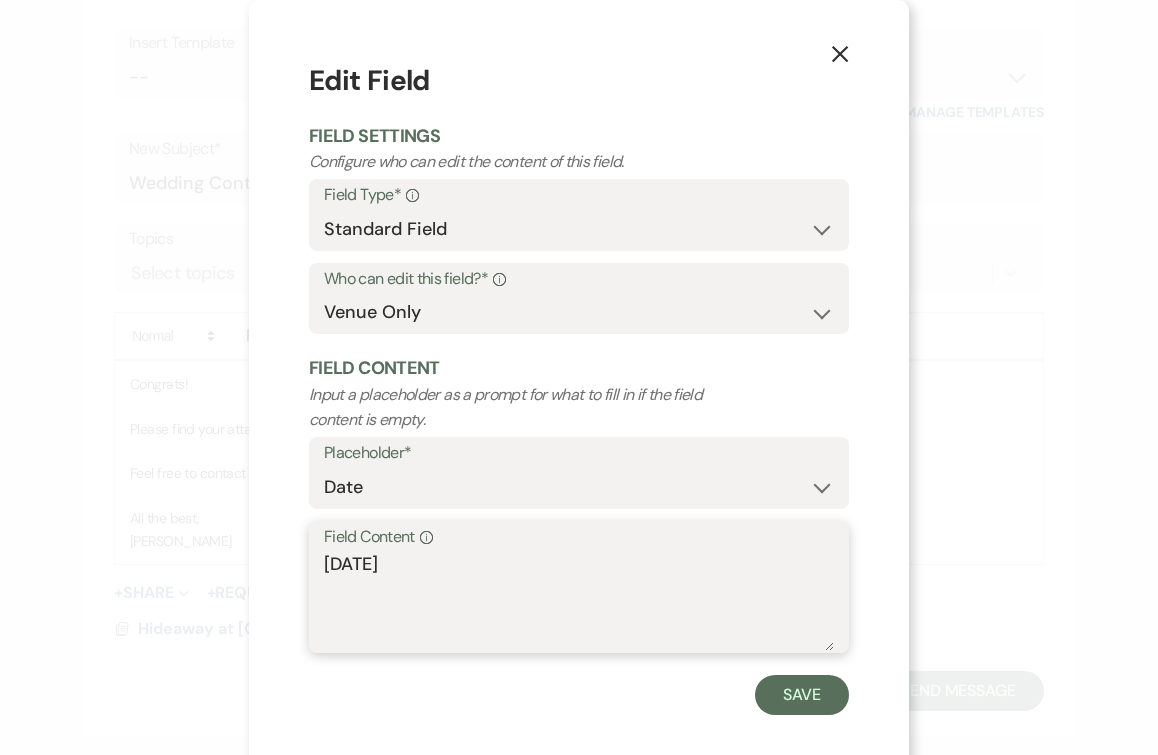 drag, startPoint x: 407, startPoint y: 560, endPoint x: 201, endPoint y: 550, distance: 206.24257 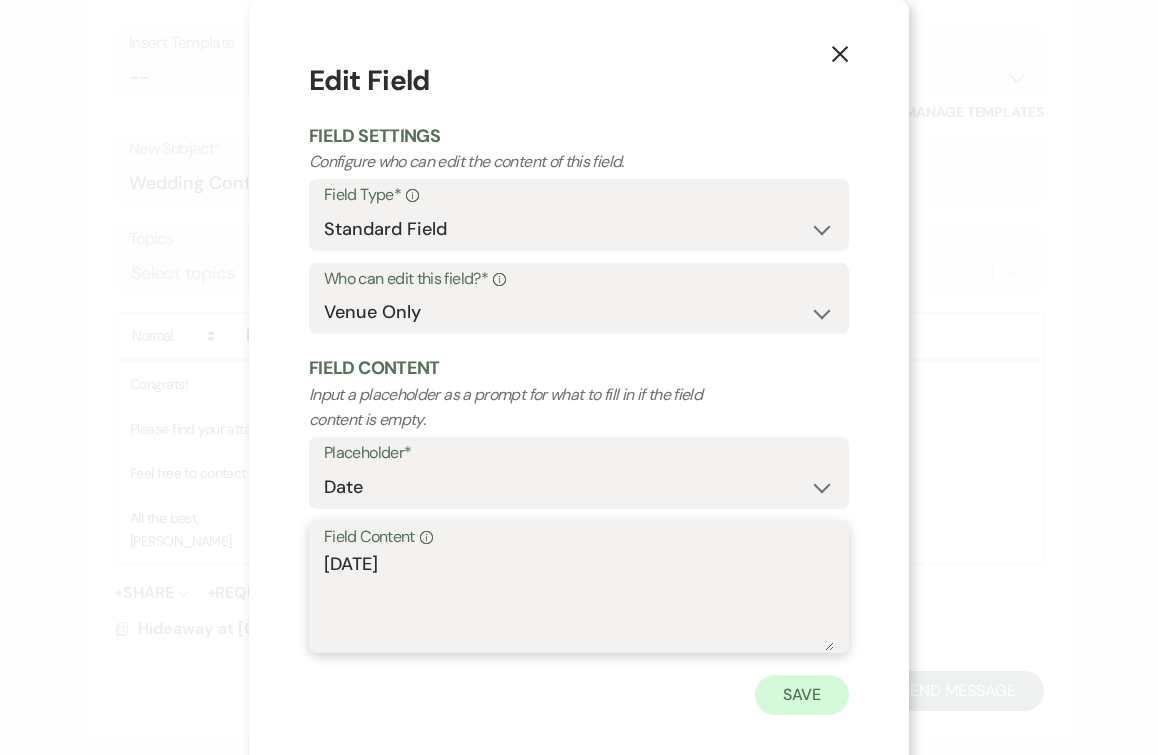 type on "September 2nd, 2026" 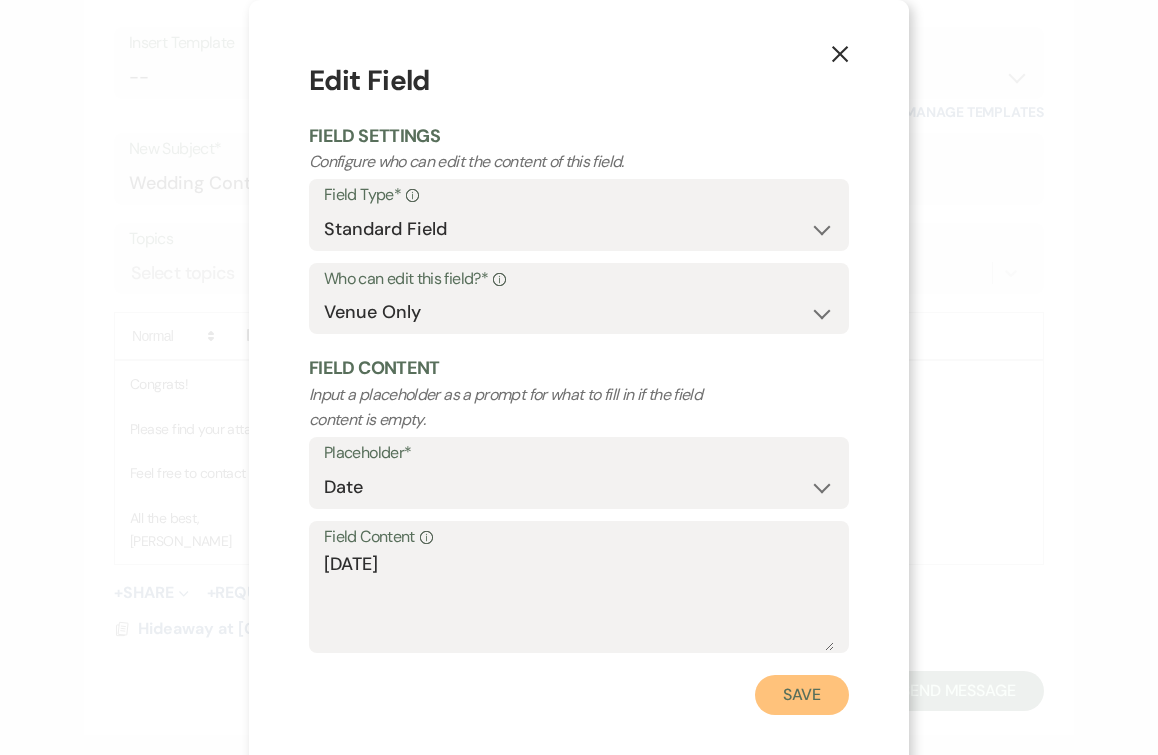 click on "Save" at bounding box center [802, 695] 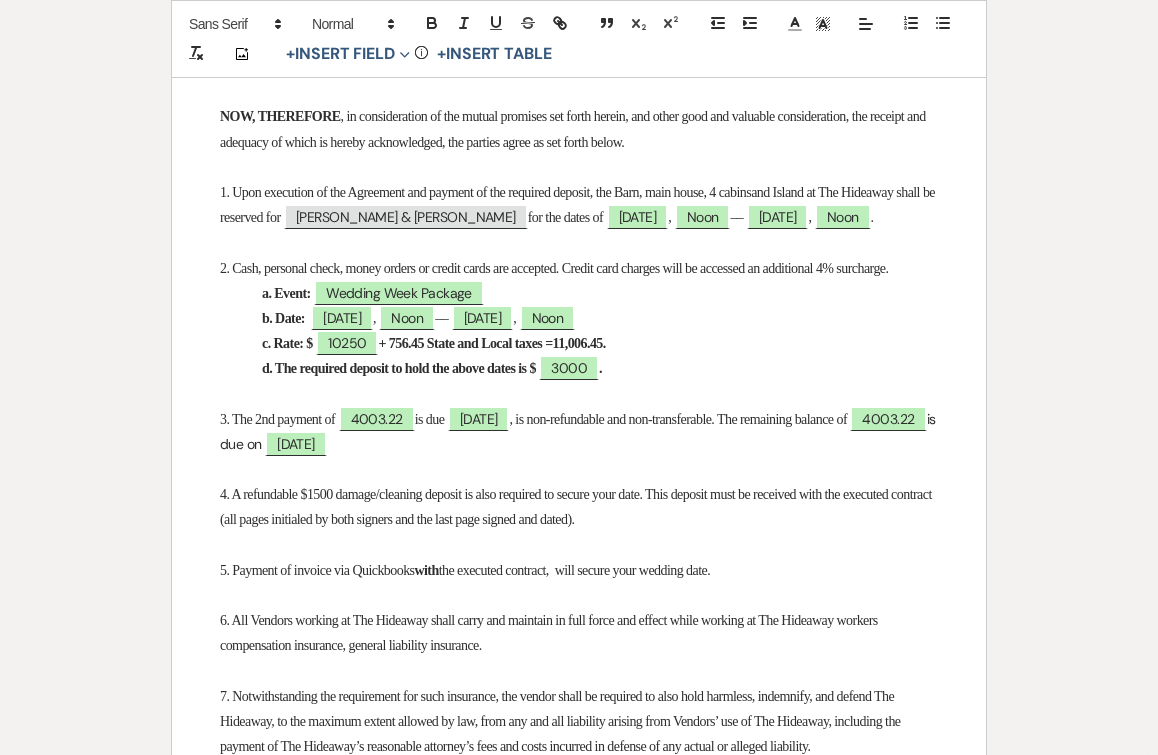scroll, scrollTop: 681, scrollLeft: 0, axis: vertical 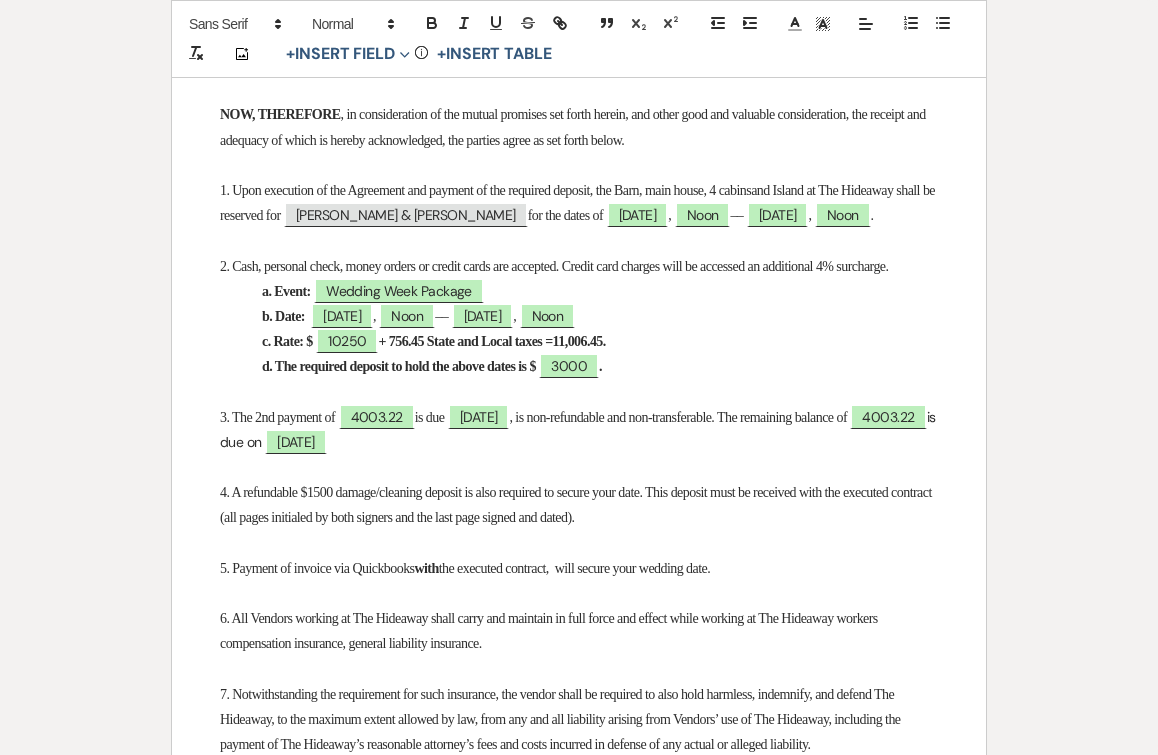 click on "5. Payment of invoice via Quickbooks" at bounding box center (317, 568) 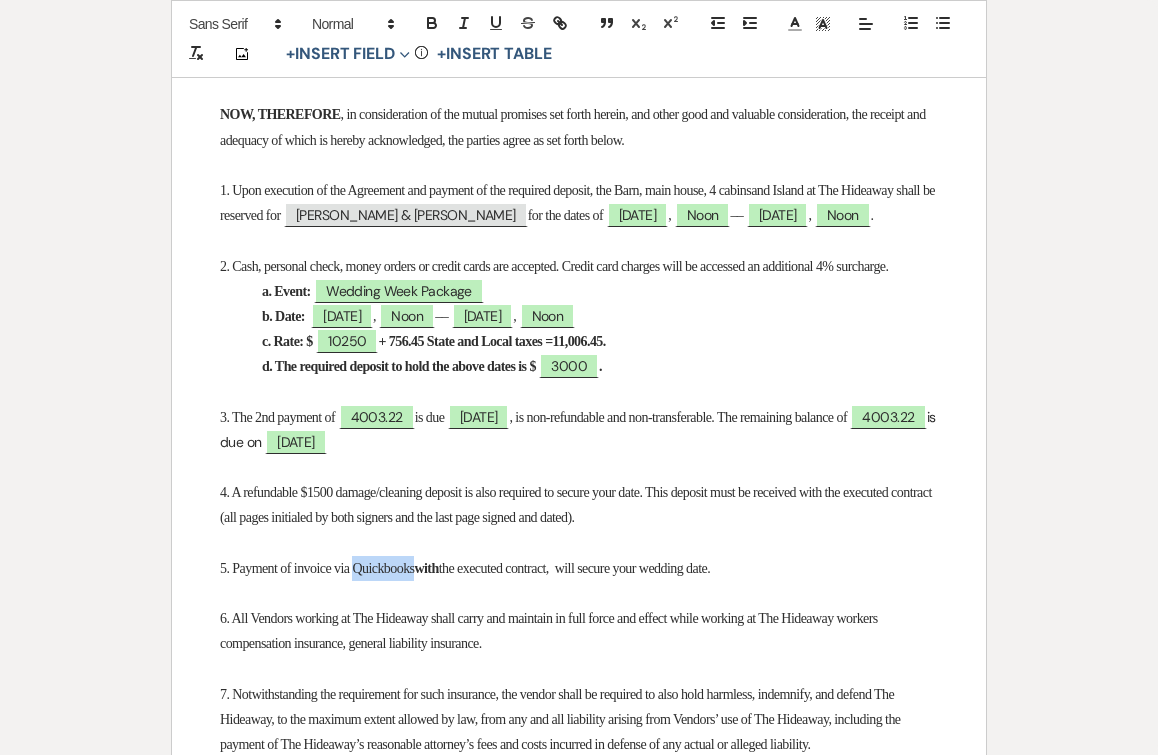 click on "5. Payment of invoice via Quickbooks" at bounding box center (317, 568) 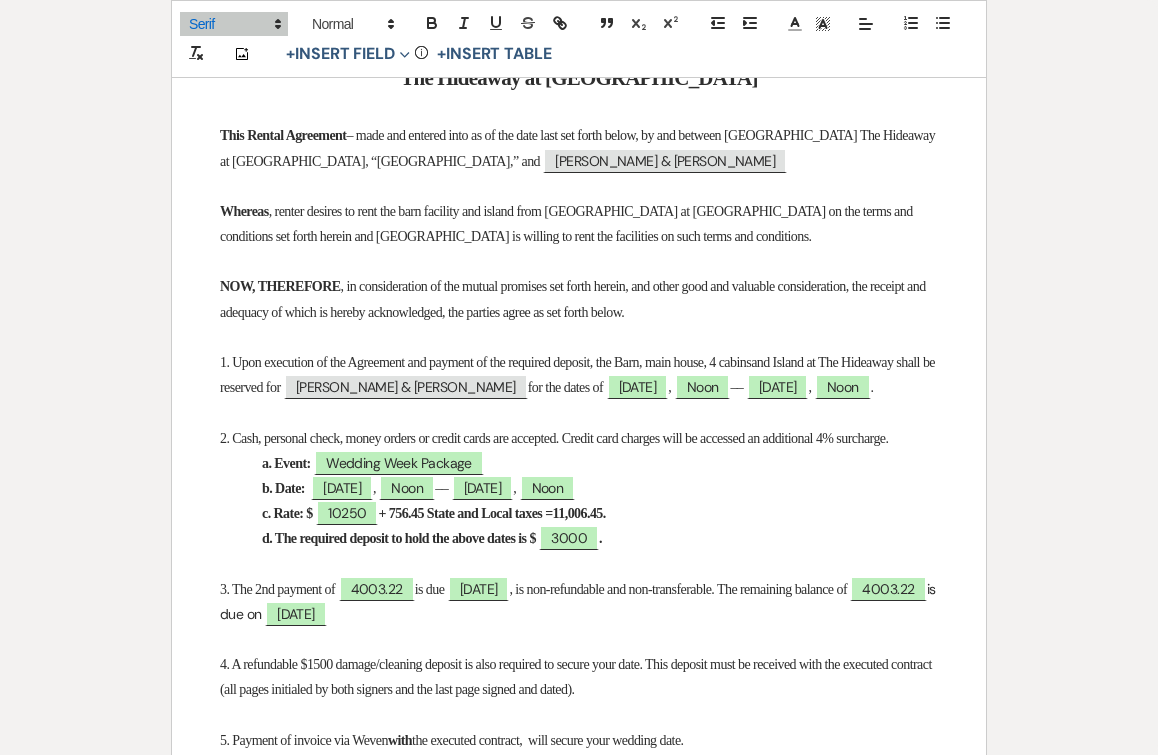scroll, scrollTop: 520, scrollLeft: 0, axis: vertical 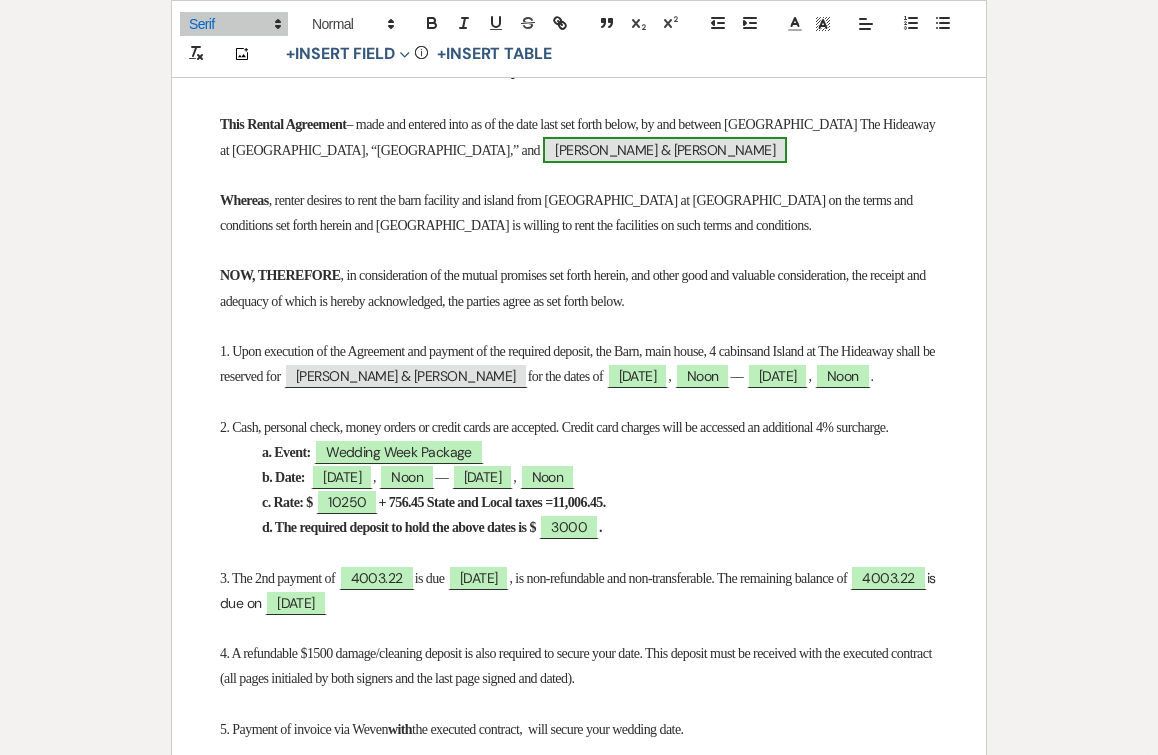 click on "Harrison Griffin & Maddie Johnson" at bounding box center (665, 150) 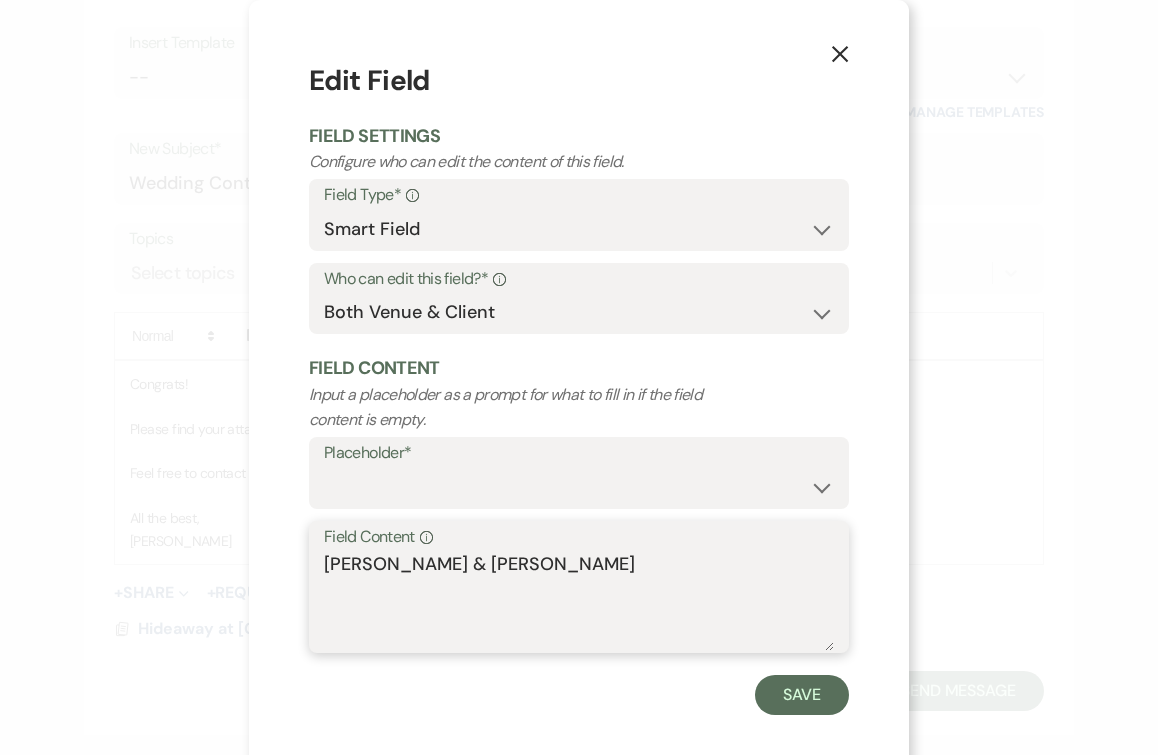 click on "Harrison Griffin & Maddie Johnson" at bounding box center [579, 601] 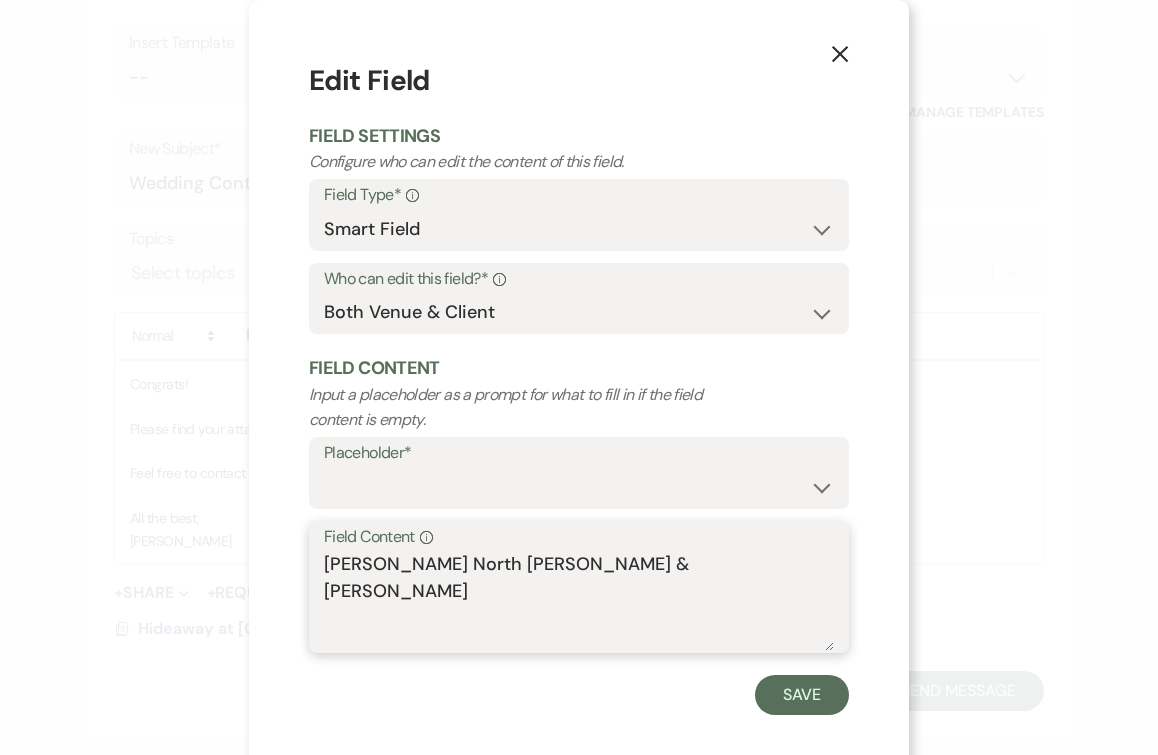 click on "Harrison North Griffin & Maddie Johnson" at bounding box center [579, 601] 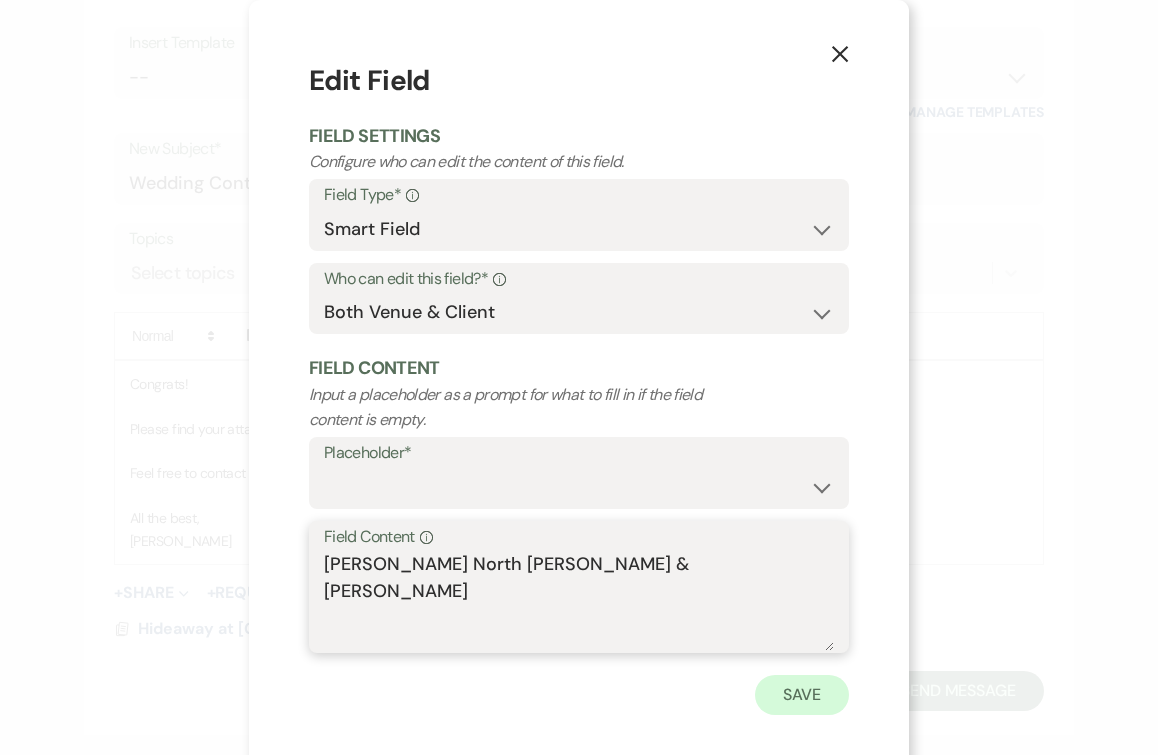 type on "Harrison North Griffin & Madelynn Rose Johnson" 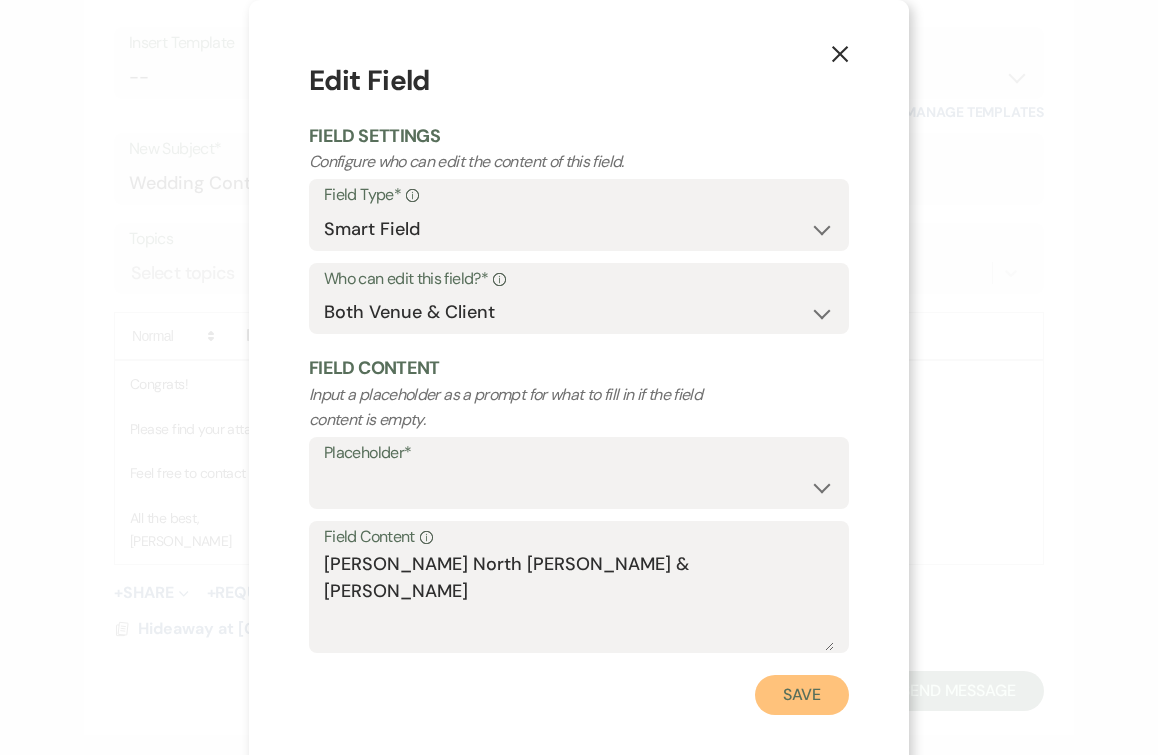 click on "Save" at bounding box center (802, 695) 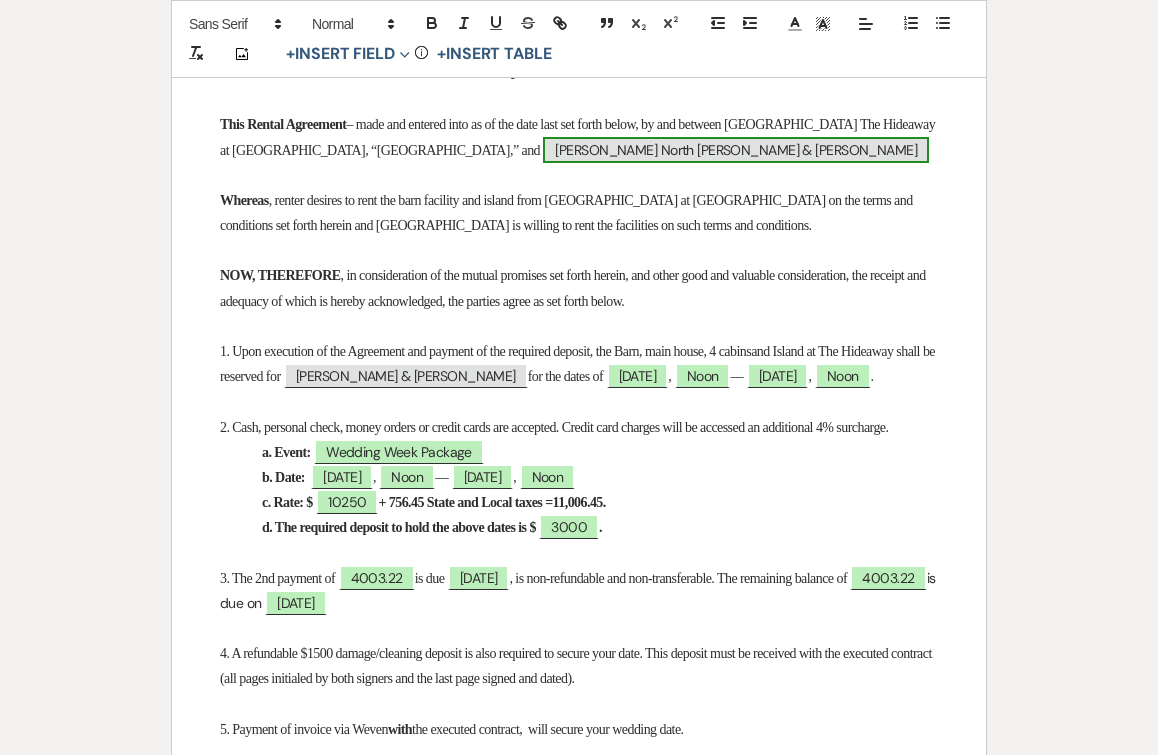 click on "Harrison North Griffin & Madelynn Rose Johnson" at bounding box center [736, 150] 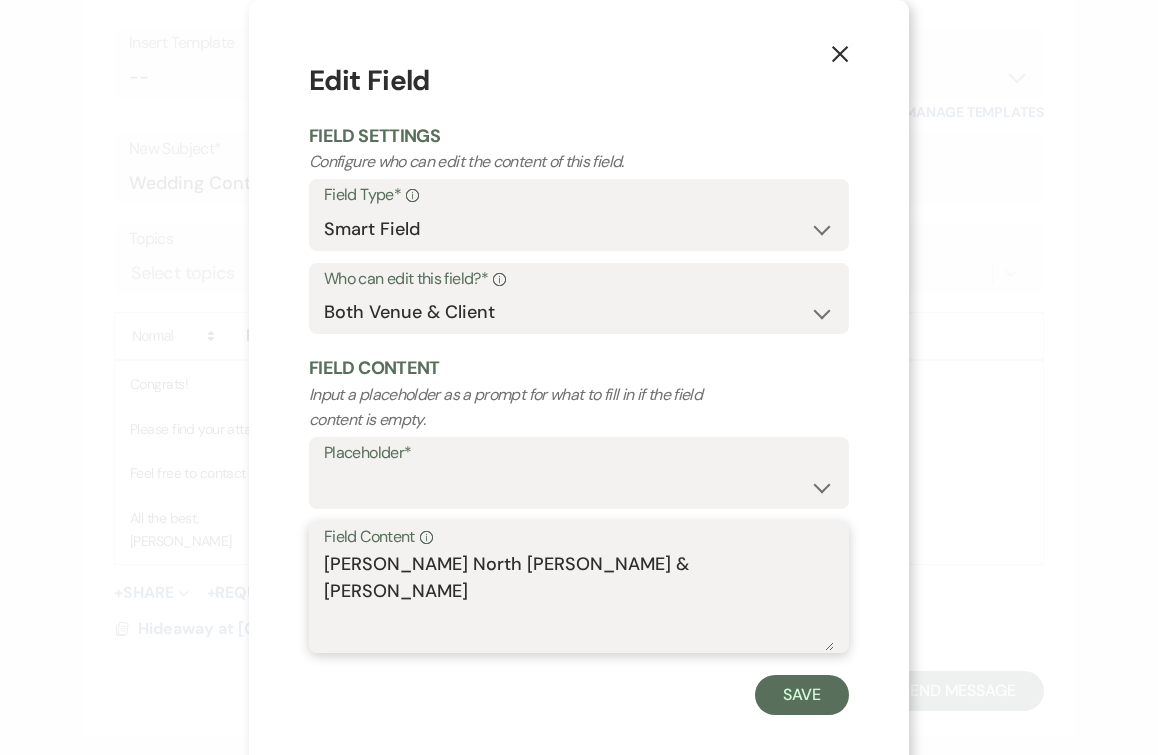 drag, startPoint x: 747, startPoint y: 561, endPoint x: 298, endPoint y: 552, distance: 449.09018 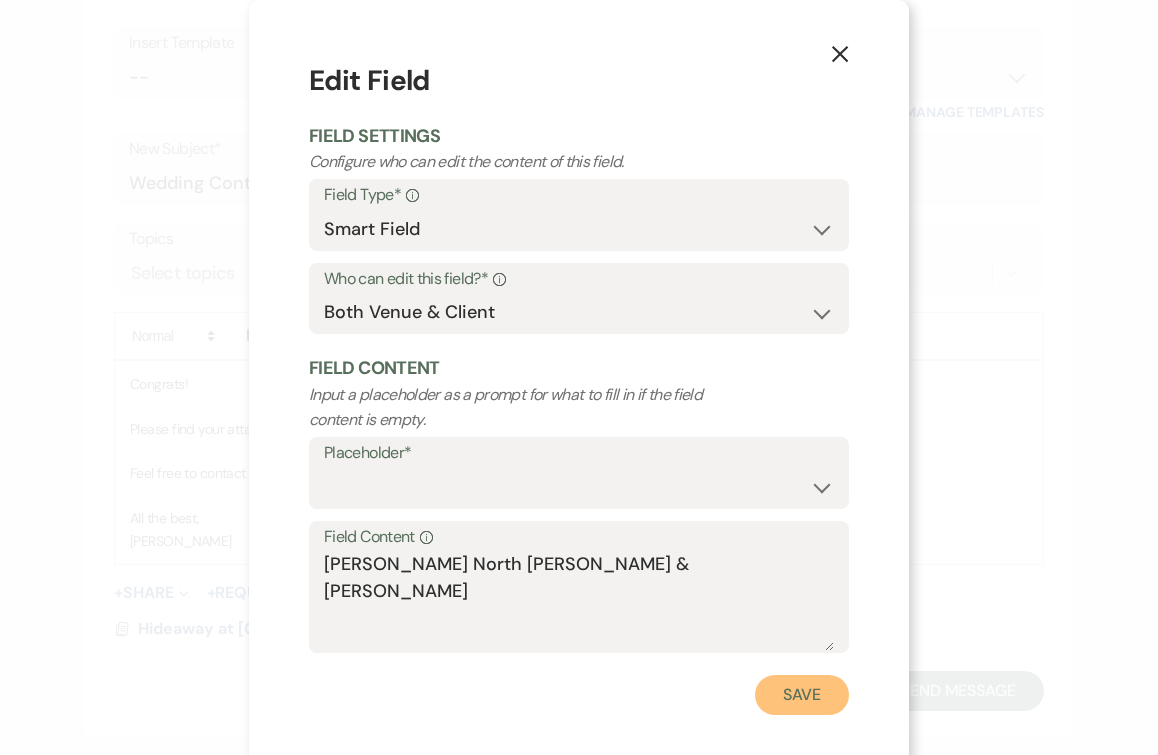 click on "Save" at bounding box center [802, 695] 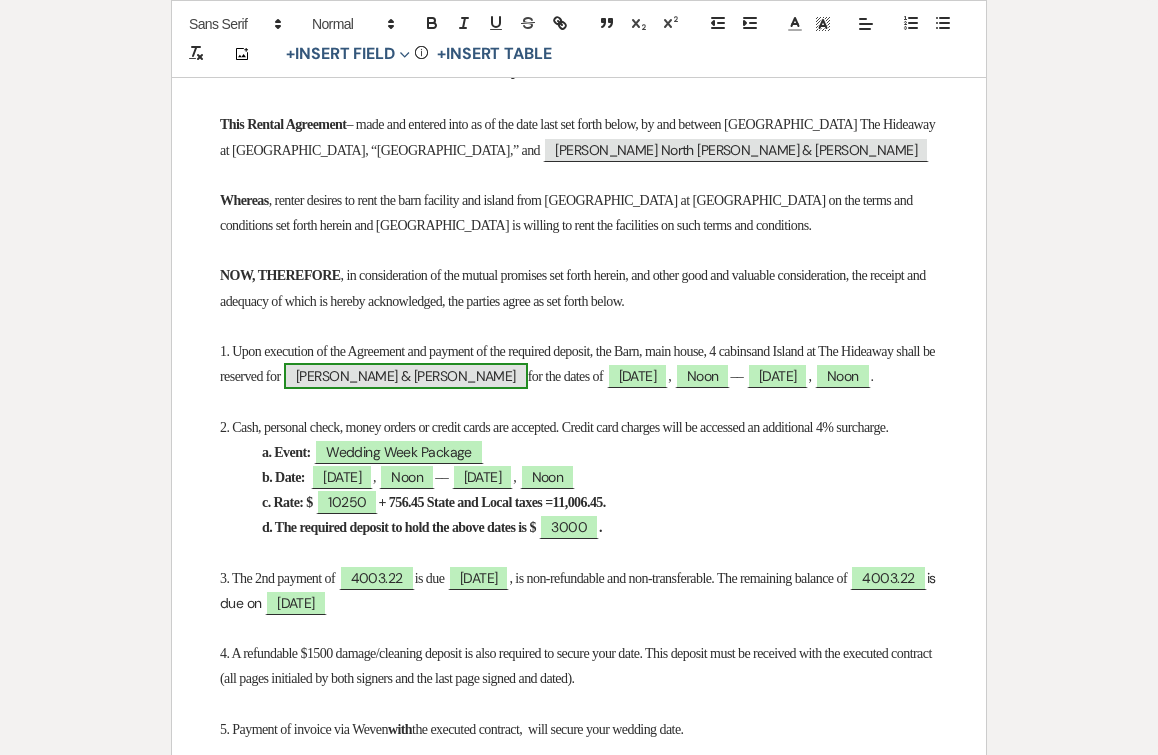 click on "Harrison Griffin & Maddie Johnson" at bounding box center (406, 376) 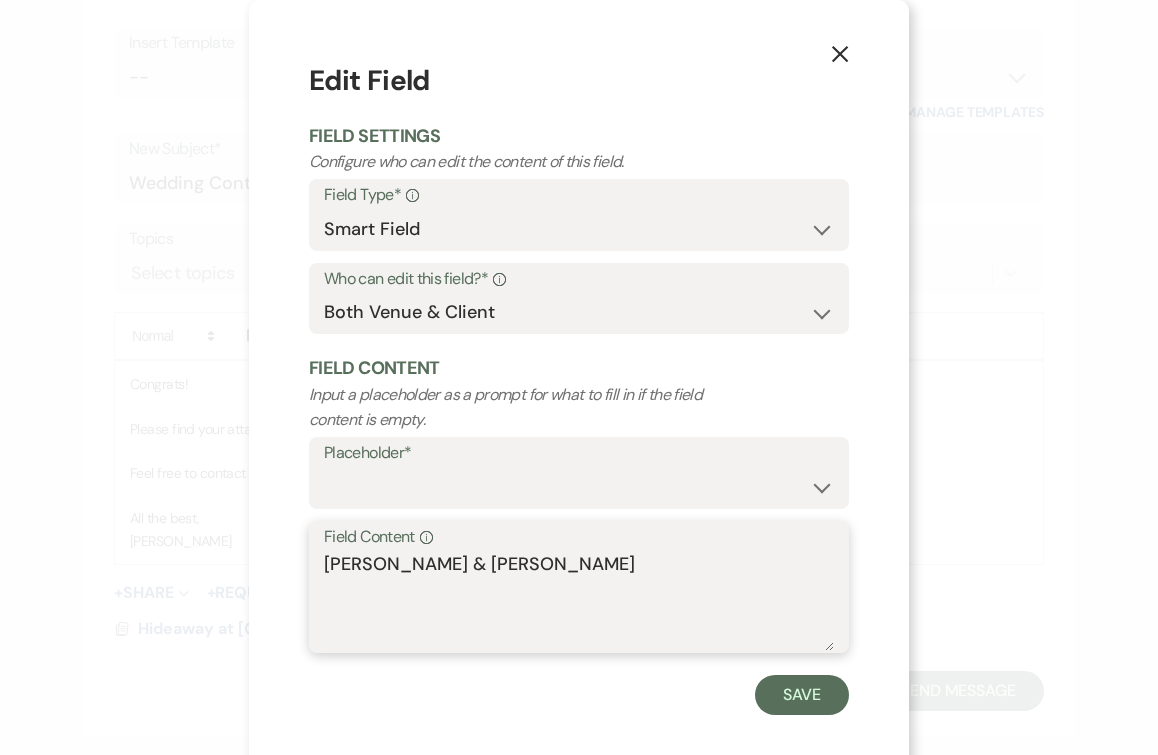 drag, startPoint x: 633, startPoint y: 567, endPoint x: 285, endPoint y: 559, distance: 348.09195 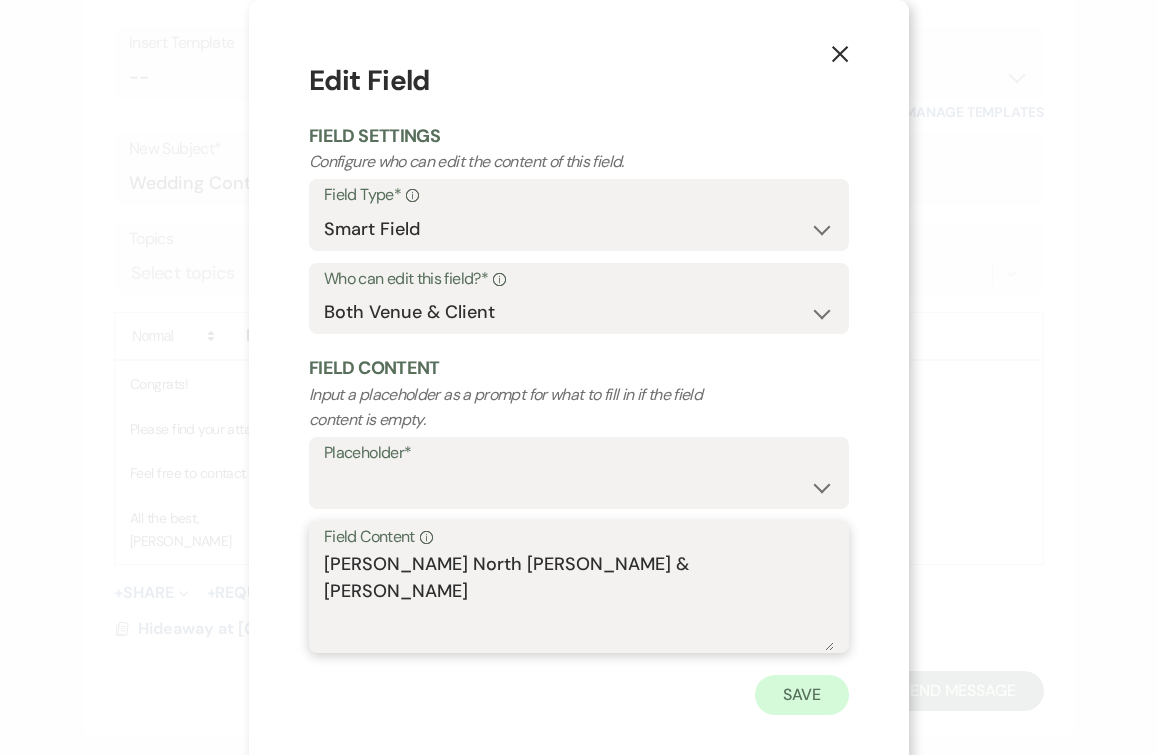 type on "Harrison North Griffin & Madelynn Rose Johnson" 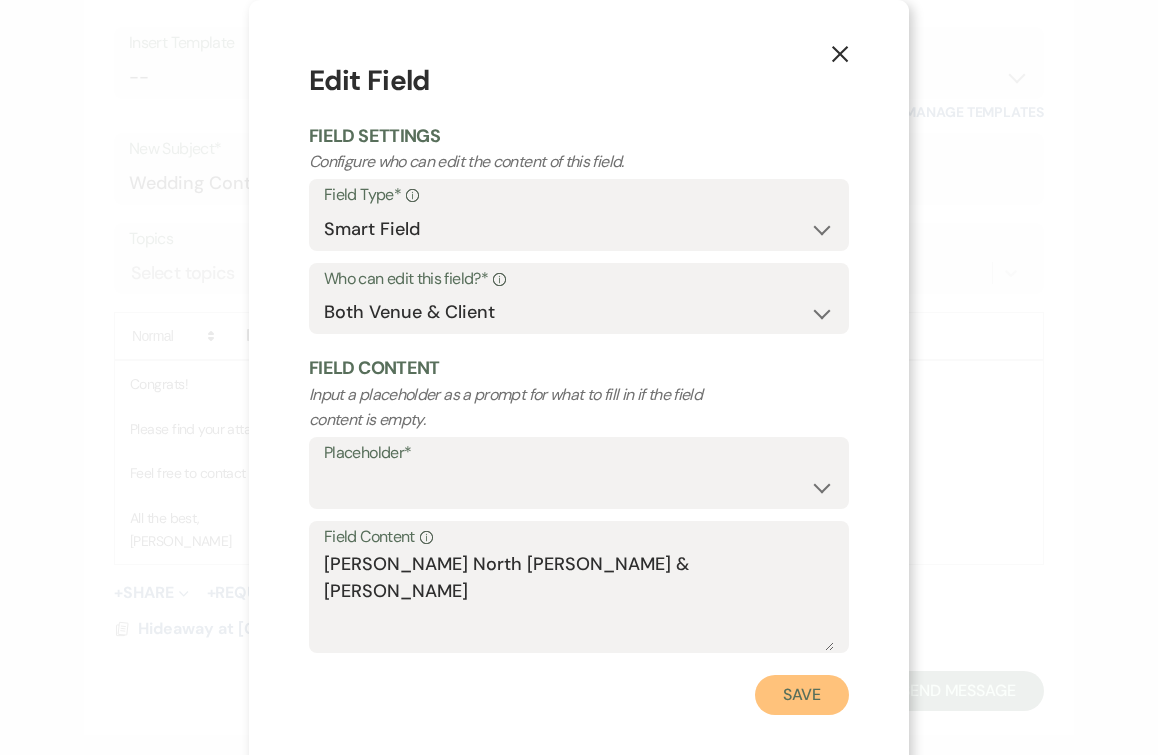 click on "Save" at bounding box center (802, 695) 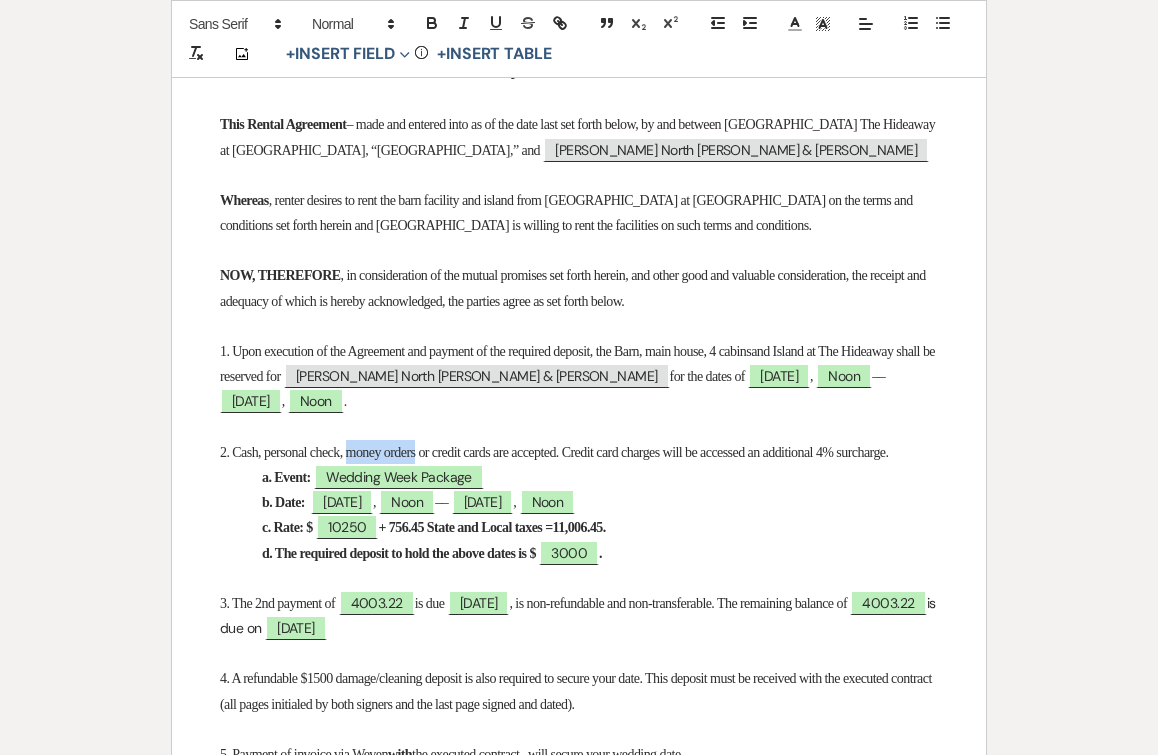 drag, startPoint x: 360, startPoint y: 449, endPoint x: 436, endPoint y: 451, distance: 76.02631 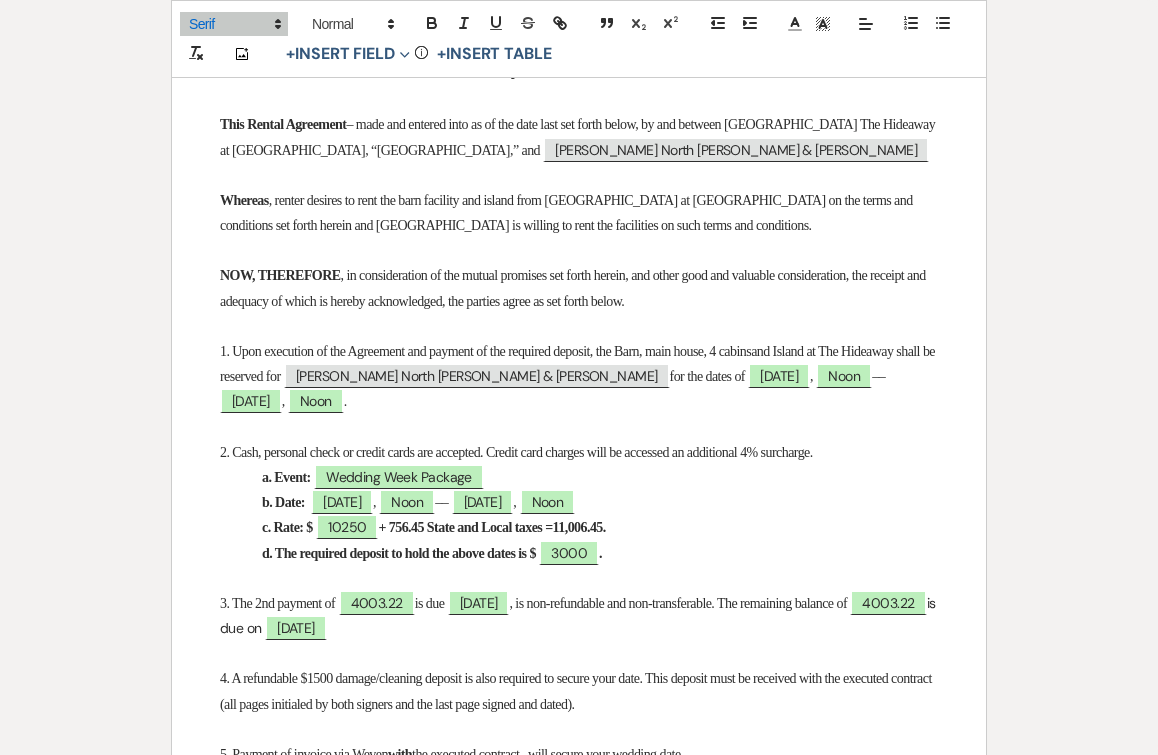 click on "2. Cash, personal check or credit cards are accepted. Credit card charges will be accessed an additional 4% surcharge." at bounding box center (516, 452) 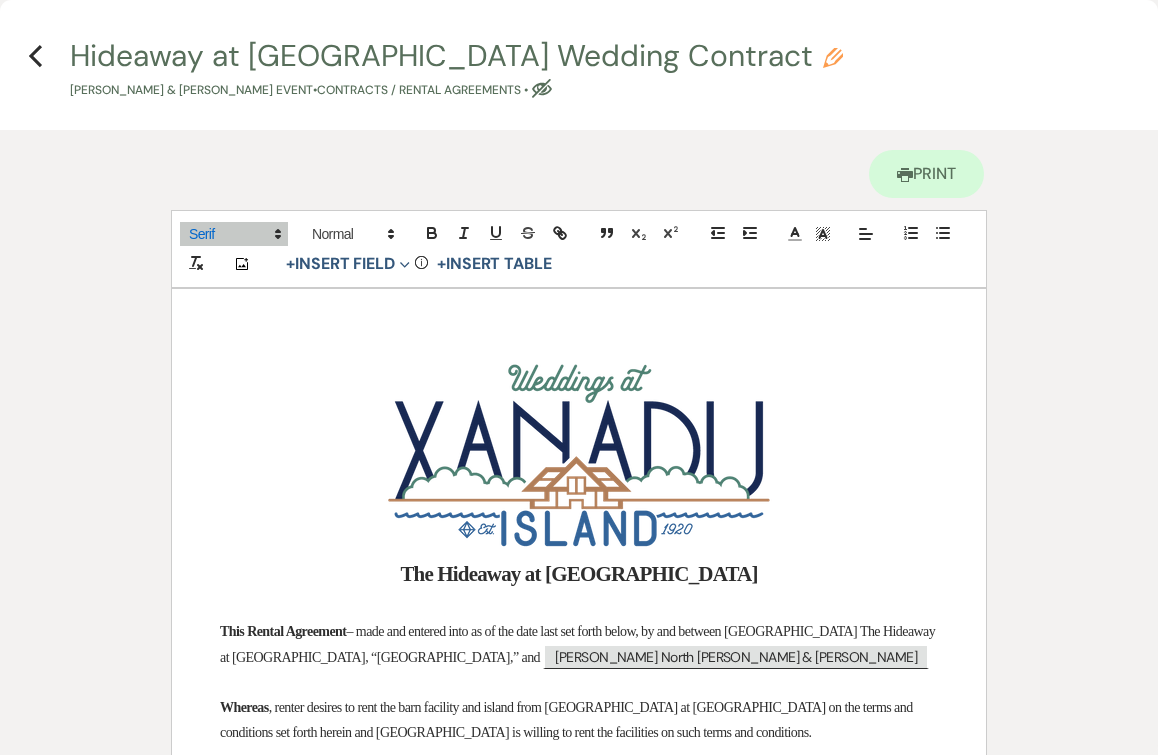 scroll, scrollTop: 0, scrollLeft: 0, axis: both 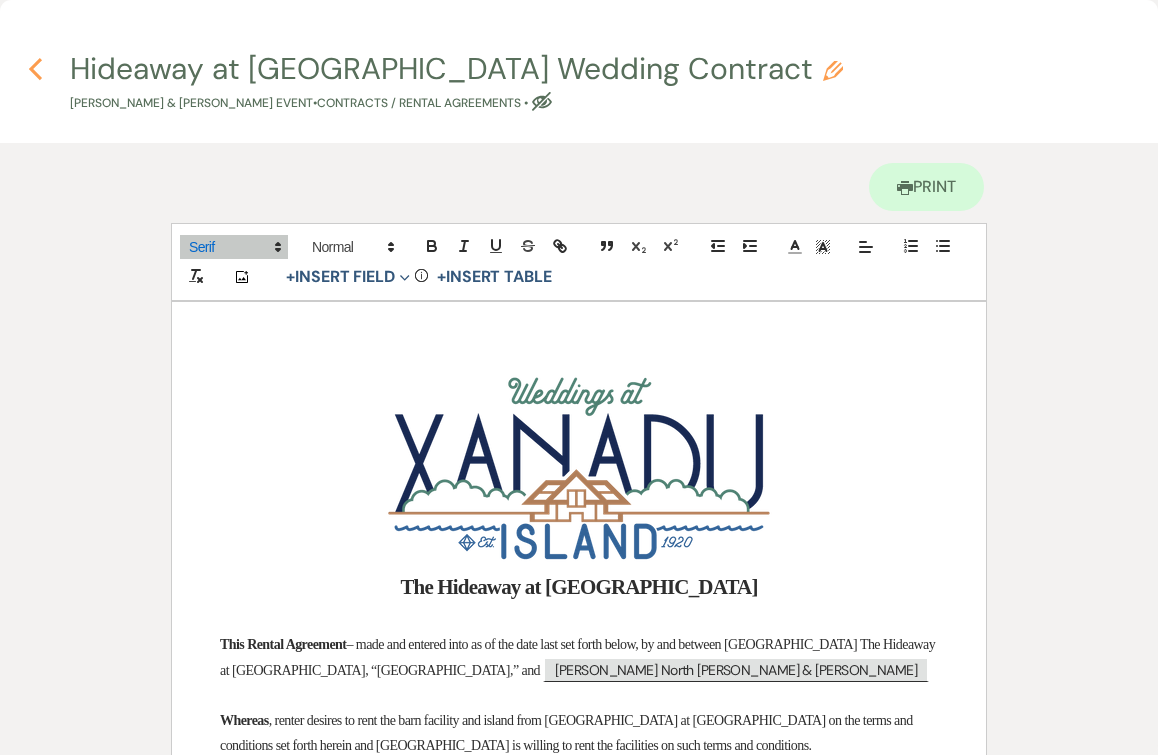 click 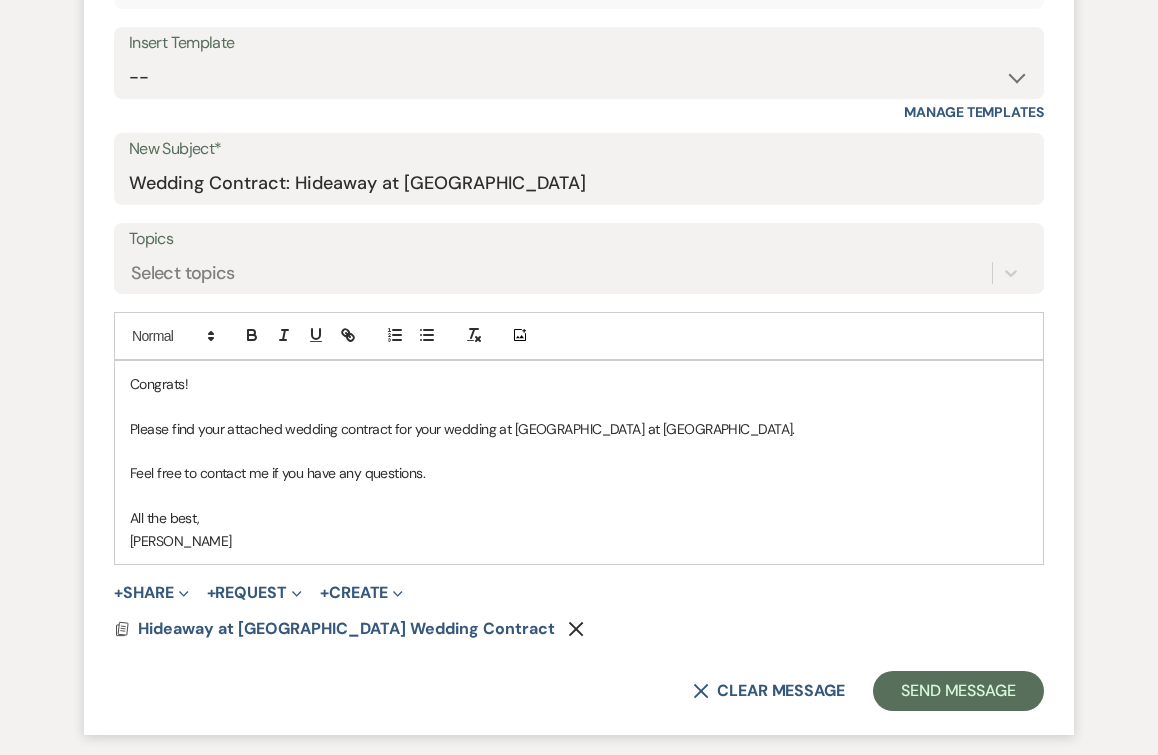 click on "Congrats! Please find your attached wedding contract for your wedding at Hideaway at Xanadu Island Resort. Feel free to contact me if you have any questions. All the best, Nicole" at bounding box center (579, 462) 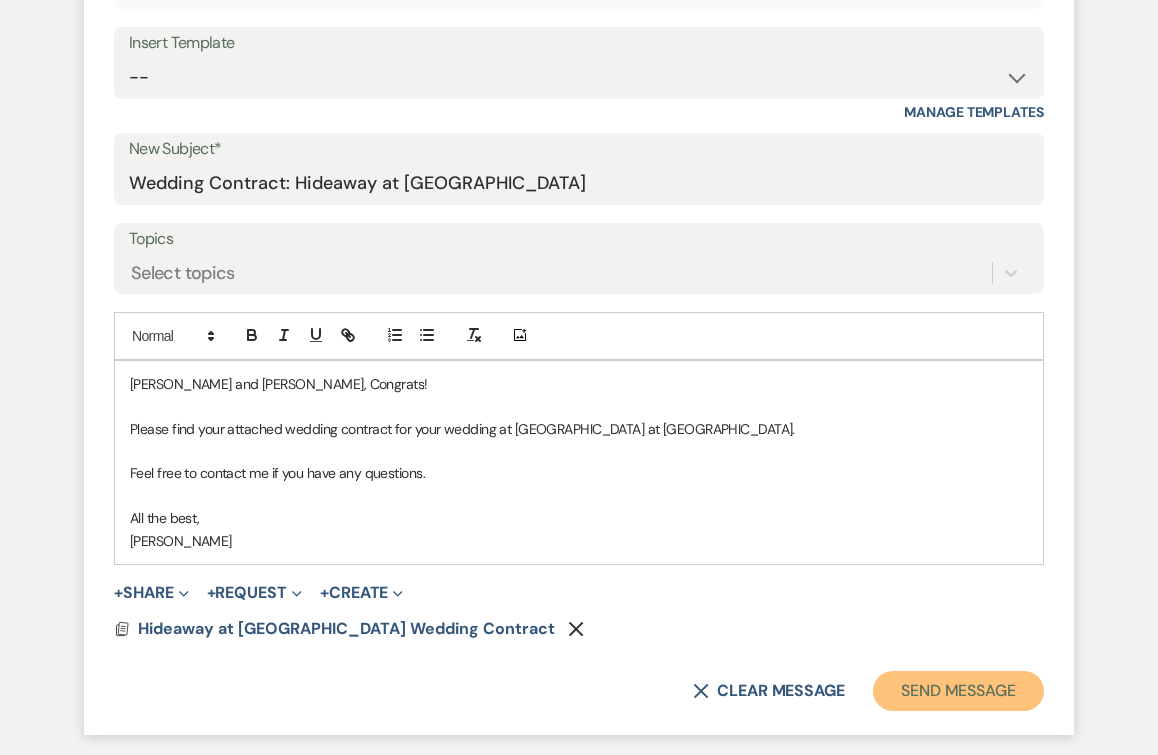 click on "Send Message" at bounding box center [958, 691] 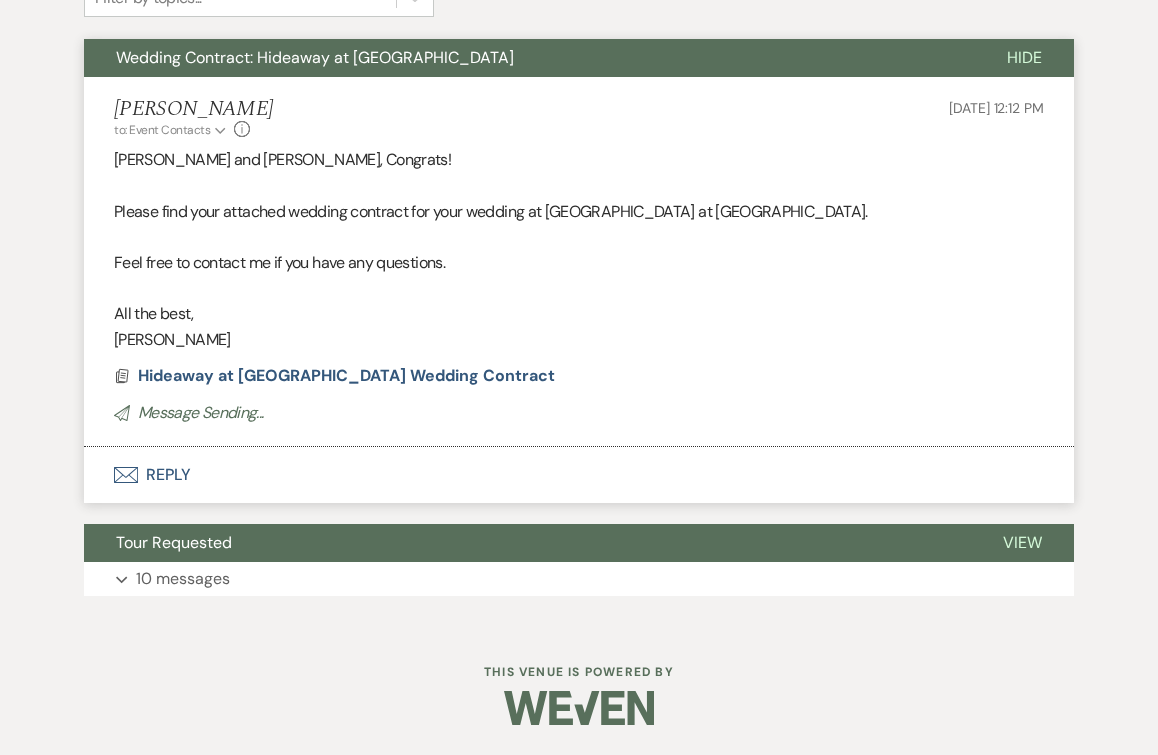 scroll, scrollTop: 175, scrollLeft: 0, axis: vertical 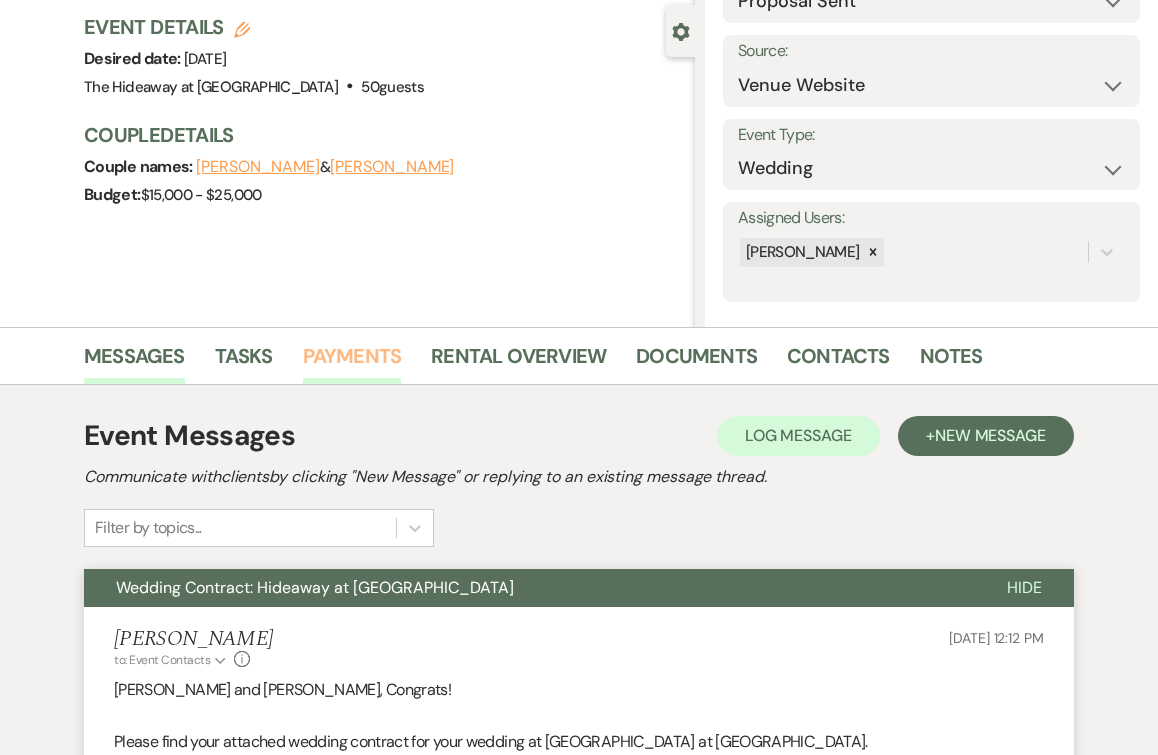 click on "Payments" at bounding box center (352, 362) 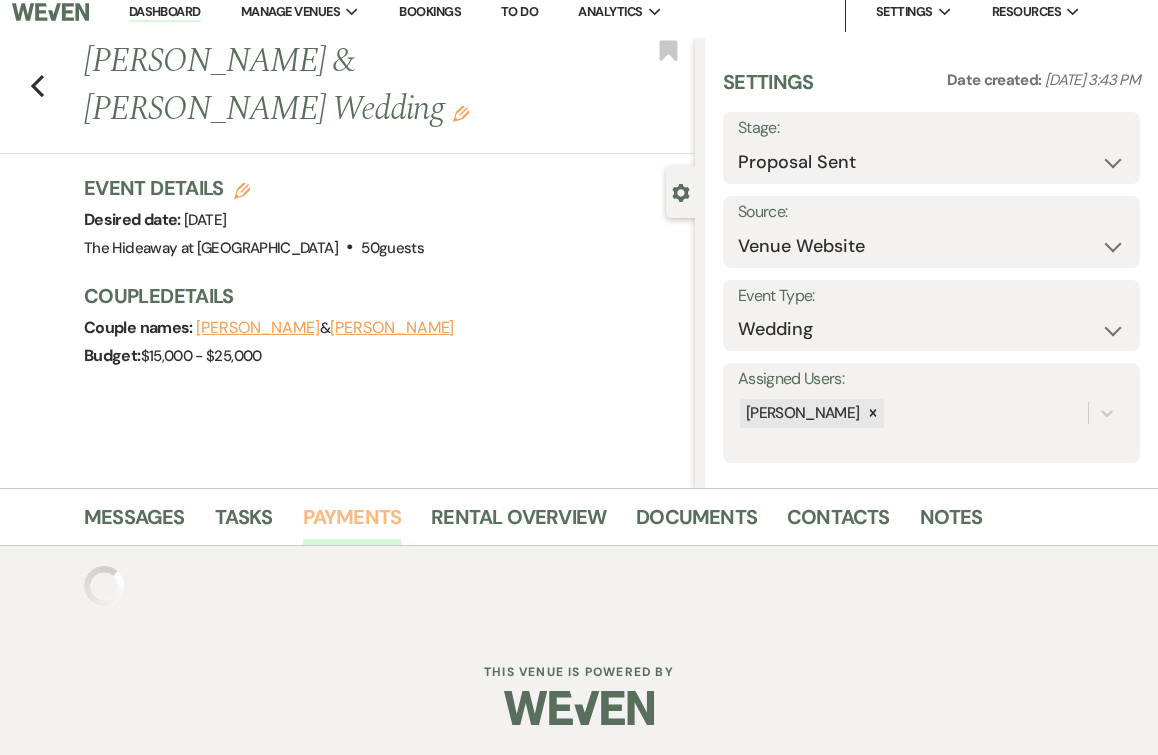 scroll, scrollTop: 0, scrollLeft: 0, axis: both 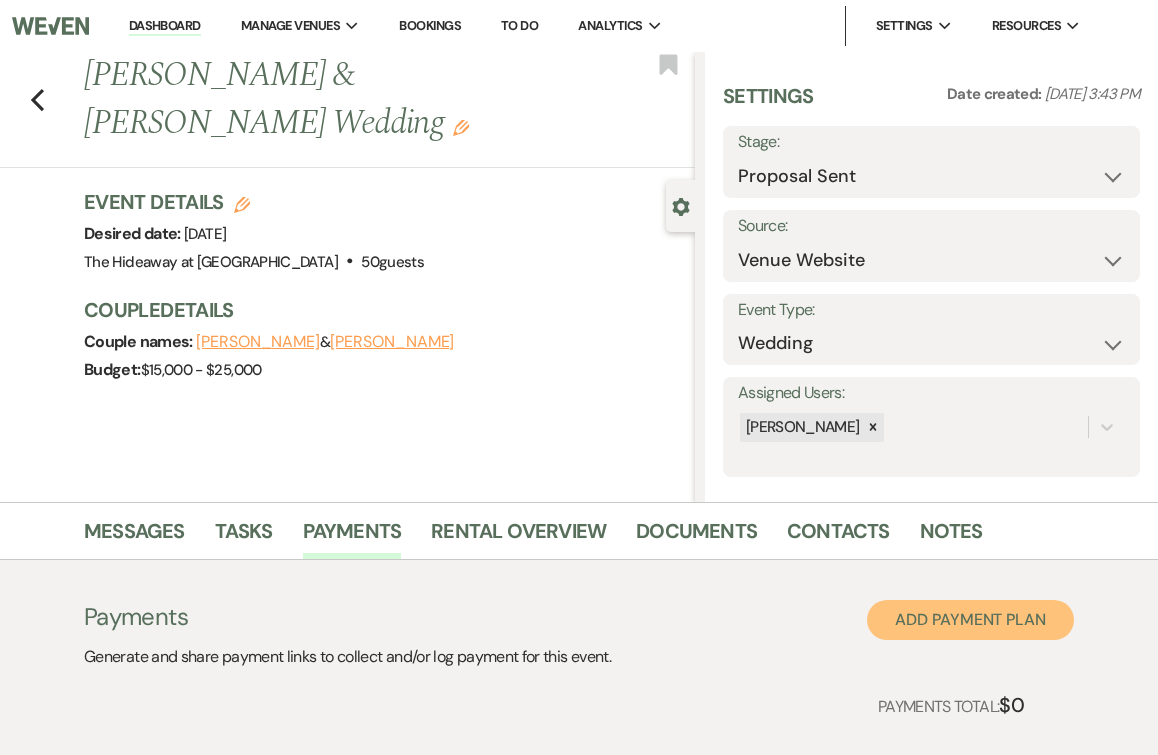 click on "Add Payment Plan" at bounding box center (970, 620) 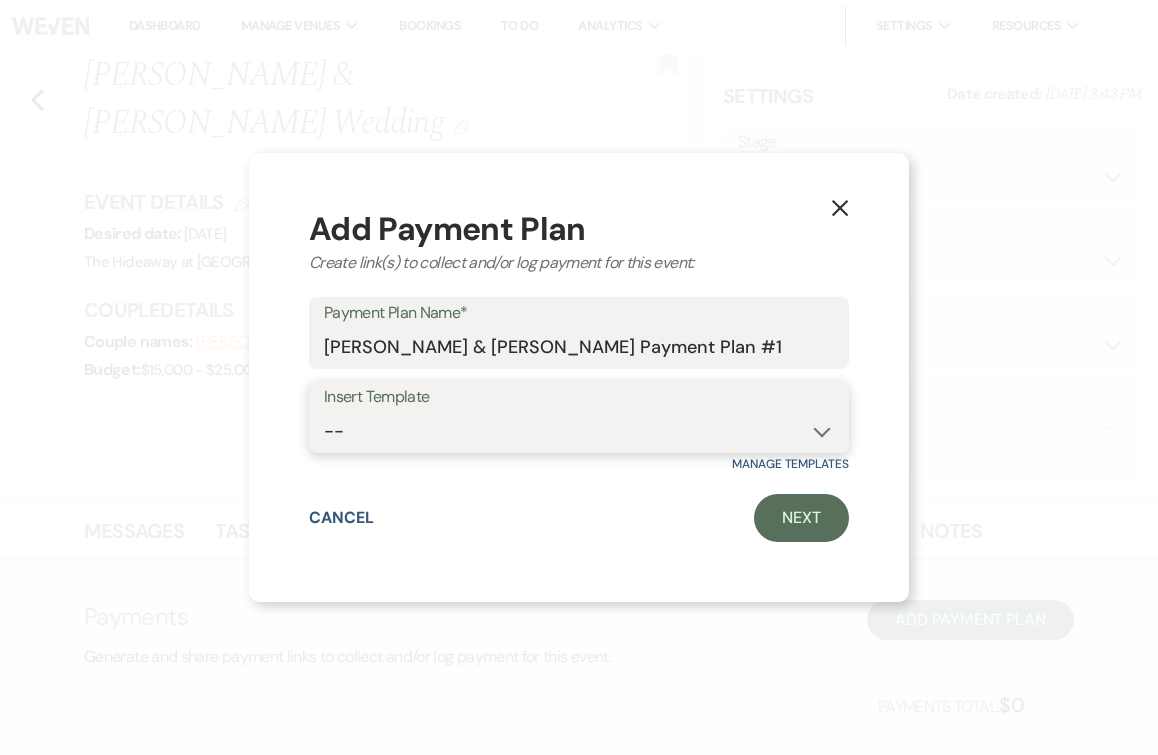 click on "--" at bounding box center [579, 431] 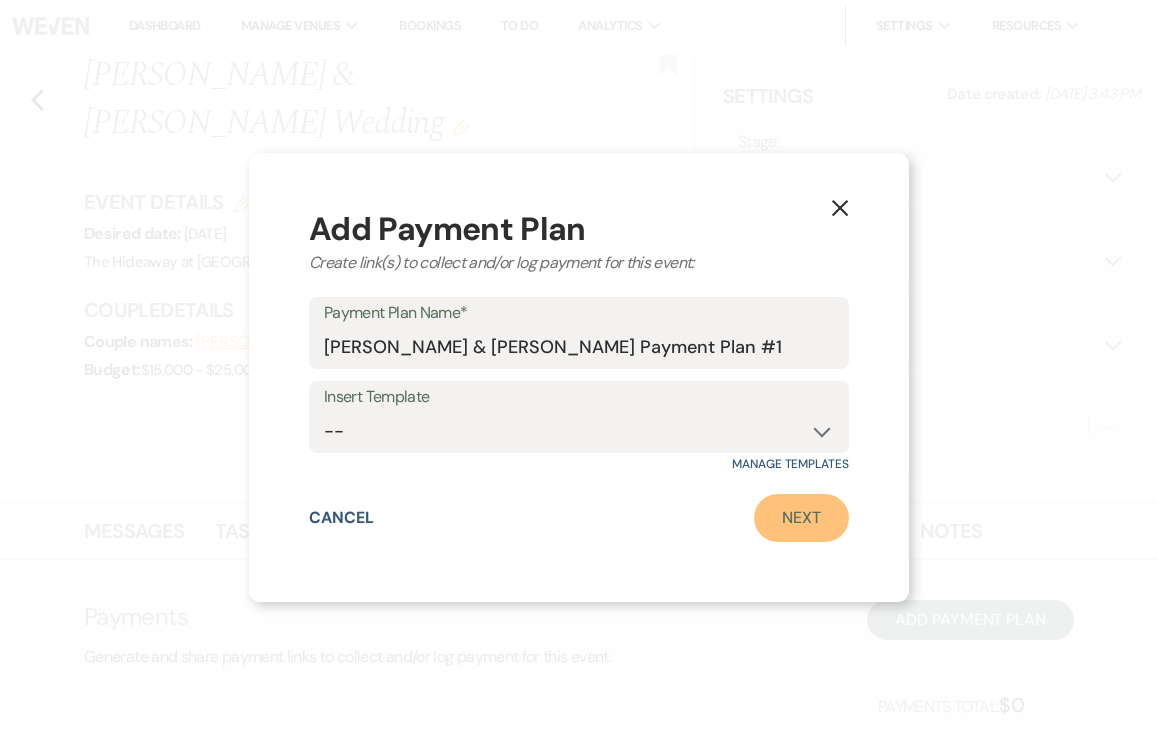 click on "Next" at bounding box center [801, 518] 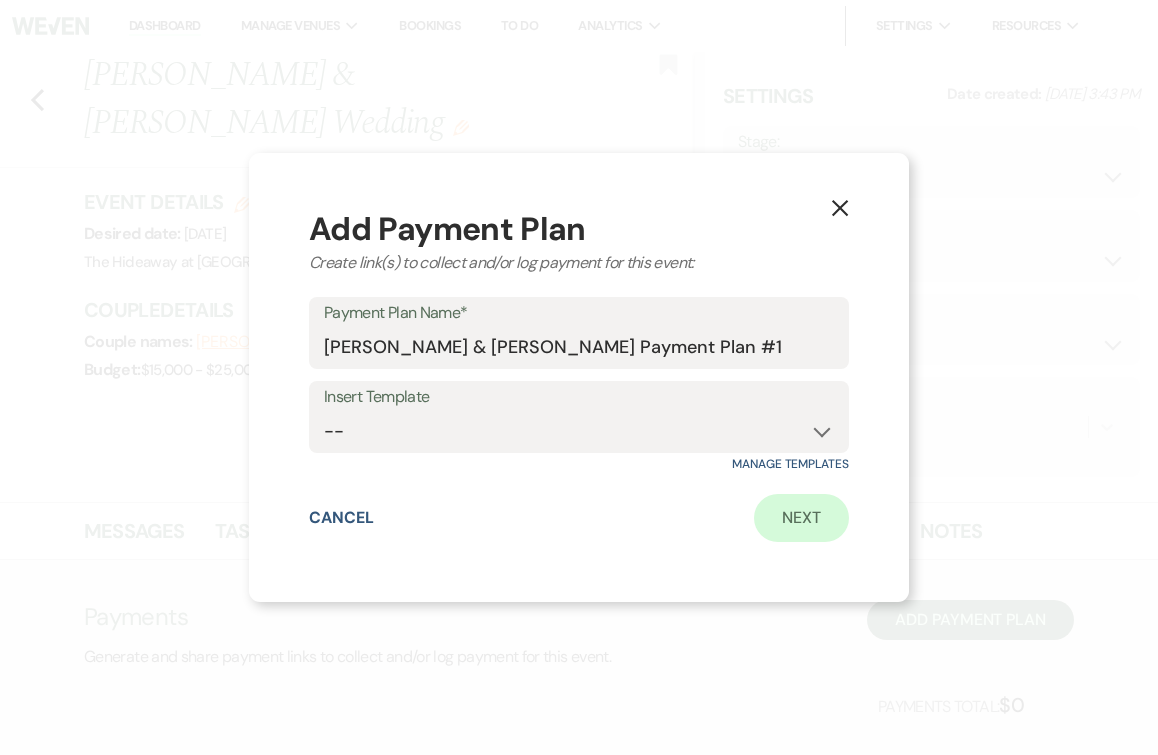 select on "2" 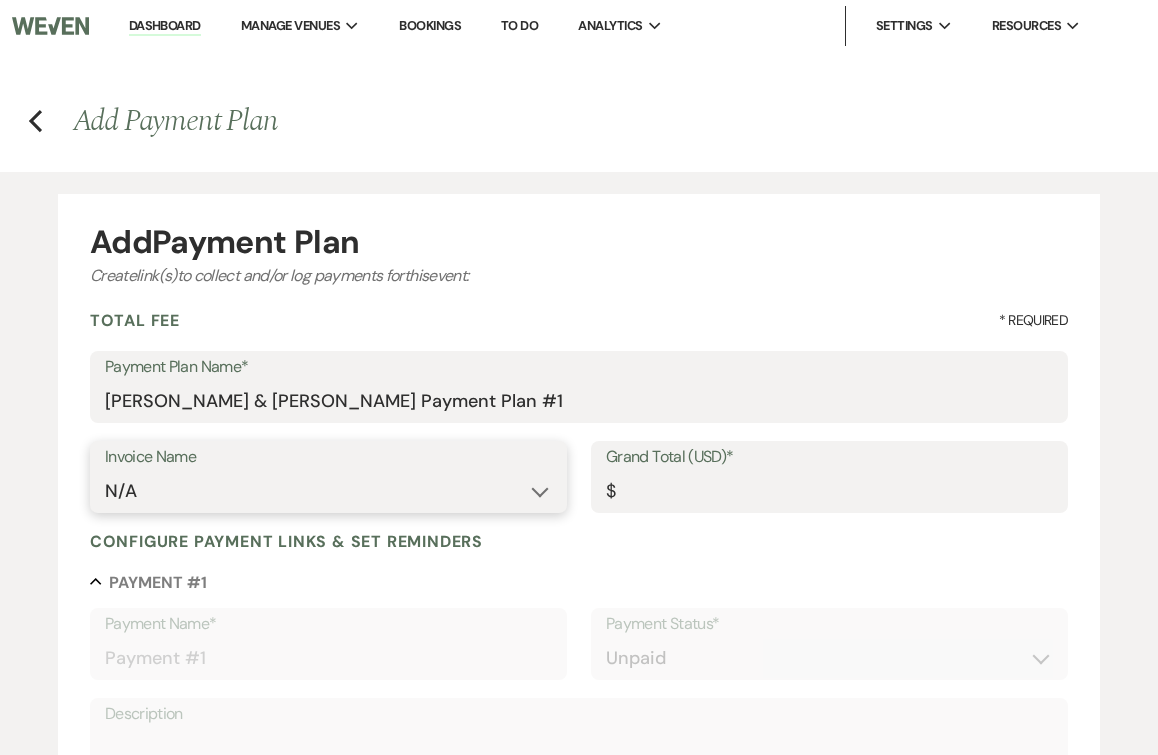 click on "N/A" at bounding box center (328, 491) 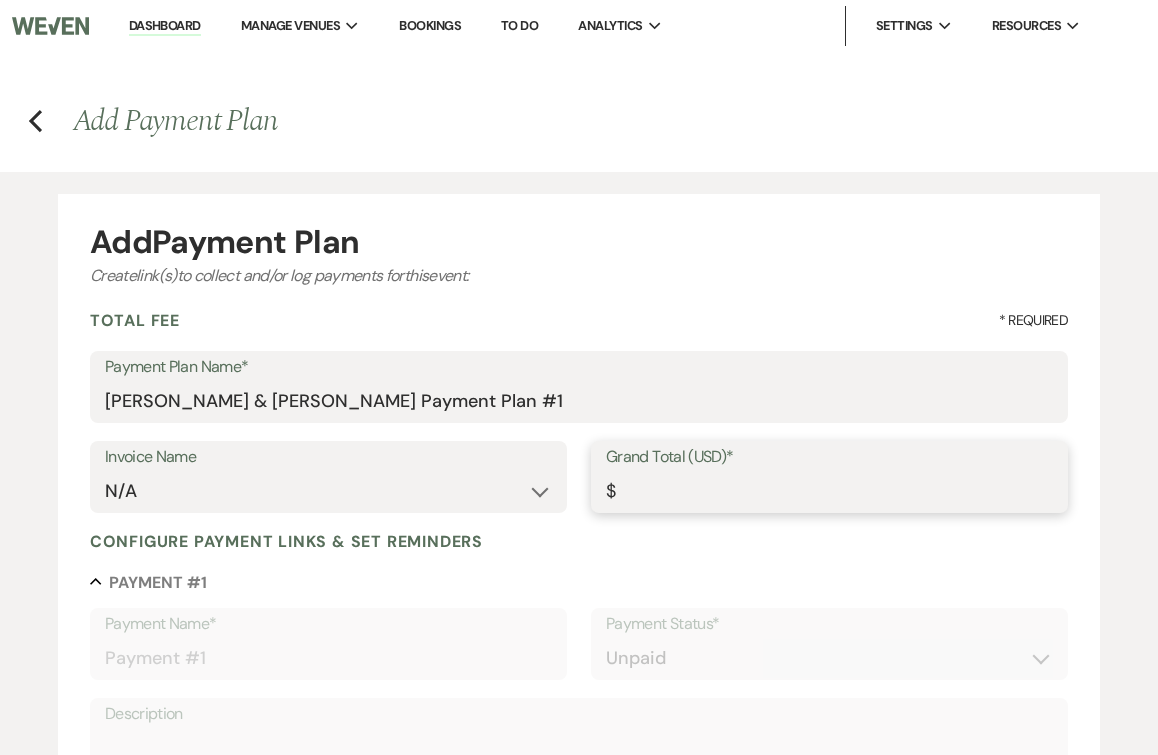 click on "Grand Total (USD)*" at bounding box center [829, 491] 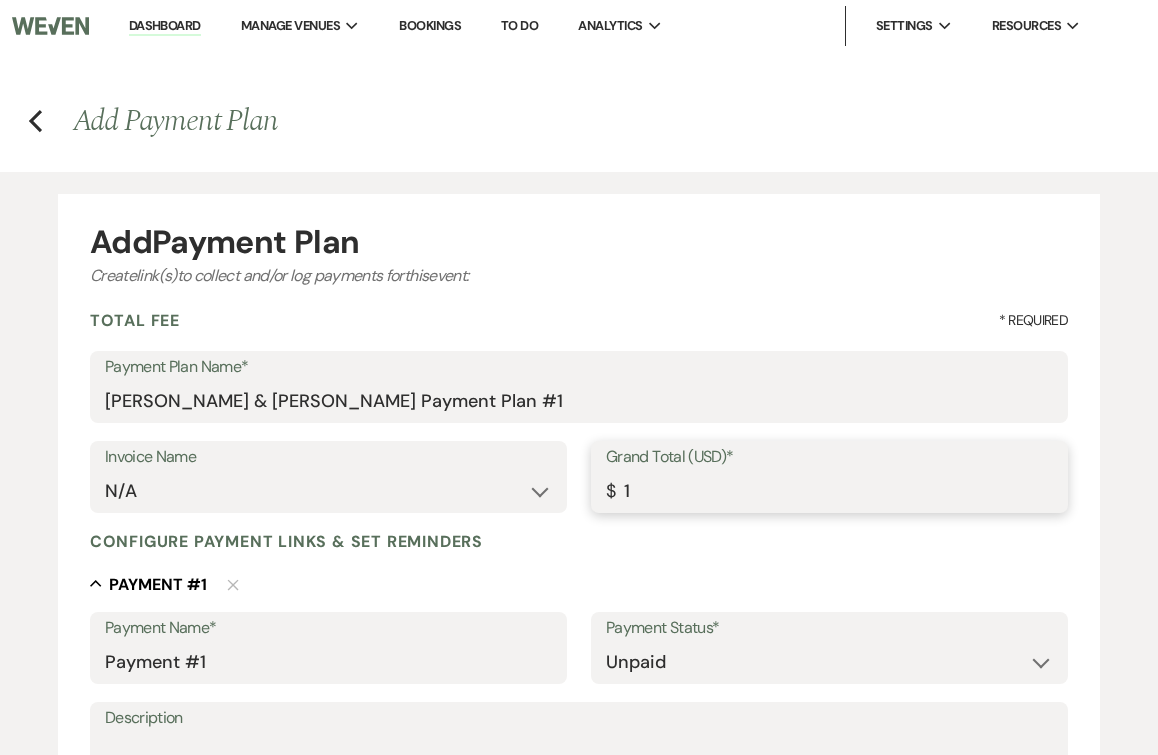 type on "11" 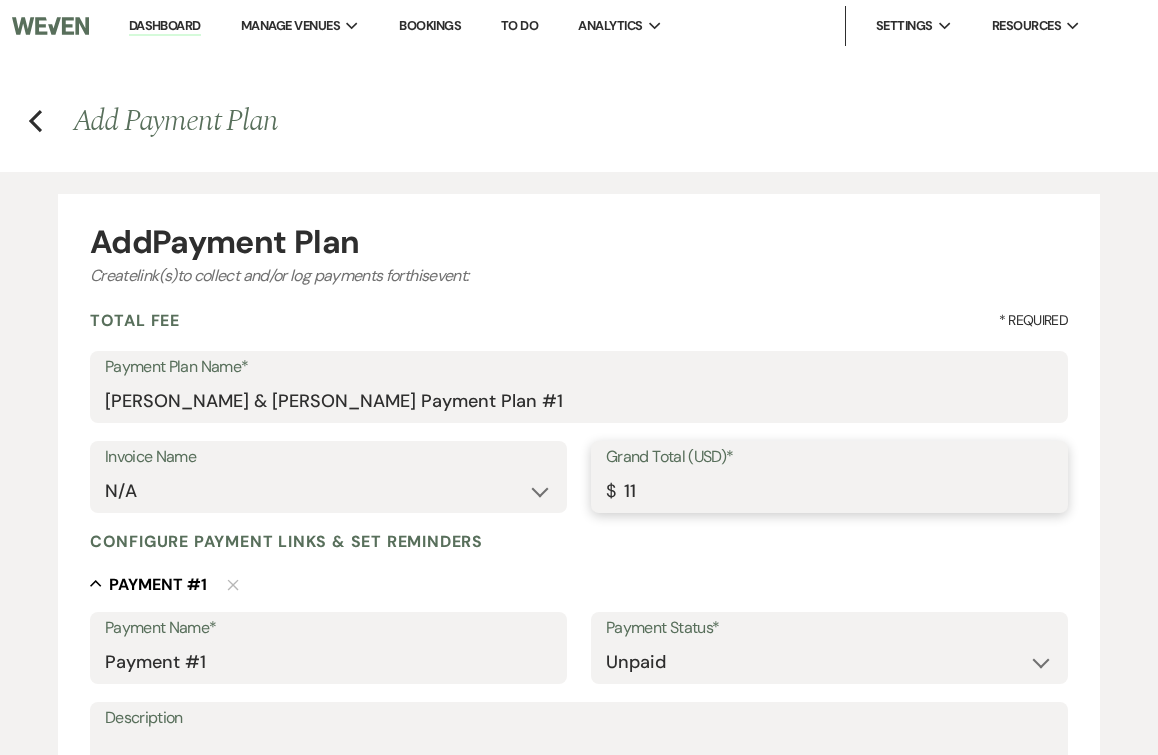 type on "117" 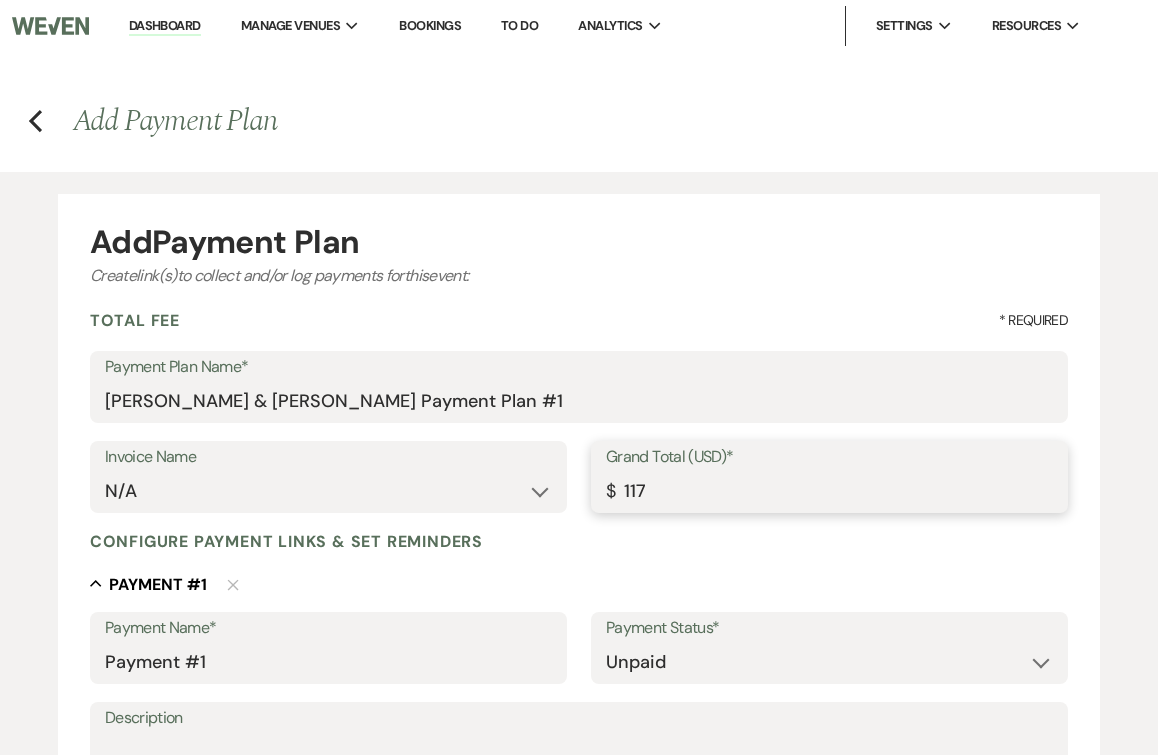 type on "1175" 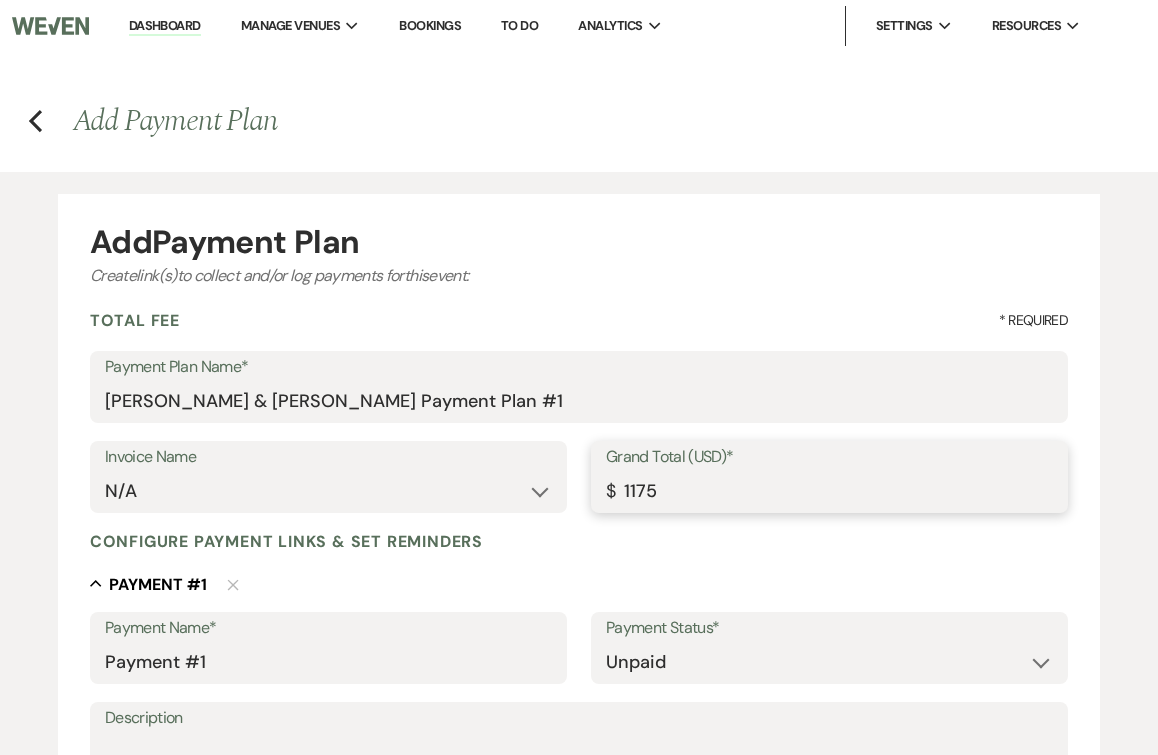 type on "11750" 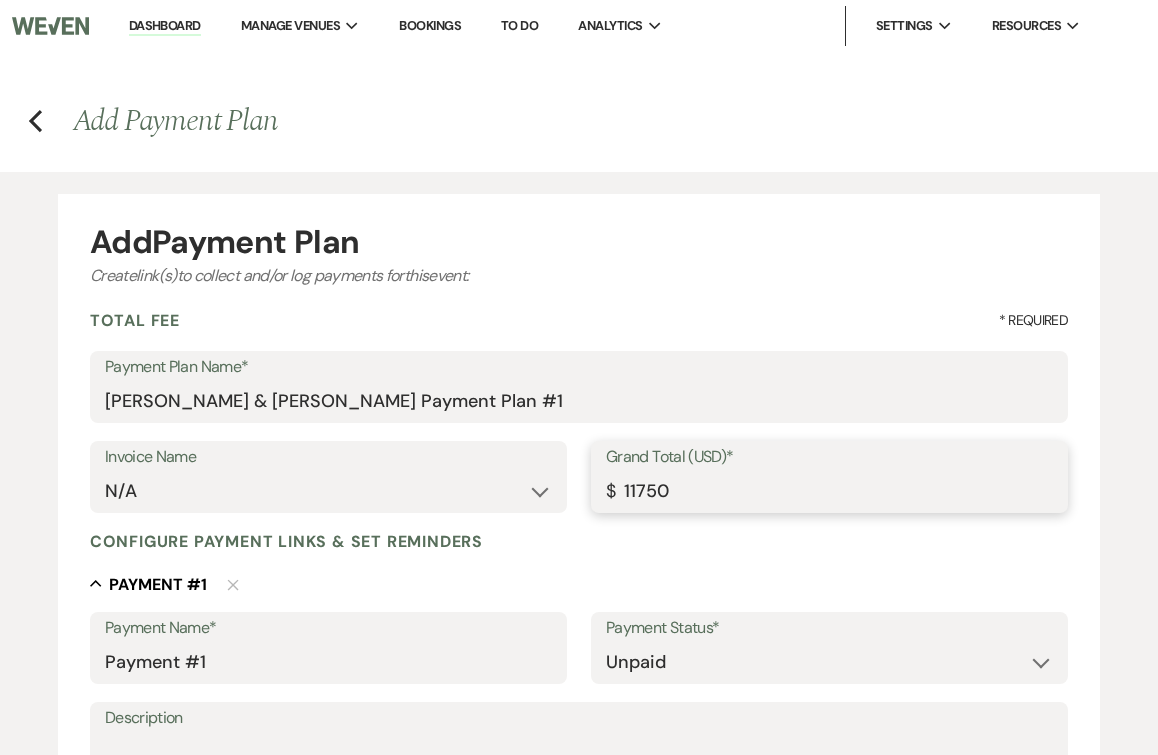 drag, startPoint x: 681, startPoint y: 493, endPoint x: 567, endPoint y: 492, distance: 114.00439 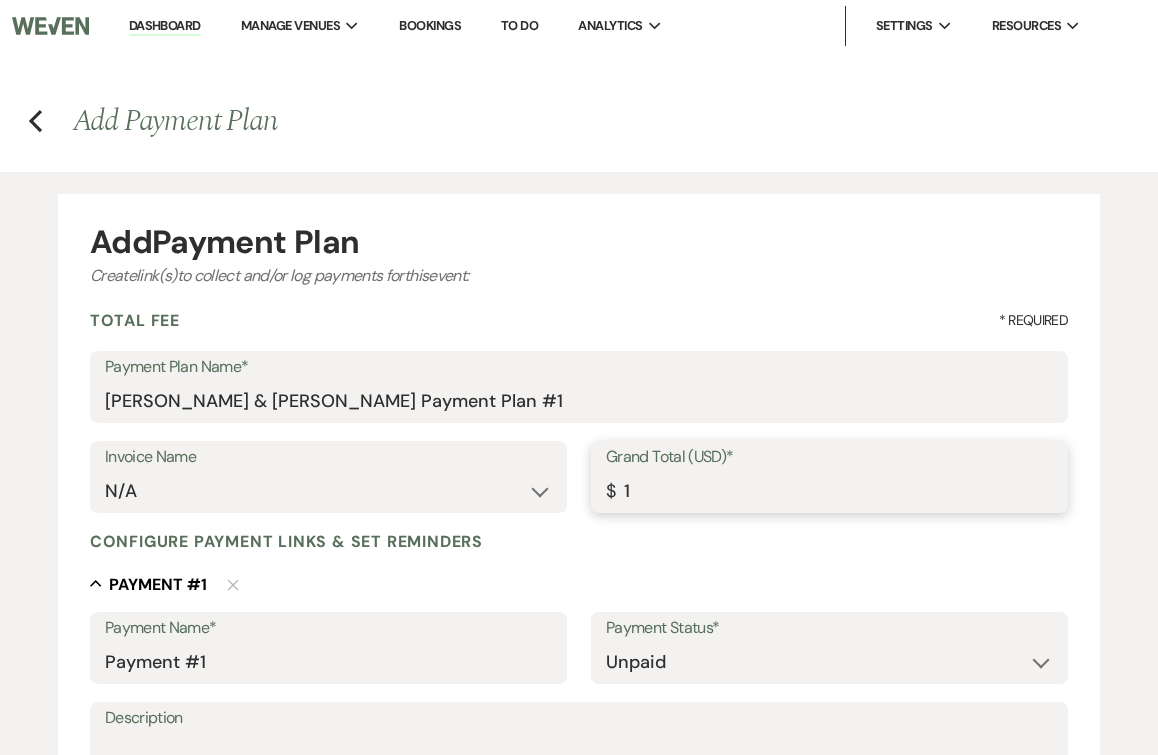 type on "12" 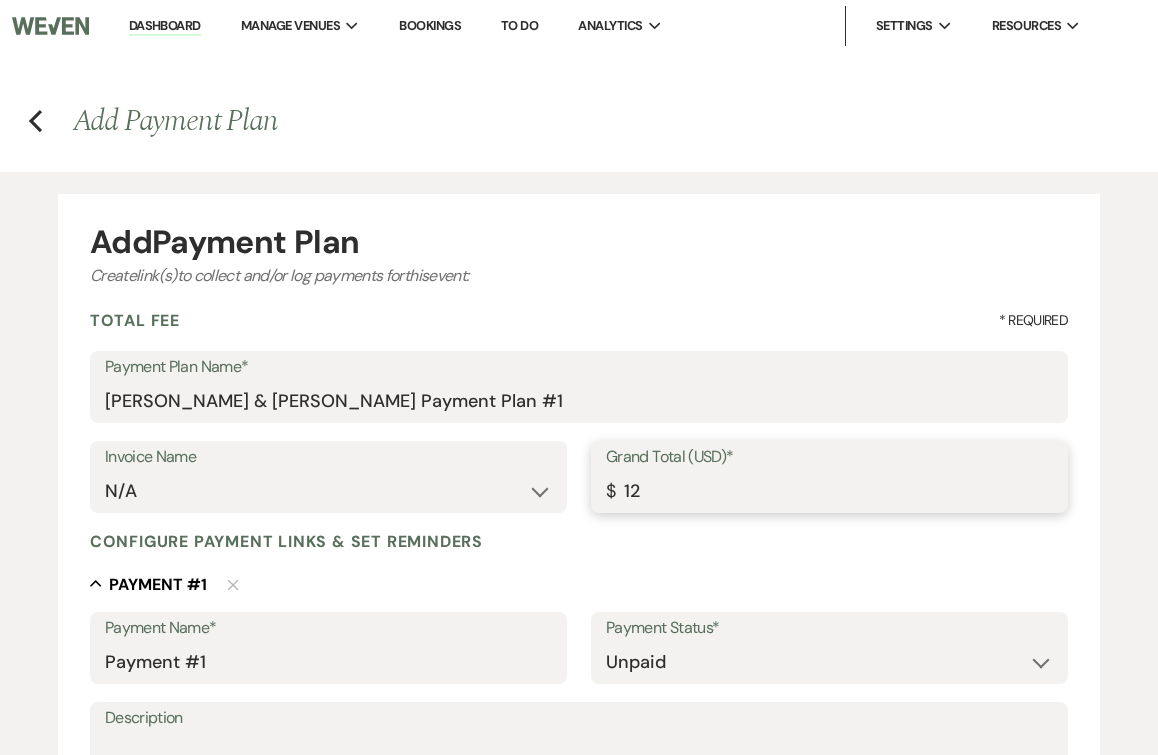 type on "125" 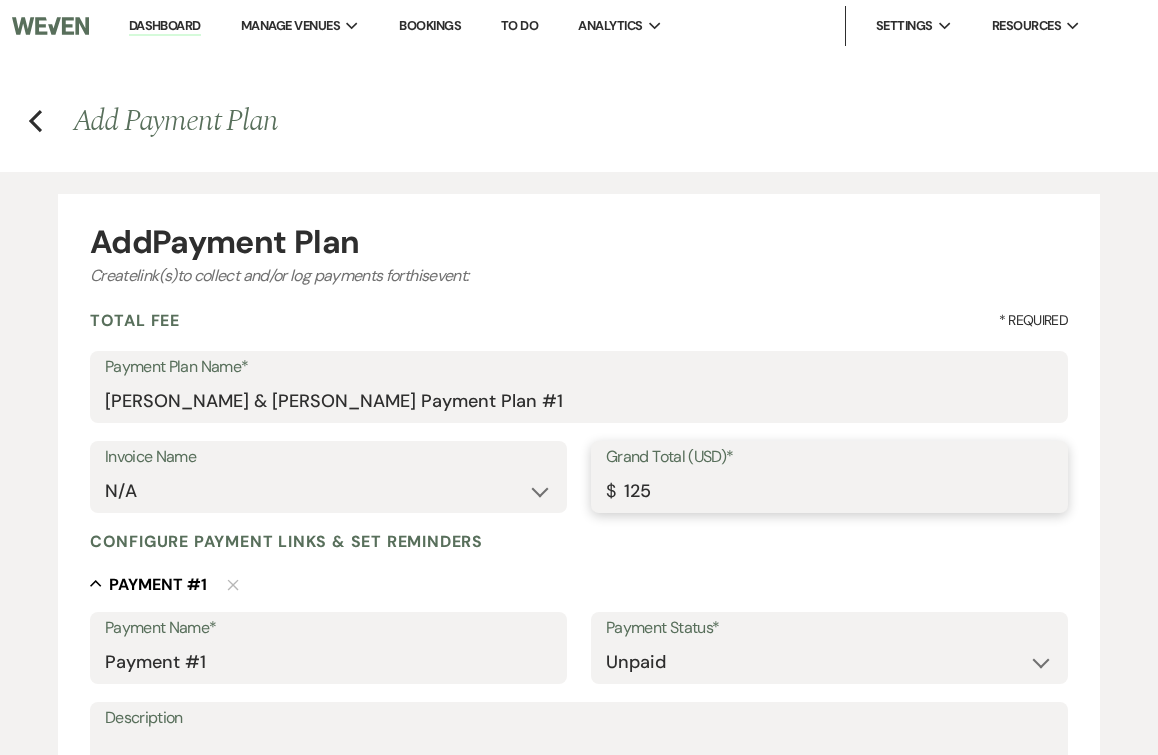 type on "1250" 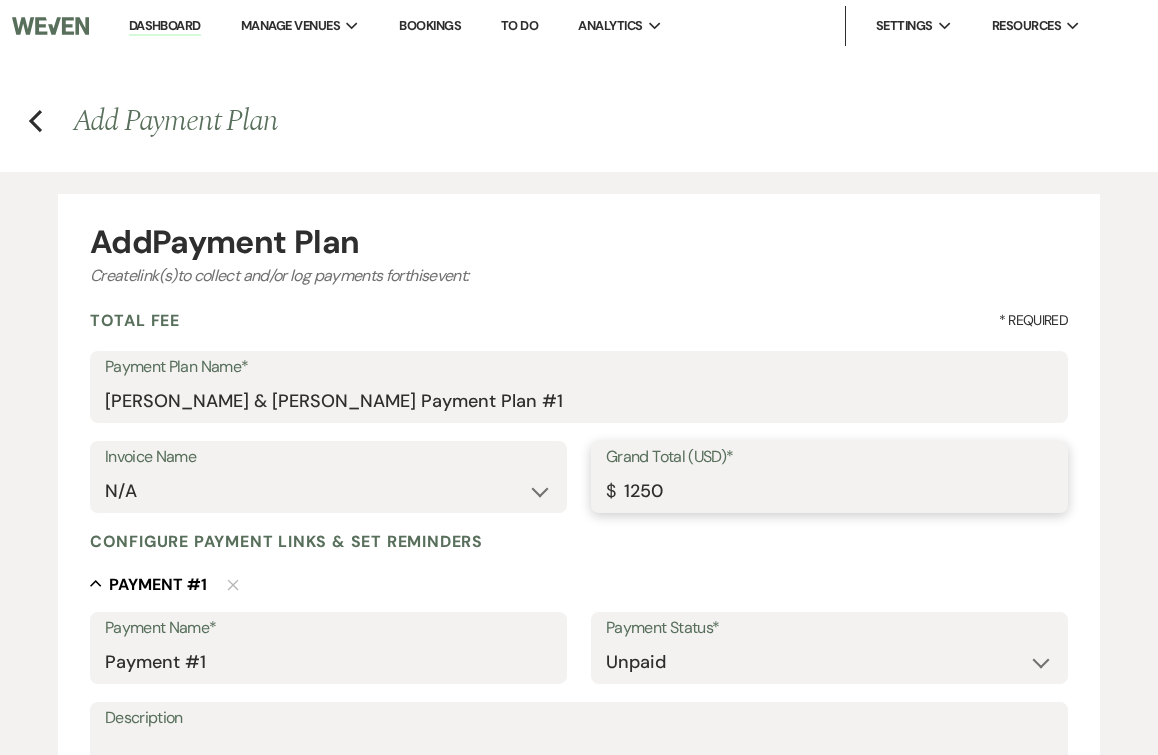 type on "12506" 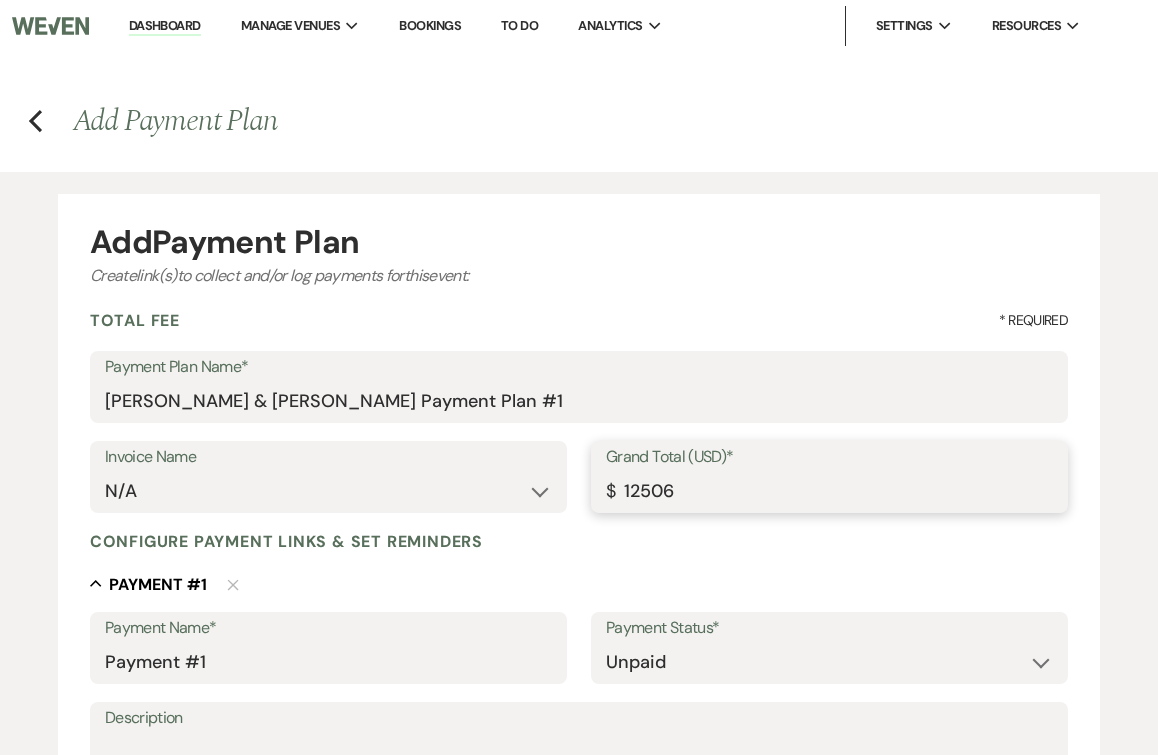 type on "12506.4" 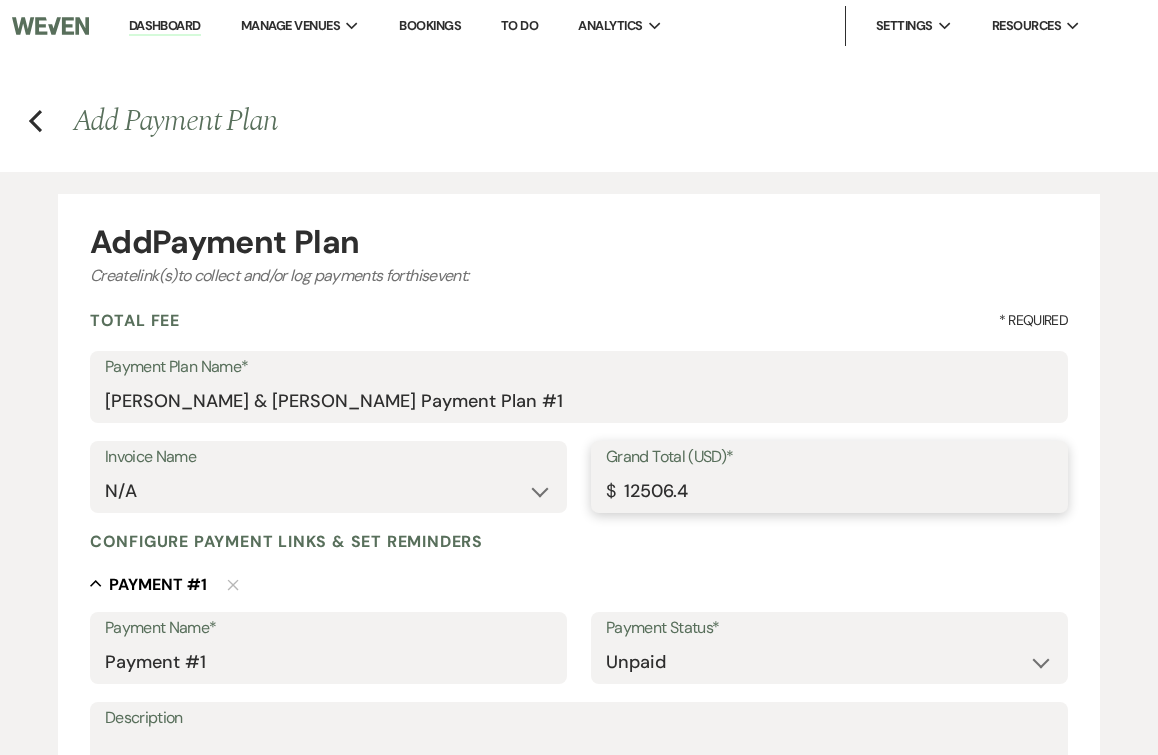 type on "12506.45" 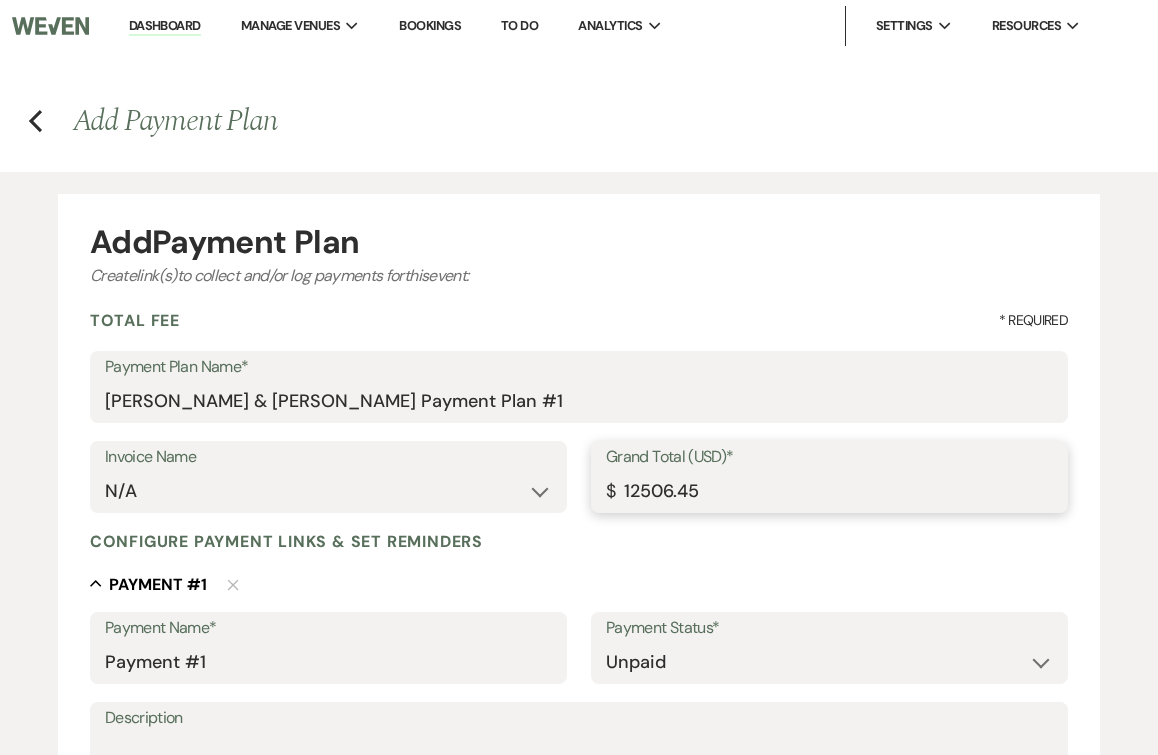 type on "12506.45" 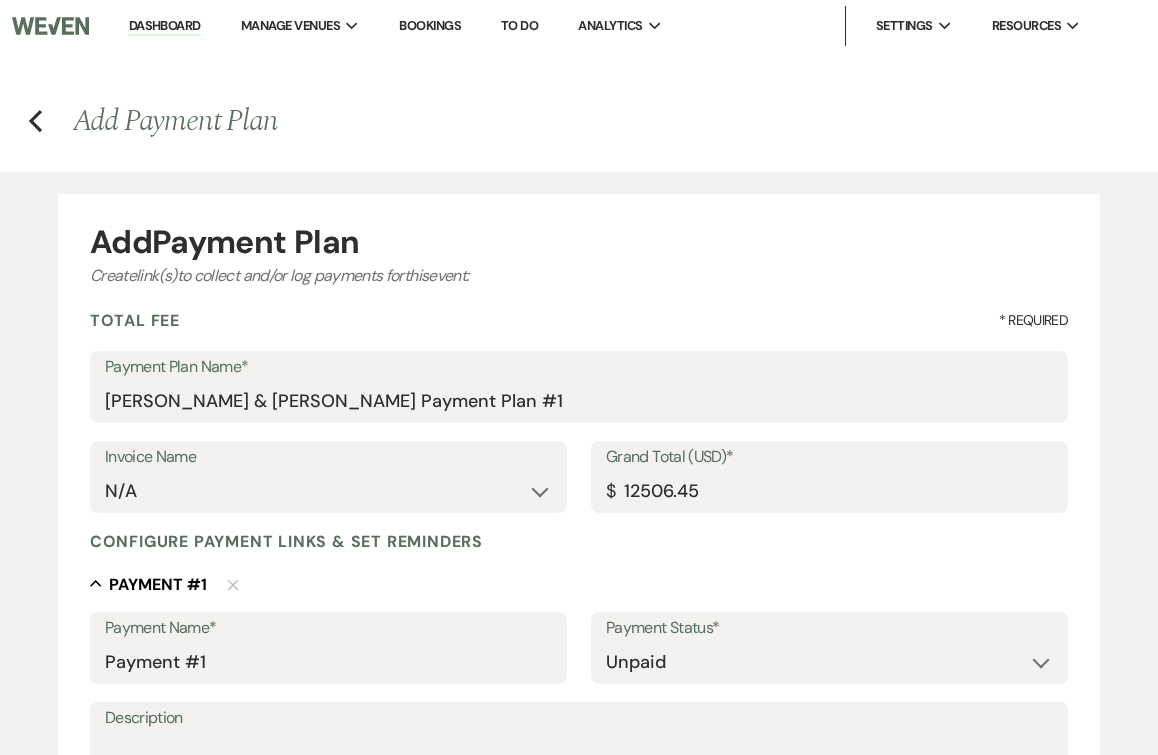 click on "Configure payment links & set reminders" at bounding box center (579, 541) 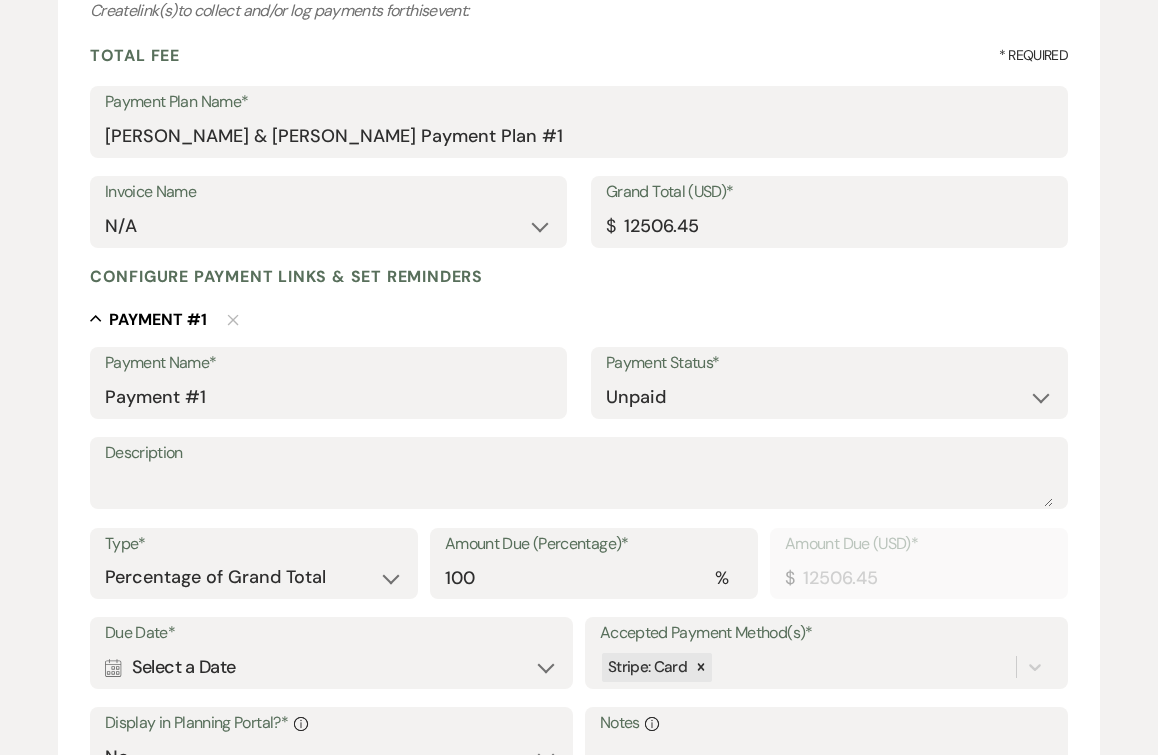 scroll, scrollTop: 269, scrollLeft: 0, axis: vertical 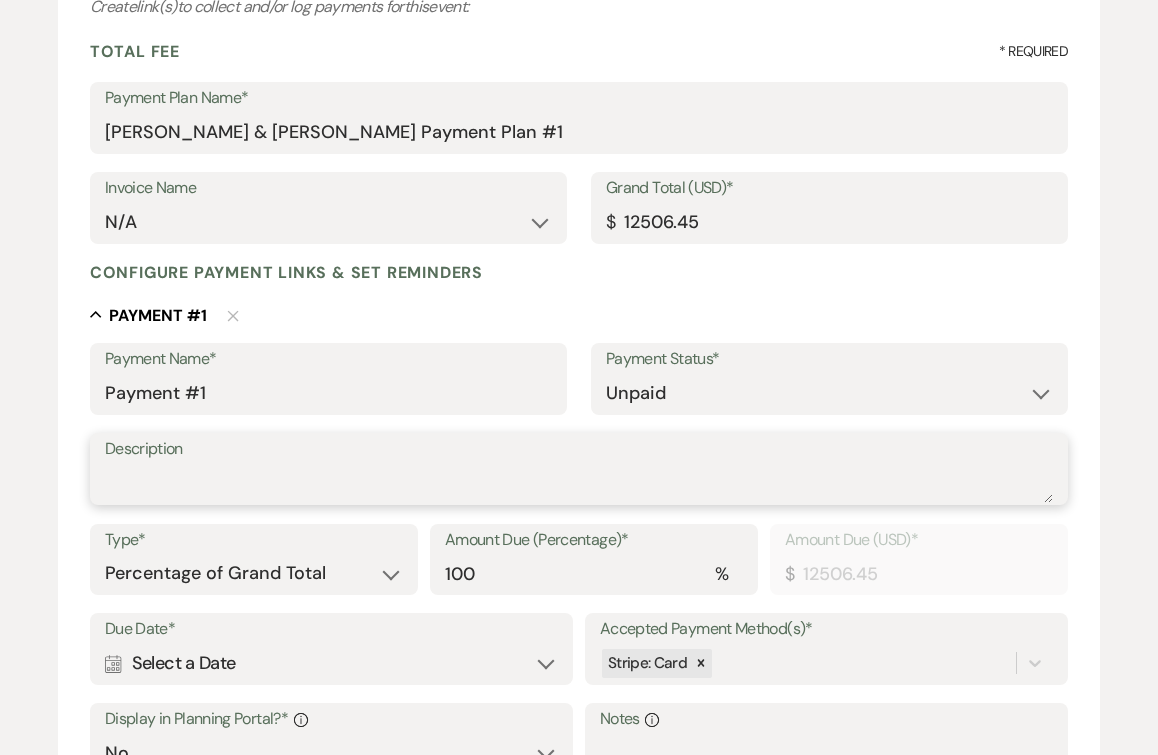 click on "Description" at bounding box center [579, 483] 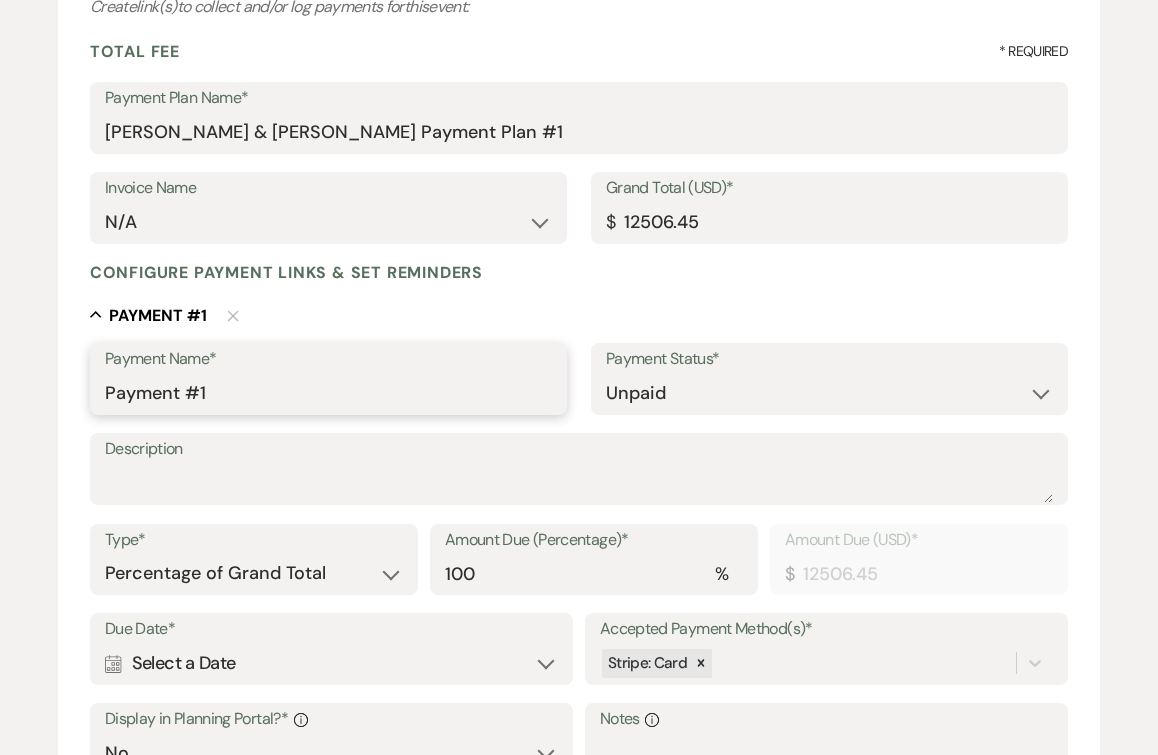 drag, startPoint x: 300, startPoint y: 390, endPoint x: 19, endPoint y: 392, distance: 281.0071 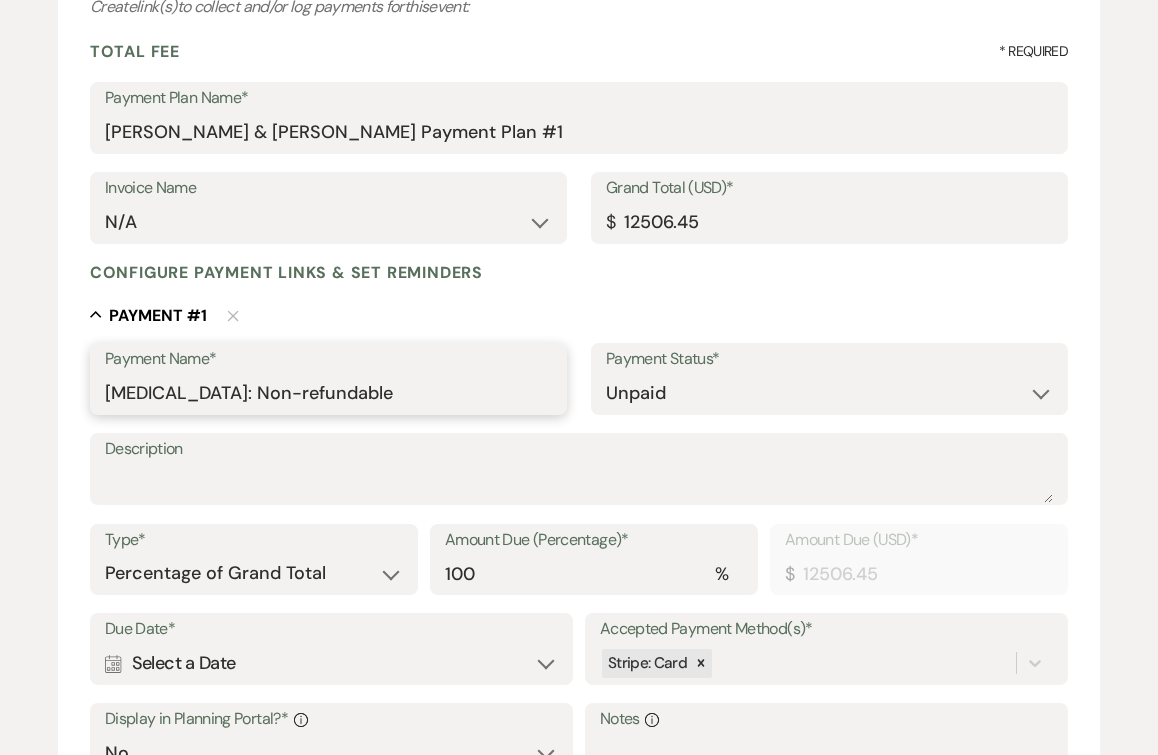type on "Retainer: Non-refundable" 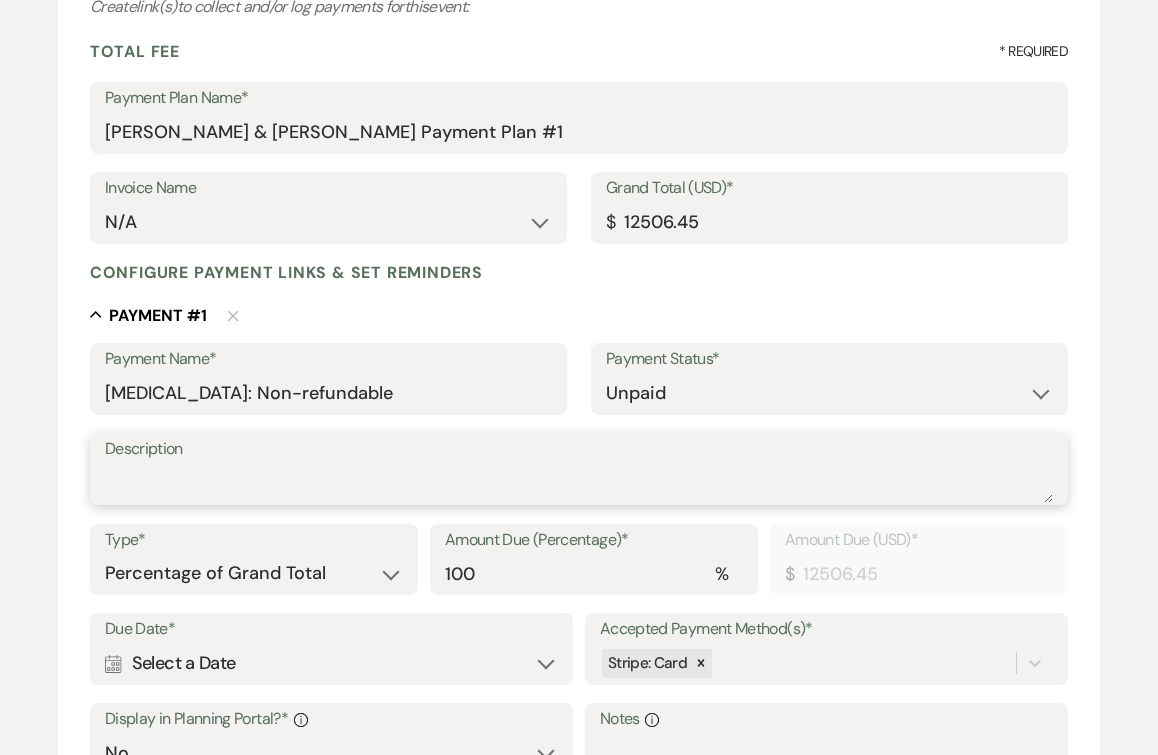 click on "Description" at bounding box center [579, 483] 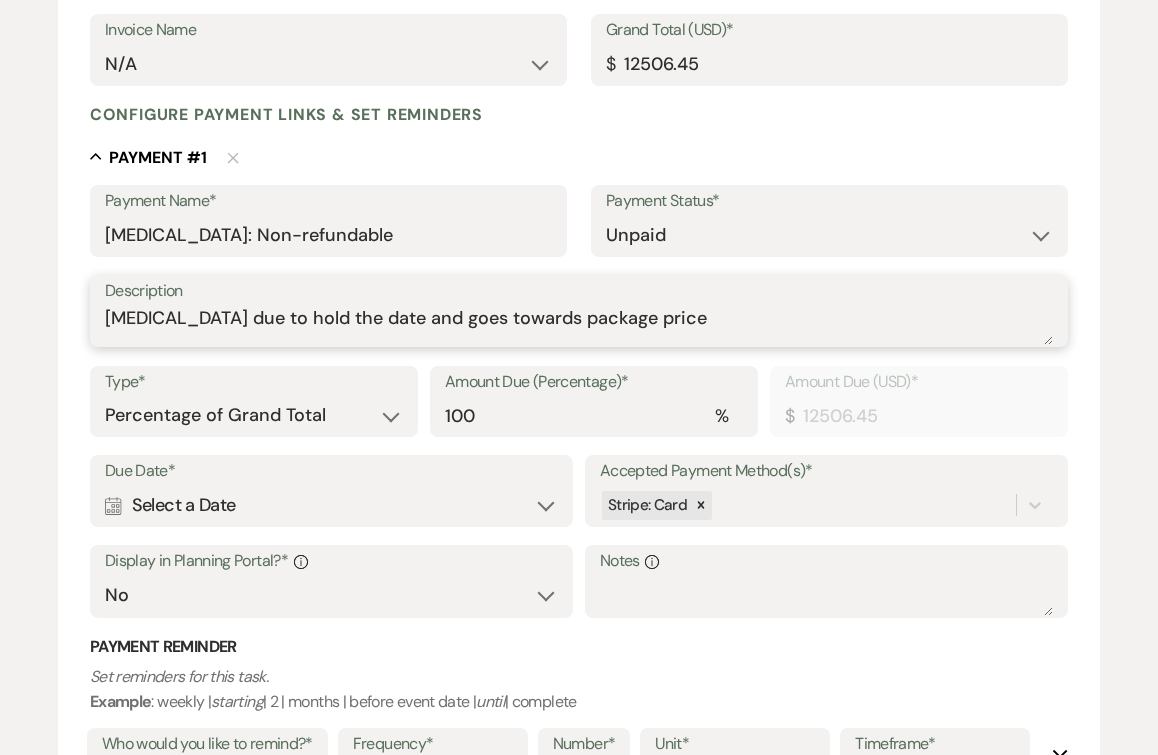 scroll, scrollTop: 435, scrollLeft: 0, axis: vertical 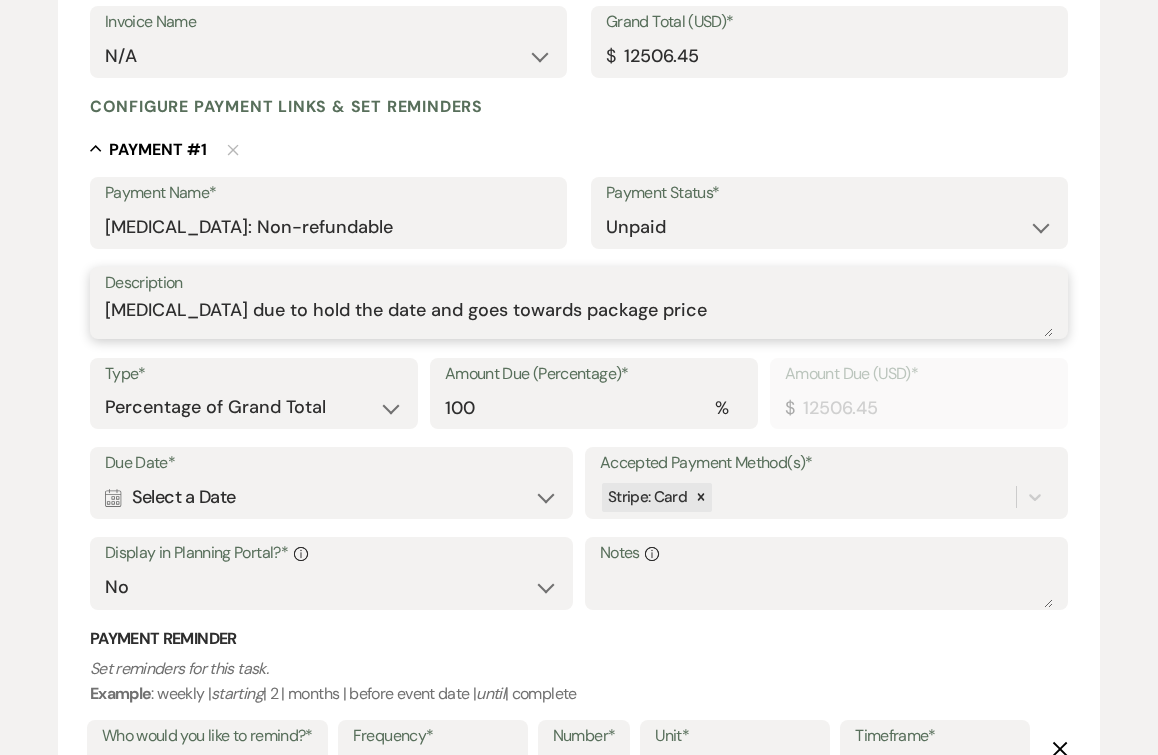 type on "Retainer due to hold the date and goes towards package price" 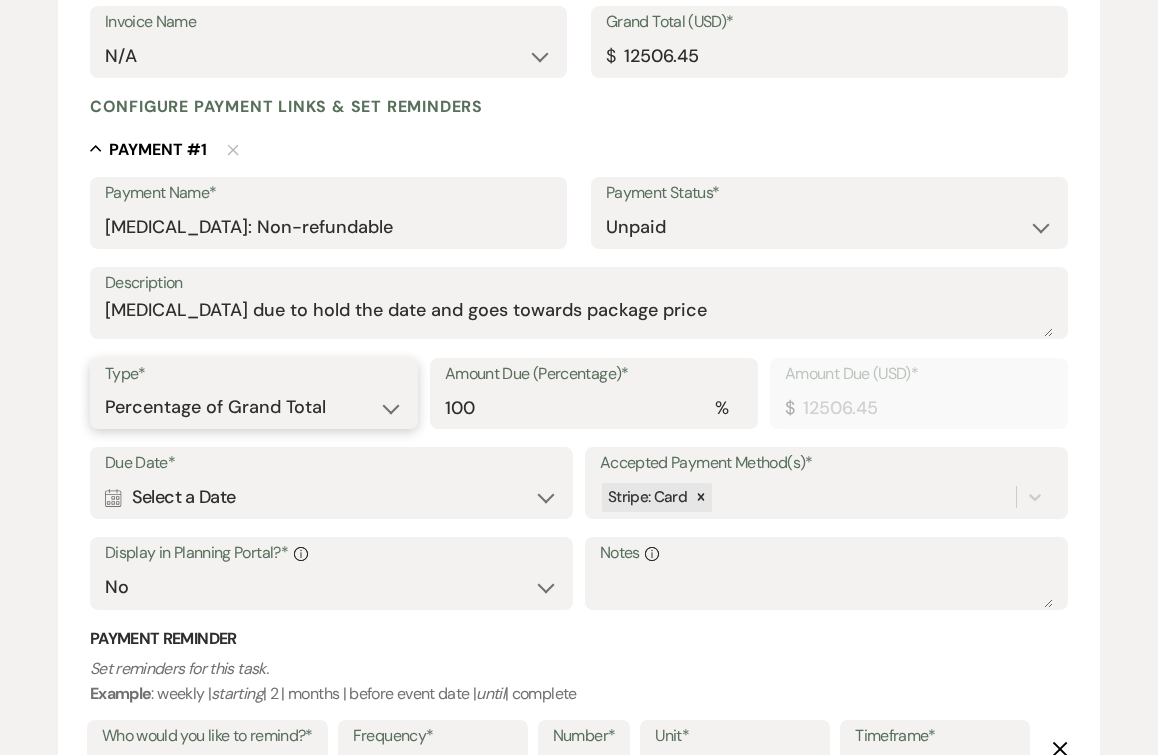 click on "Dollar Amount Percentage of Grand Total" at bounding box center (254, 407) 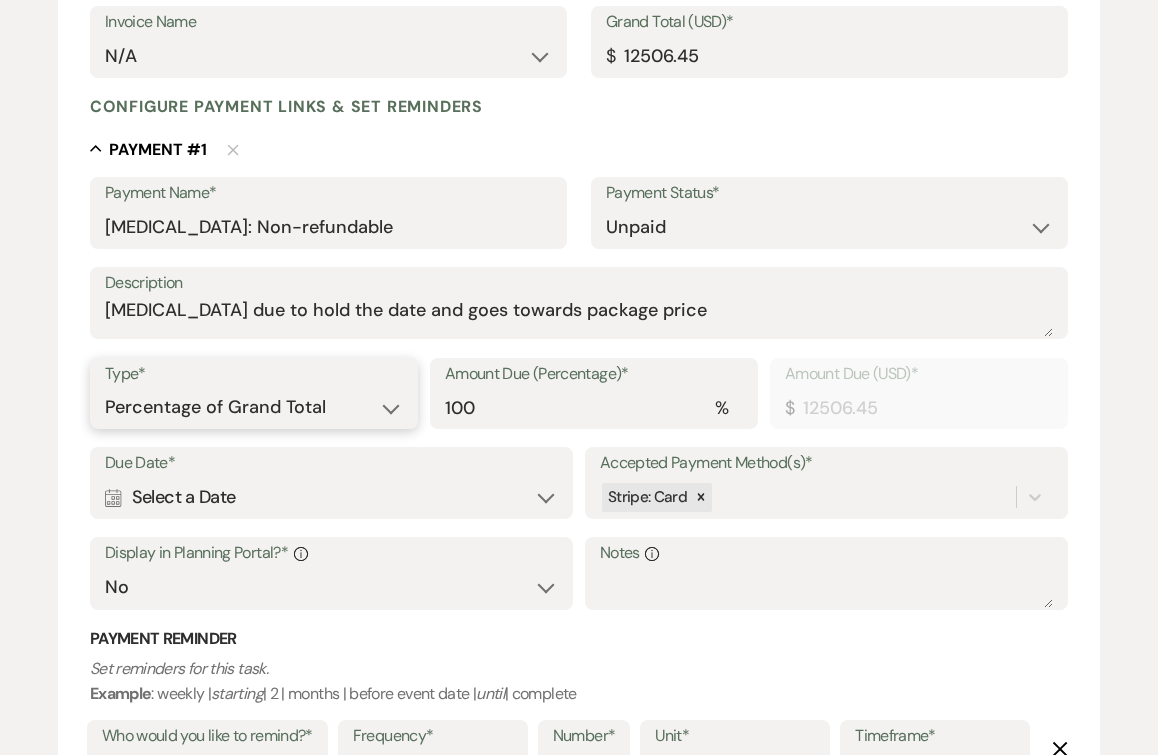 select on "flat" 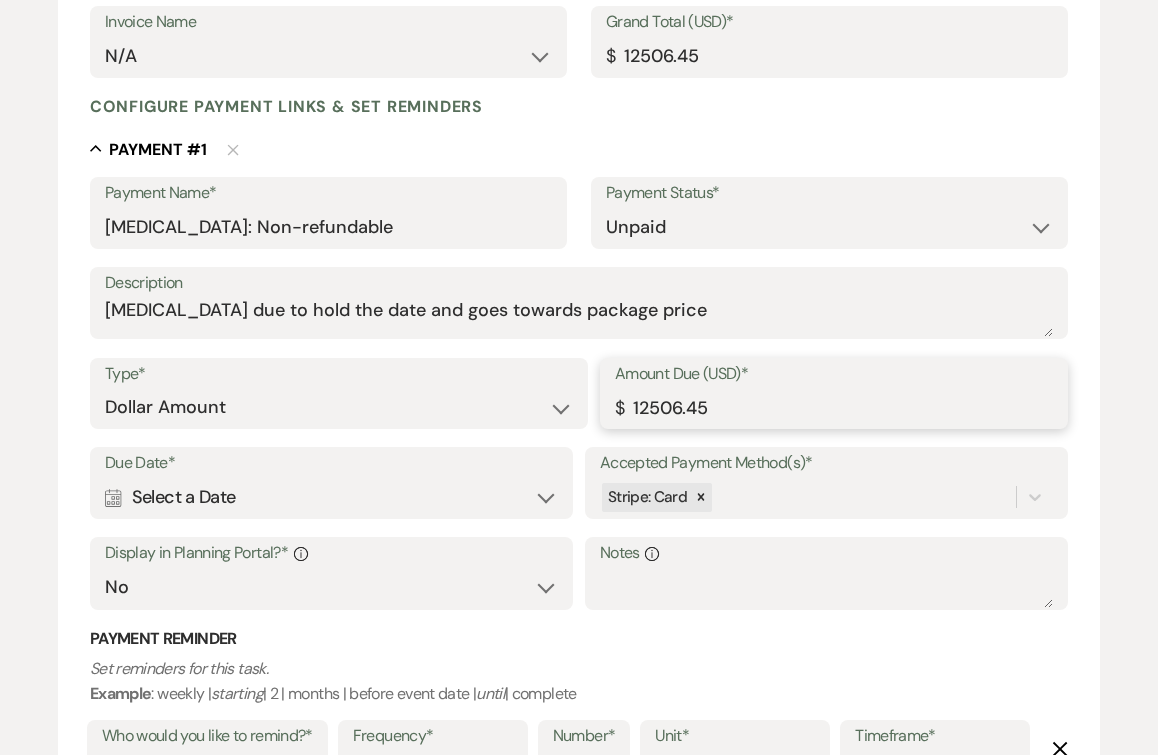 drag, startPoint x: 732, startPoint y: 413, endPoint x: 535, endPoint y: 396, distance: 197.73215 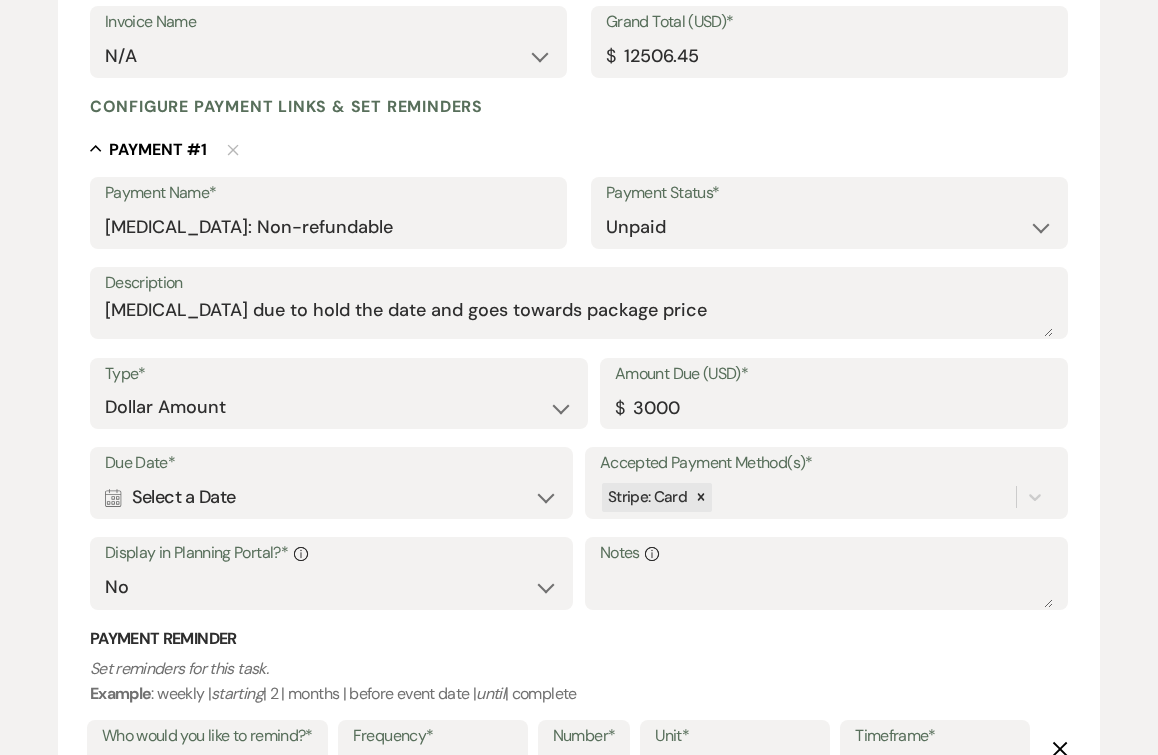 type on "3000.00" 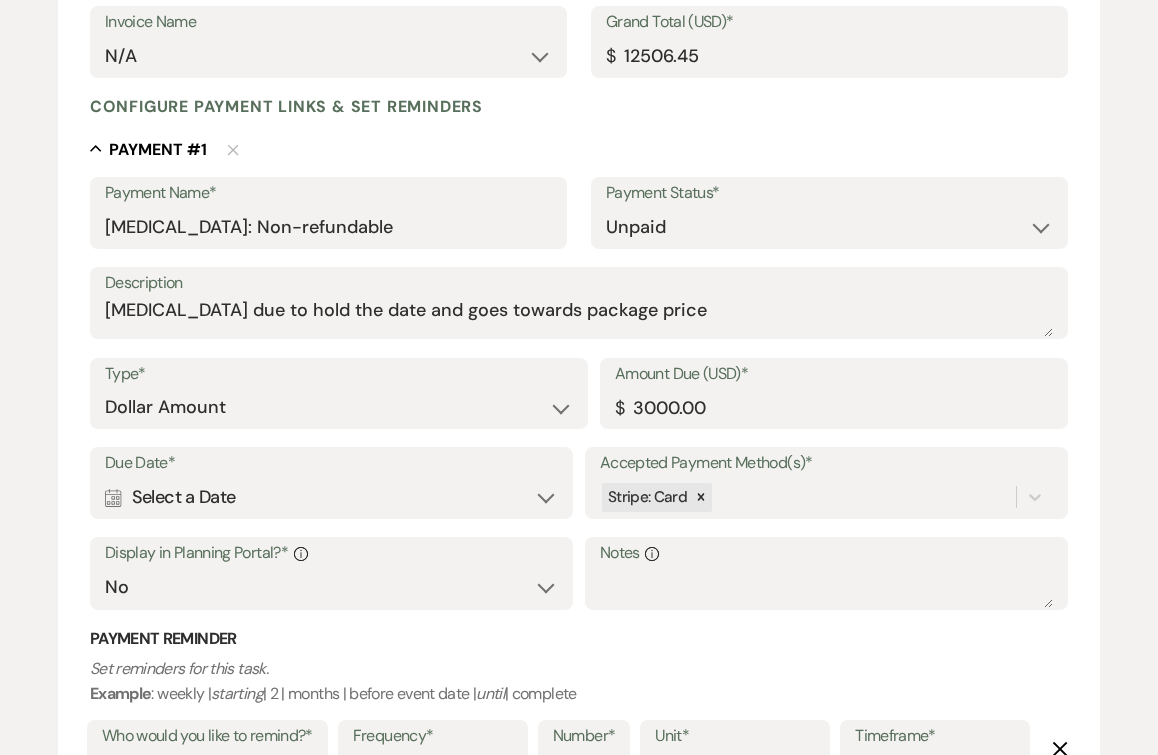 click on "Calendar Select a Date Expand" at bounding box center [331, 497] 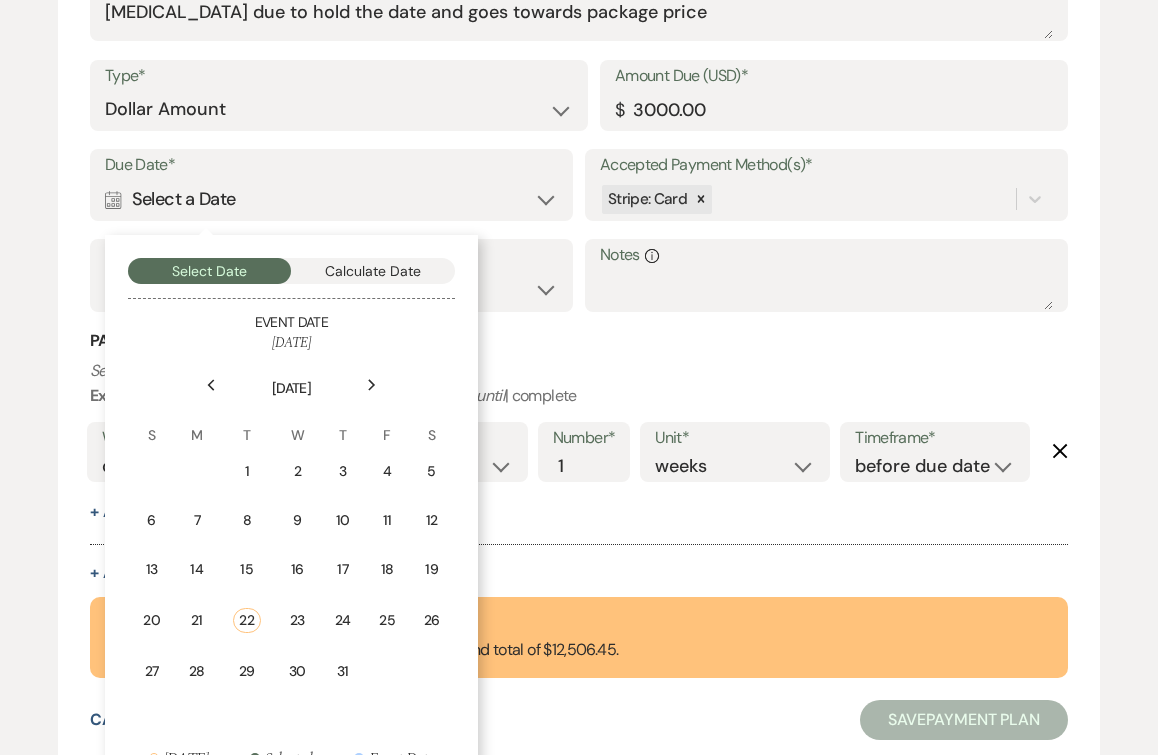 scroll, scrollTop: 760, scrollLeft: 0, axis: vertical 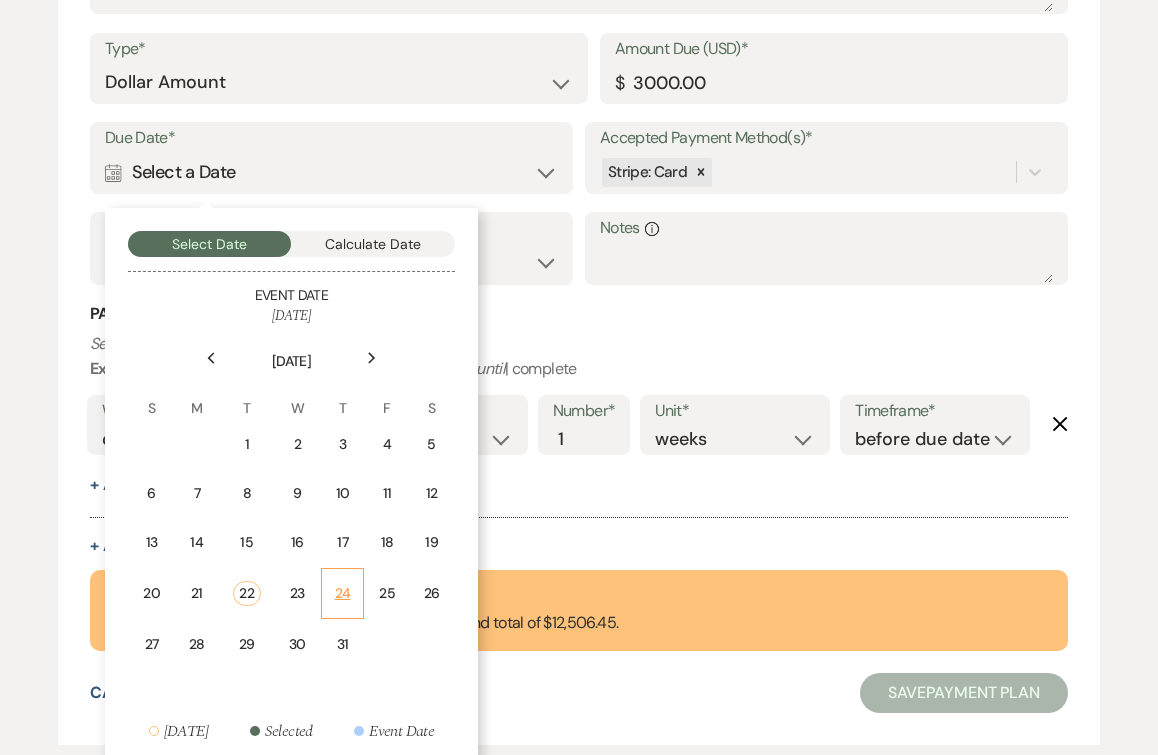 click on "24" at bounding box center [342, 593] 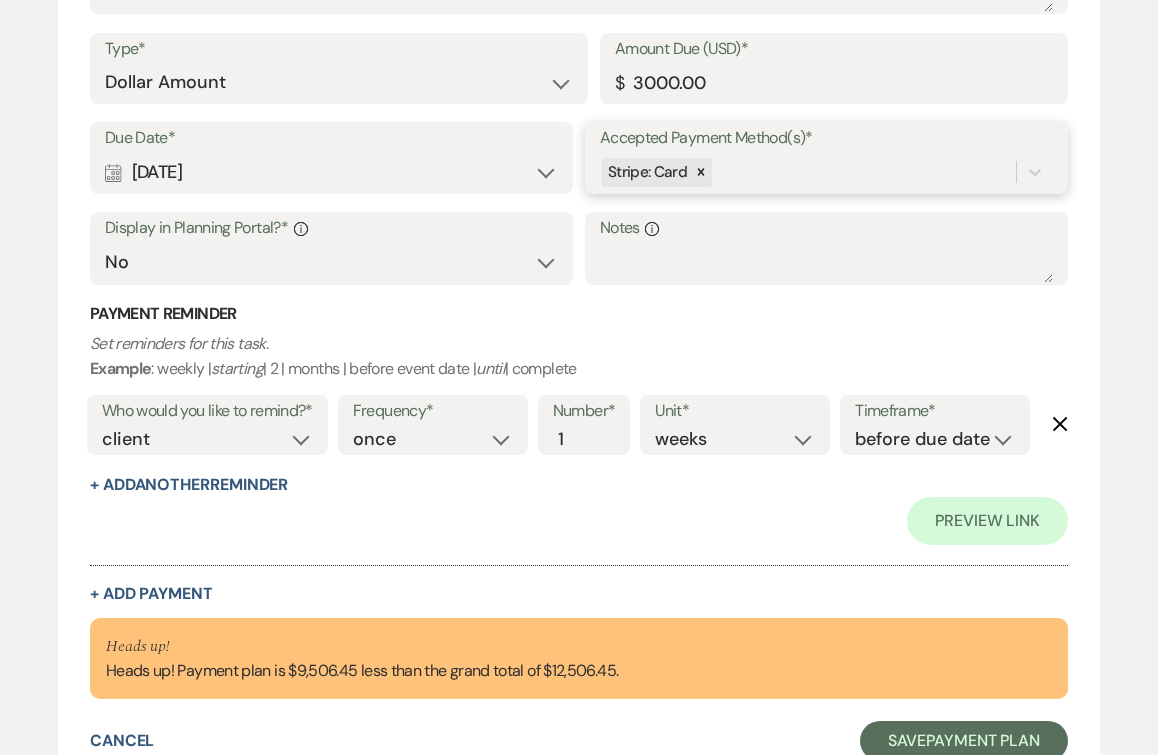 click on "Stripe: Card" at bounding box center [808, 172] 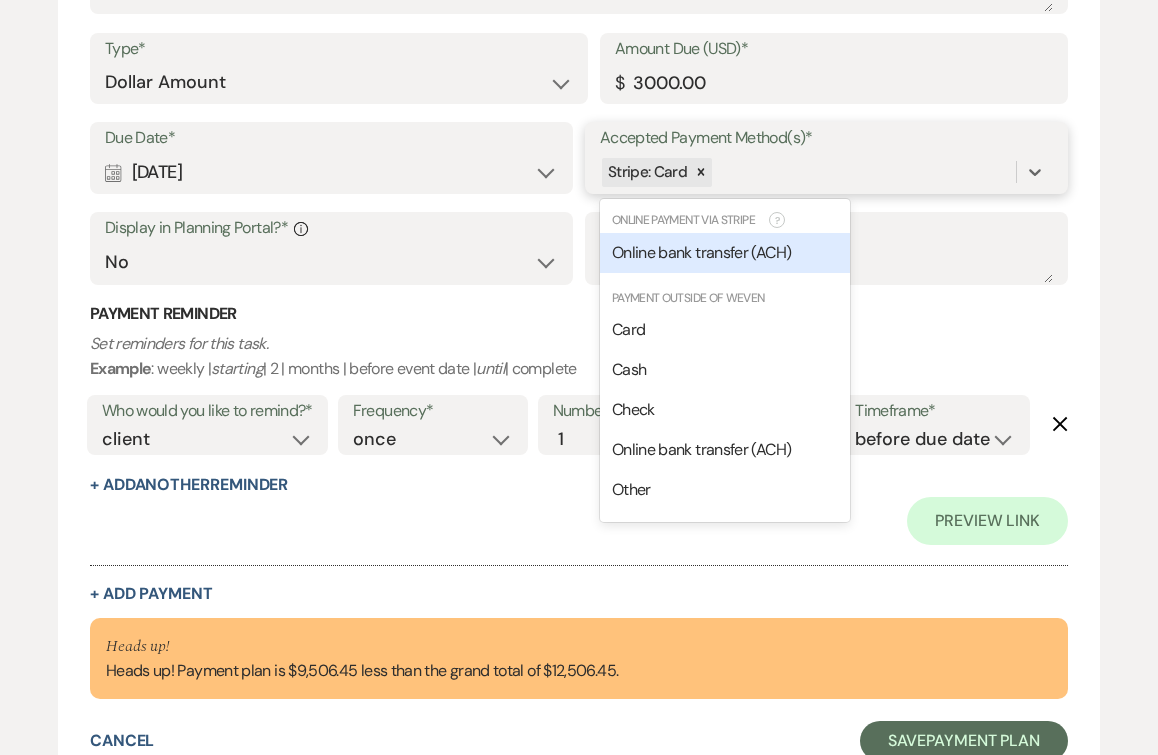 click on "Online bank transfer (ACH)" at bounding box center [701, 252] 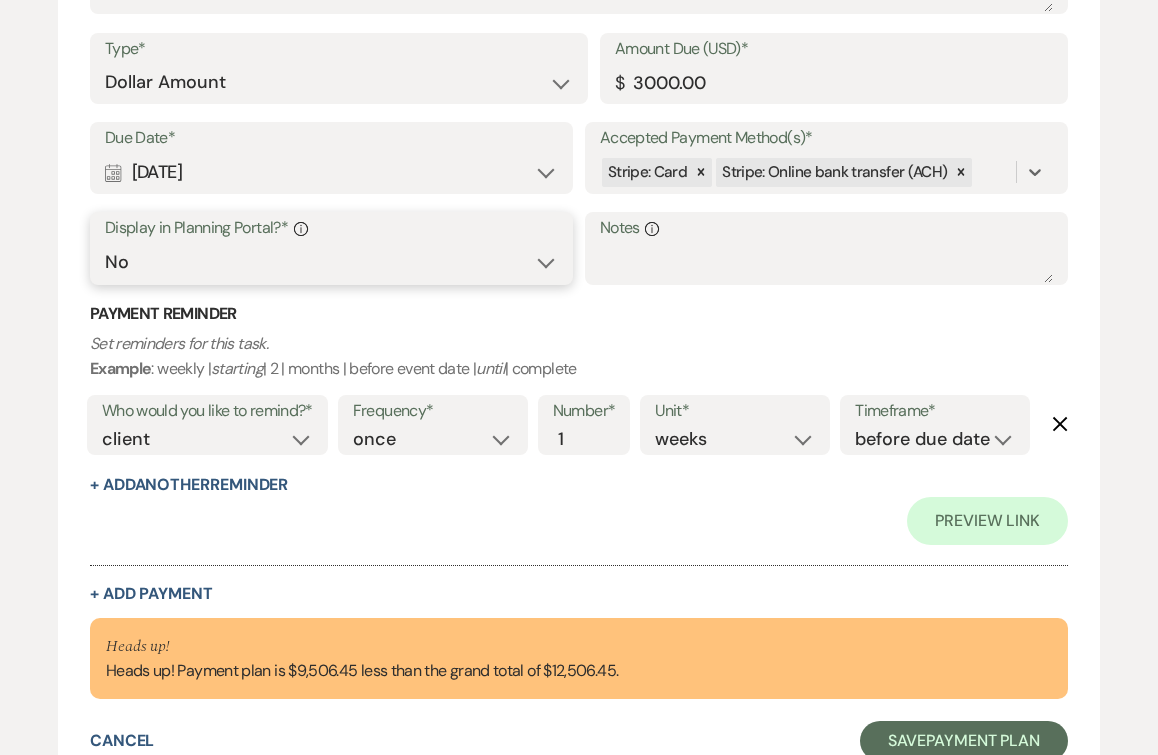 click on "Yes No" at bounding box center [331, 262] 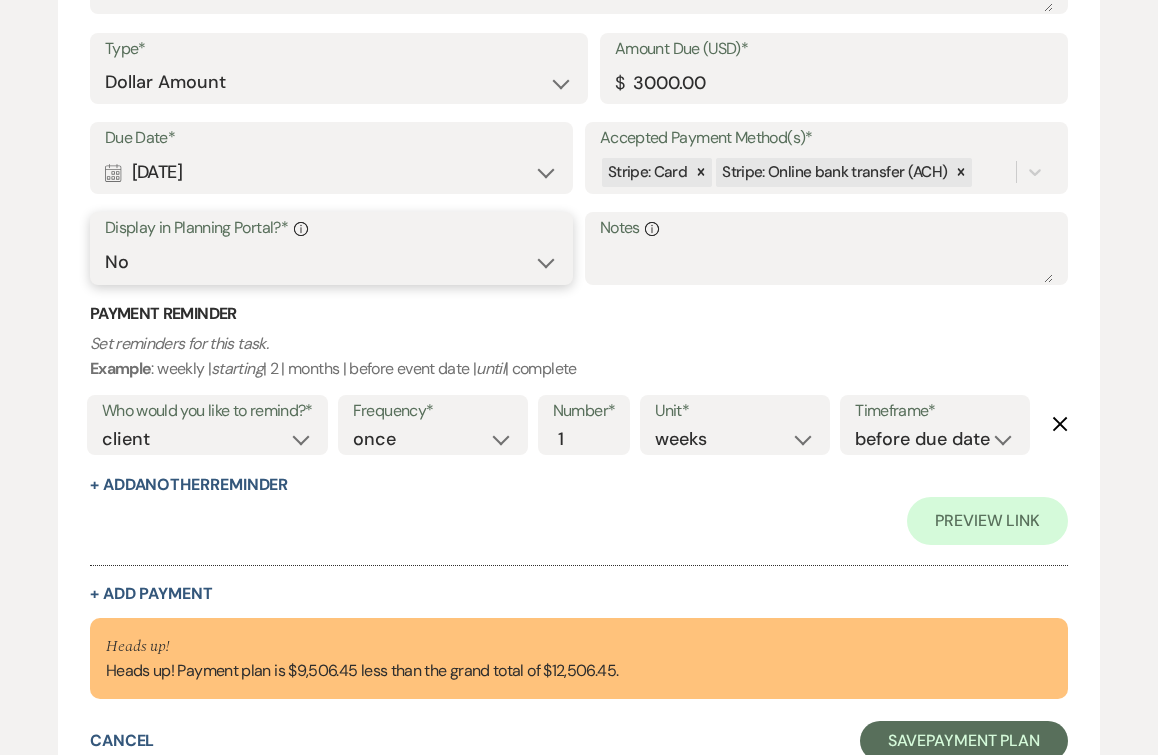select on "true" 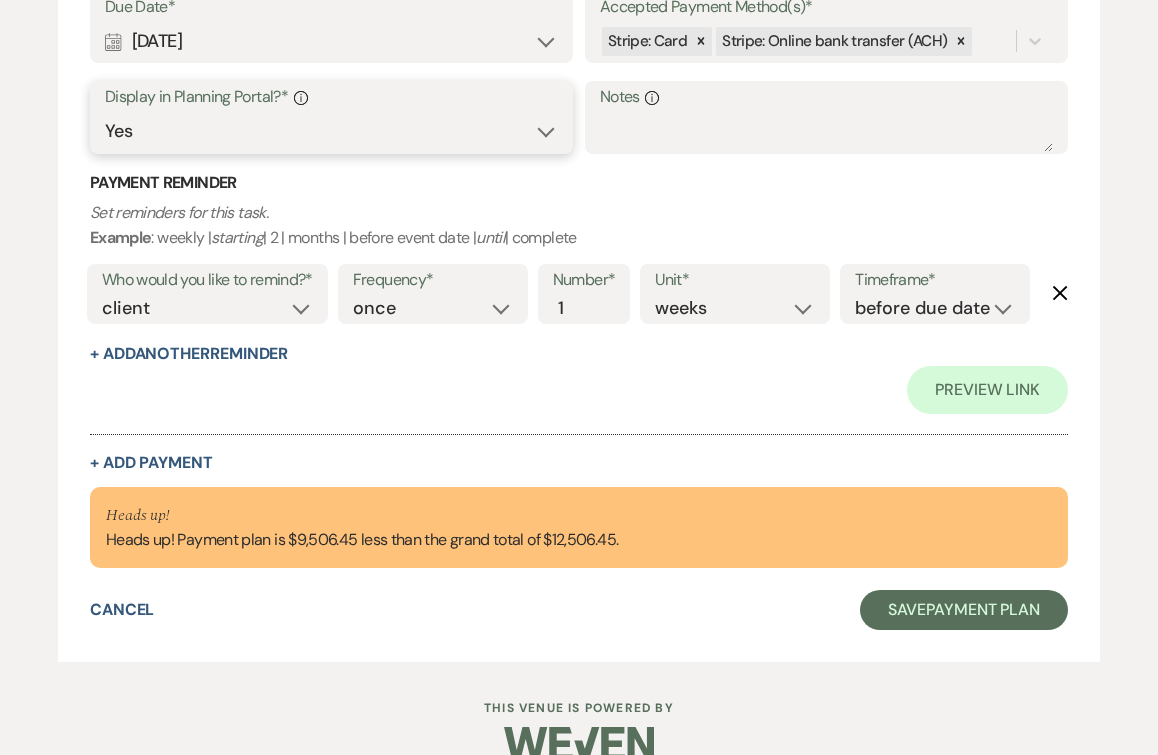 scroll, scrollTop: 890, scrollLeft: 0, axis: vertical 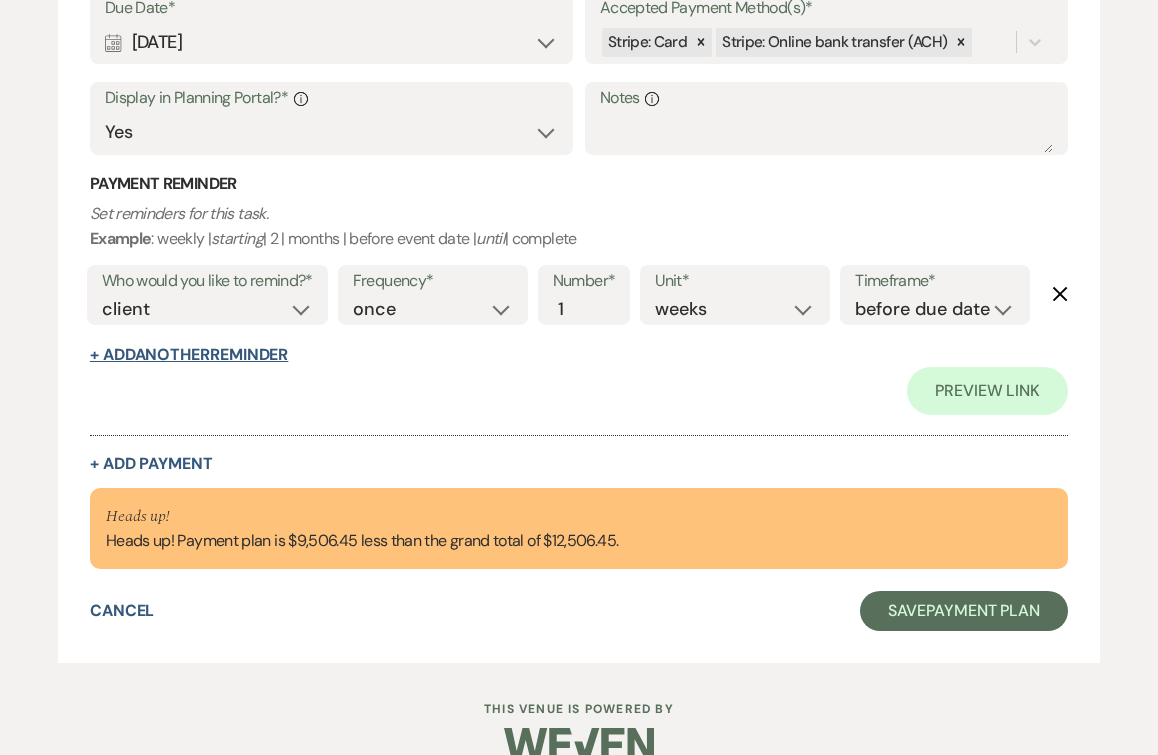 click on "+ Add  Another  Reminder" at bounding box center [189, 355] 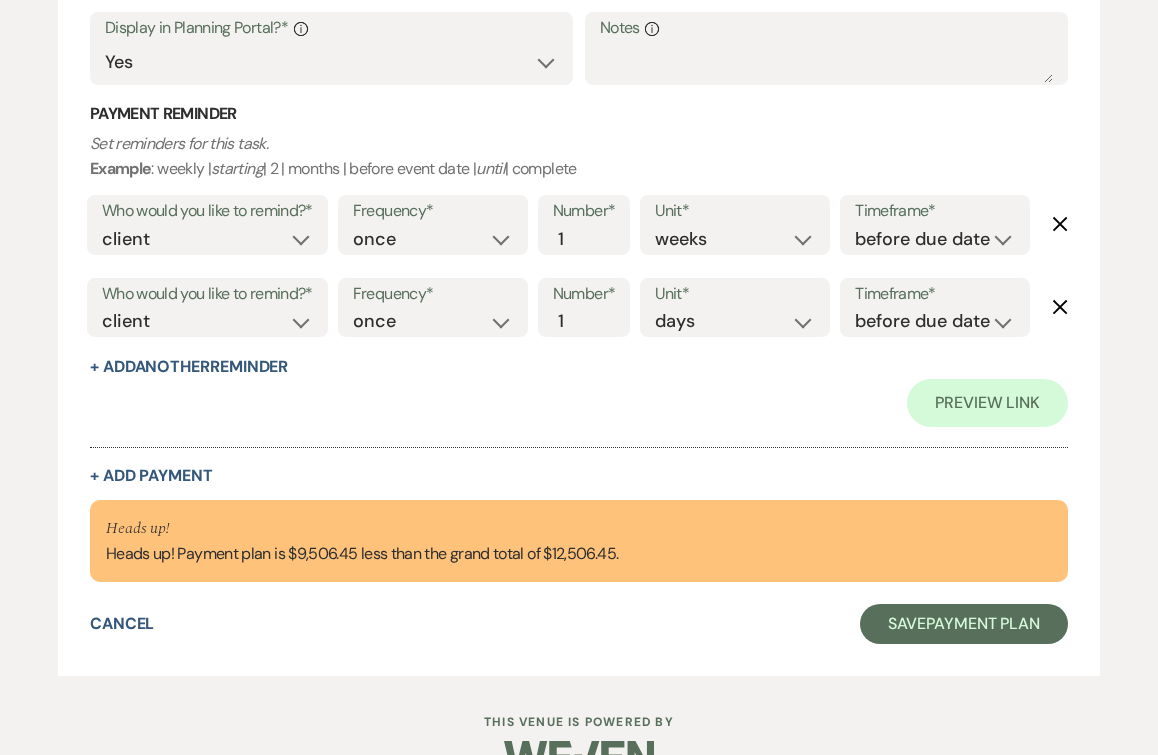 scroll, scrollTop: 1010, scrollLeft: 0, axis: vertical 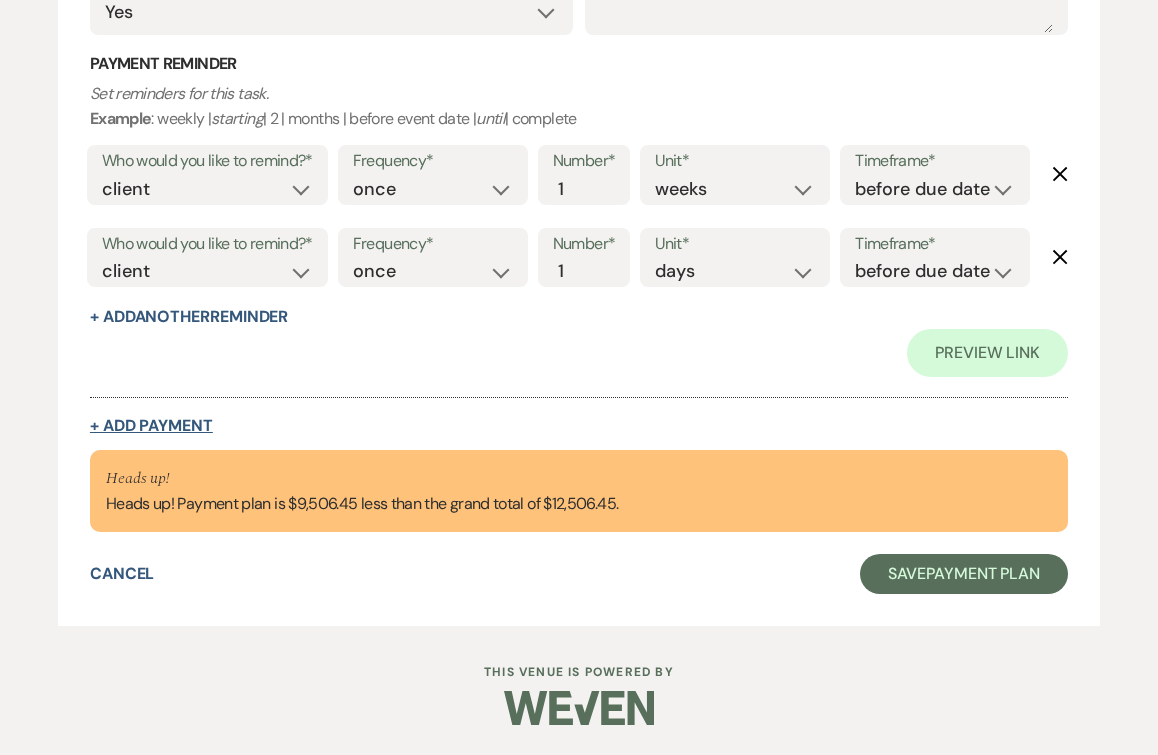 click on "+ Add Payment" at bounding box center [151, 426] 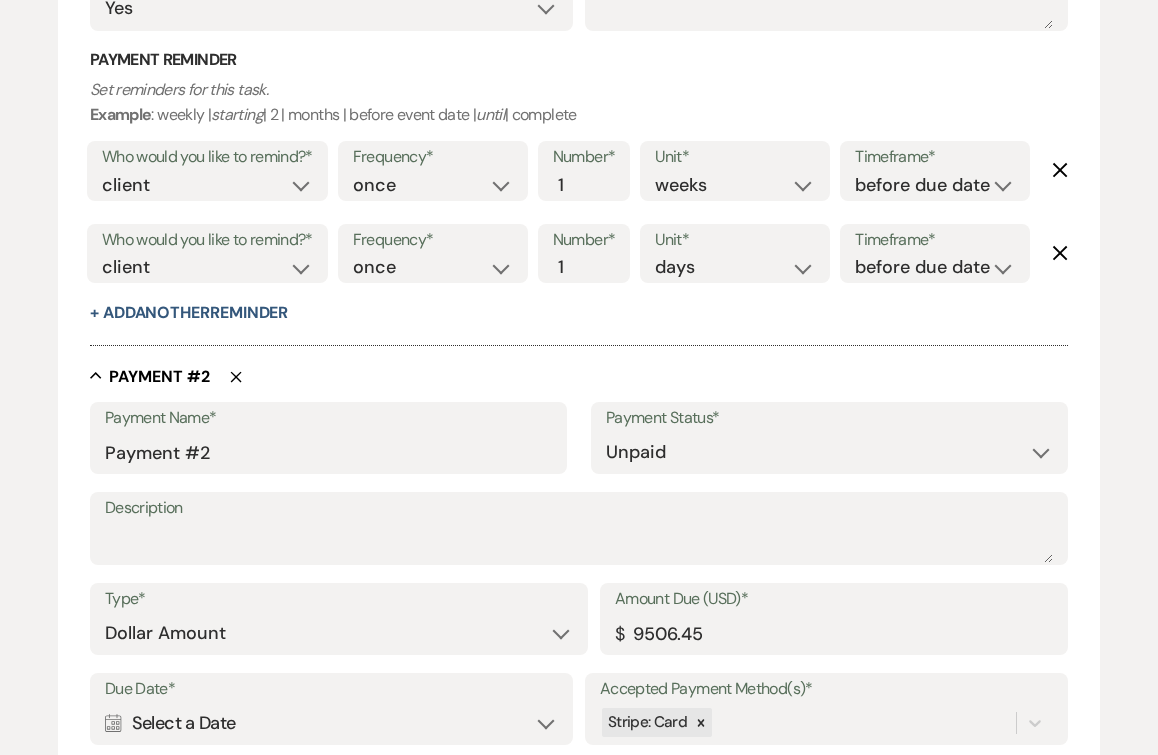 scroll, scrollTop: 1006, scrollLeft: 0, axis: vertical 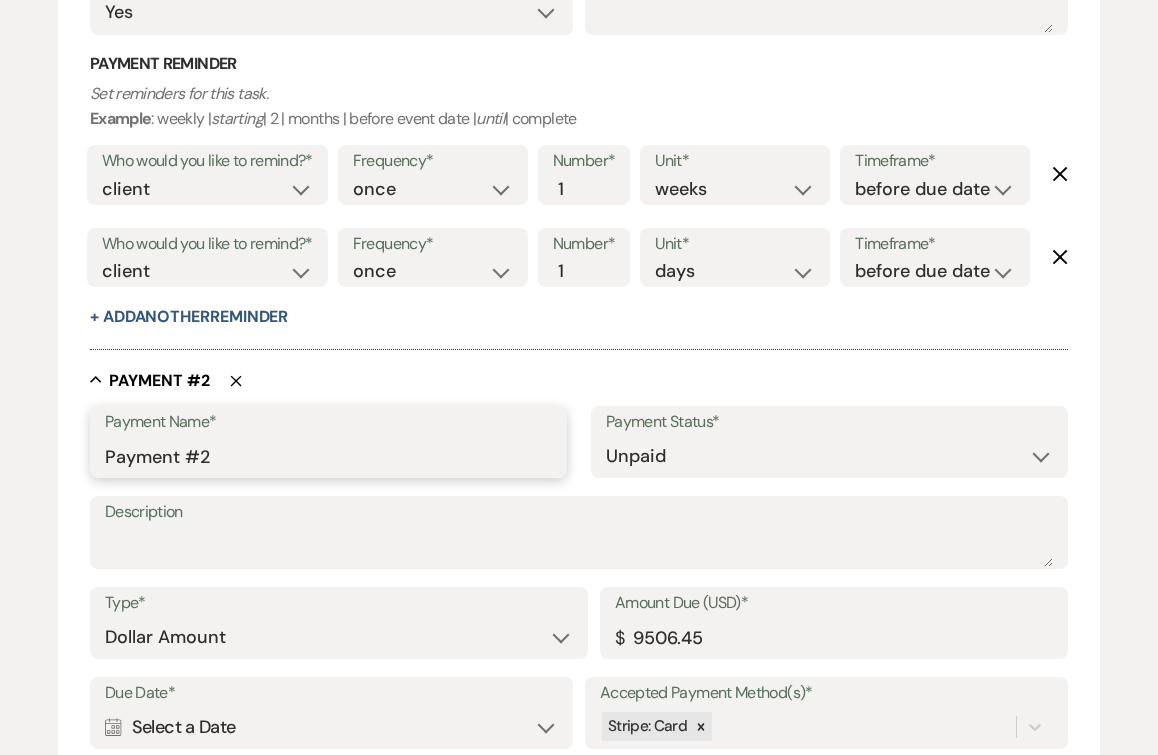 drag, startPoint x: 235, startPoint y: 457, endPoint x: 4, endPoint y: 440, distance: 231.6247 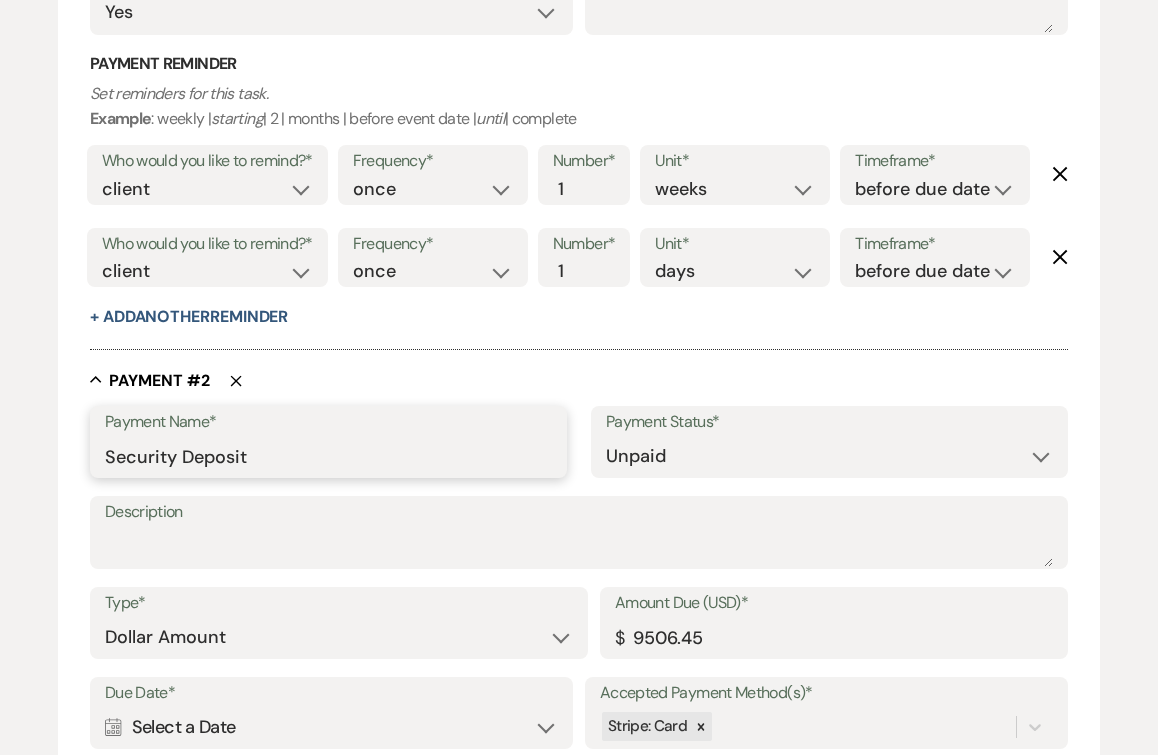 type on "Security Deposit" 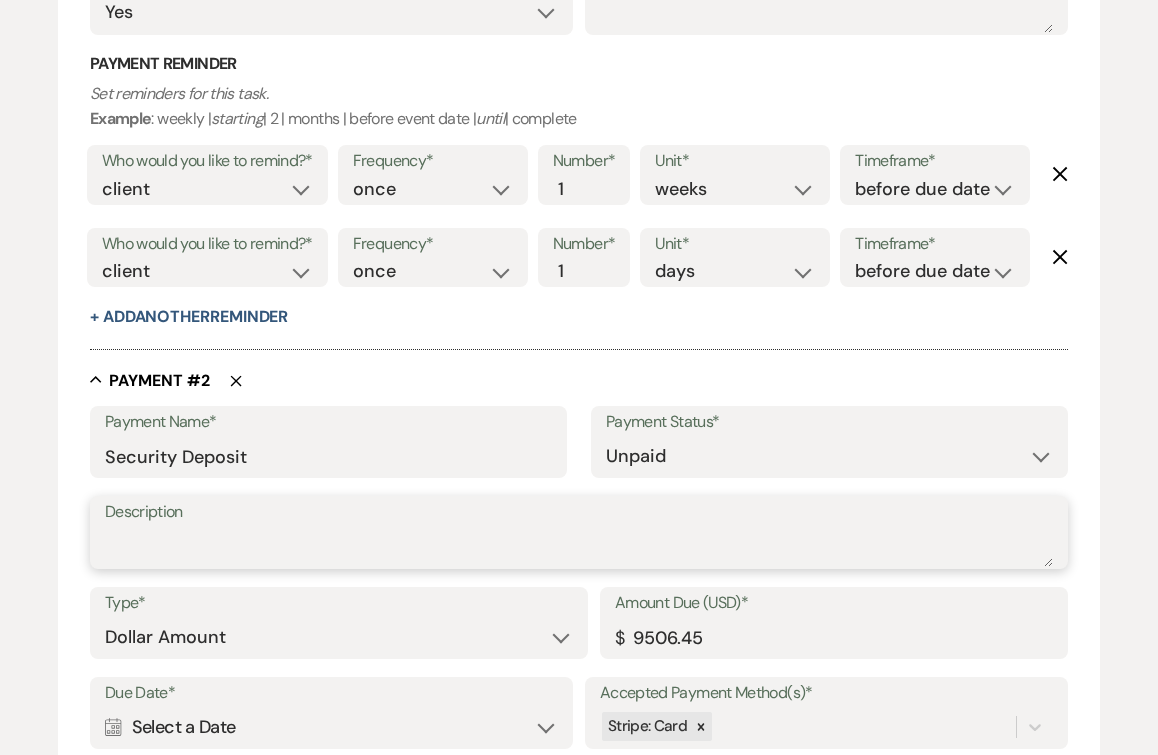 click on "Description" at bounding box center [579, 547] 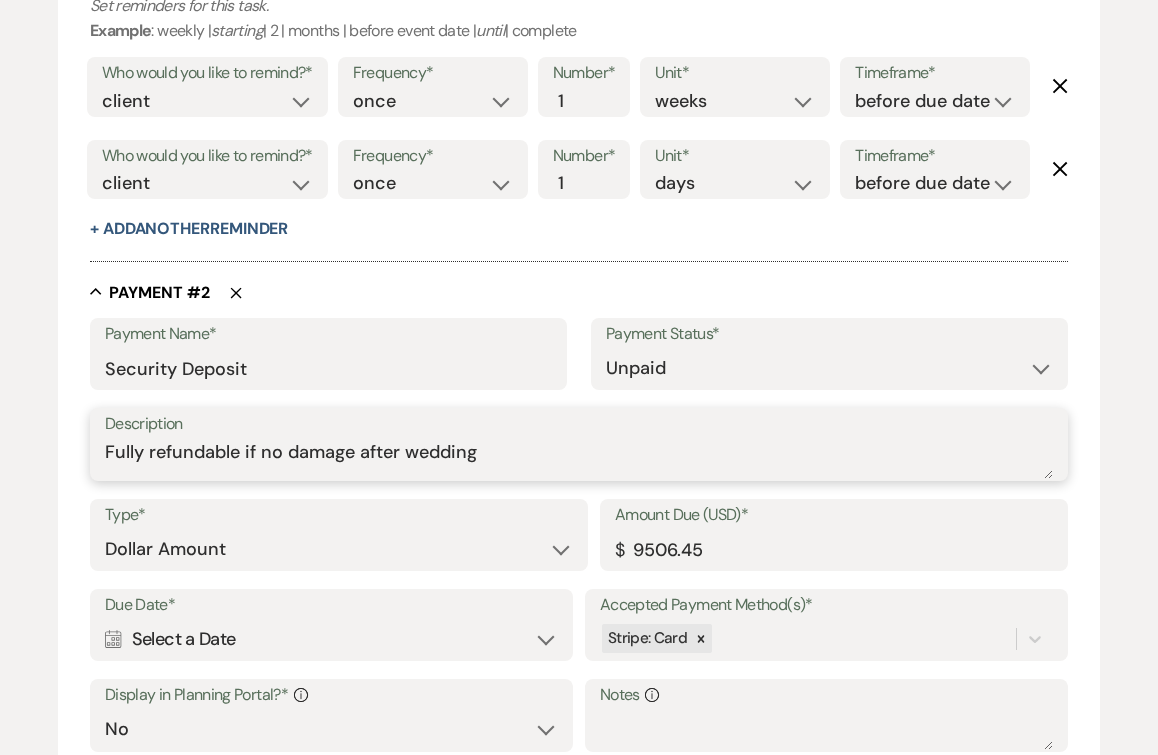 scroll, scrollTop: 1100, scrollLeft: 0, axis: vertical 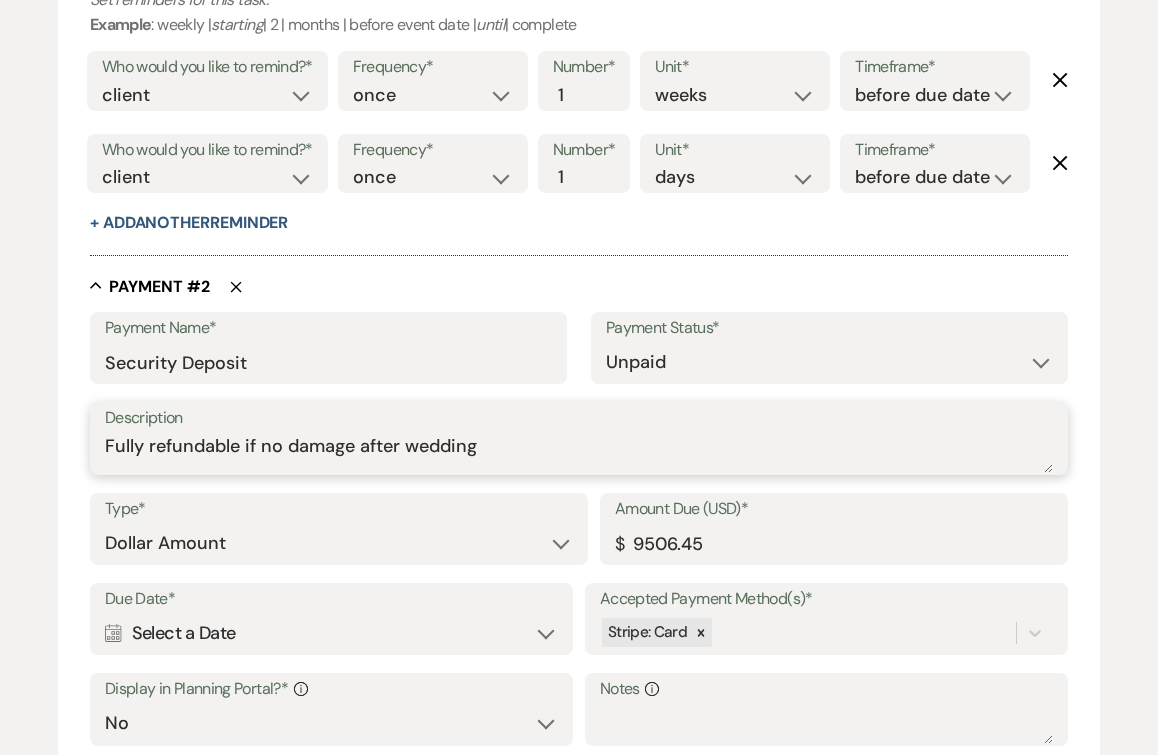 type on "Fully refundable if no damage after wedding" 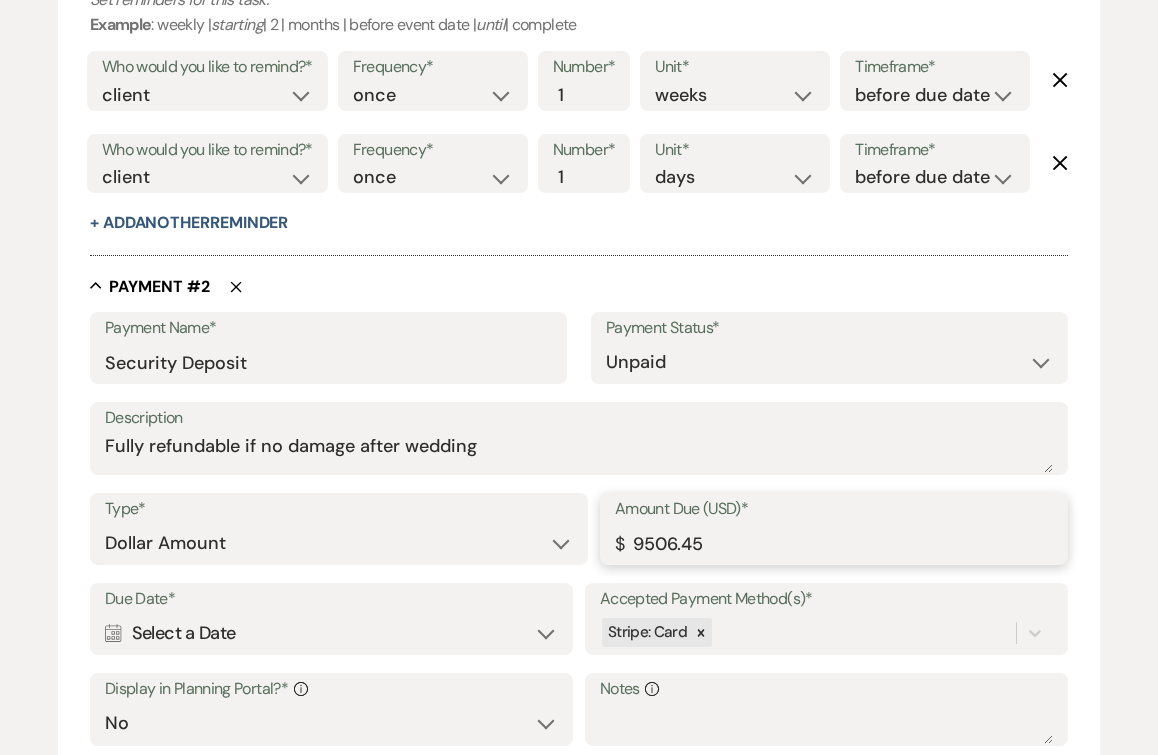 drag, startPoint x: 717, startPoint y: 546, endPoint x: 564, endPoint y: 547, distance: 153.00327 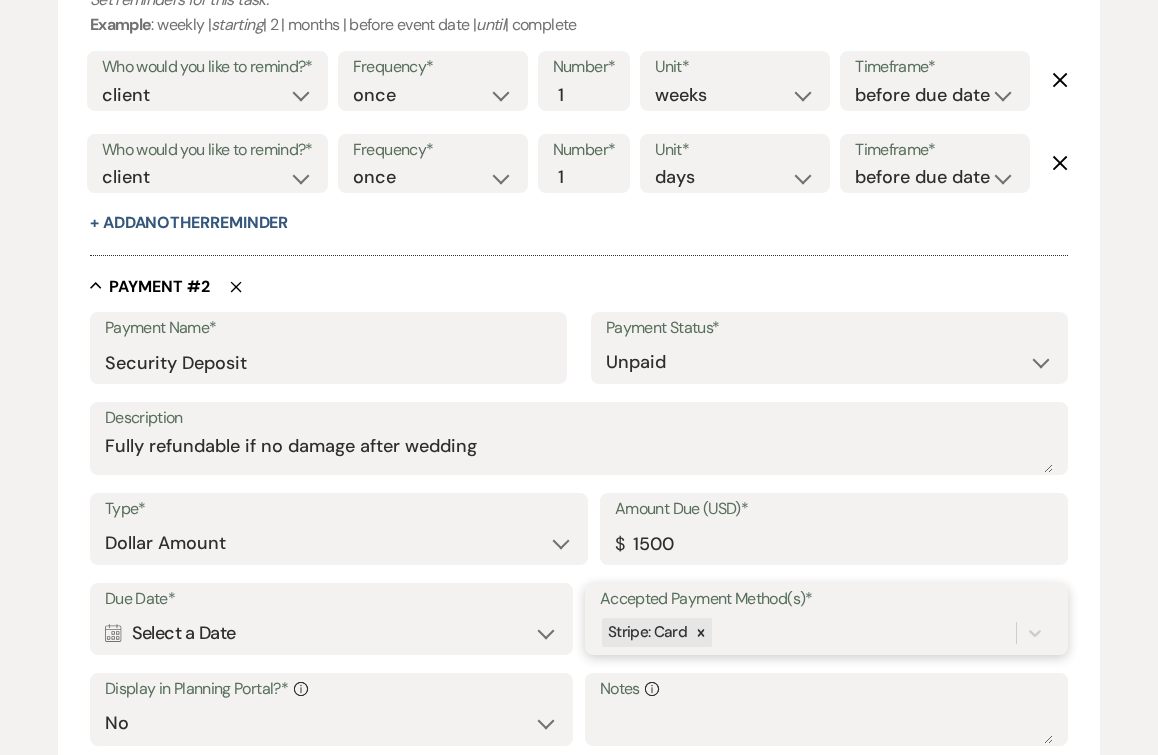 type on "1500.00" 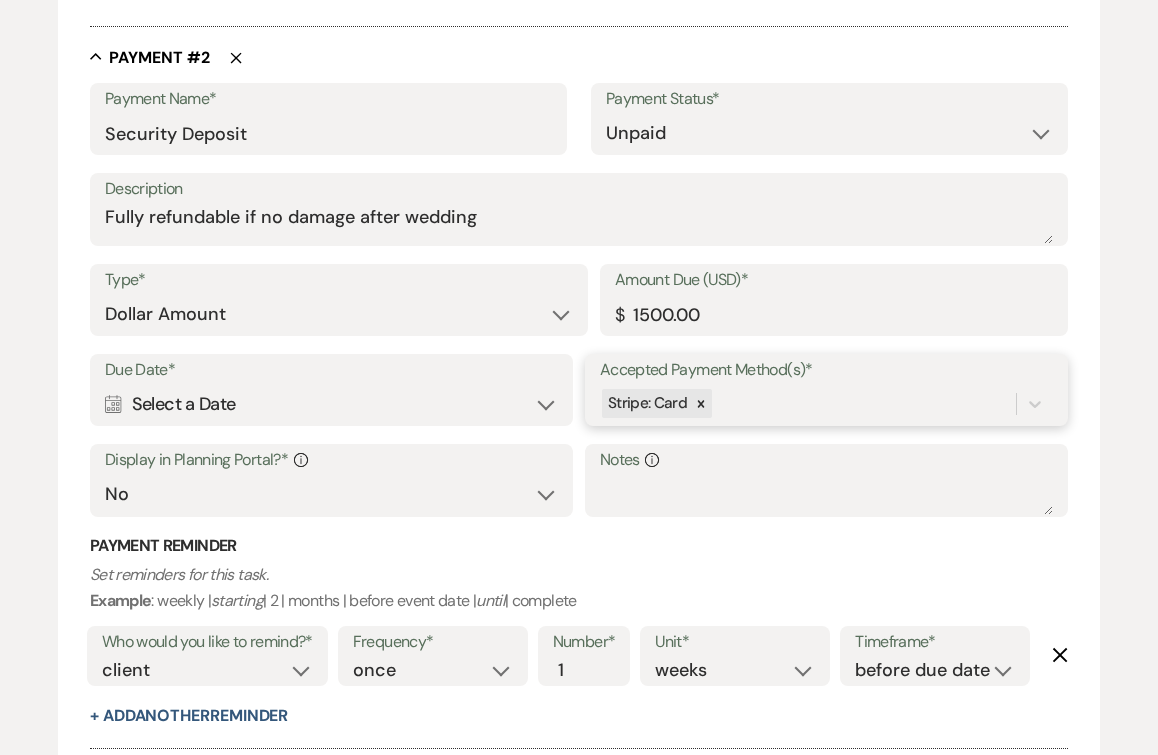 click on "Stripe: Card" at bounding box center (826, 404) 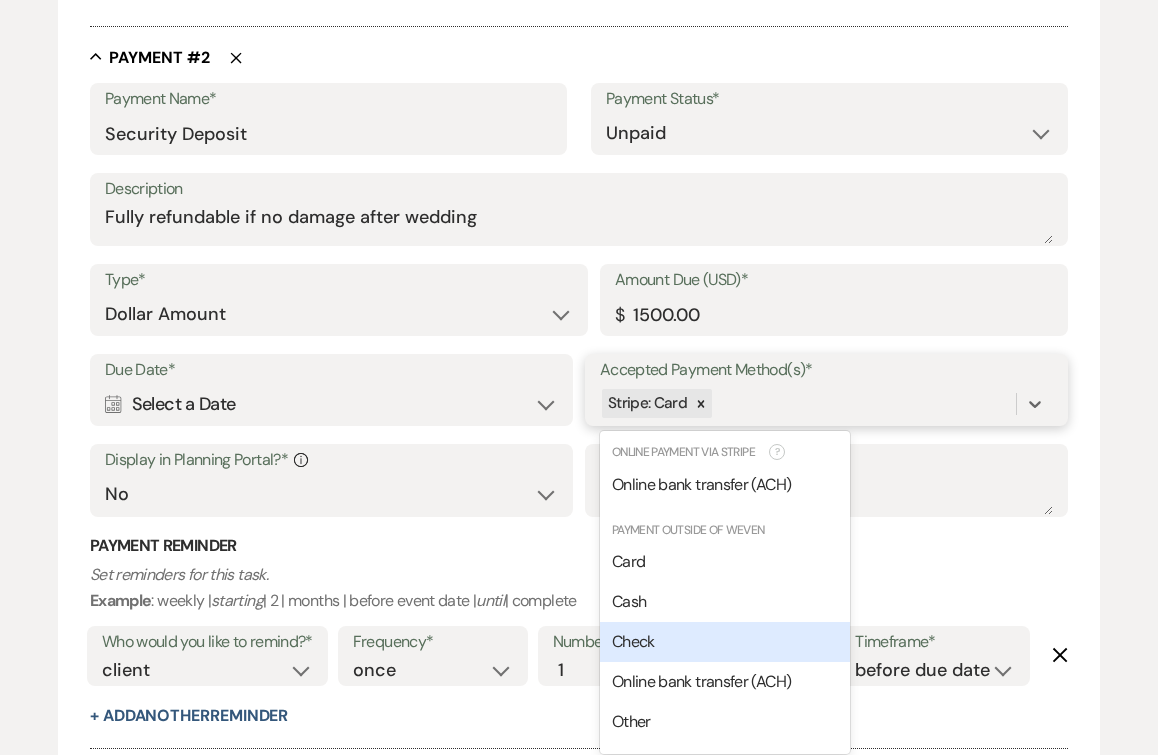 scroll, scrollTop: 1336, scrollLeft: 0, axis: vertical 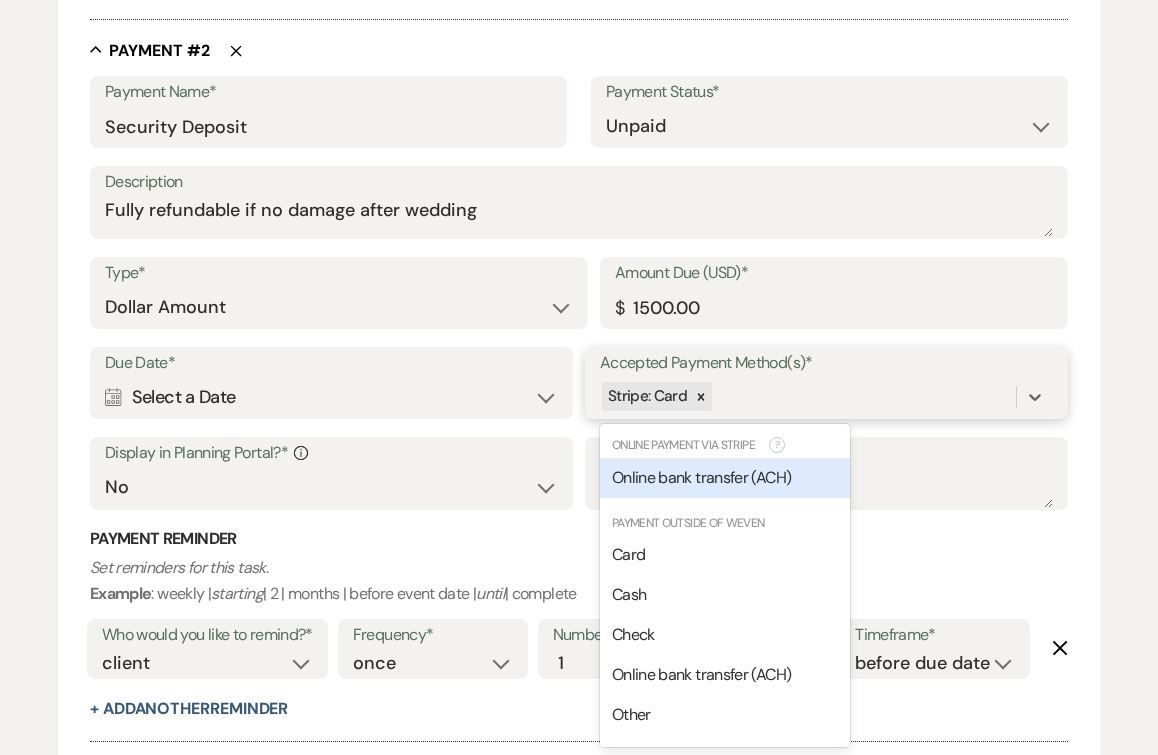 click on "Online bank transfer (ACH)" at bounding box center [701, 477] 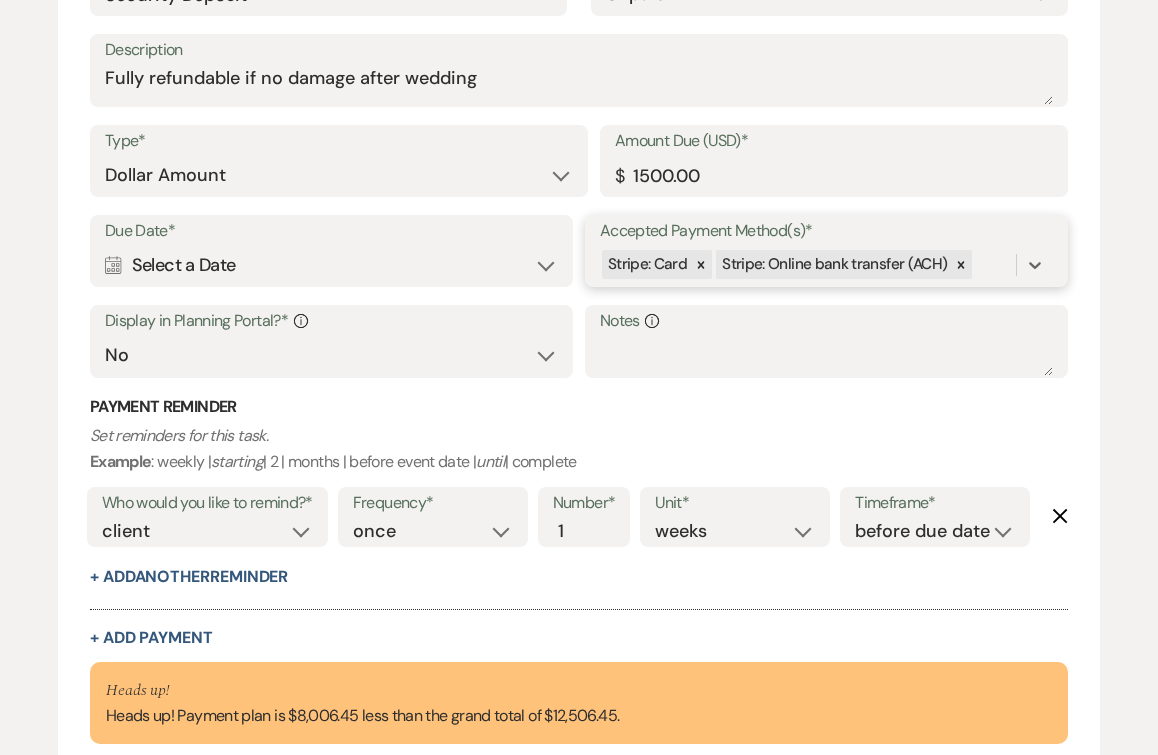 scroll, scrollTop: 1477, scrollLeft: 0, axis: vertical 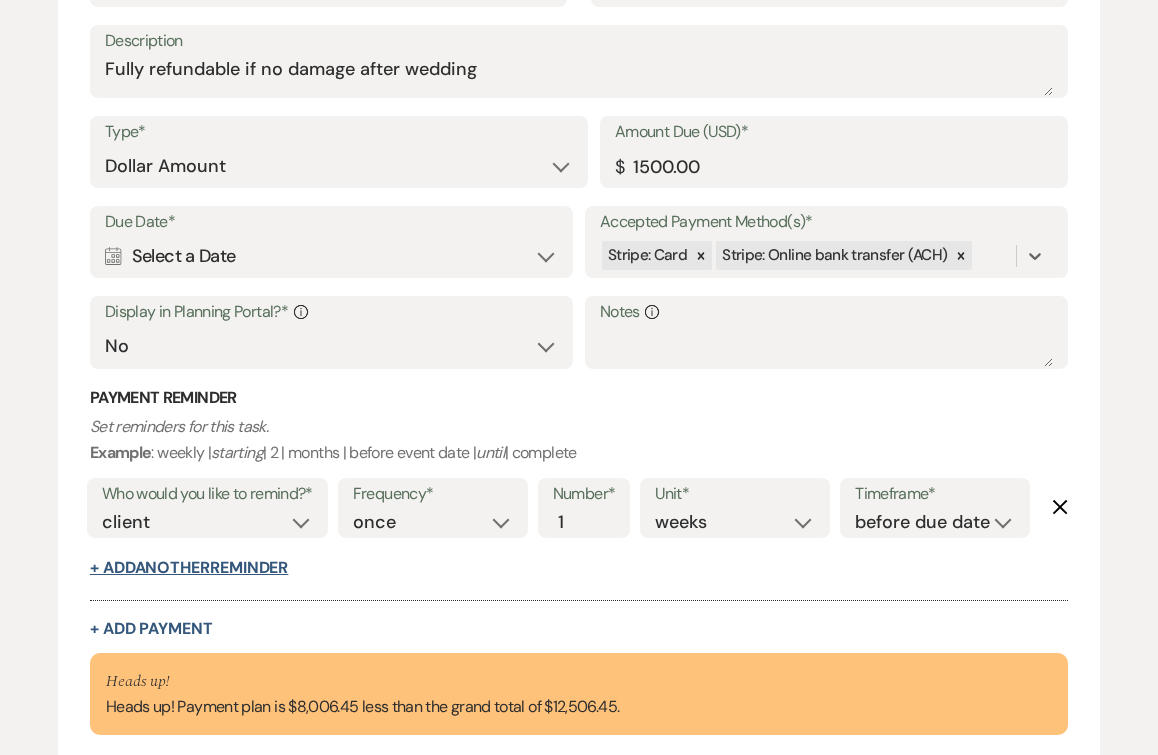 click on "+ Add  Another  Reminder" at bounding box center [189, 568] 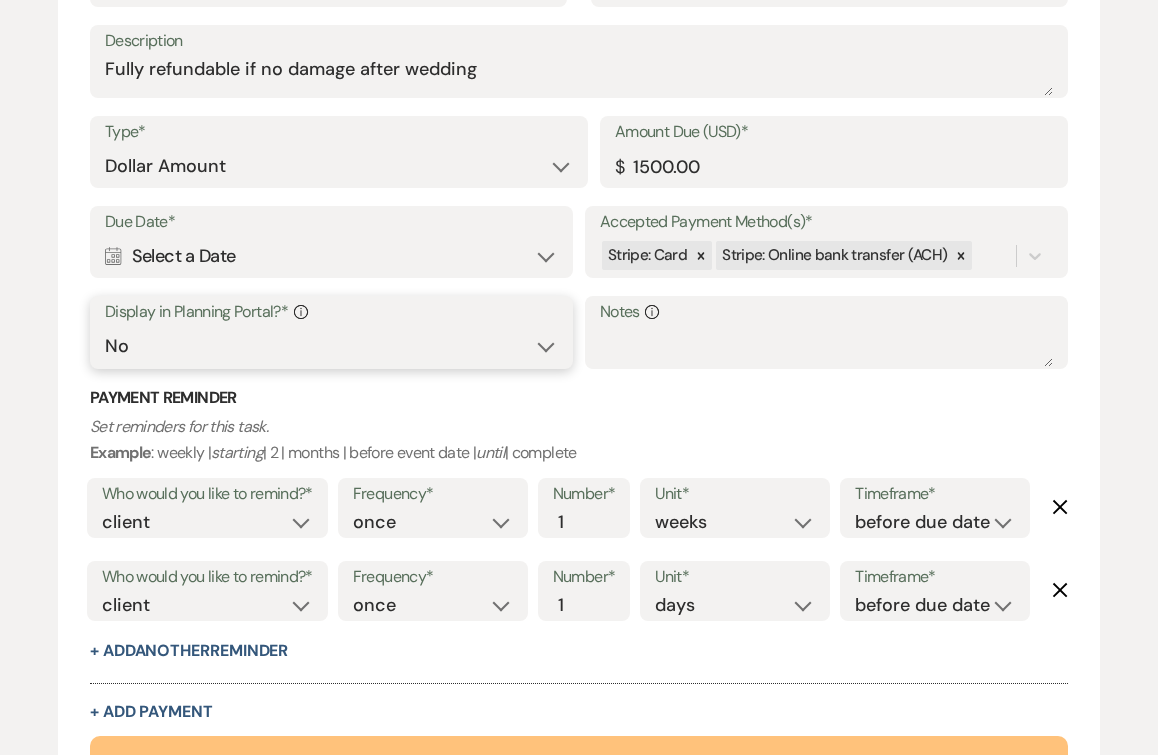 click on "Yes No" at bounding box center (331, 346) 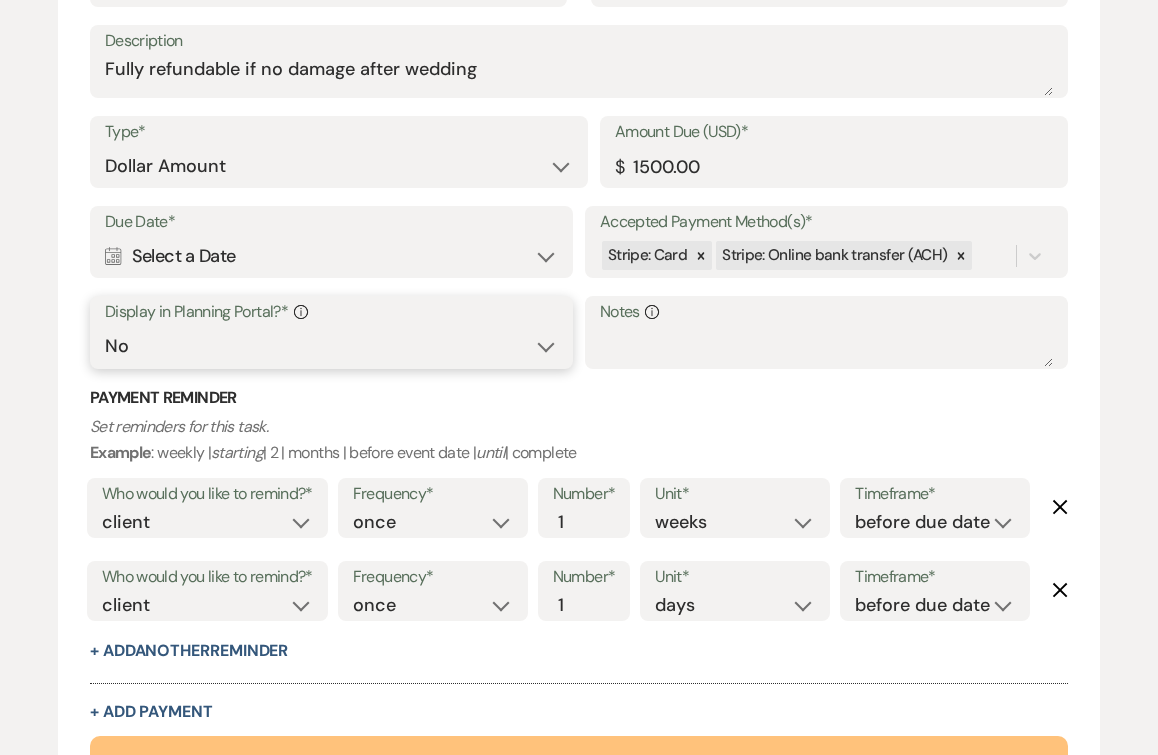 select on "true" 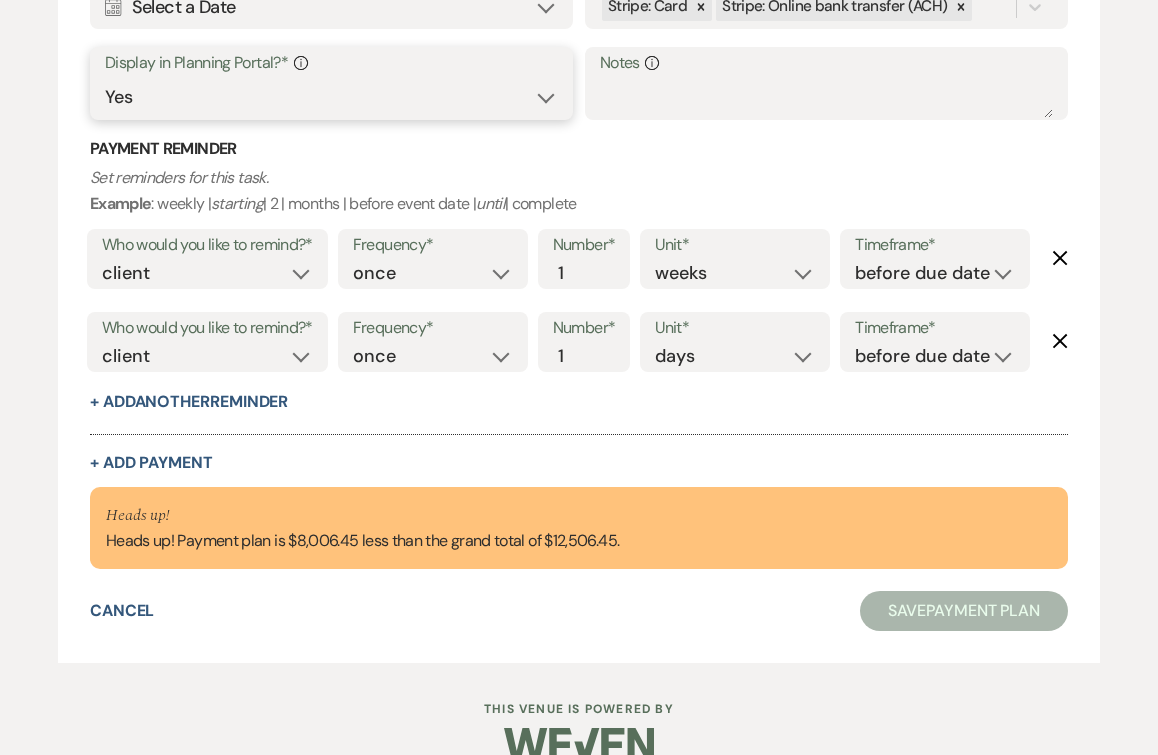 scroll, scrollTop: 1763, scrollLeft: 0, axis: vertical 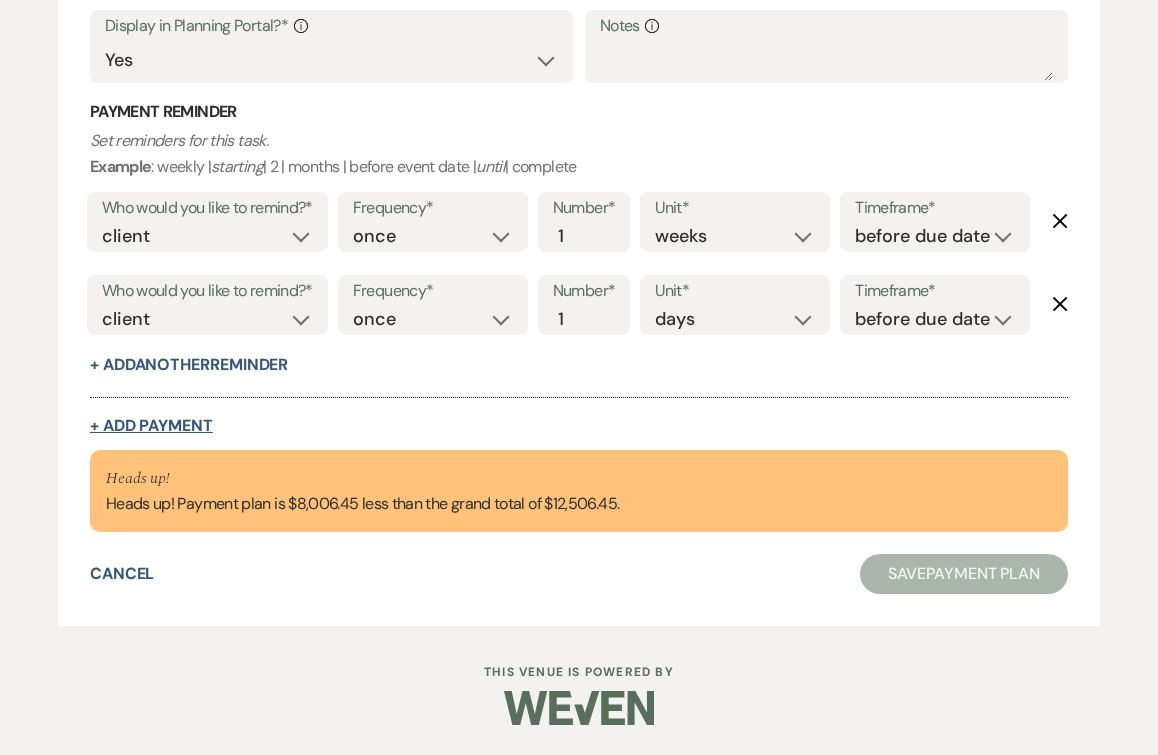 click on "+ Add Payment" at bounding box center (151, 426) 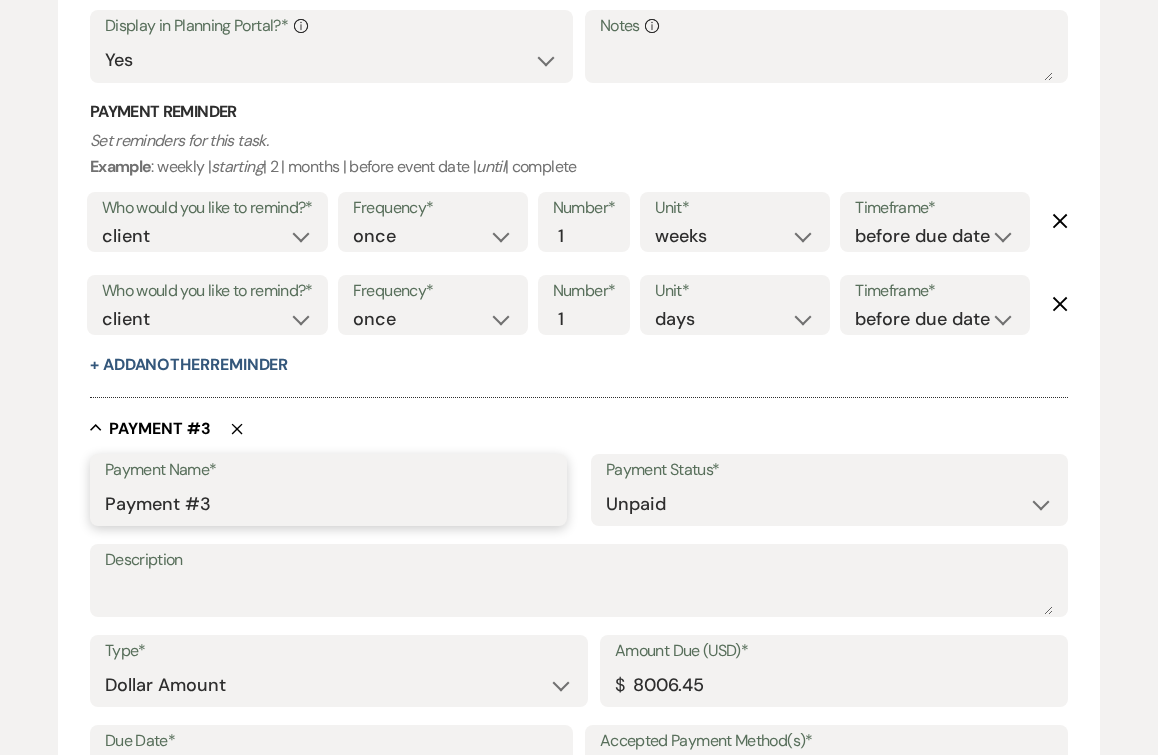drag, startPoint x: 239, startPoint y: 503, endPoint x: 26, endPoint y: 493, distance: 213.23462 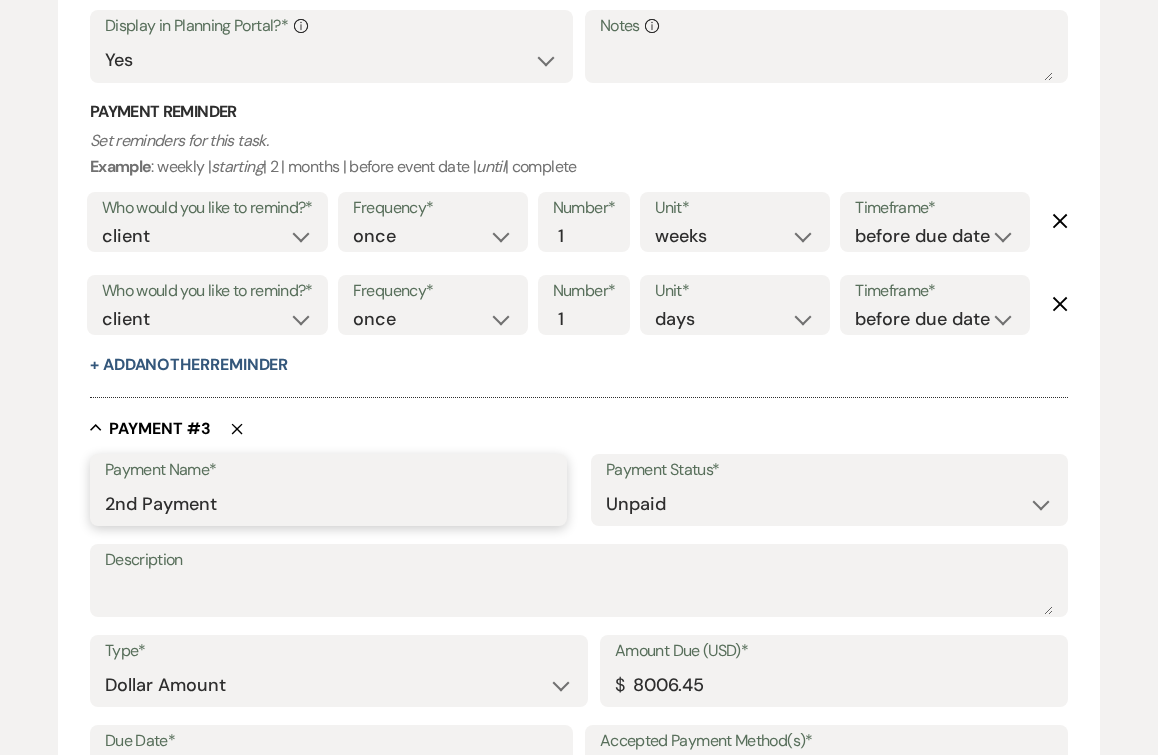 type on "2nd Payment" 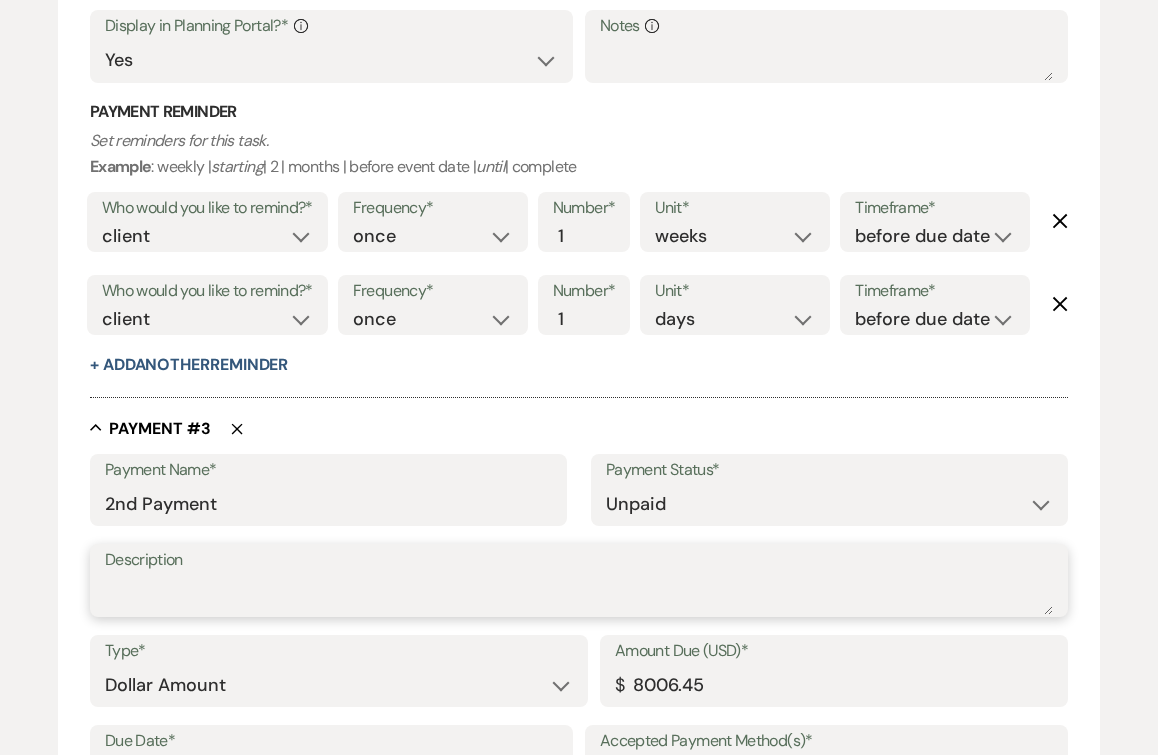 click on "Description" at bounding box center (579, 595) 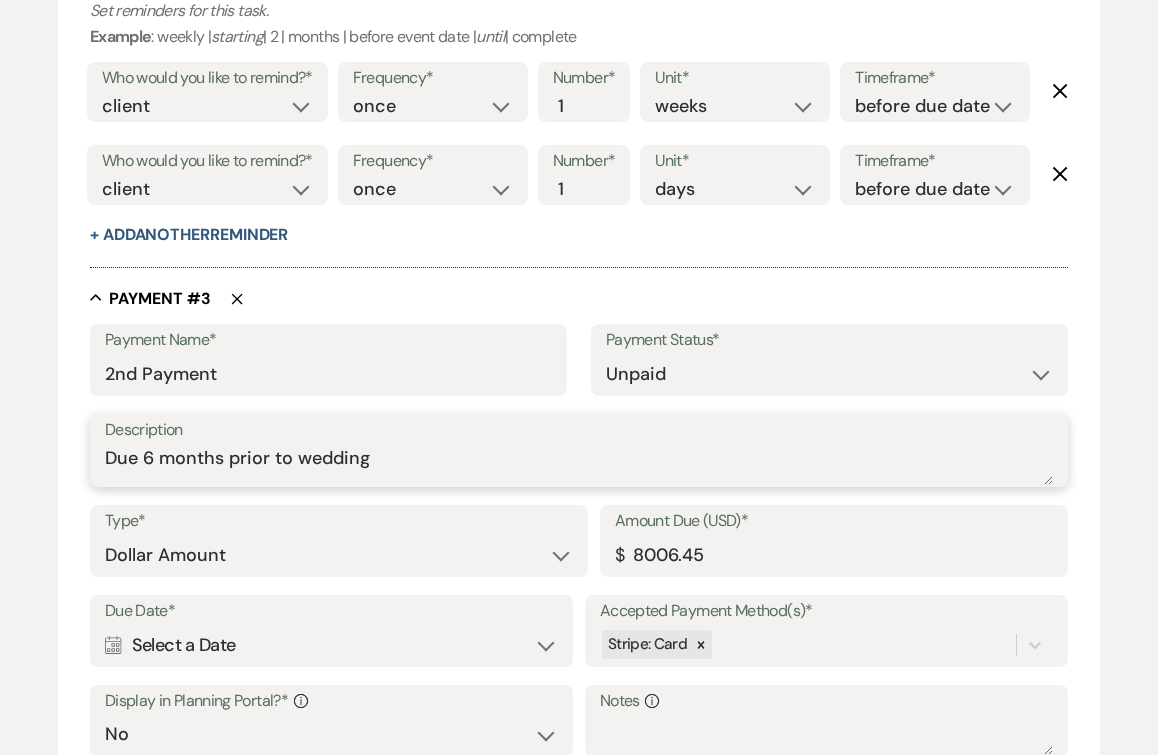 scroll, scrollTop: 1897, scrollLeft: 0, axis: vertical 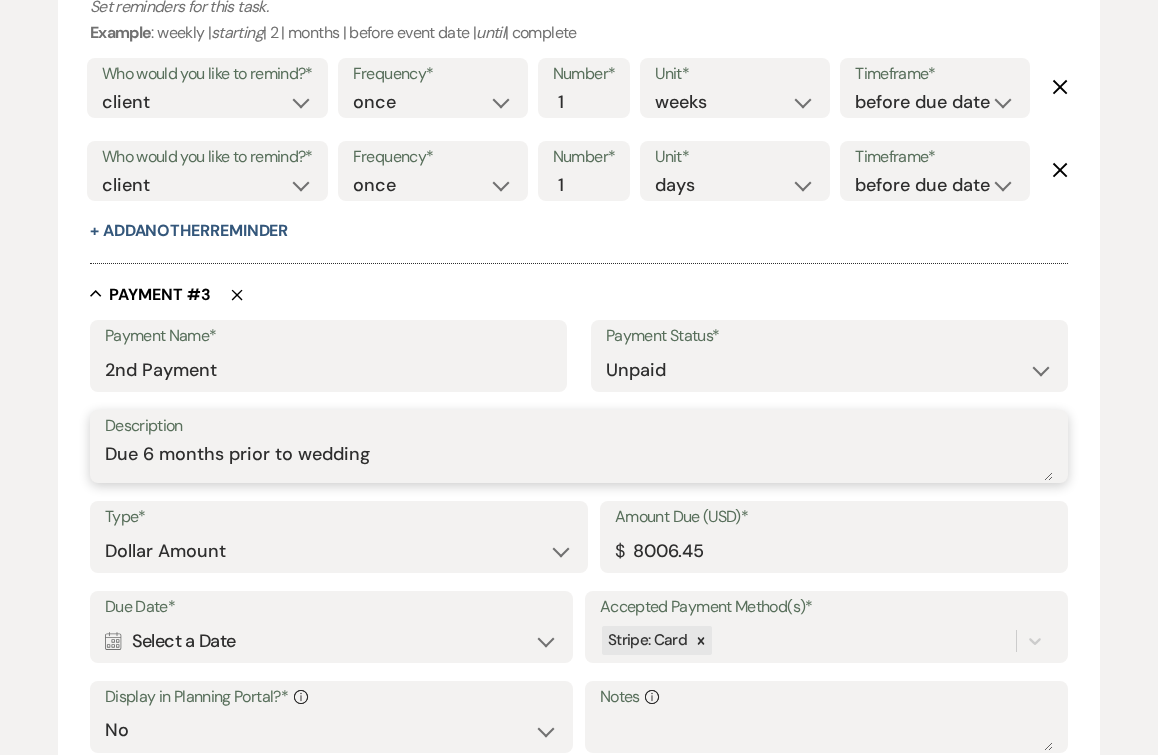 type on "Due 6 months prior to wedding" 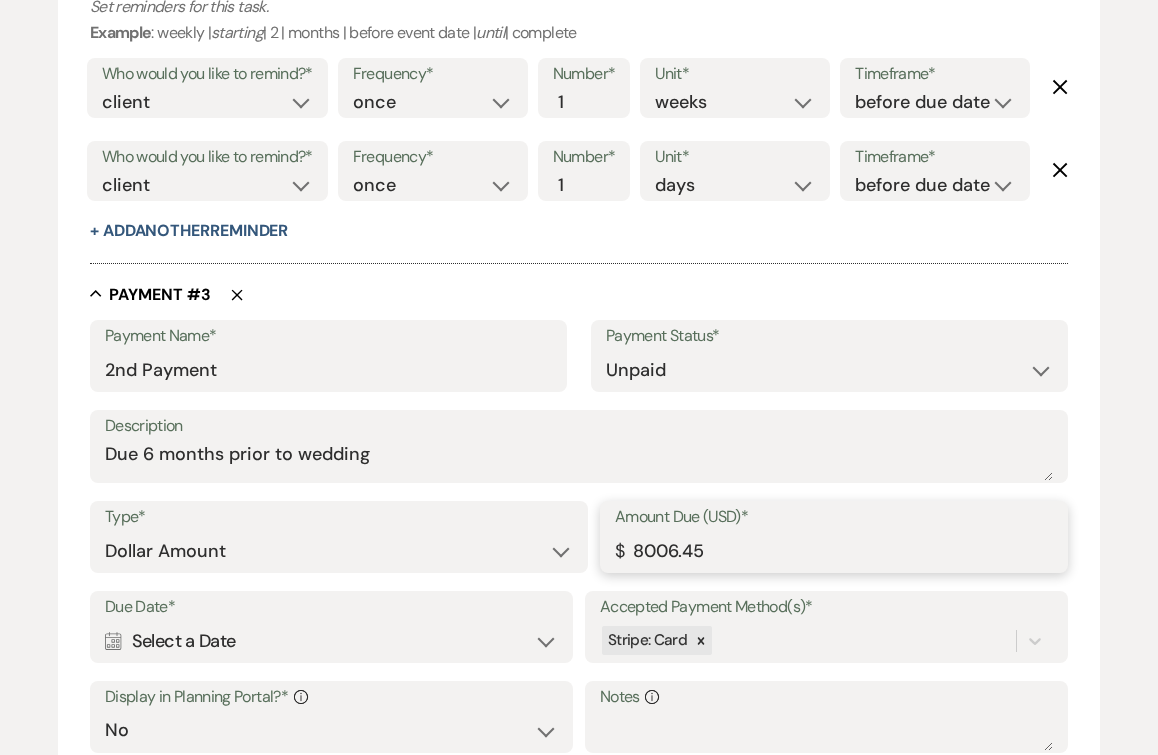 drag, startPoint x: 724, startPoint y: 552, endPoint x: 591, endPoint y: 548, distance: 133.06013 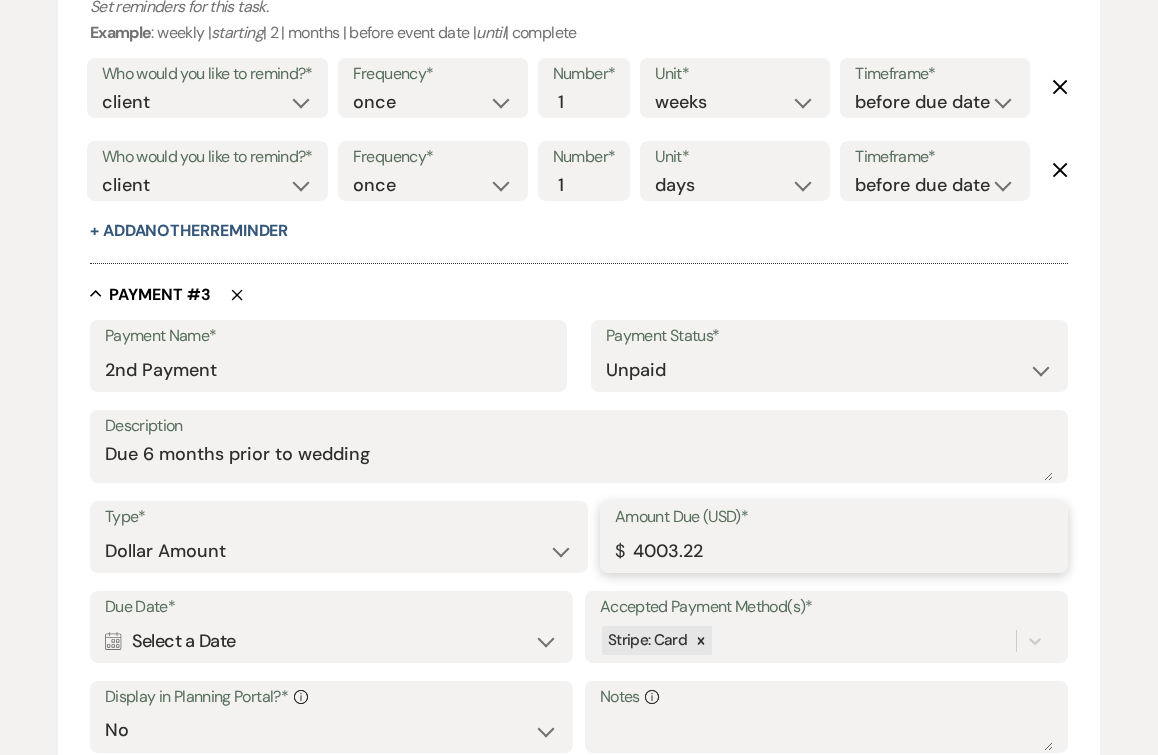 type on "4003.22" 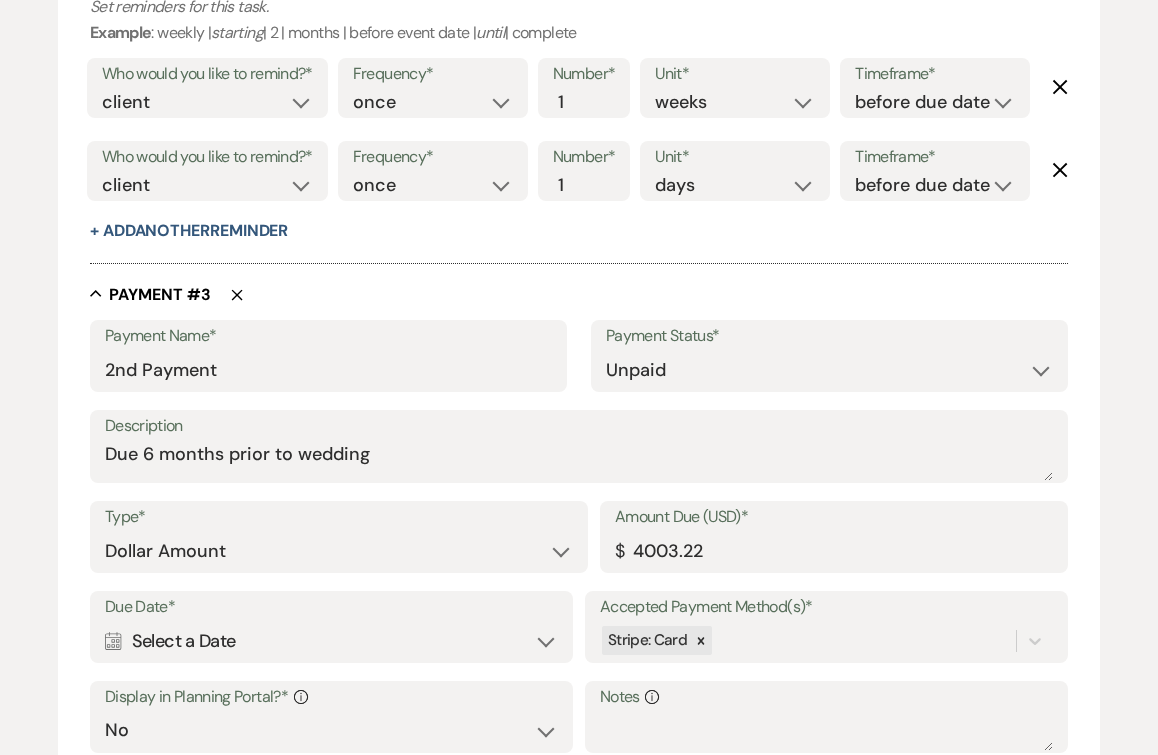 click on "Calendar Select a Date Expand" at bounding box center (331, 641) 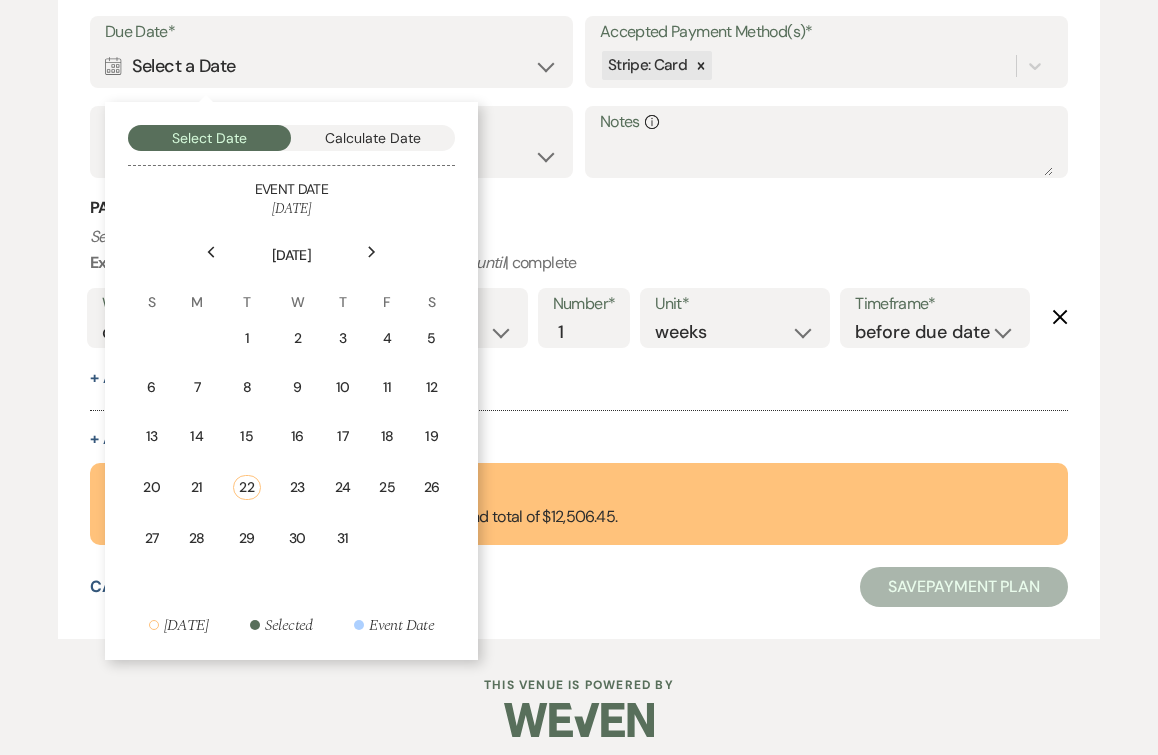 scroll, scrollTop: 2484, scrollLeft: 0, axis: vertical 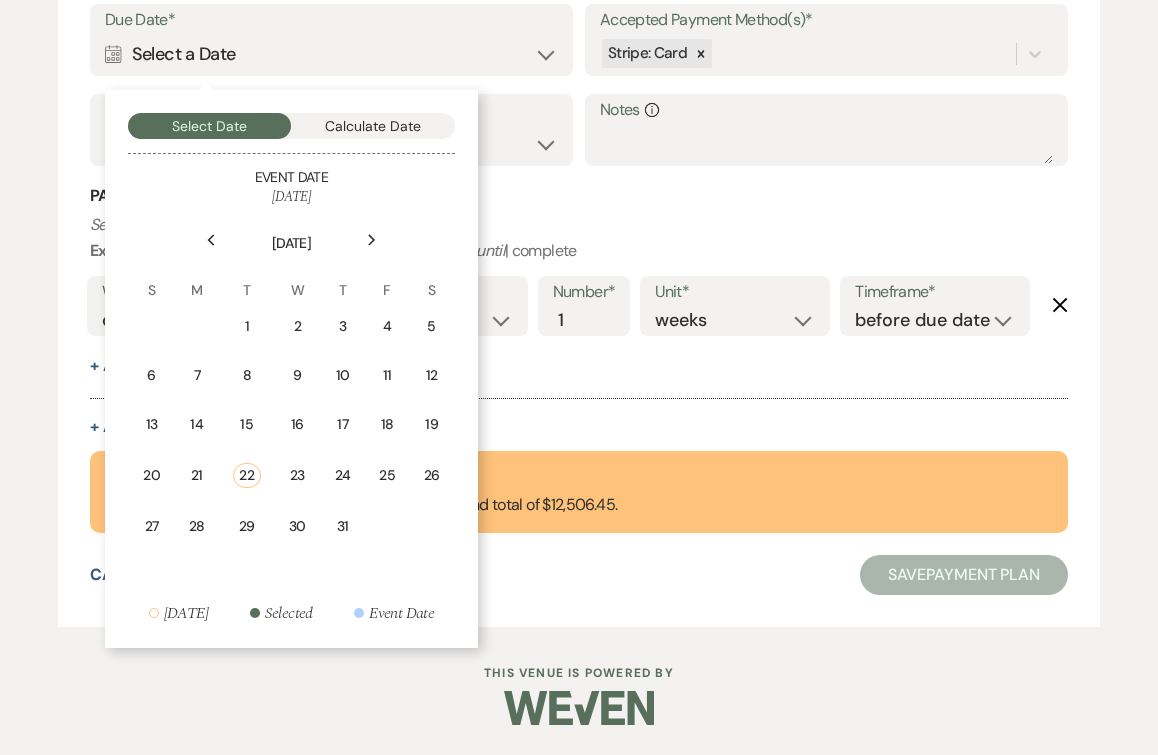 click on "Next" at bounding box center (372, 240) 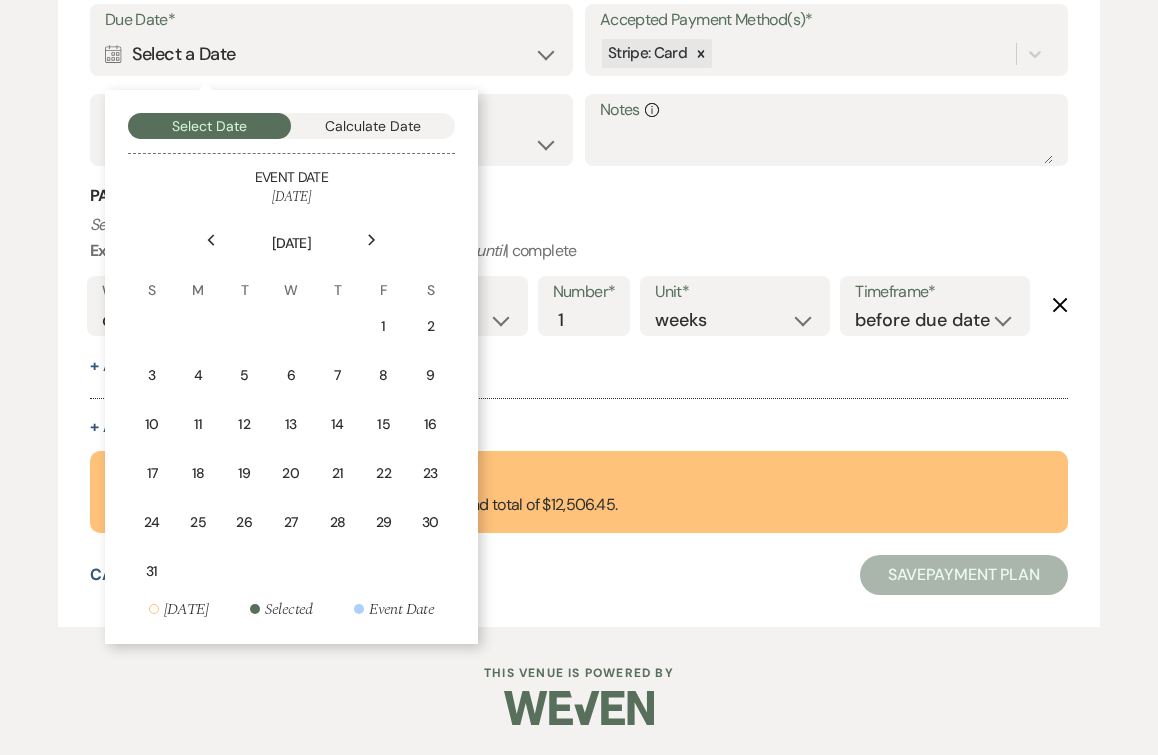 click on "Next" at bounding box center (372, 240) 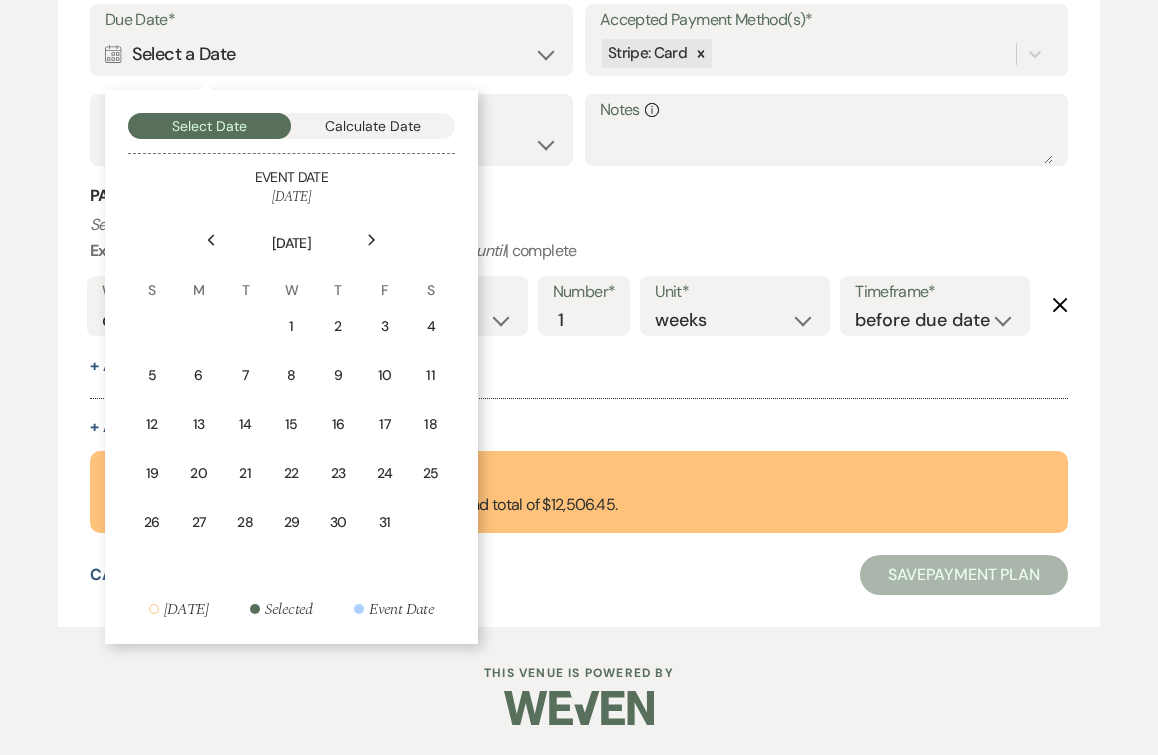 click on "Next" at bounding box center [372, 240] 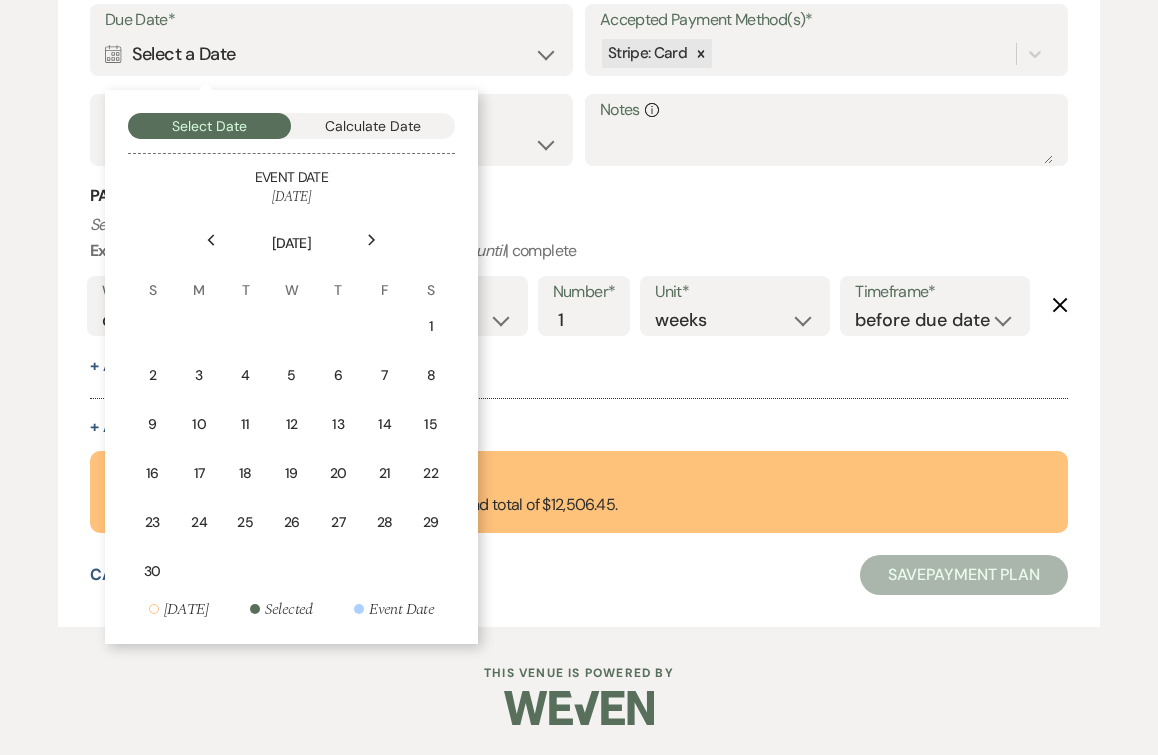 click on "Next" at bounding box center (372, 240) 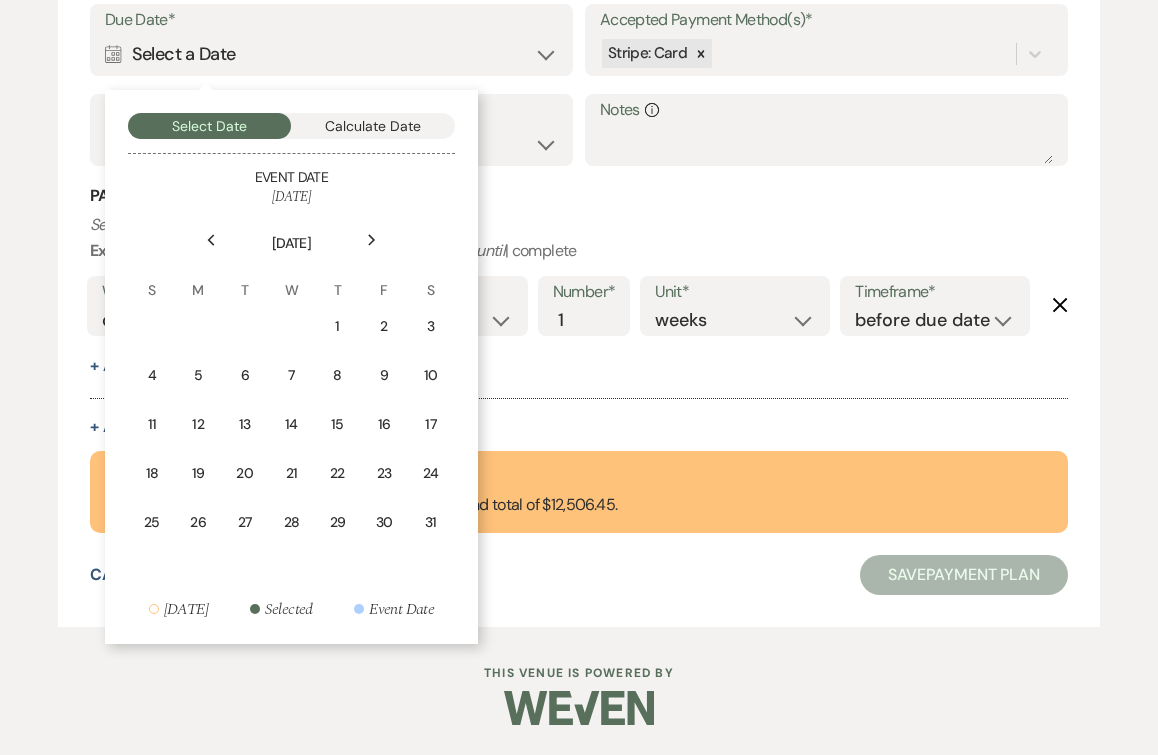 click on "Next" at bounding box center (372, 240) 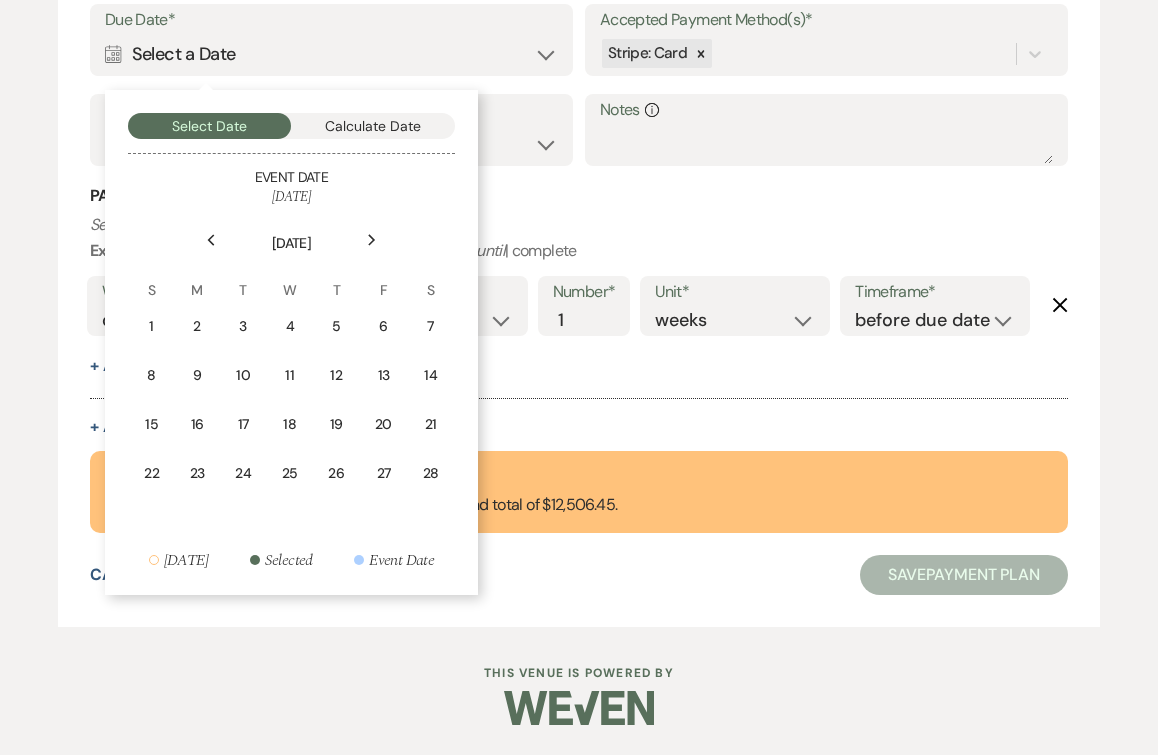 click on "Next" at bounding box center (372, 240) 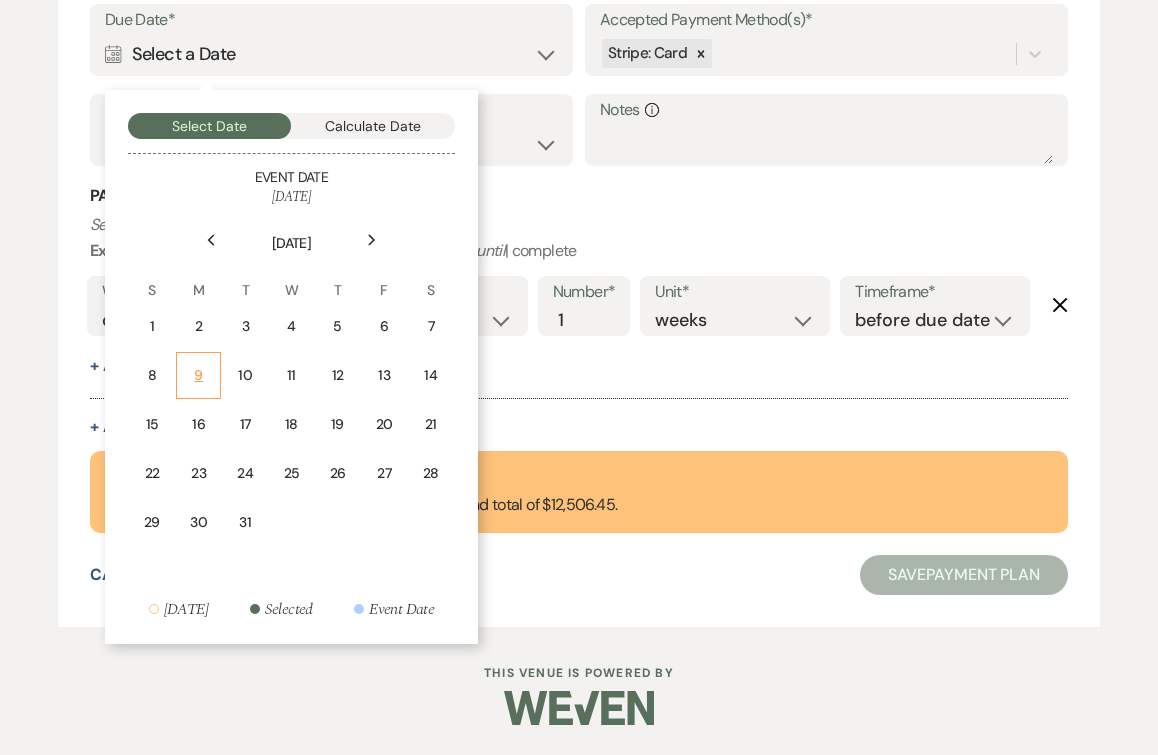 click on "9" at bounding box center (198, 375) 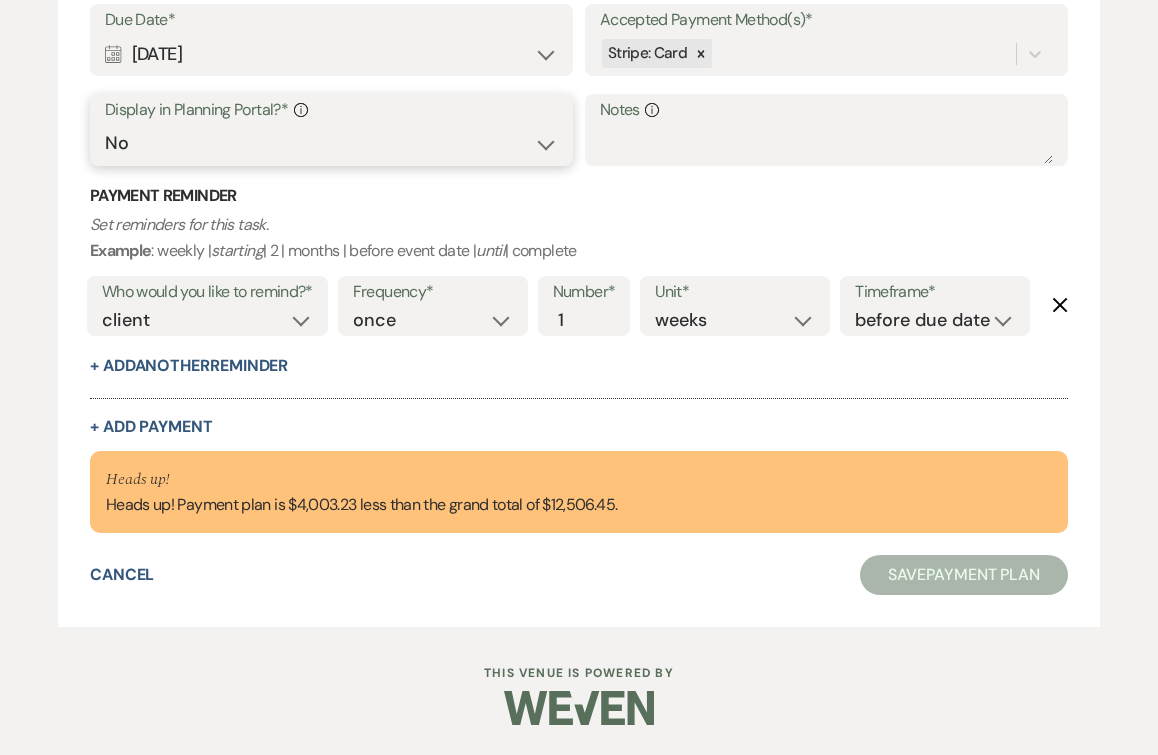 click on "Yes No" at bounding box center (331, 143) 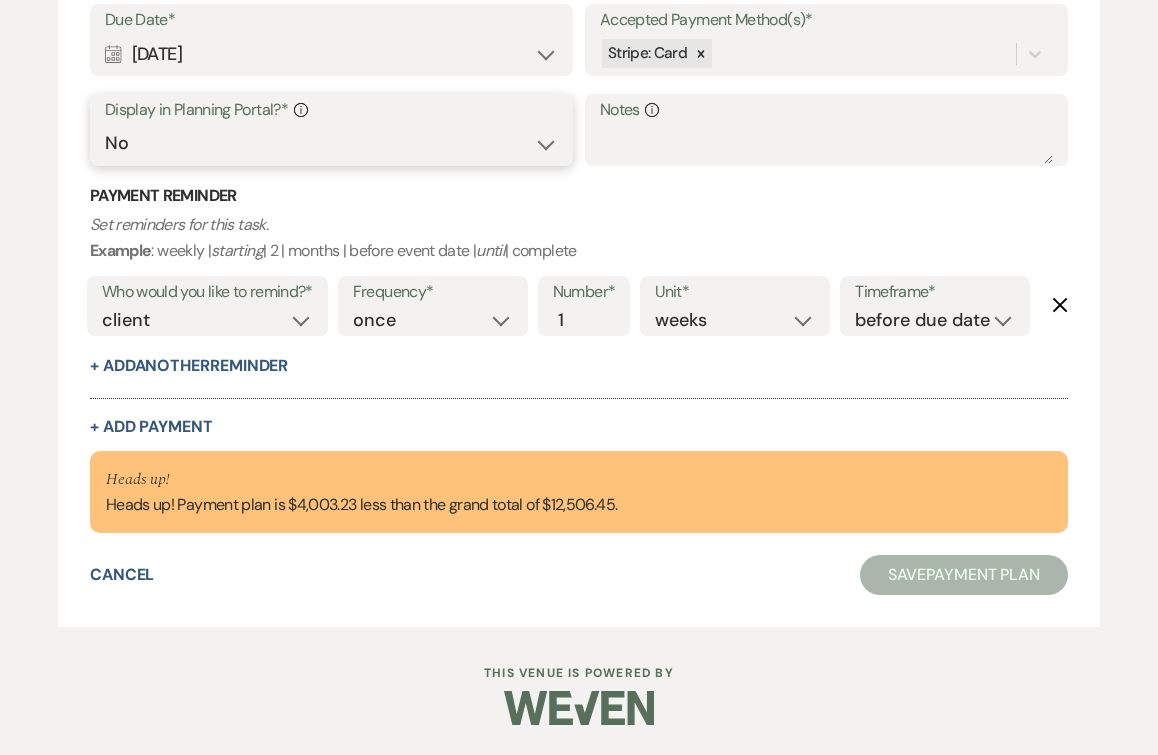 select on "true" 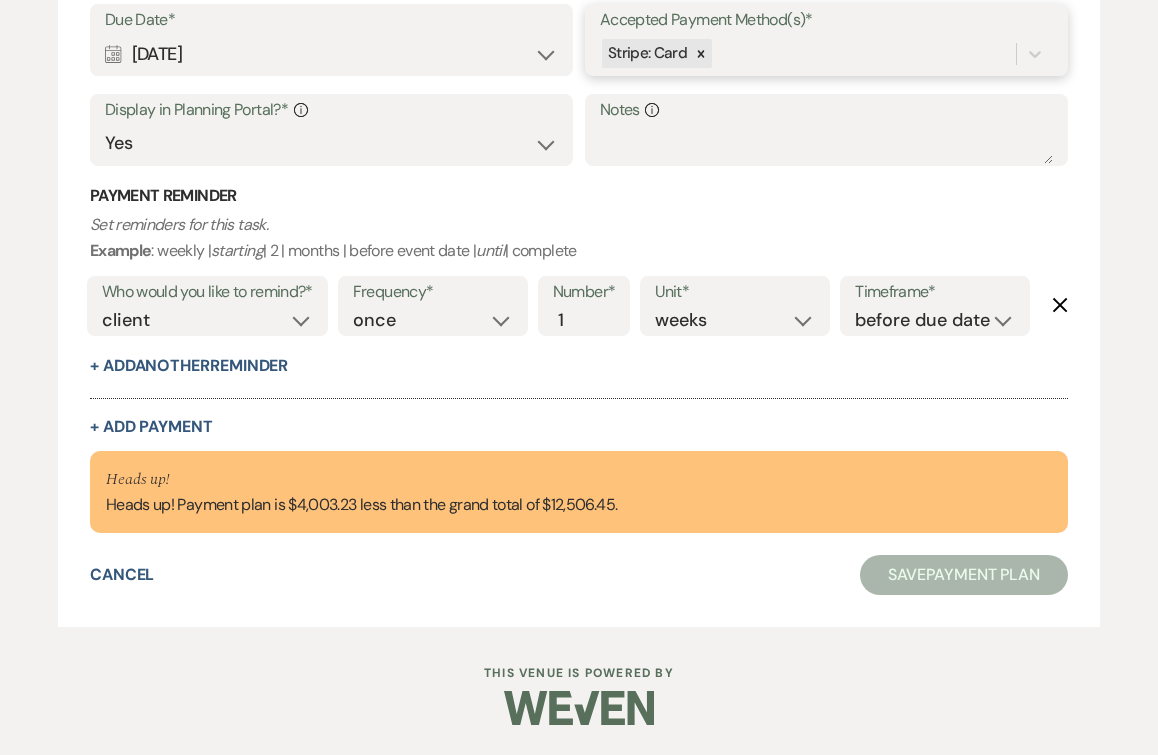 click on "Stripe: Card" at bounding box center [808, 53] 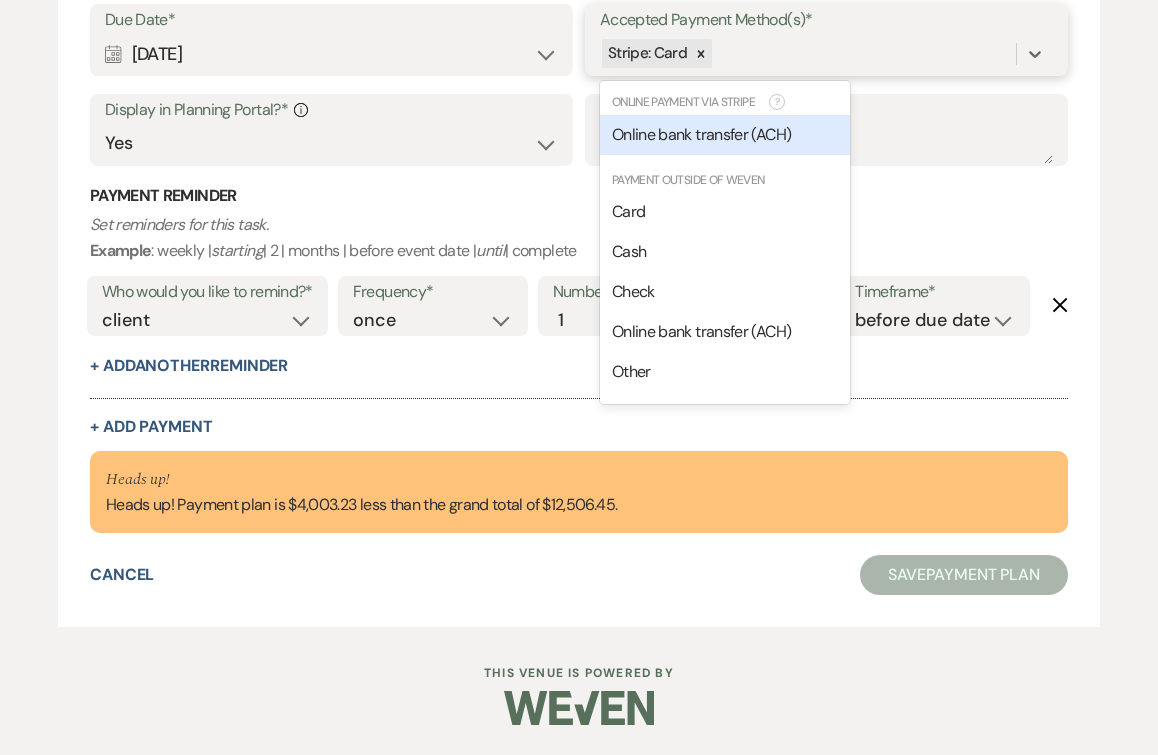 click on "Online bank transfer (ACH)" at bounding box center (725, 135) 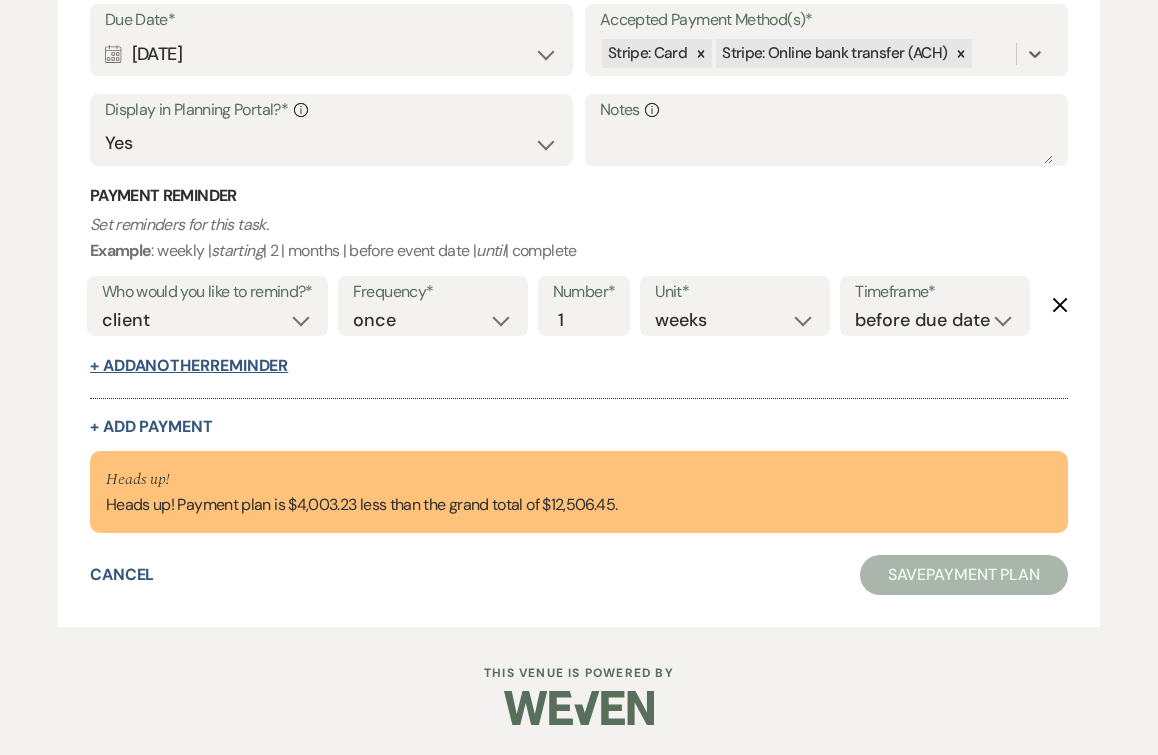 click on "+ Add  Another  Reminder" at bounding box center [189, 366] 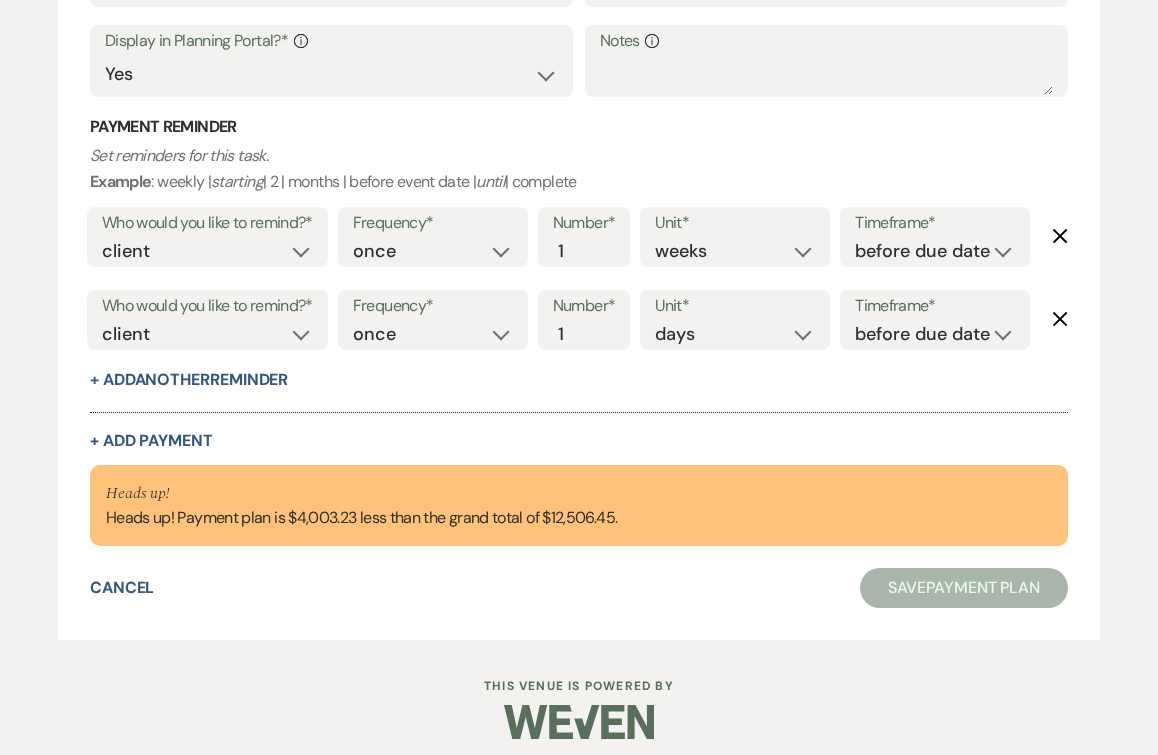 scroll, scrollTop: 2558, scrollLeft: 0, axis: vertical 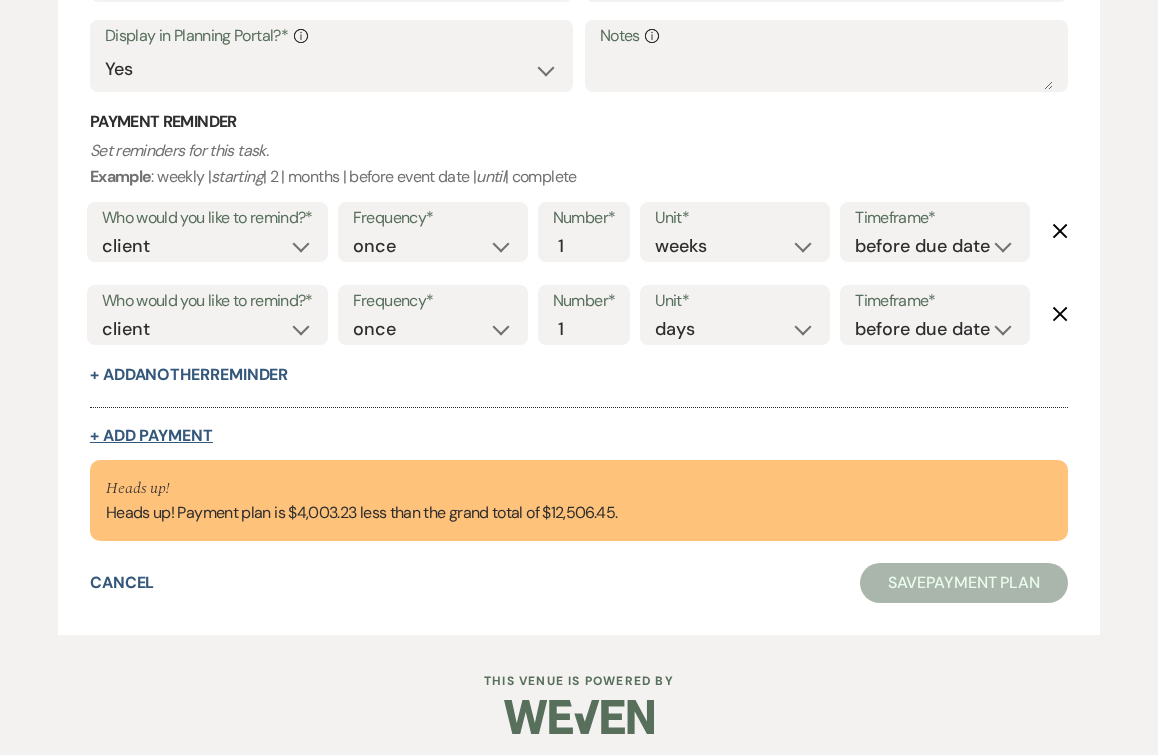 click on "+ Add Payment" at bounding box center [151, 436] 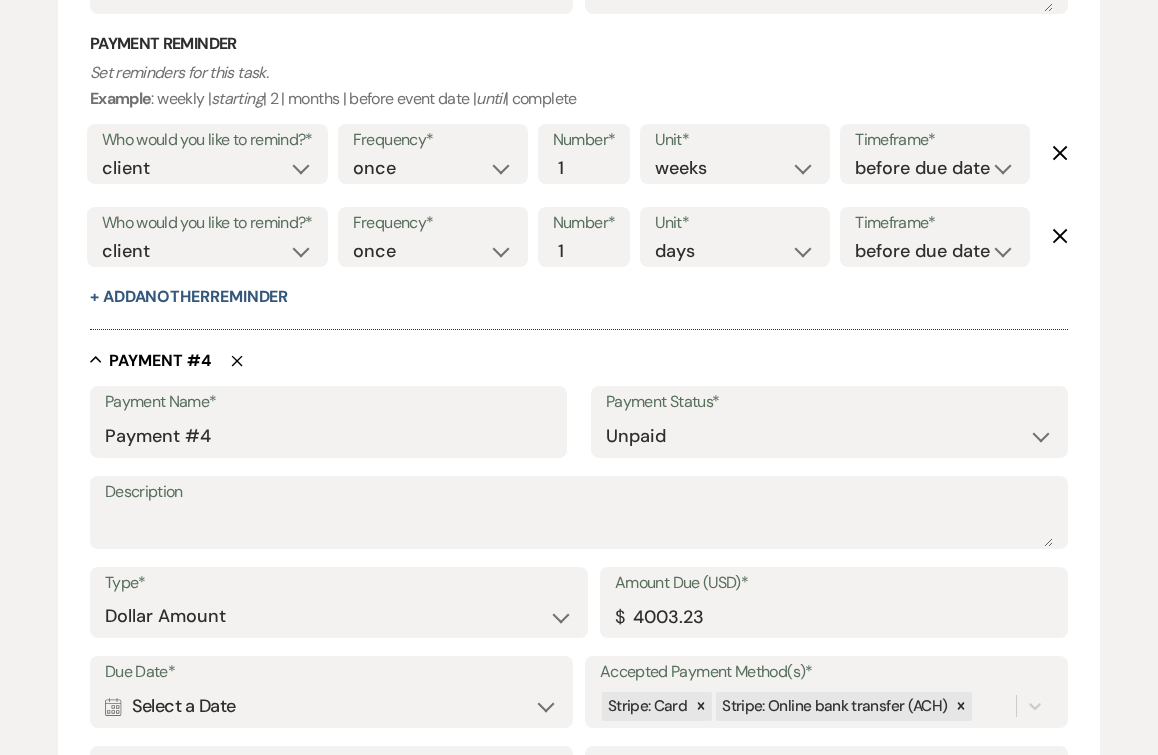scroll, scrollTop: 2640, scrollLeft: 0, axis: vertical 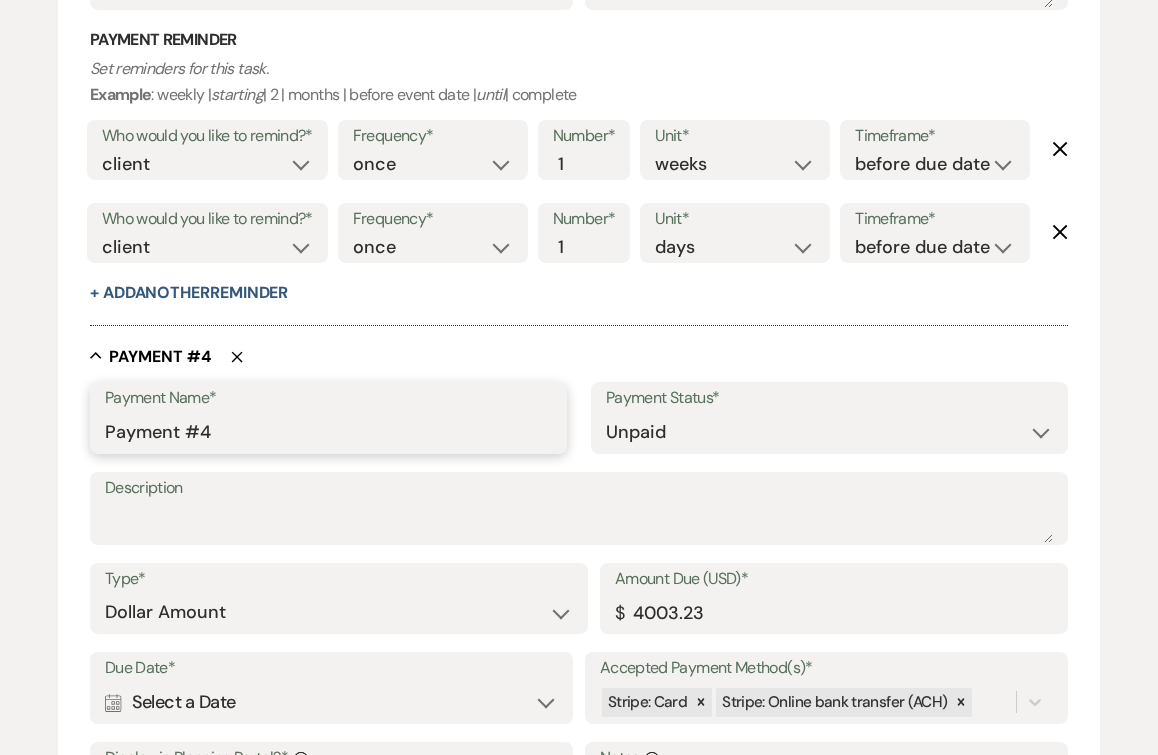 drag, startPoint x: 221, startPoint y: 437, endPoint x: -4, endPoint y: 415, distance: 226.073 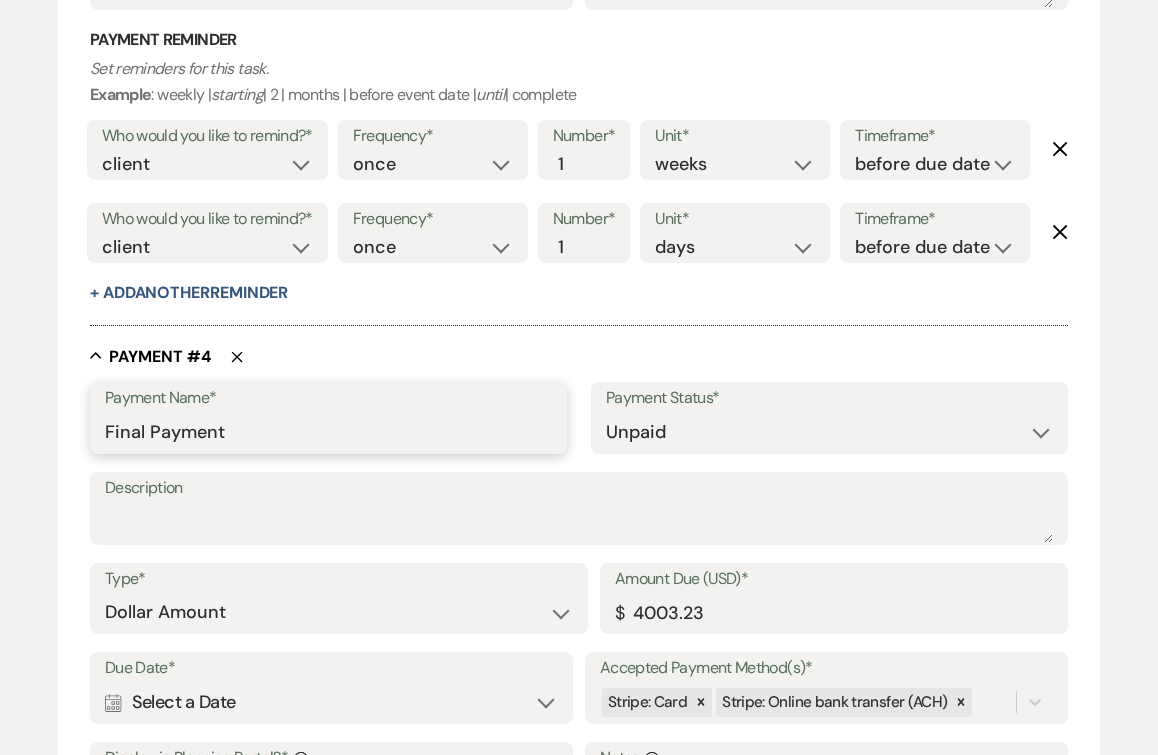 type on "Final Payment" 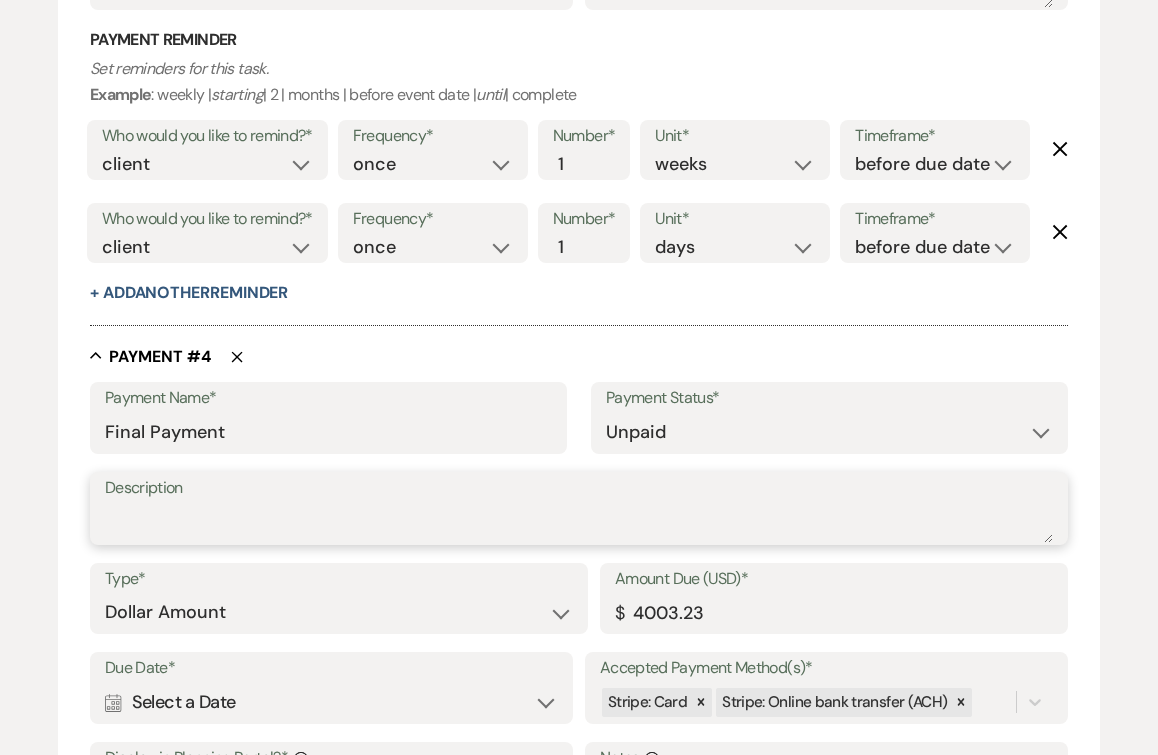 click on "Description" at bounding box center (579, 523) 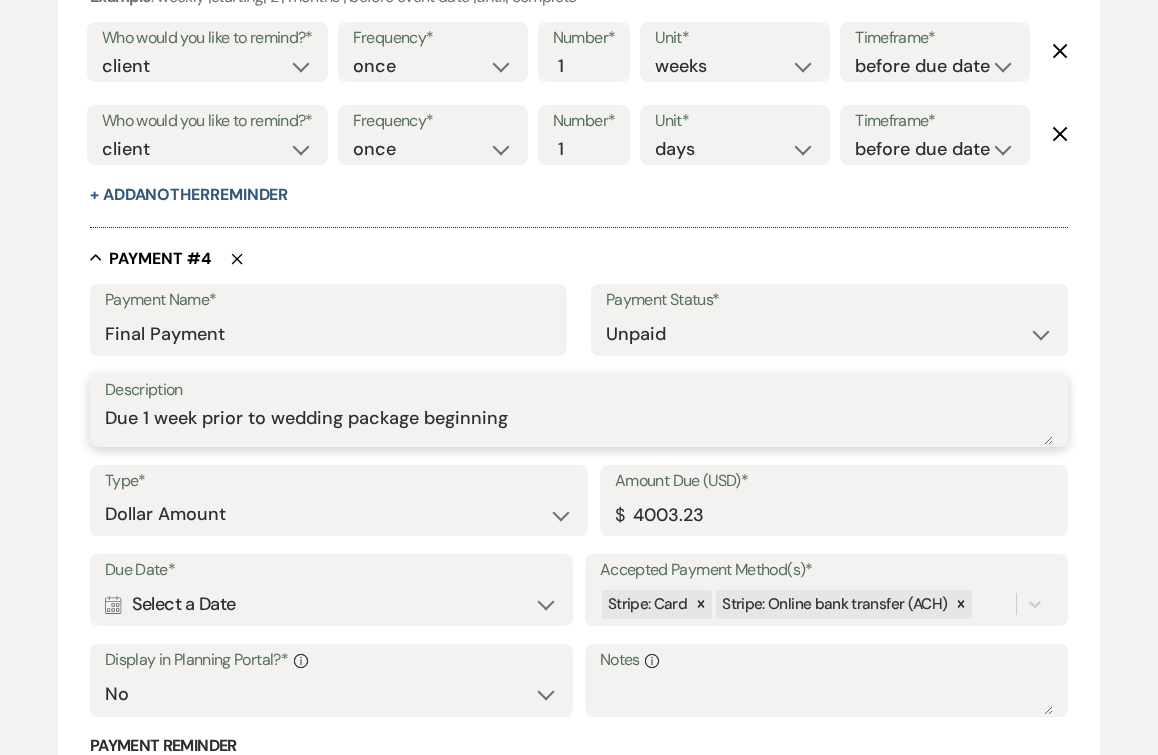 scroll, scrollTop: 2744, scrollLeft: 0, axis: vertical 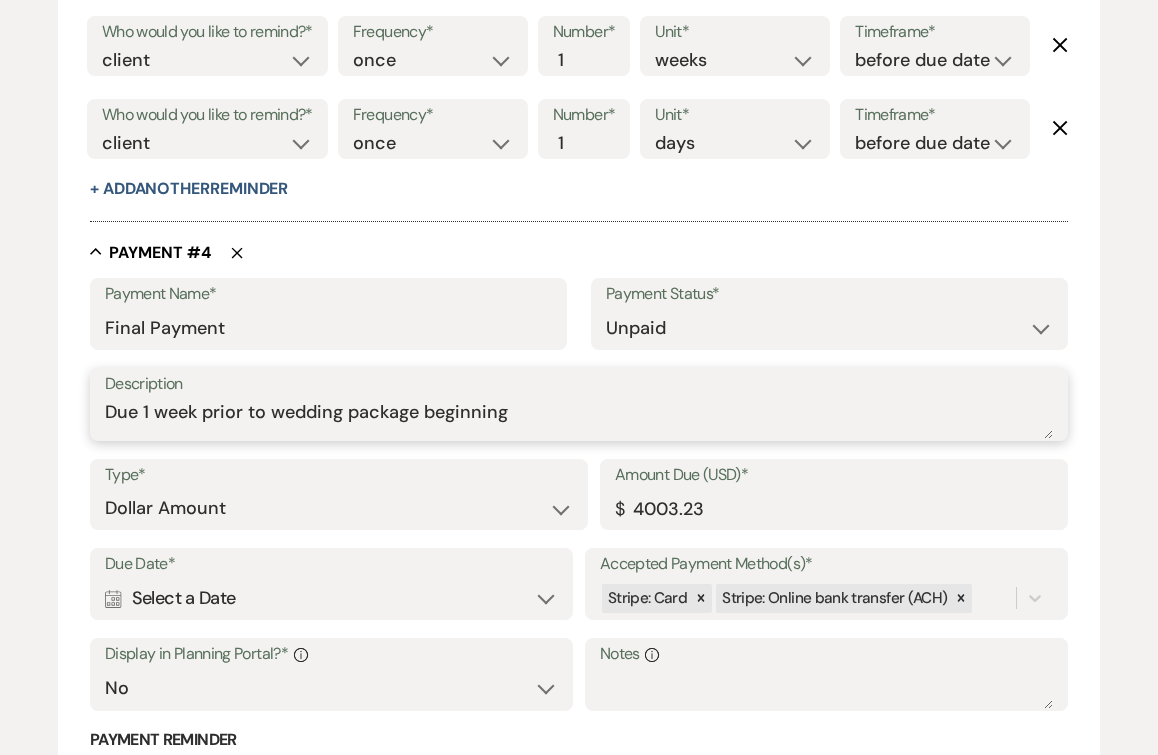 type on "Due 1 week prior to wedding package beginning" 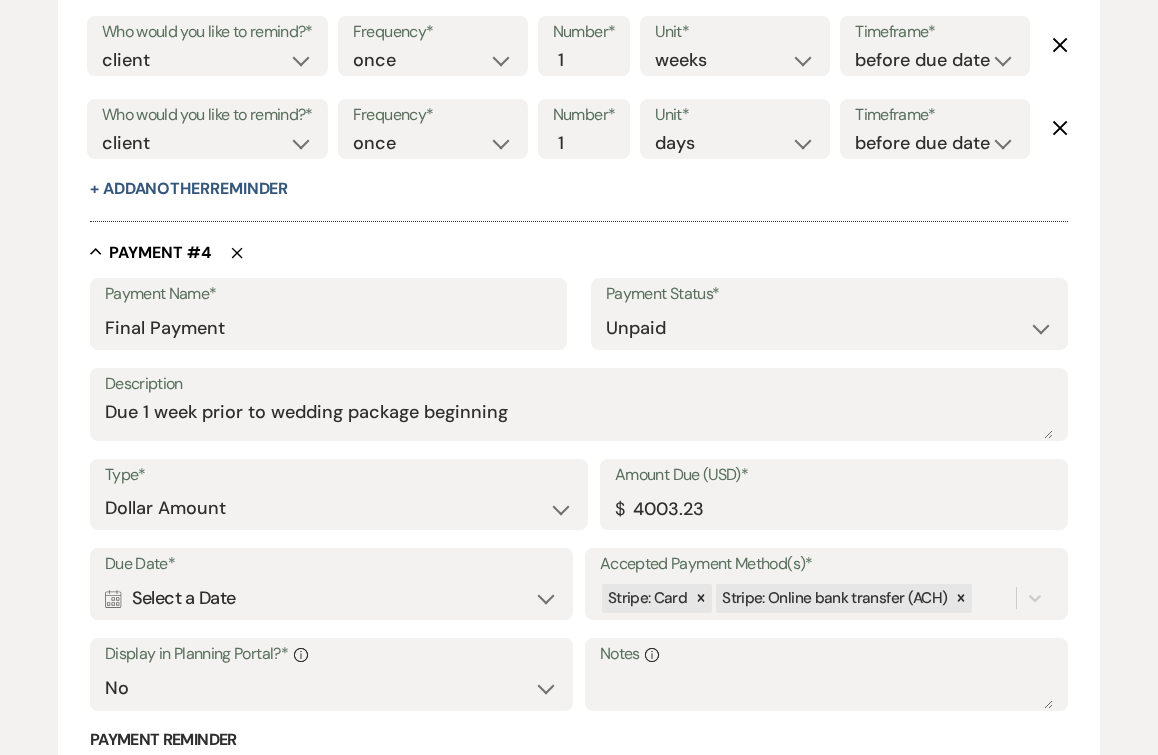 click on "Calendar Select a Date Expand" at bounding box center (331, 598) 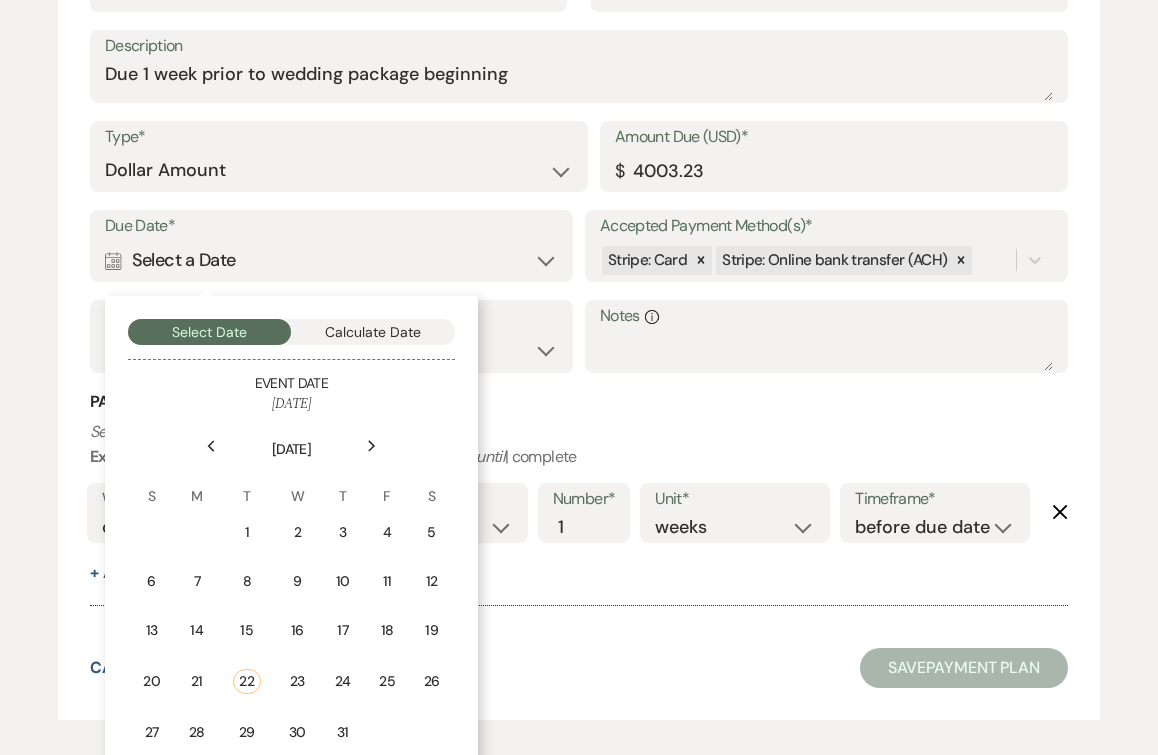scroll, scrollTop: 3181, scrollLeft: 0, axis: vertical 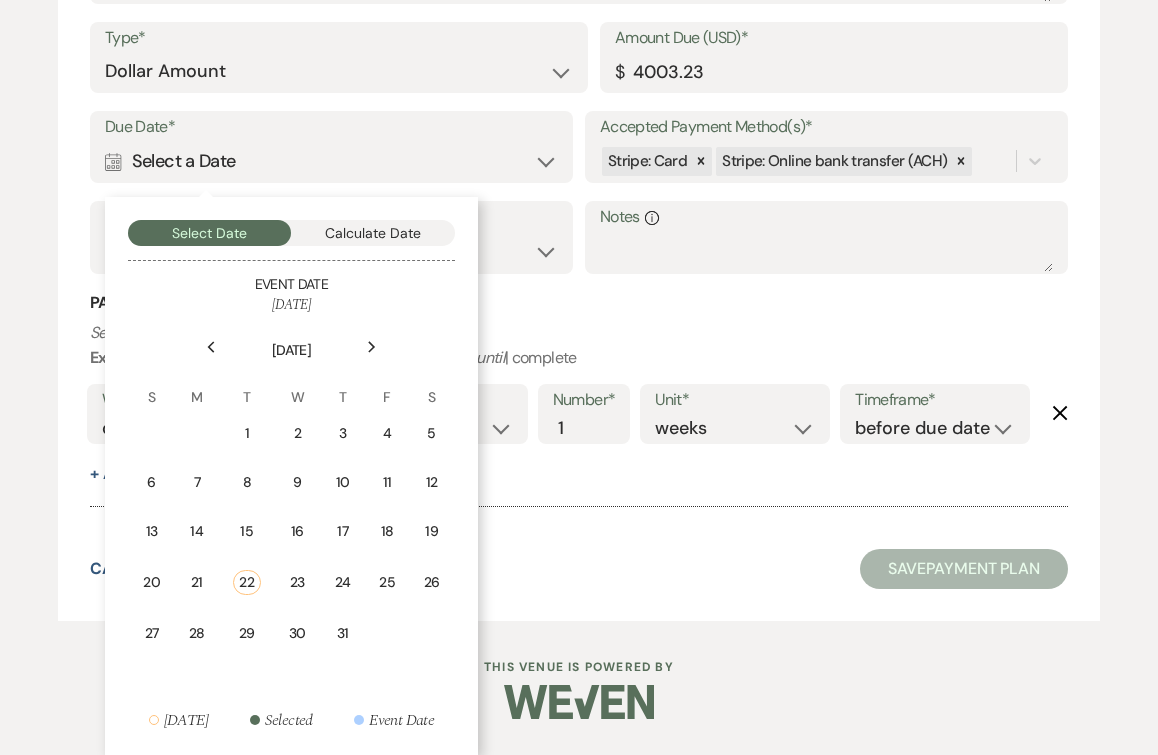 click on "Next" at bounding box center [372, 347] 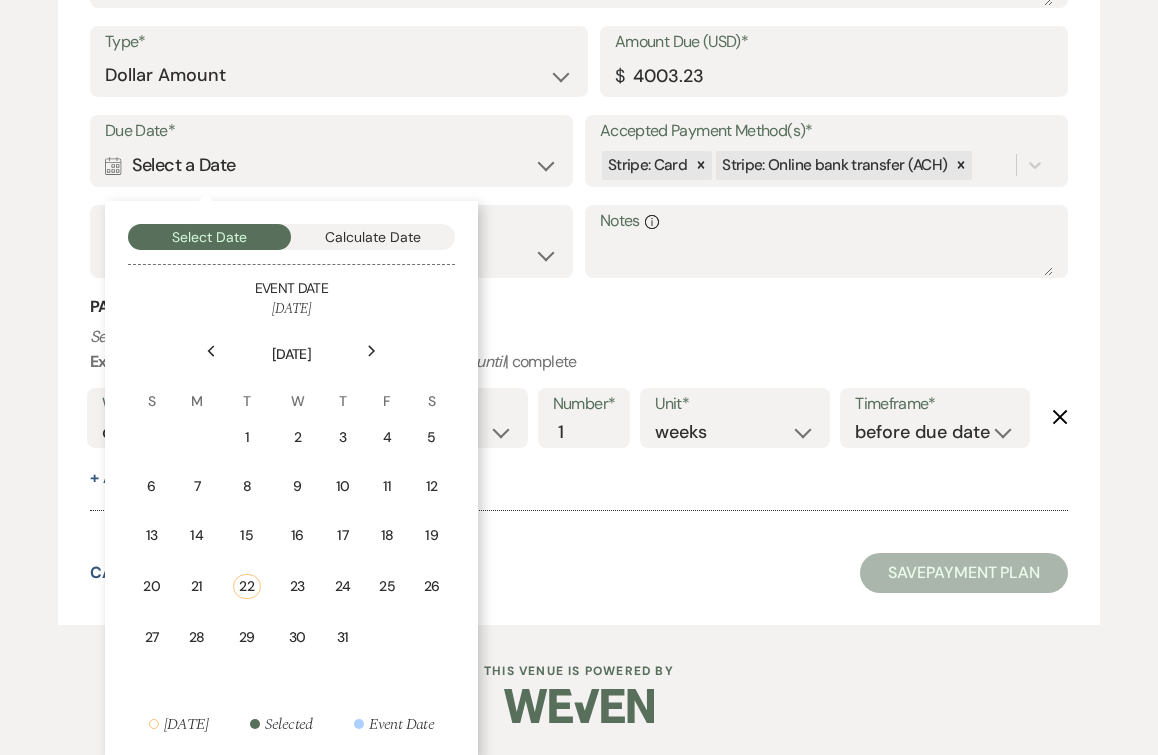 click on "Next" at bounding box center [372, 351] 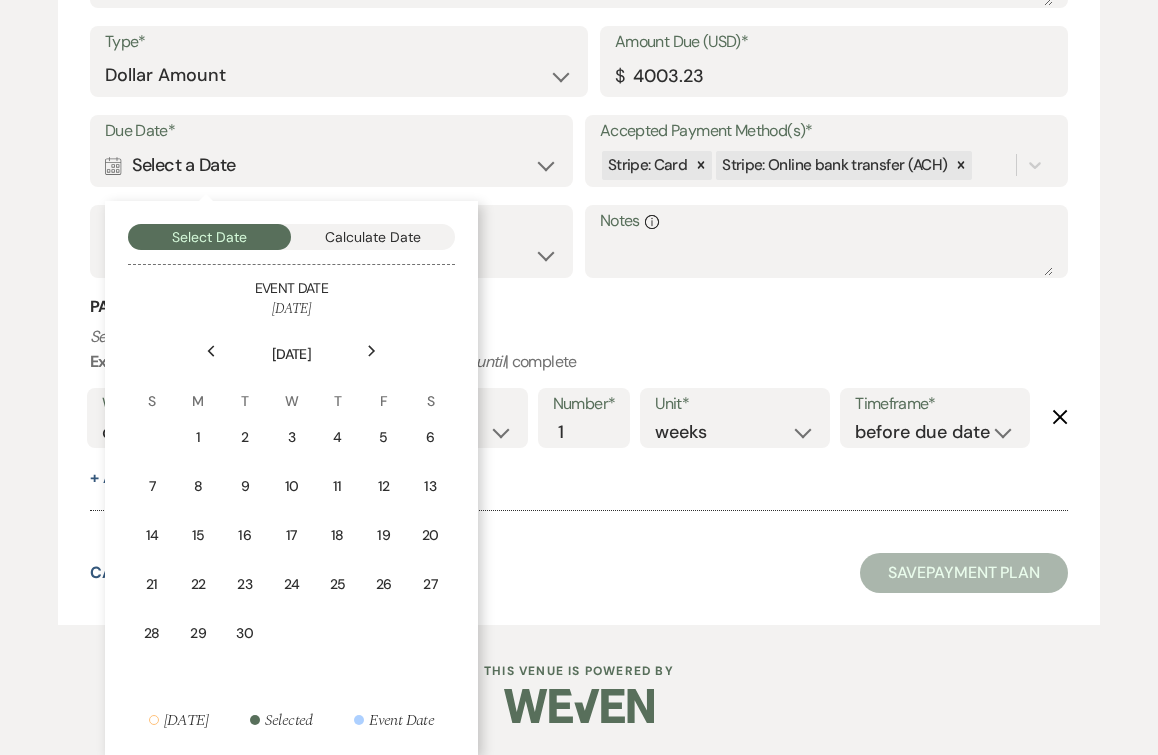 click on "Next" at bounding box center (372, 351) 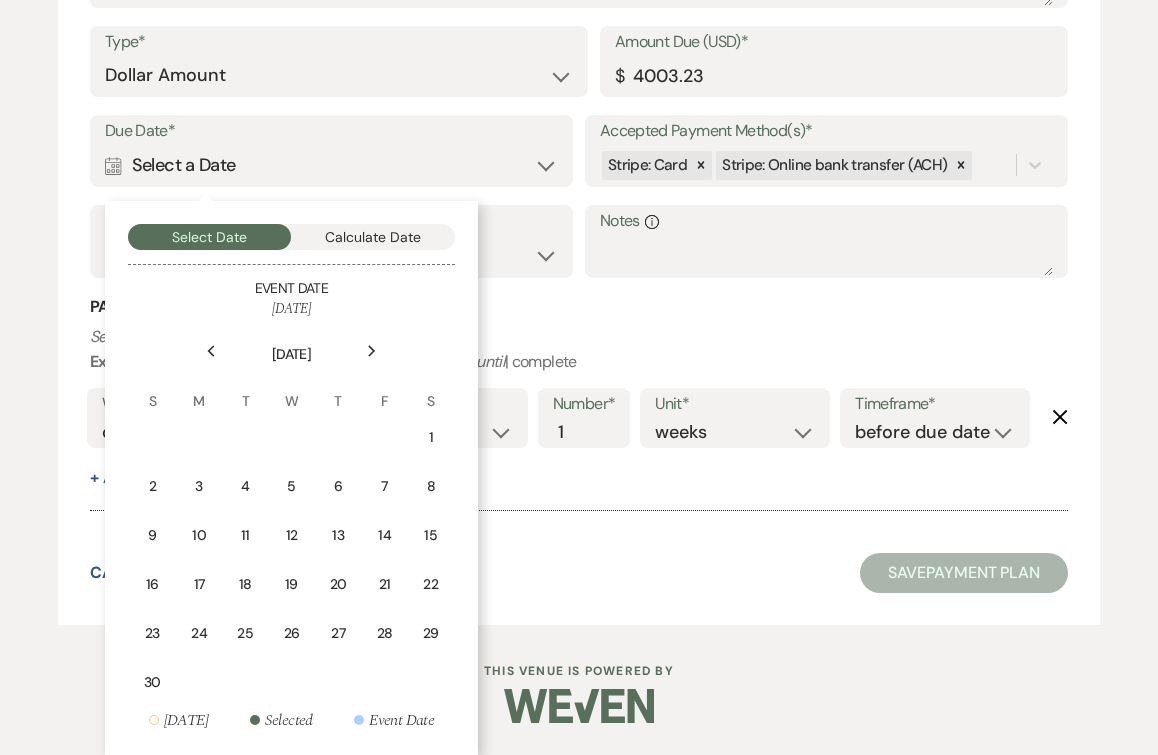 click on "Next" at bounding box center [372, 351] 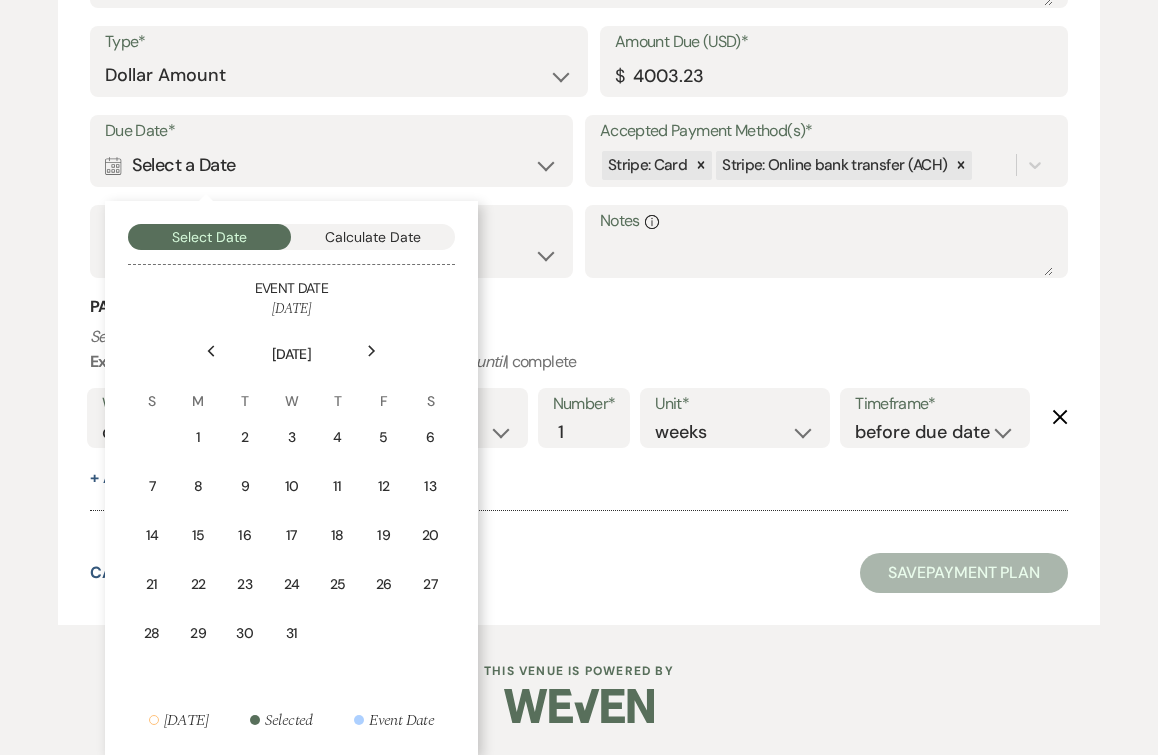 click on "Next" at bounding box center (372, 351) 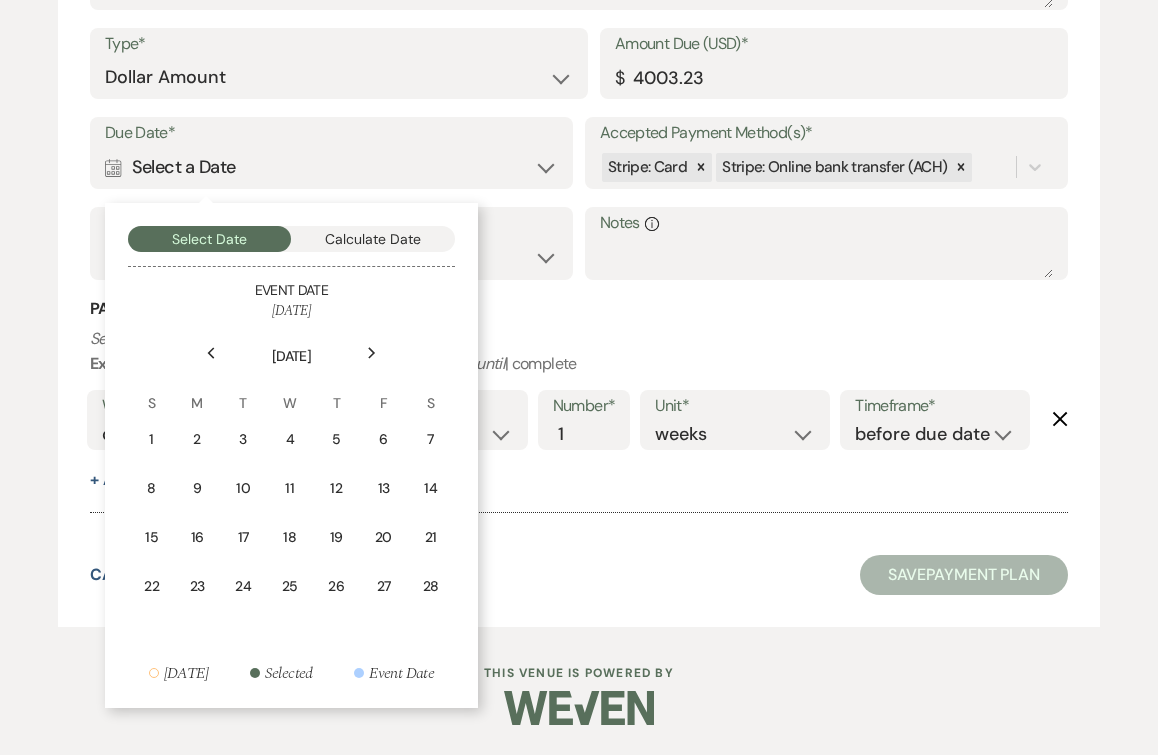 click on "Next" at bounding box center (372, 353) 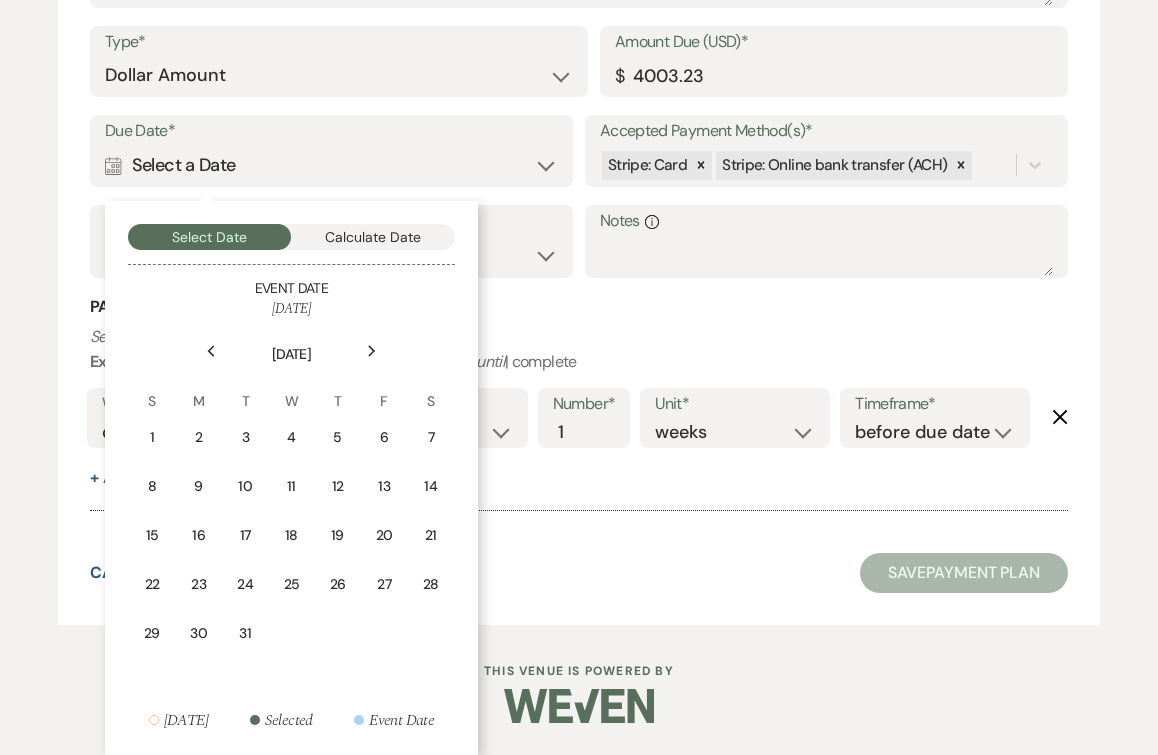 click on "Next" at bounding box center [372, 351] 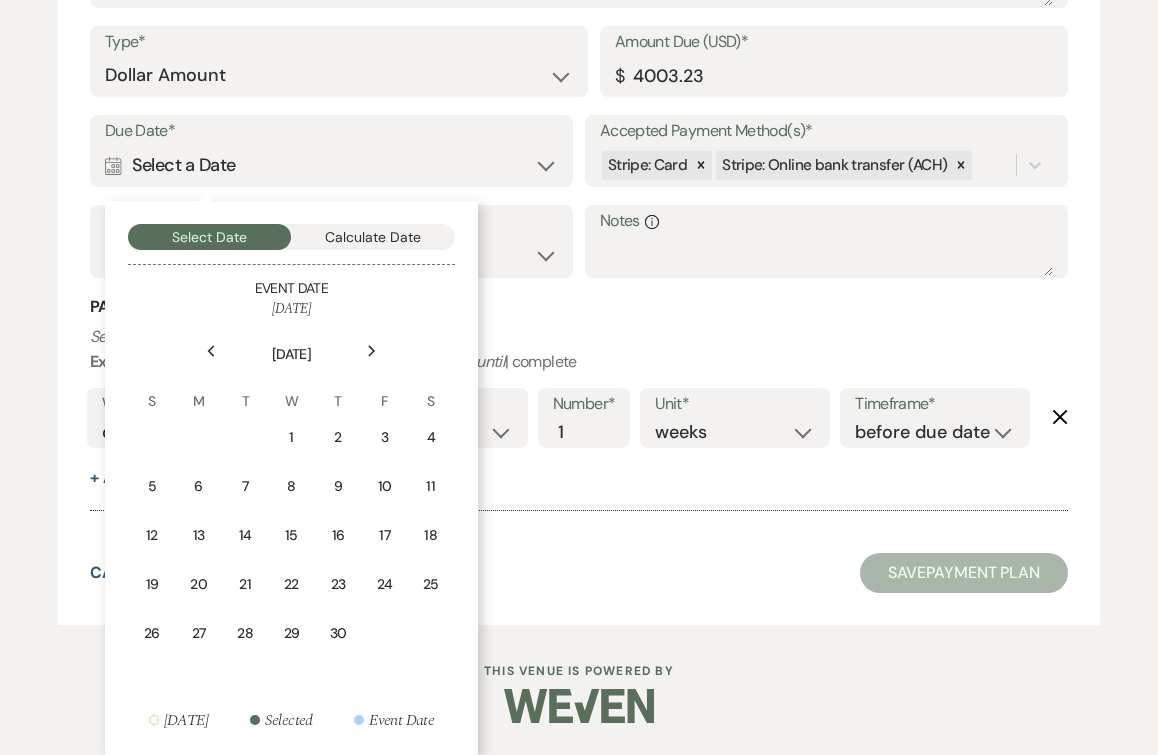 click on "Next" at bounding box center [372, 351] 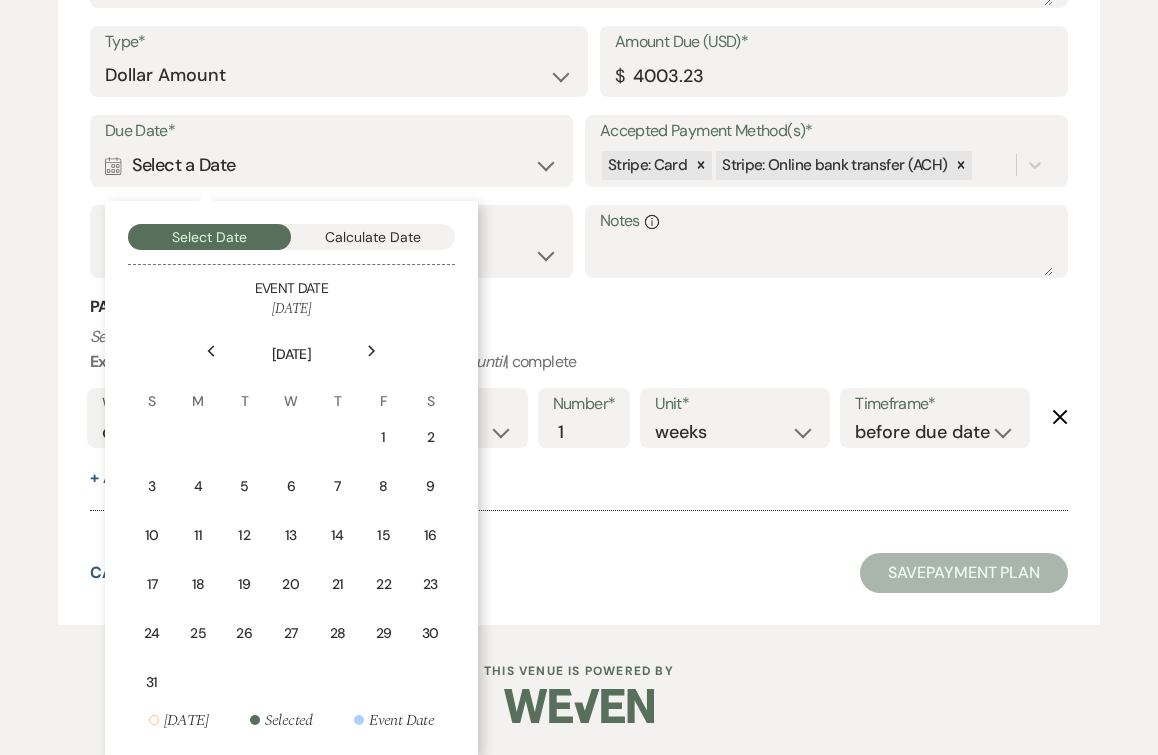 click on "Next" at bounding box center (372, 351) 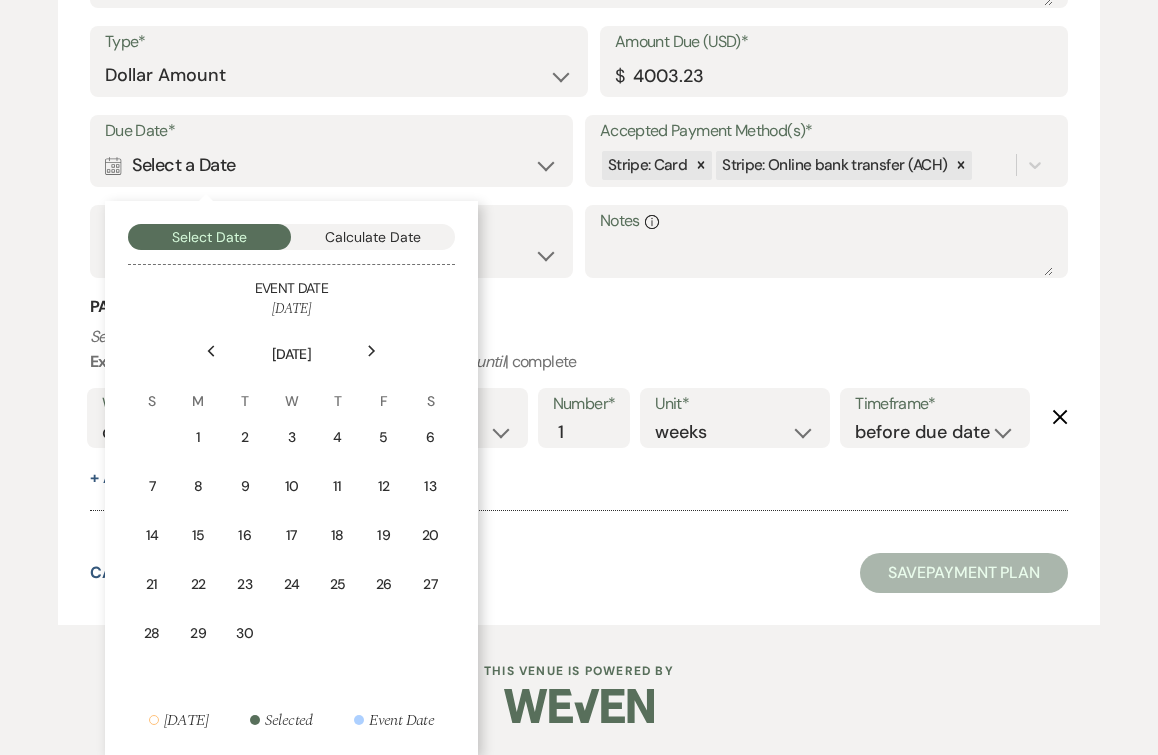 click on "Next" at bounding box center [372, 351] 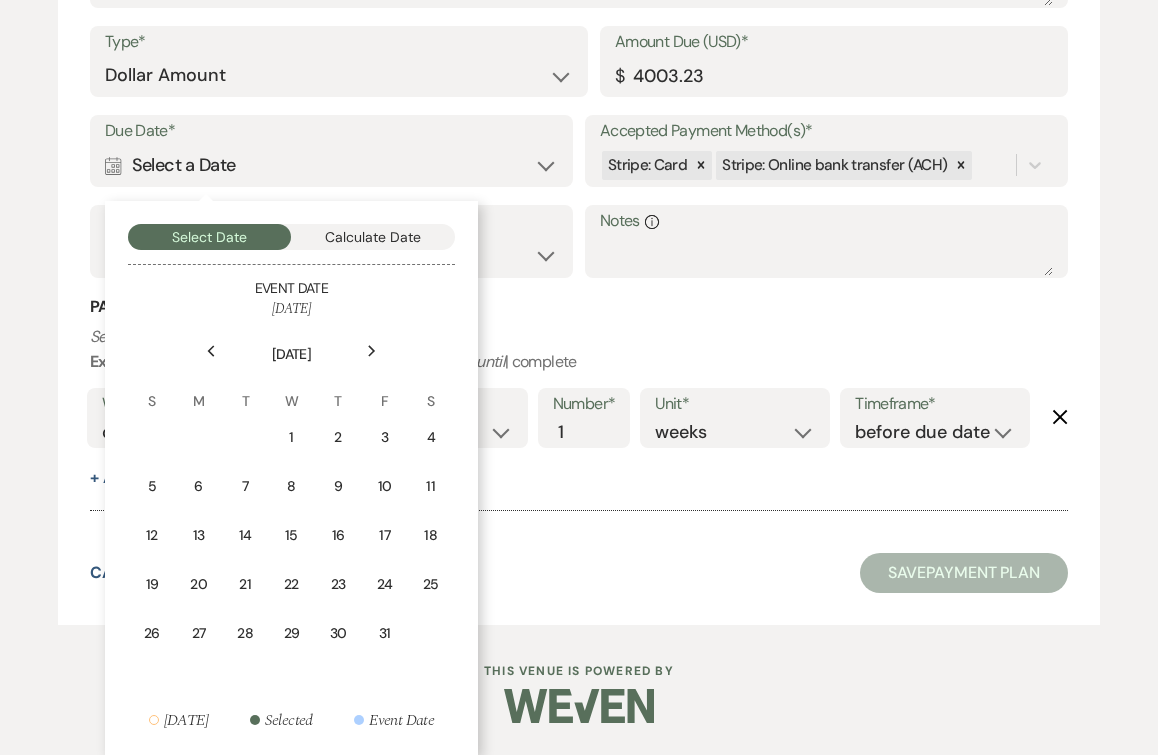 click on "Next" at bounding box center [372, 351] 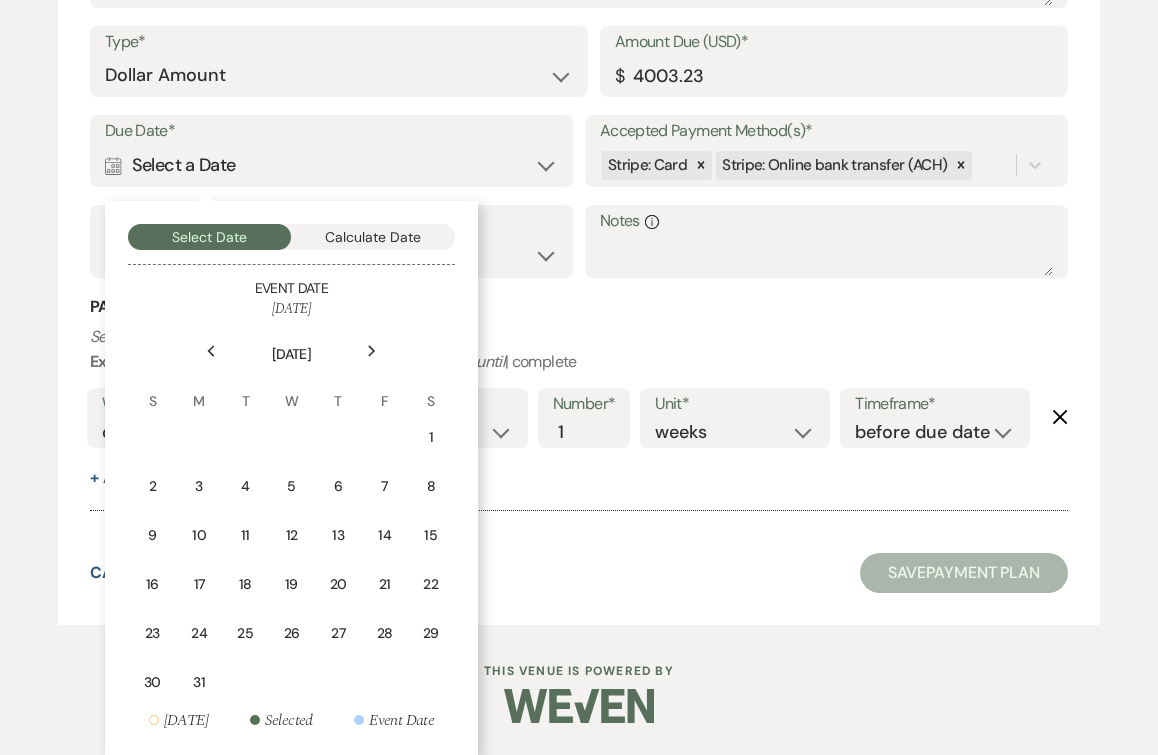 click on "Next" at bounding box center [372, 351] 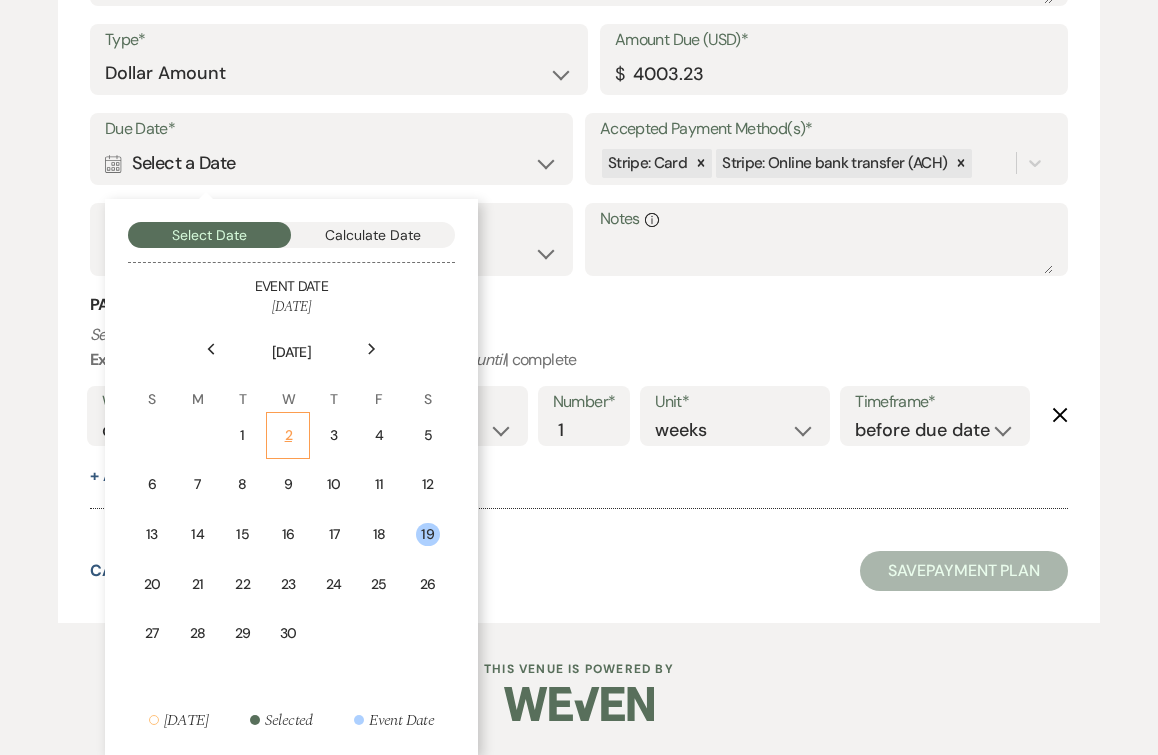click on "2" at bounding box center [288, 435] 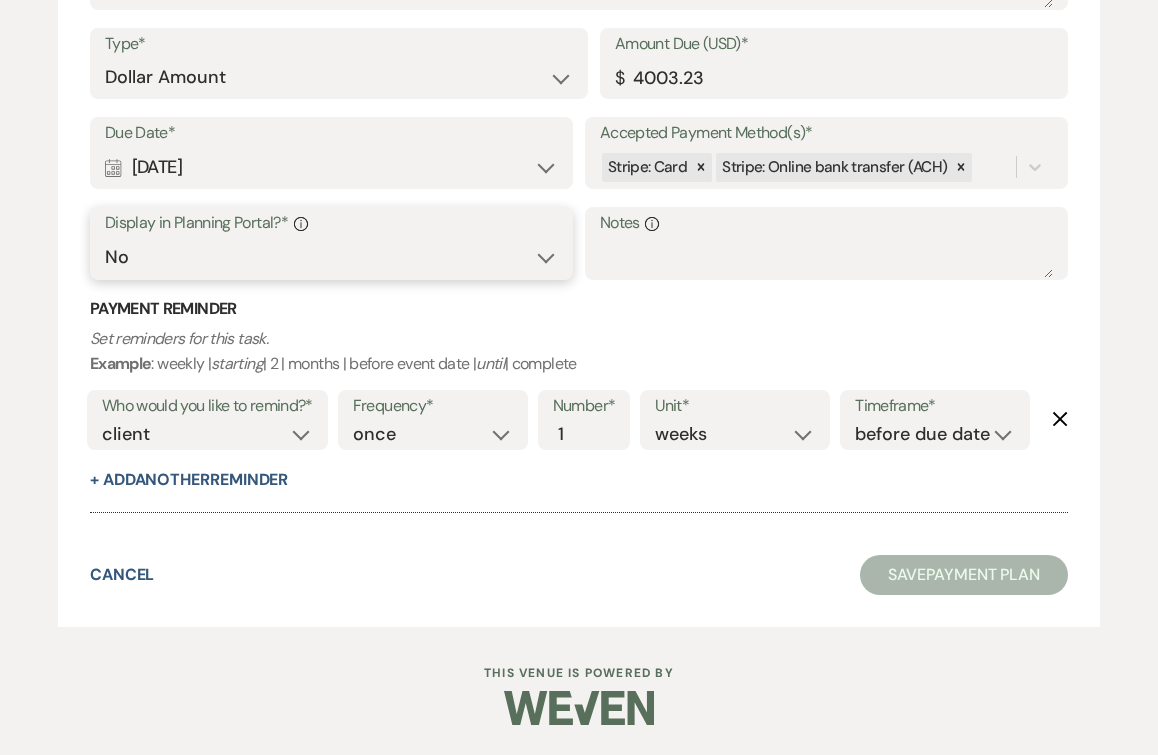 click on "Yes No" at bounding box center [331, 257] 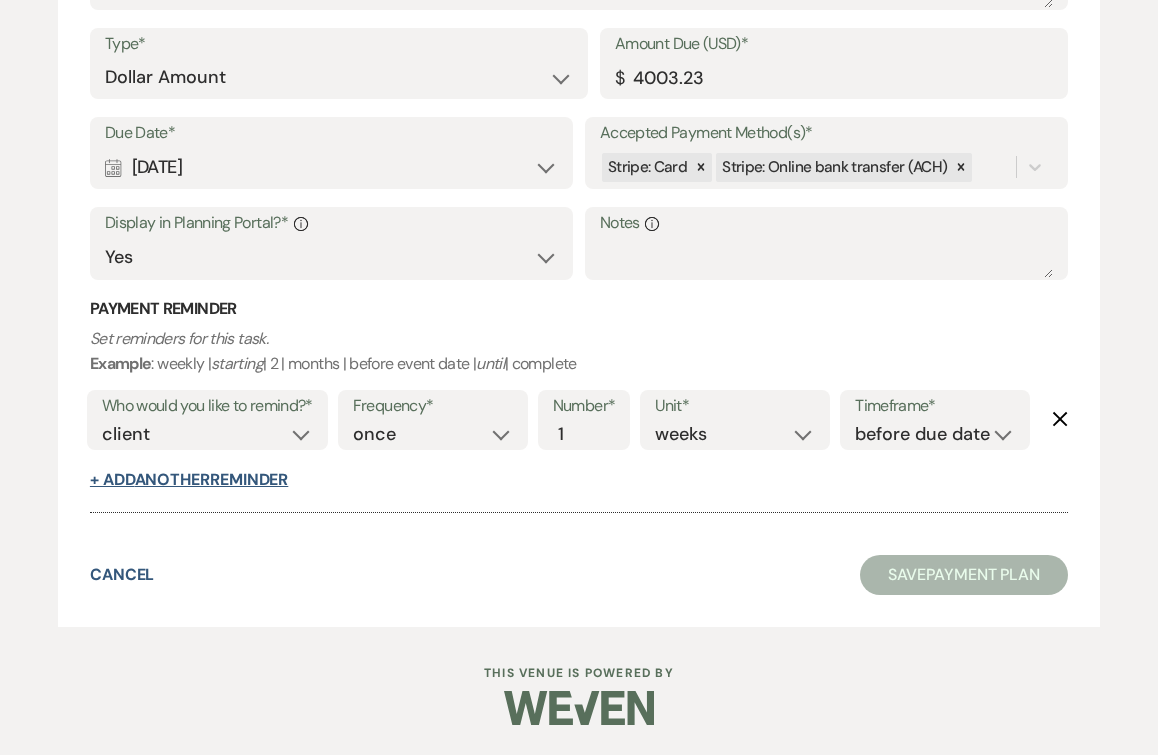click on "+ Add  Another  Reminder" at bounding box center [189, 480] 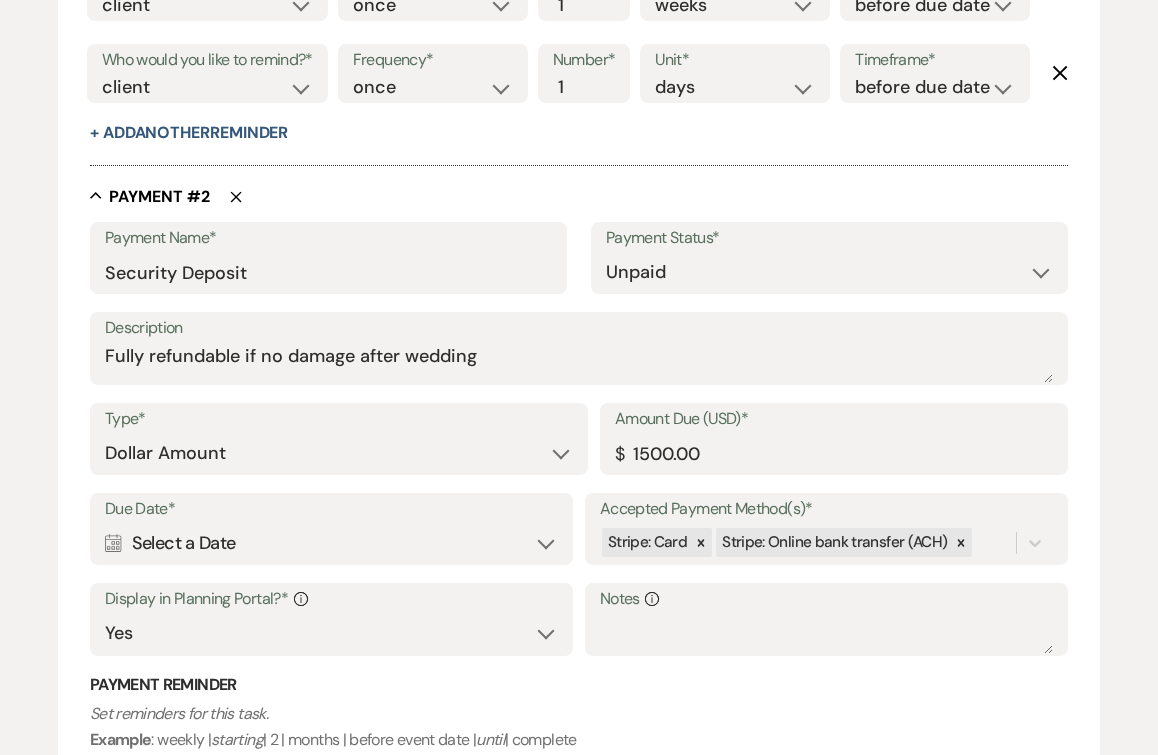 scroll, scrollTop: 1231, scrollLeft: 0, axis: vertical 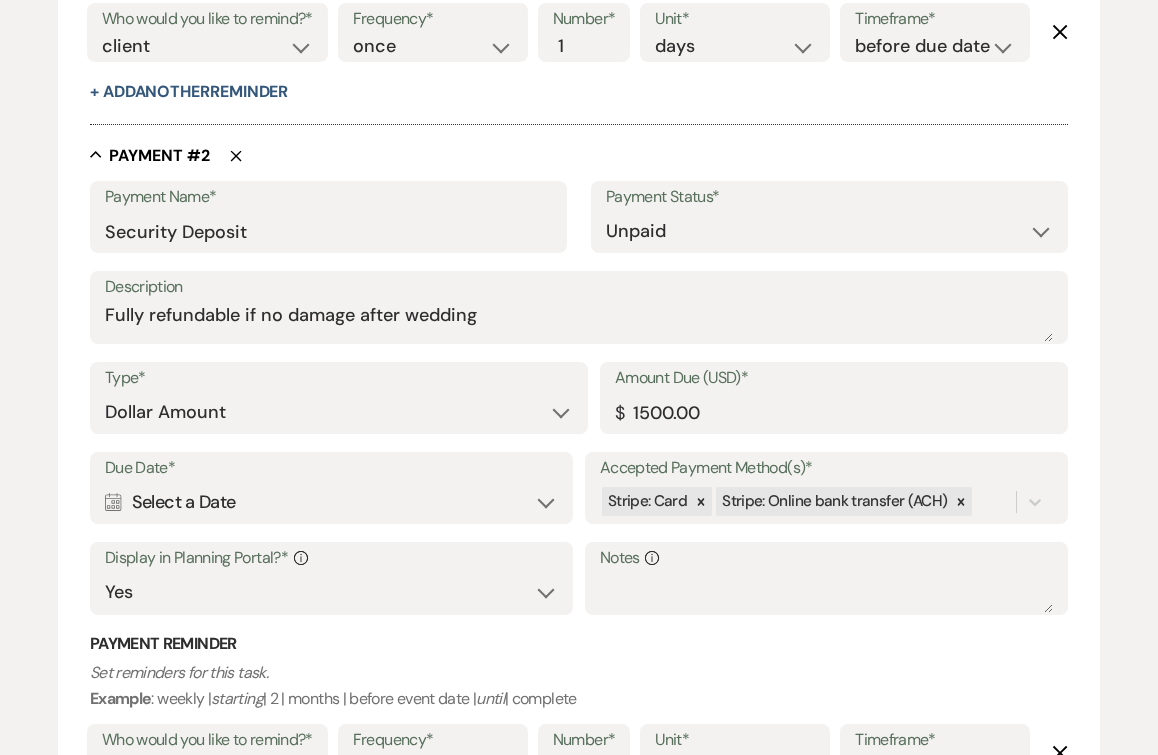 click on "Calendar Select a Date Expand" at bounding box center [331, 502] 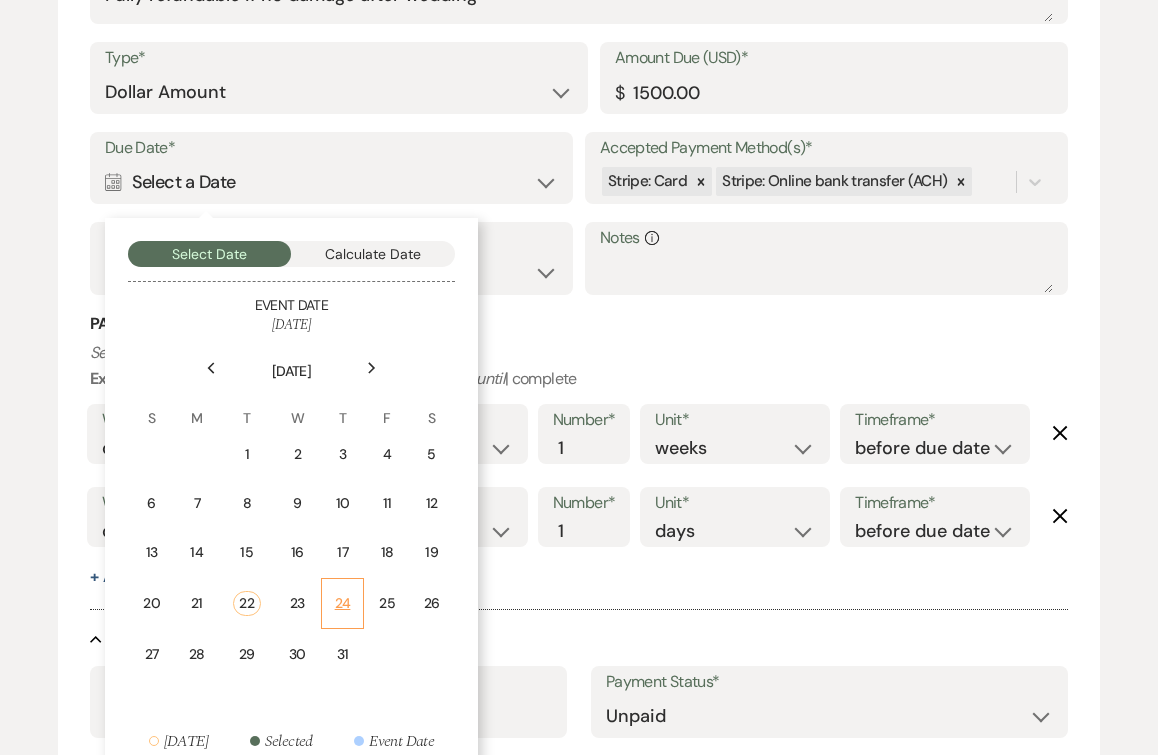 click on "24" at bounding box center (342, 603) 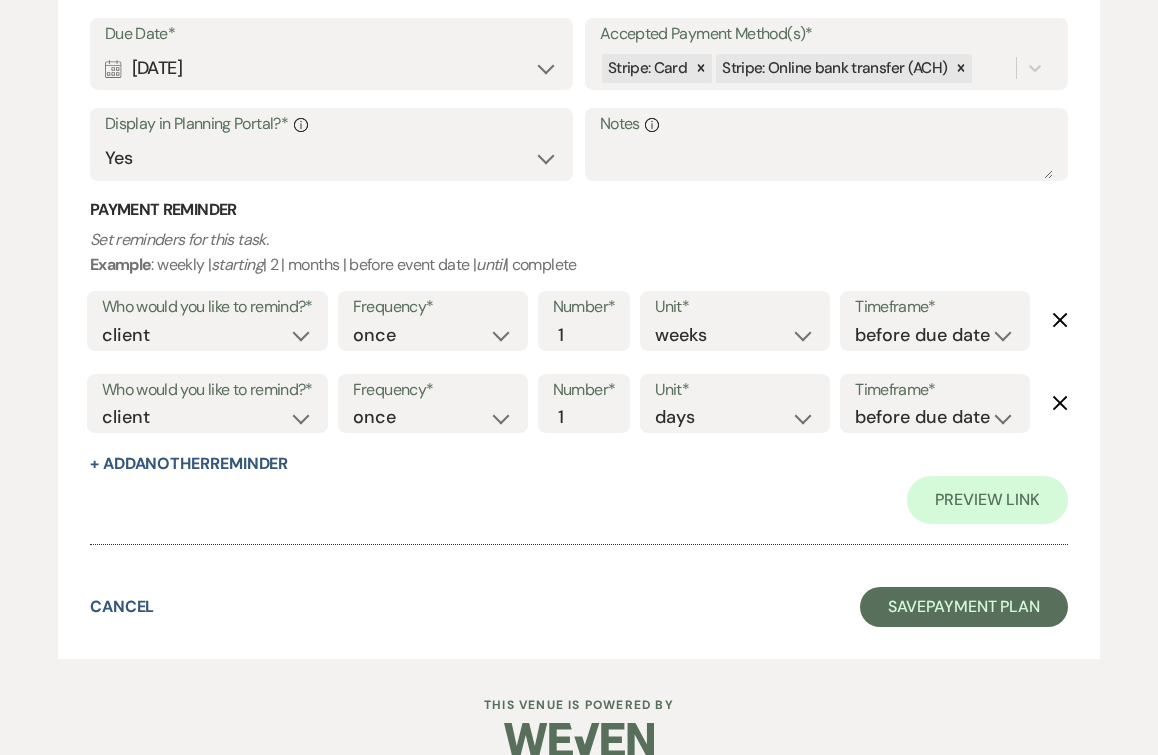 scroll, scrollTop: 3450, scrollLeft: 0, axis: vertical 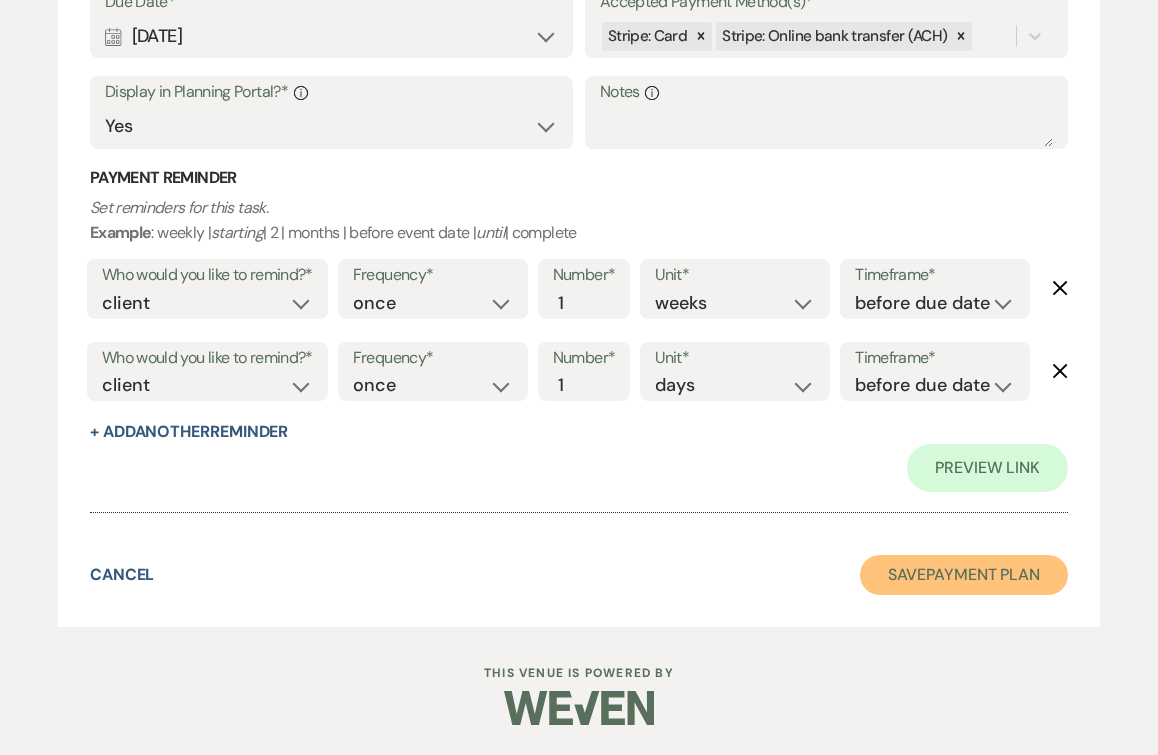 click on "Save  Payment Plan" at bounding box center [964, 575] 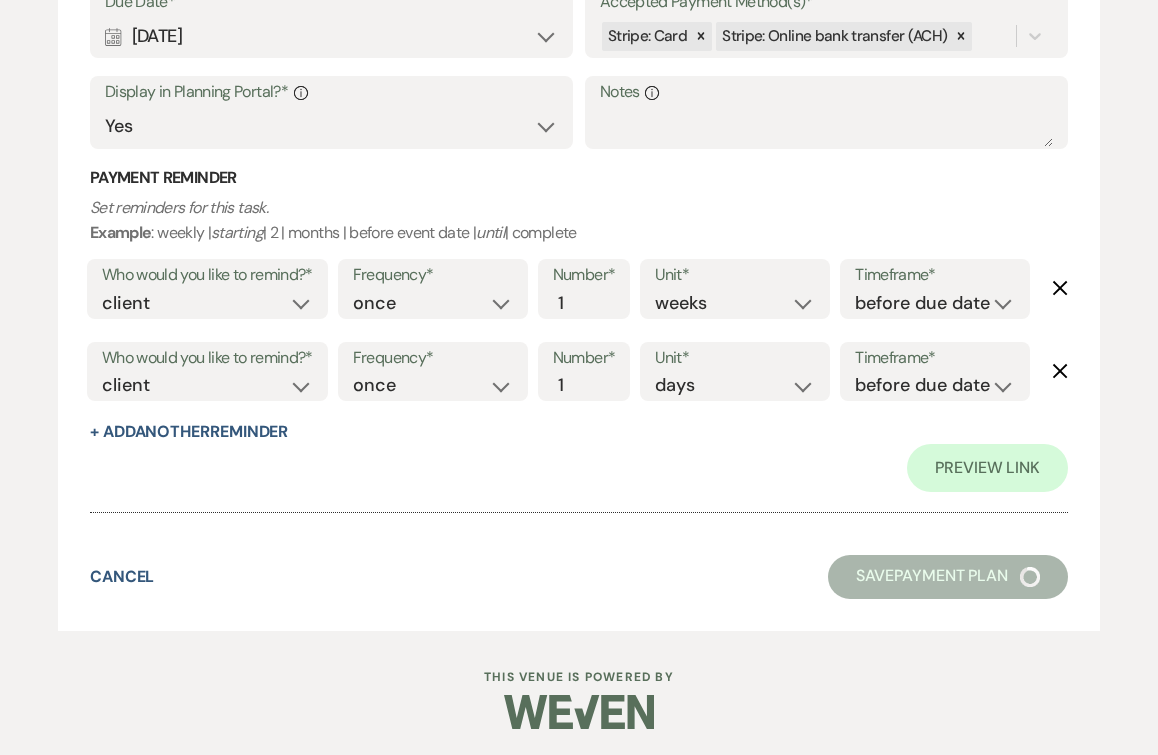 scroll, scrollTop: 0, scrollLeft: 0, axis: both 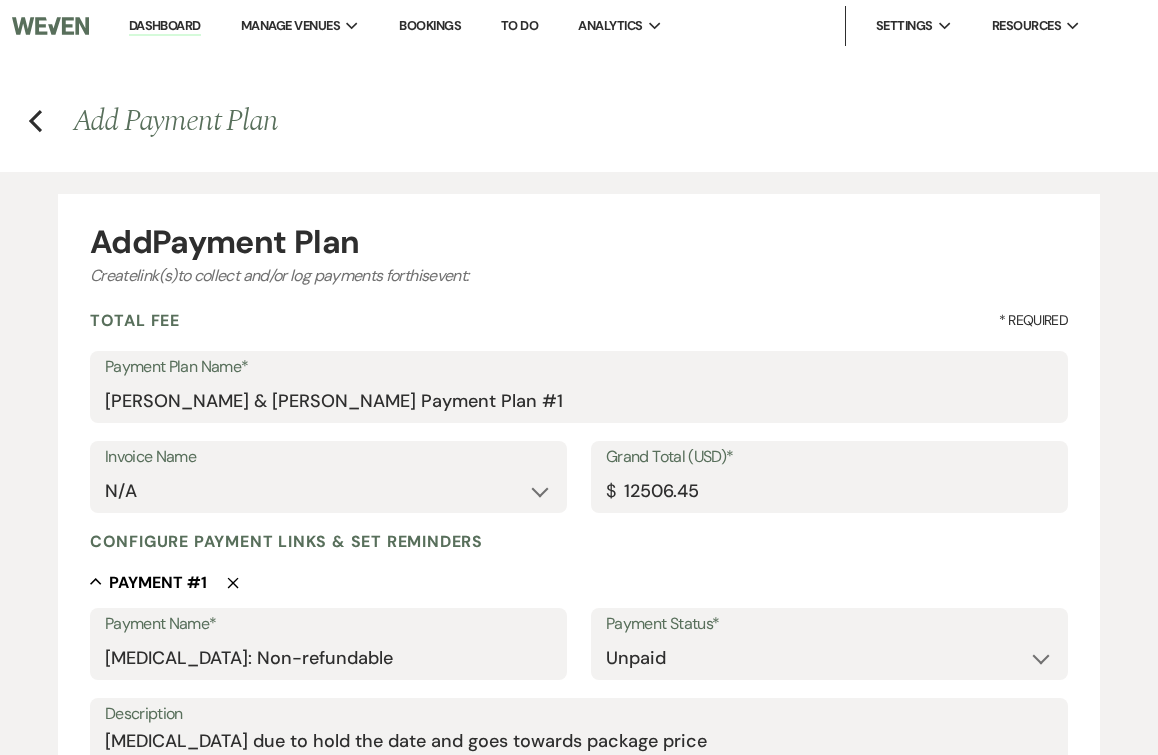 select on "6" 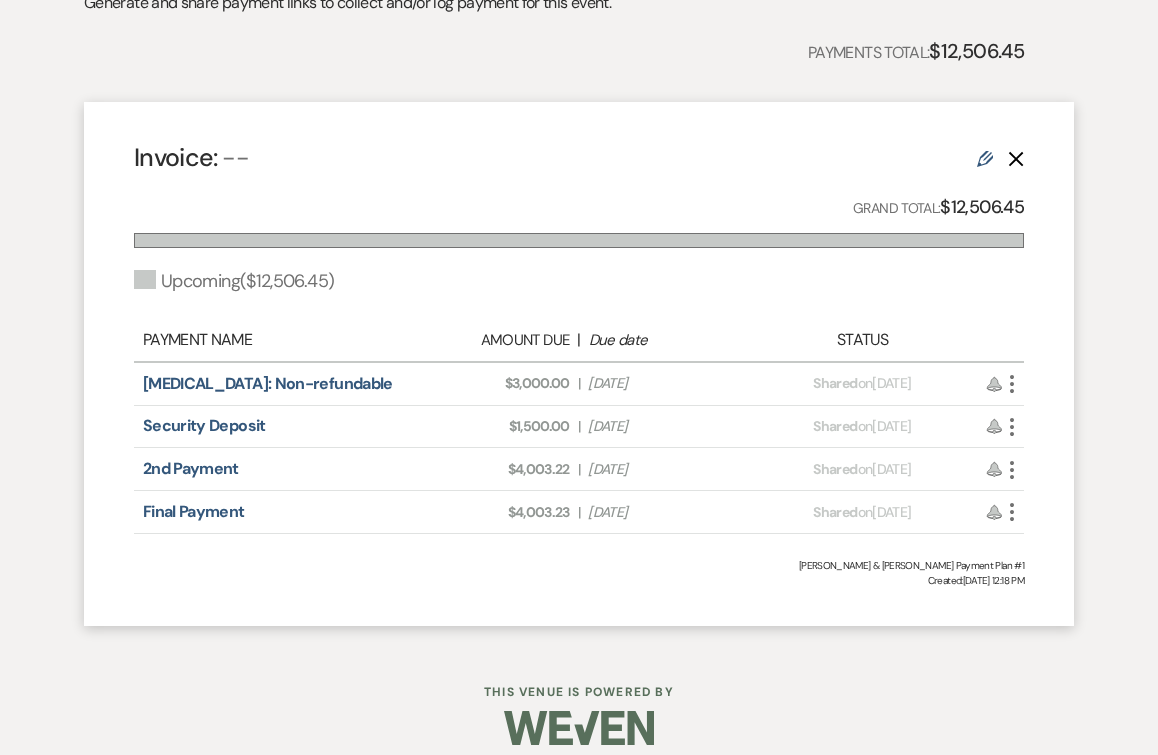 scroll, scrollTop: 660, scrollLeft: 0, axis: vertical 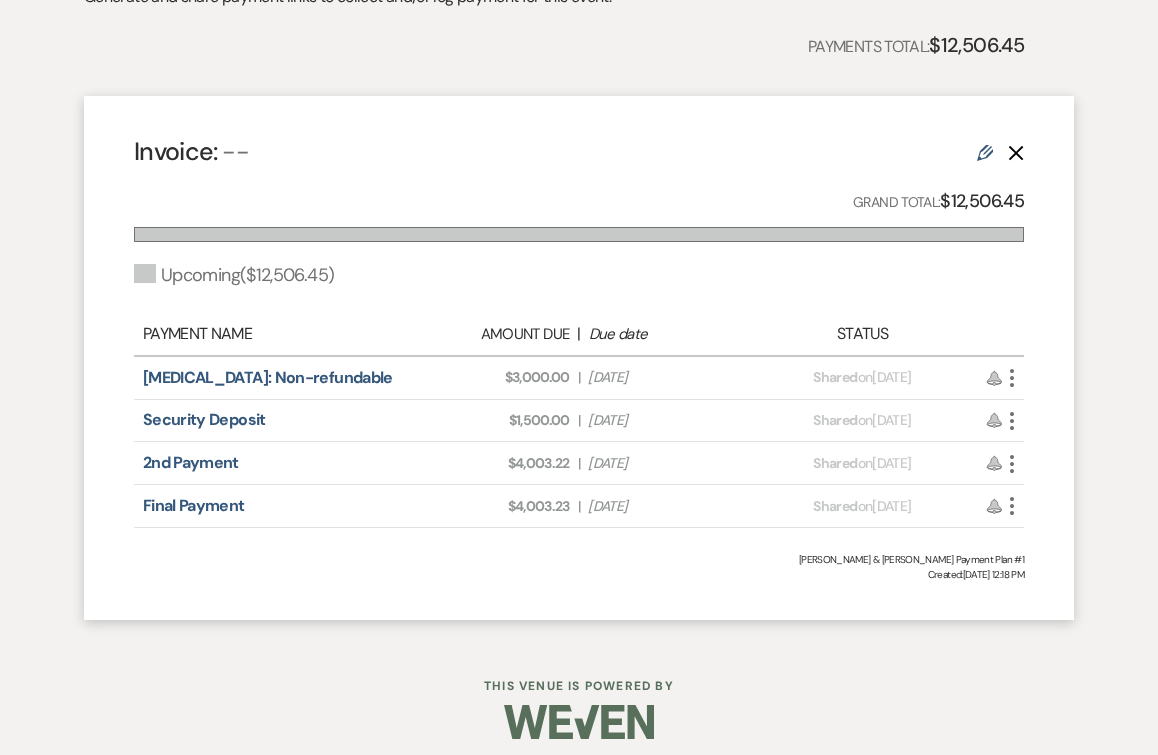 click 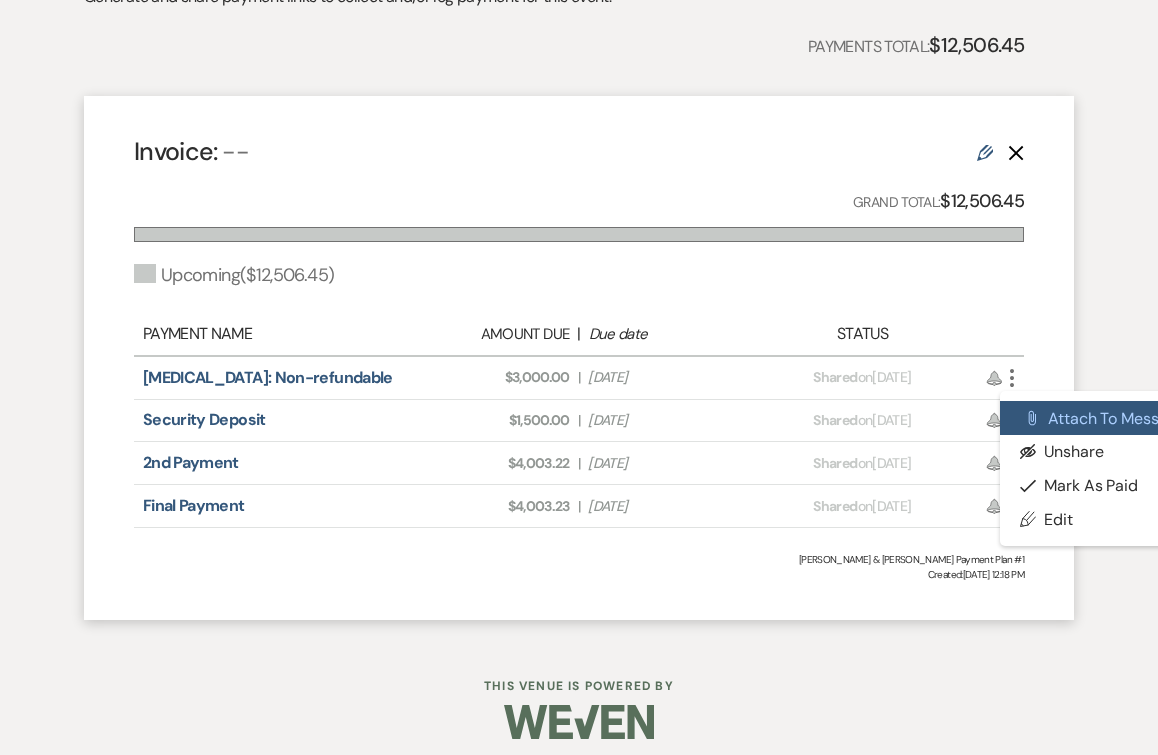 click on "Attach File Attach to Message" at bounding box center [1101, 418] 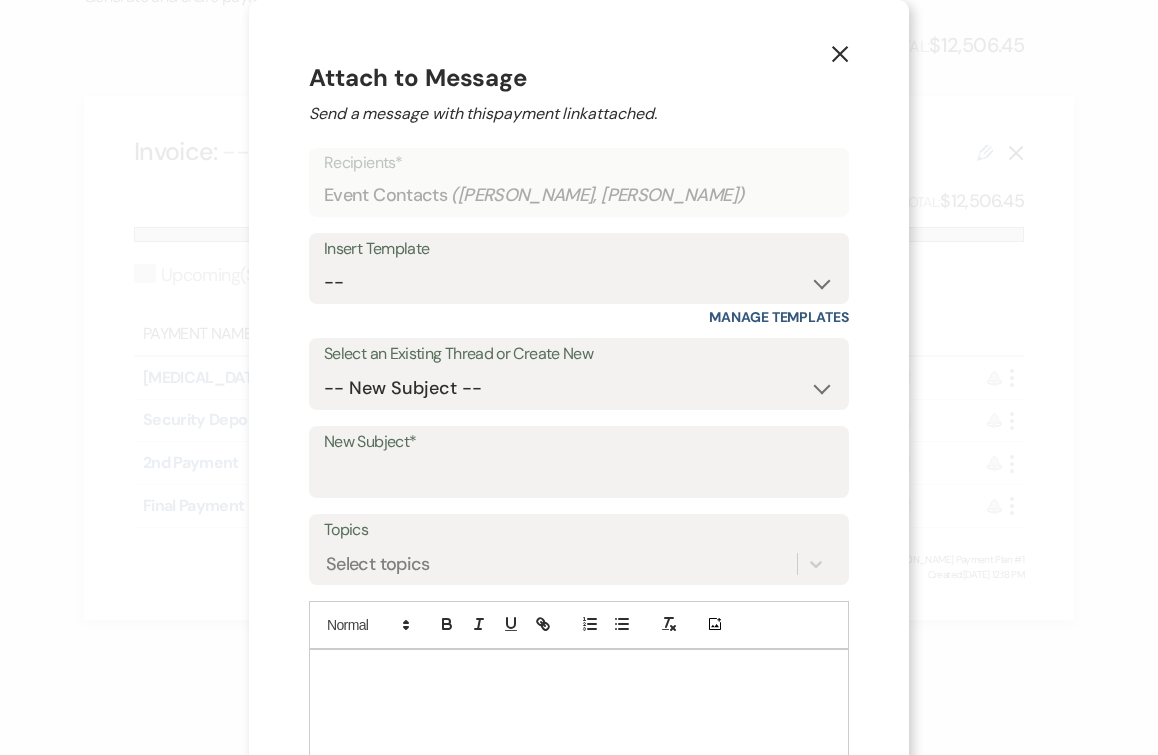 scroll, scrollTop: 107, scrollLeft: 0, axis: vertical 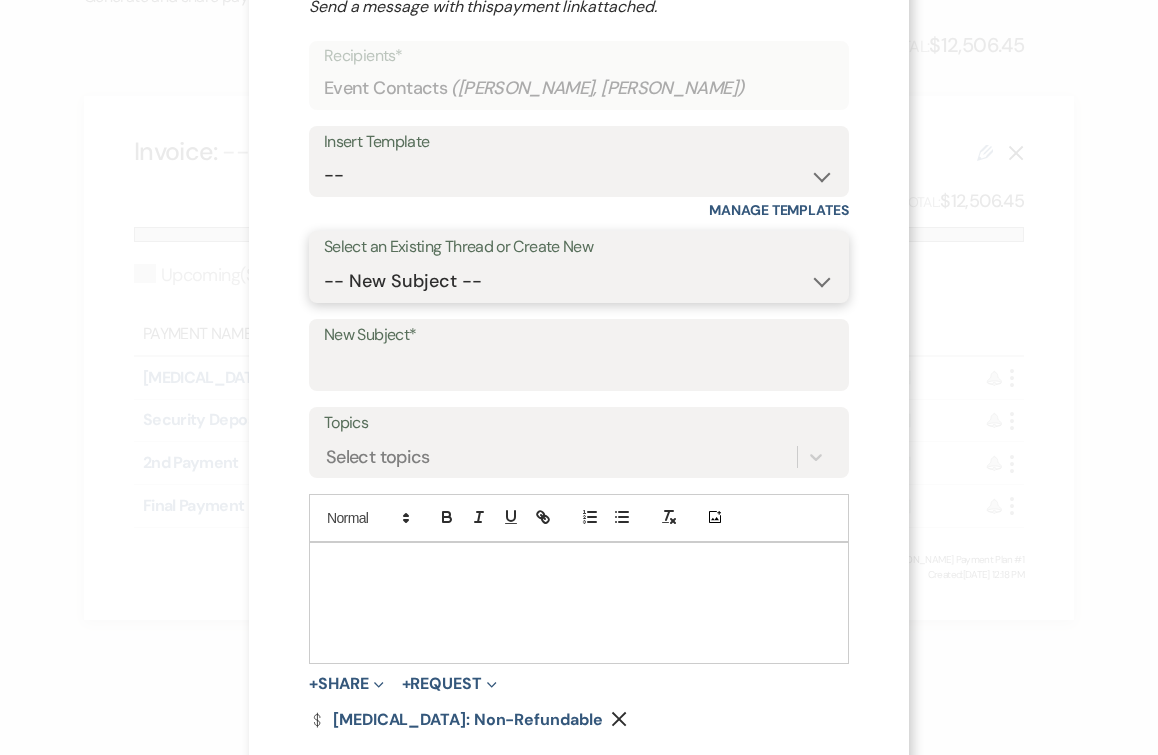 click on "-- New Subject -- Wedding Contract: Hideaway at Xanadu Island Resort Tour Requested" at bounding box center (579, 281) 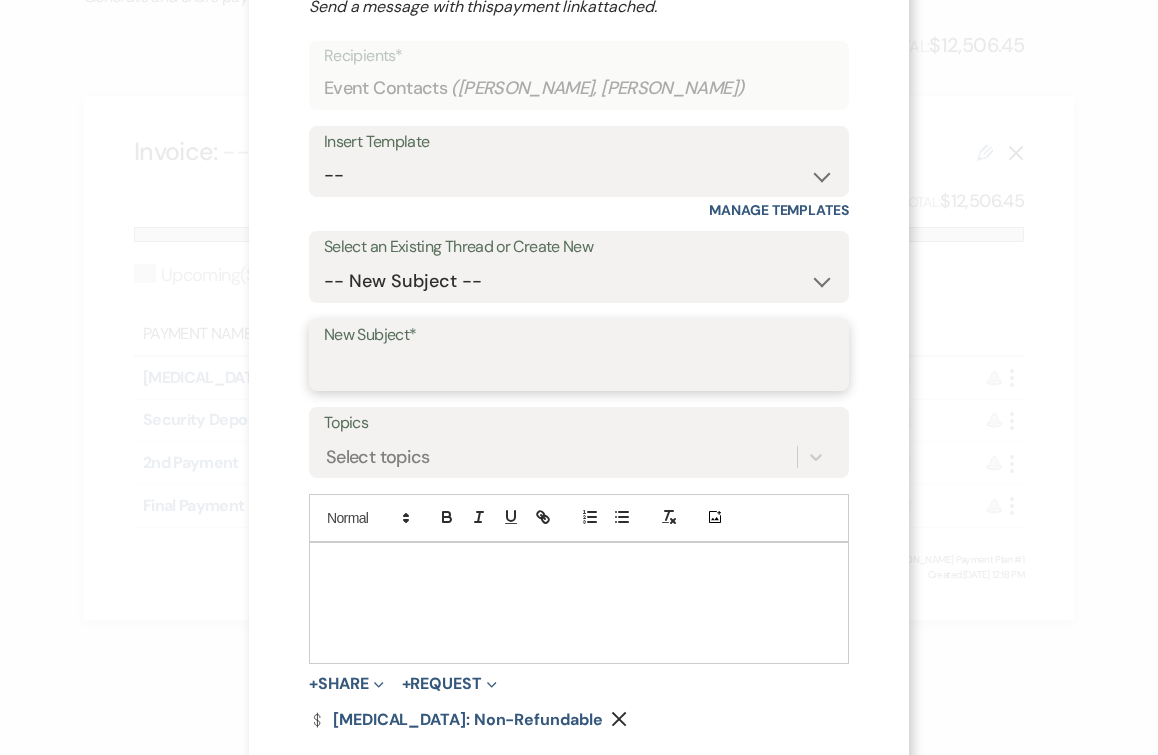 click on "New Subject*" at bounding box center [579, 369] 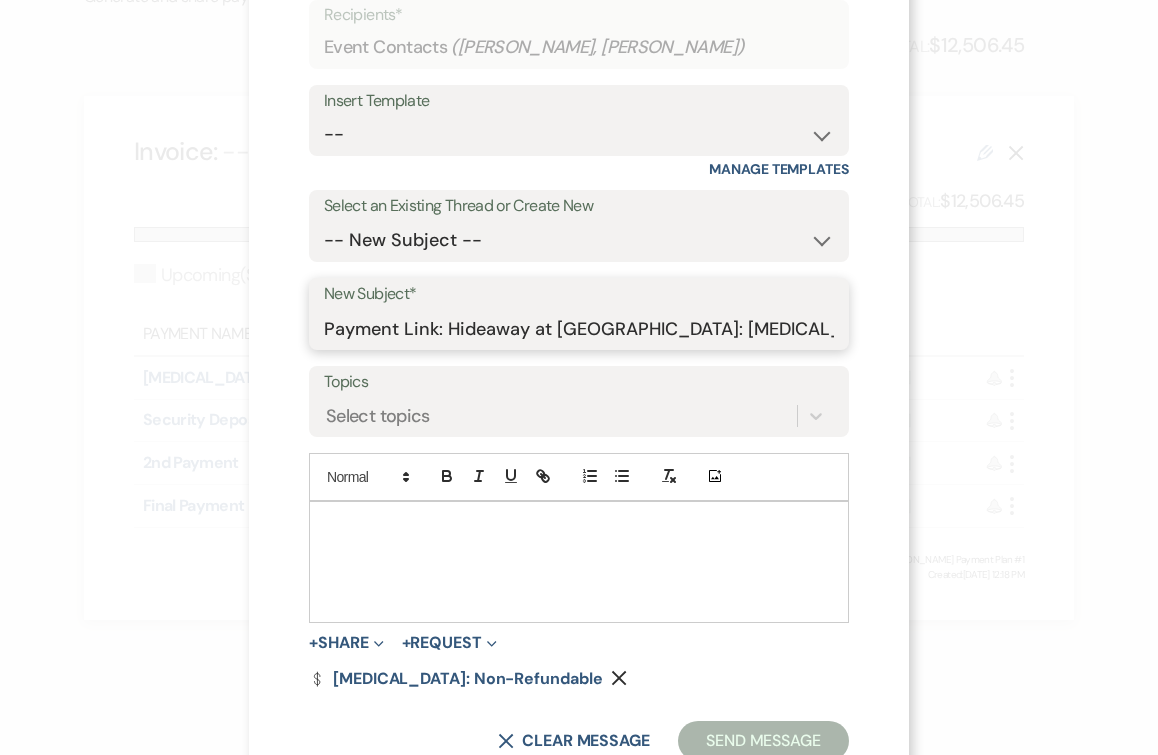 scroll, scrollTop: 157, scrollLeft: 0, axis: vertical 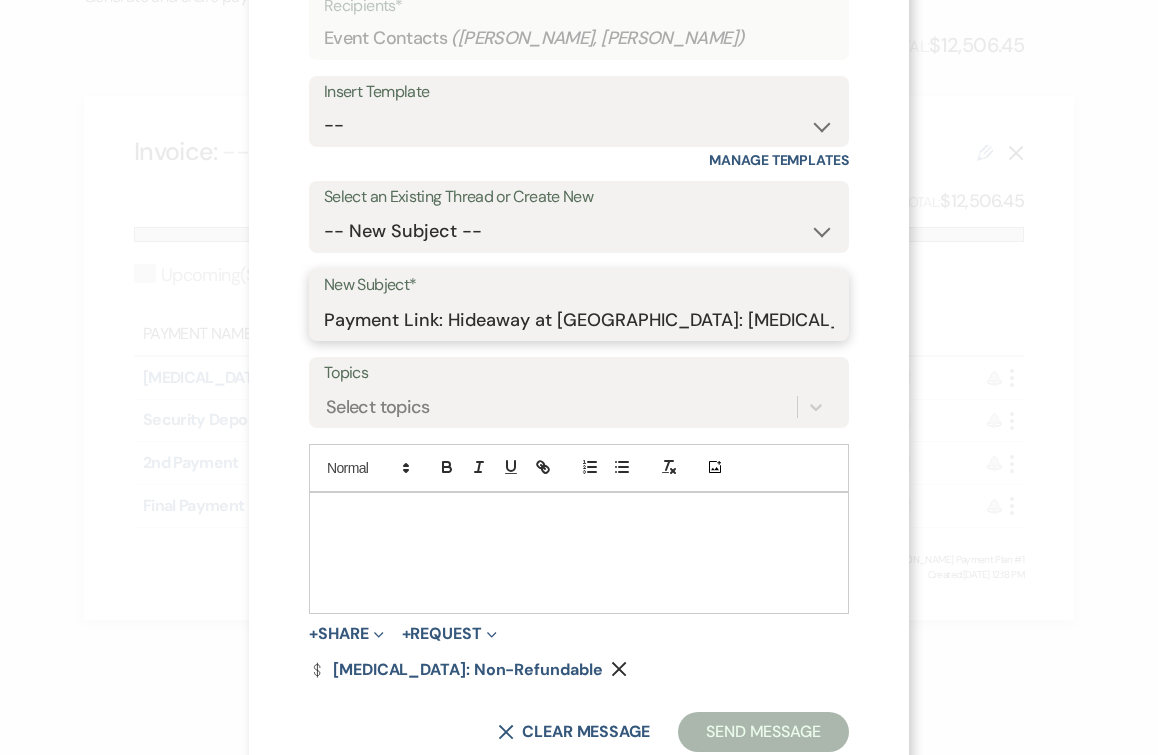 type on "Payment Link: Hideaway at Xanadu Island: Retainer" 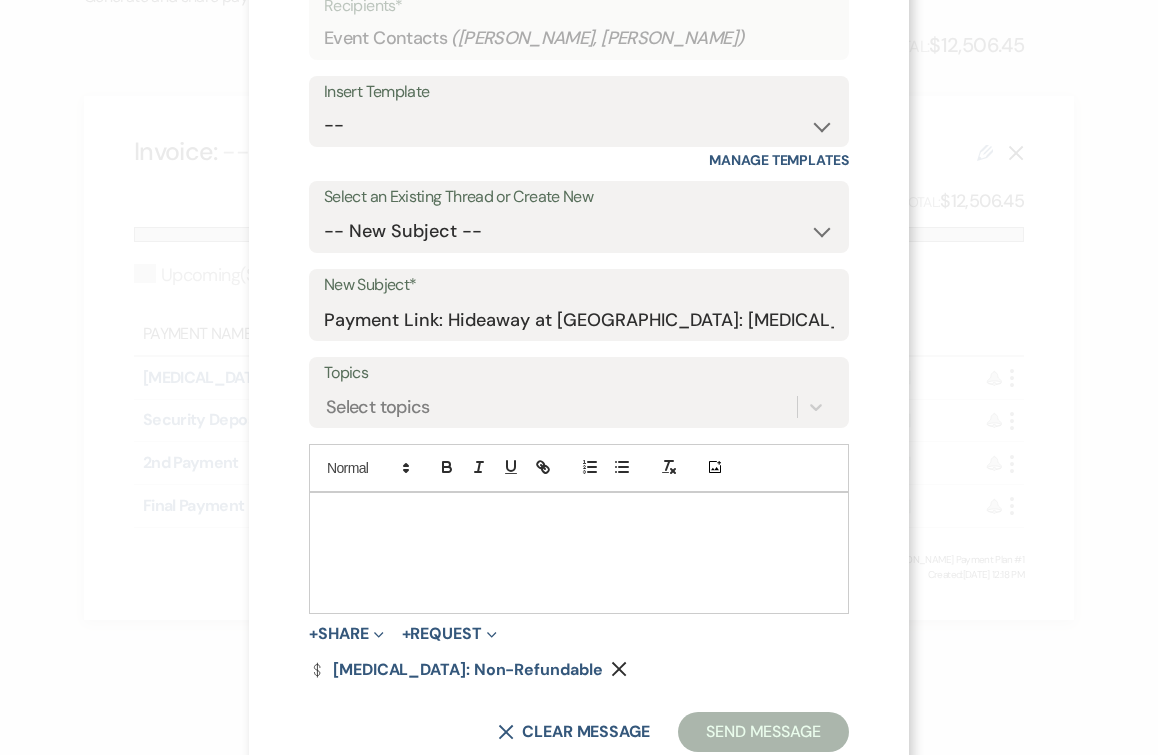 click at bounding box center (579, 516) 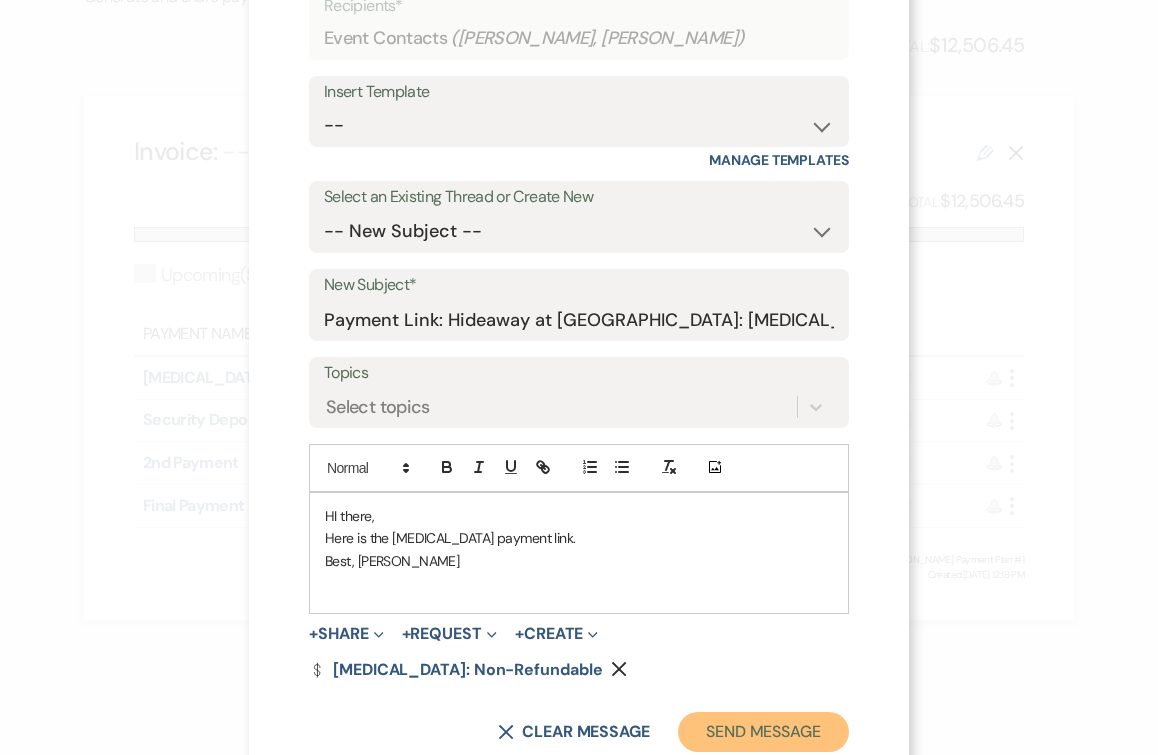 click on "Send Message" at bounding box center [763, 732] 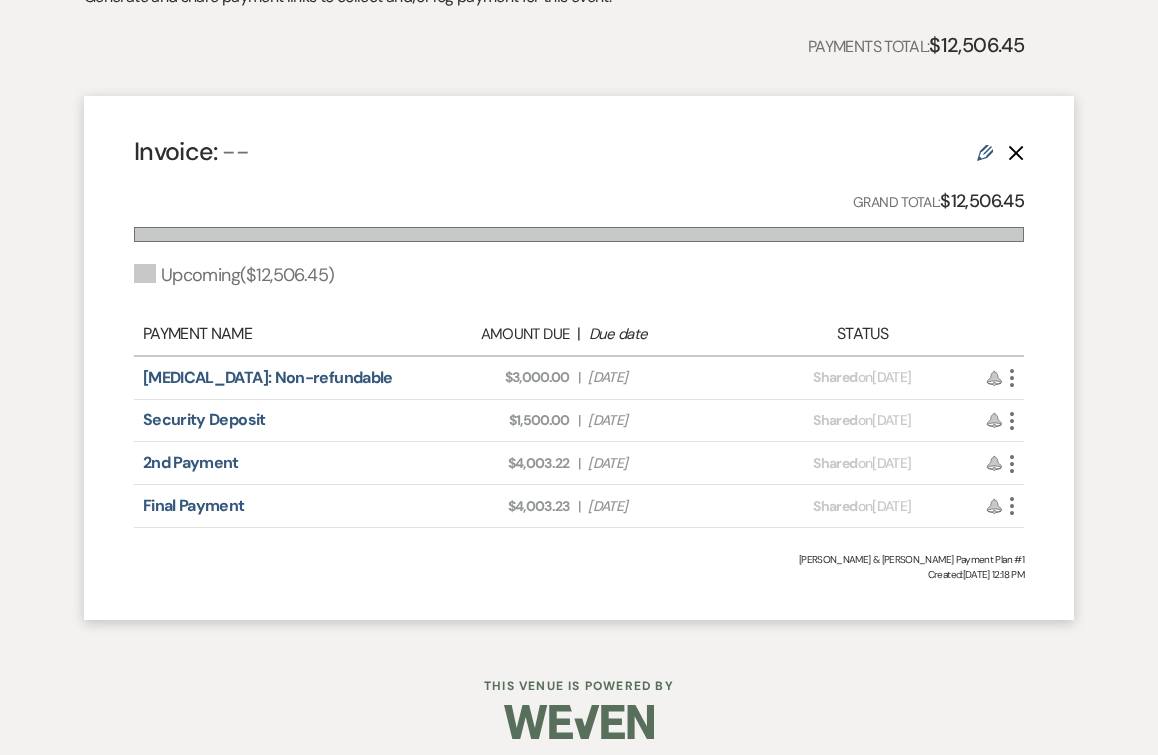 click on "More" 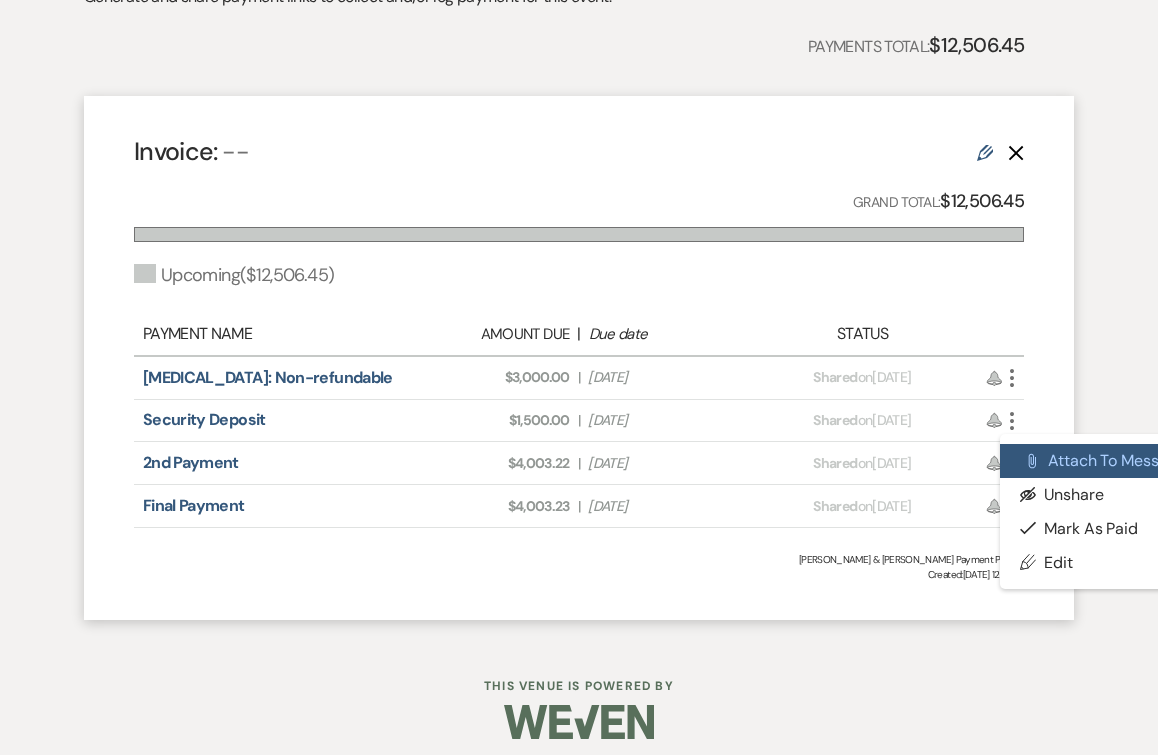 click on "Attach File Attach to Message" at bounding box center [1101, 461] 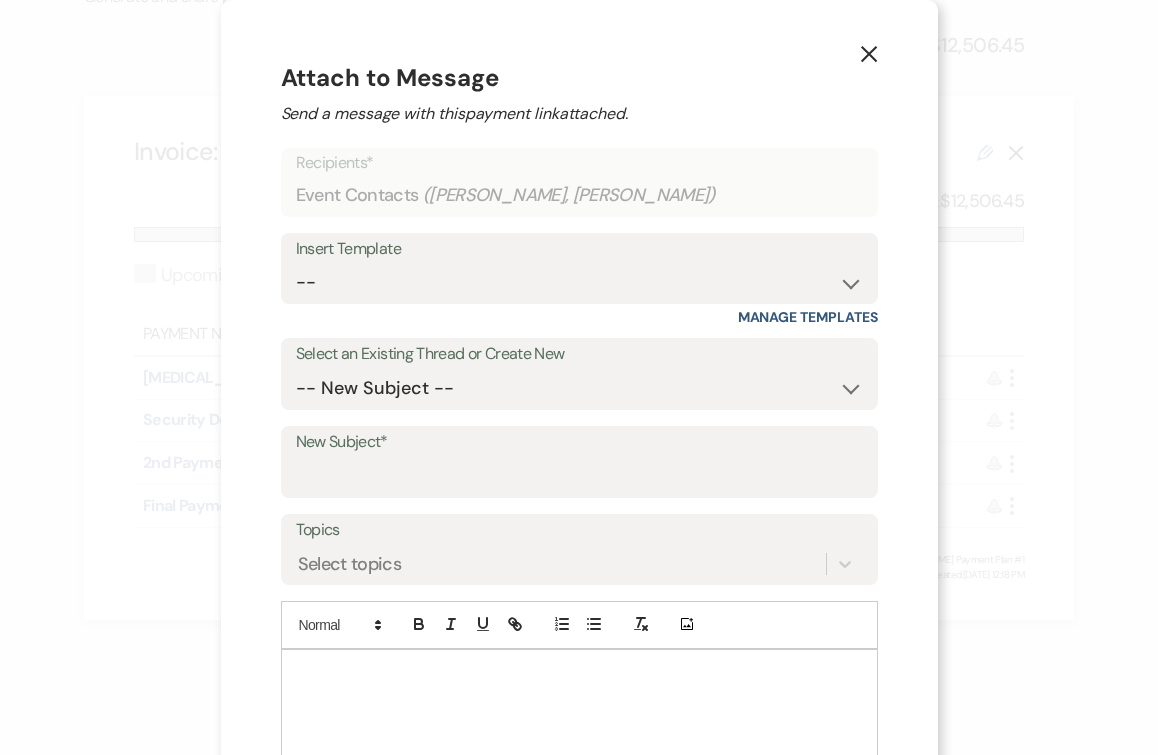 scroll, scrollTop: 107, scrollLeft: 0, axis: vertical 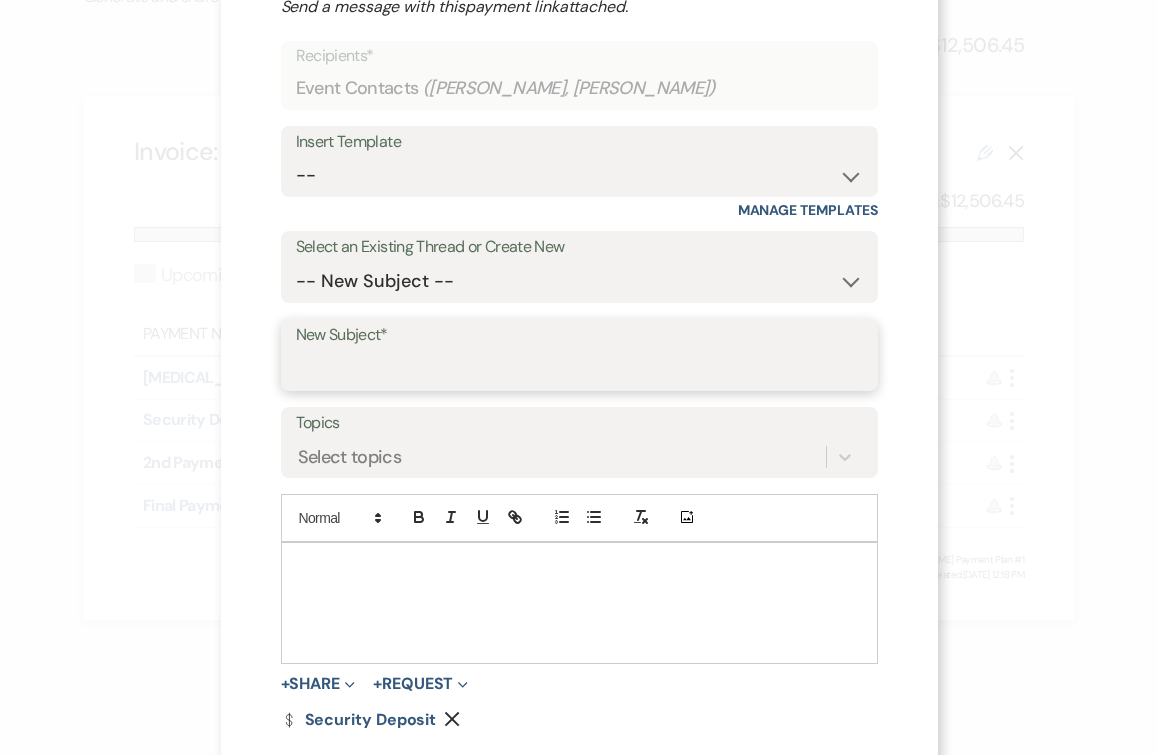 click on "New Subject*" at bounding box center (579, 369) 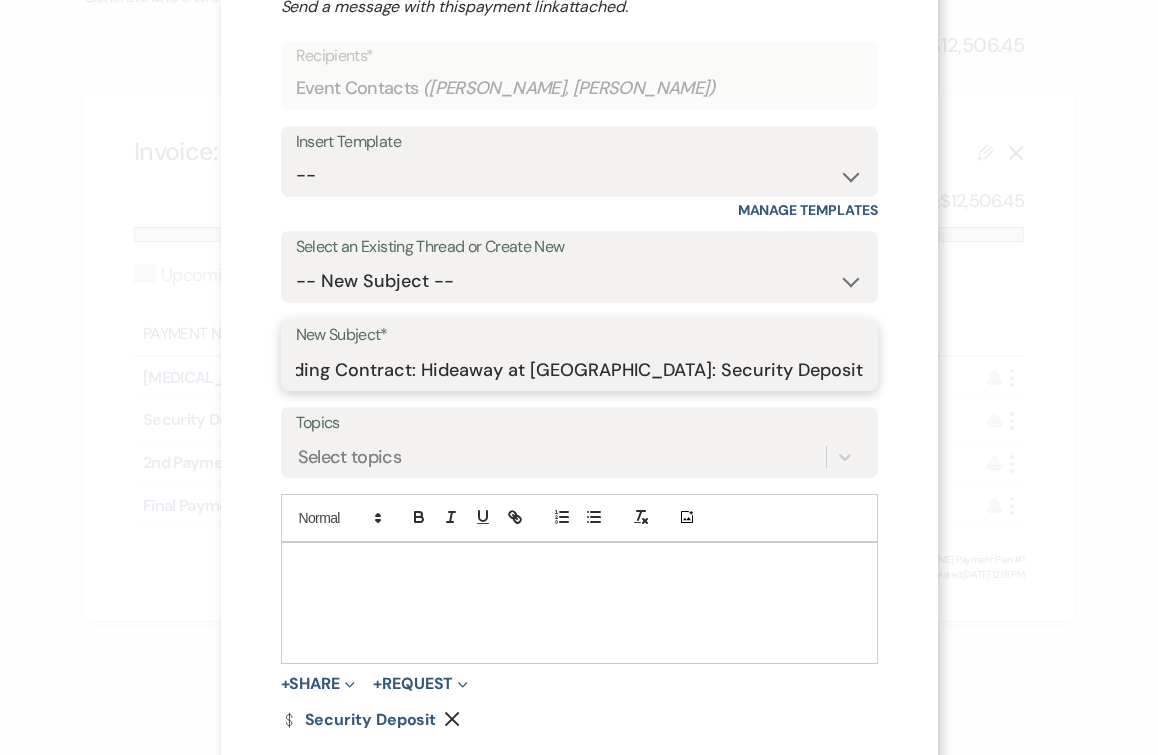 scroll, scrollTop: 0, scrollLeft: 95, axis: horizontal 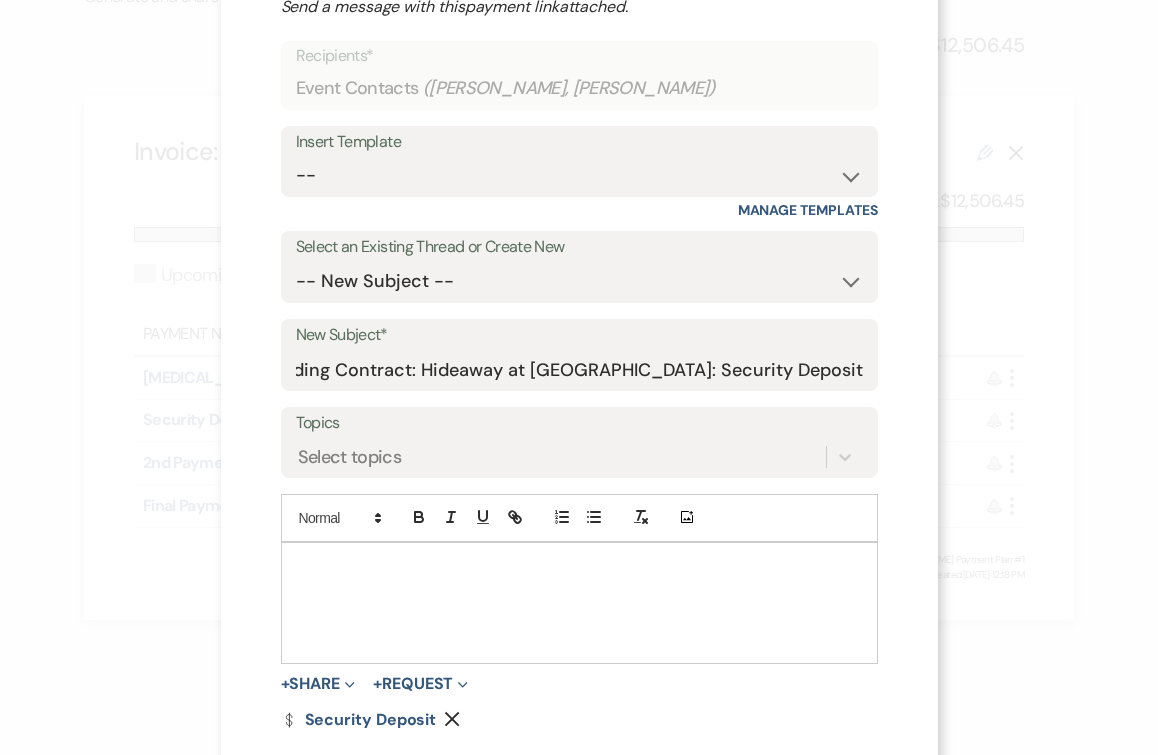 click at bounding box center (579, 603) 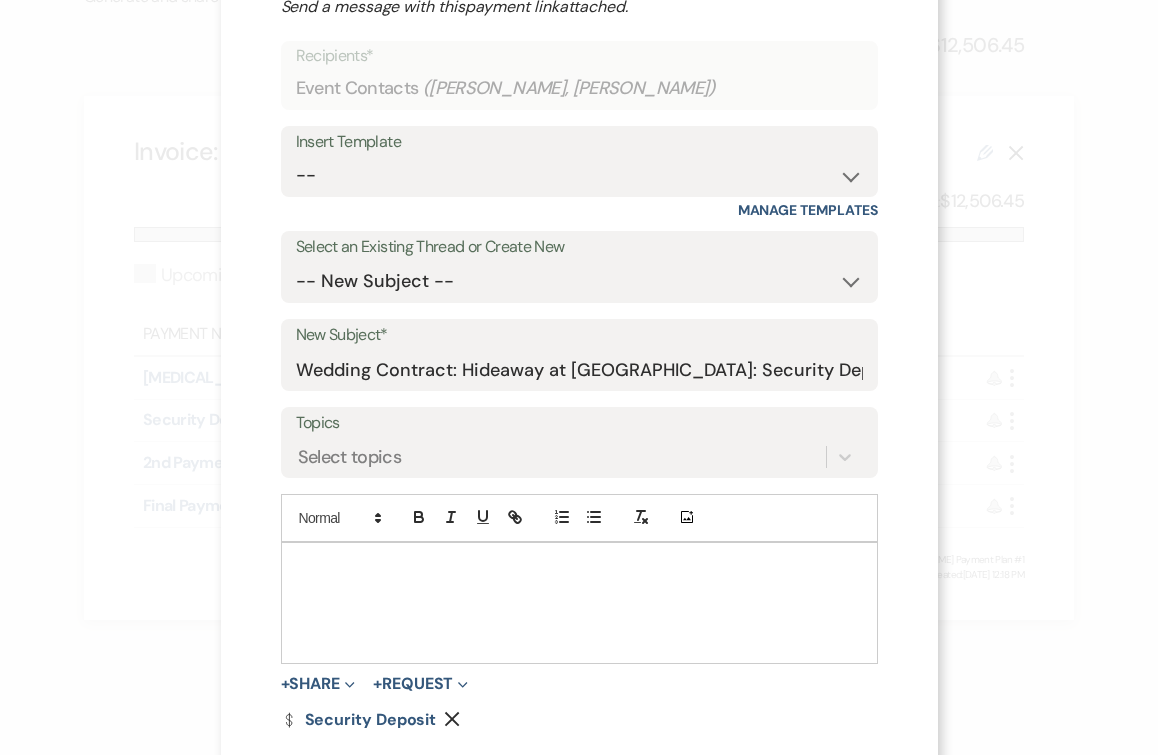 type 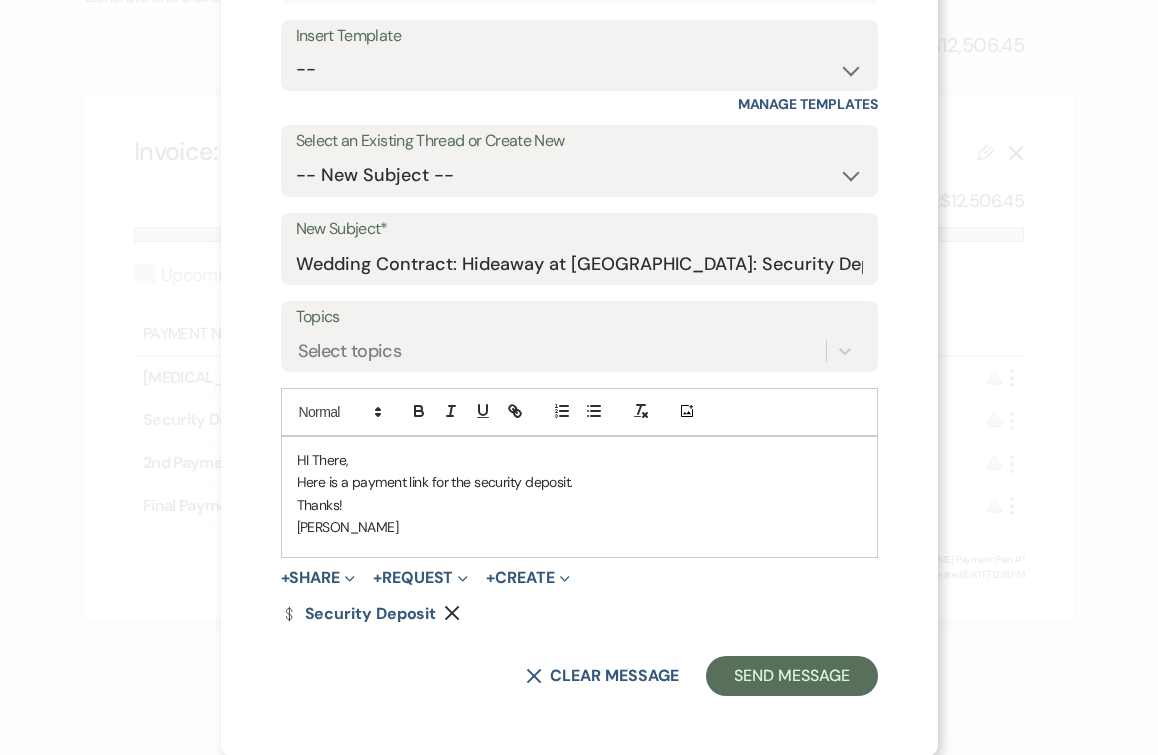 scroll, scrollTop: 210, scrollLeft: 0, axis: vertical 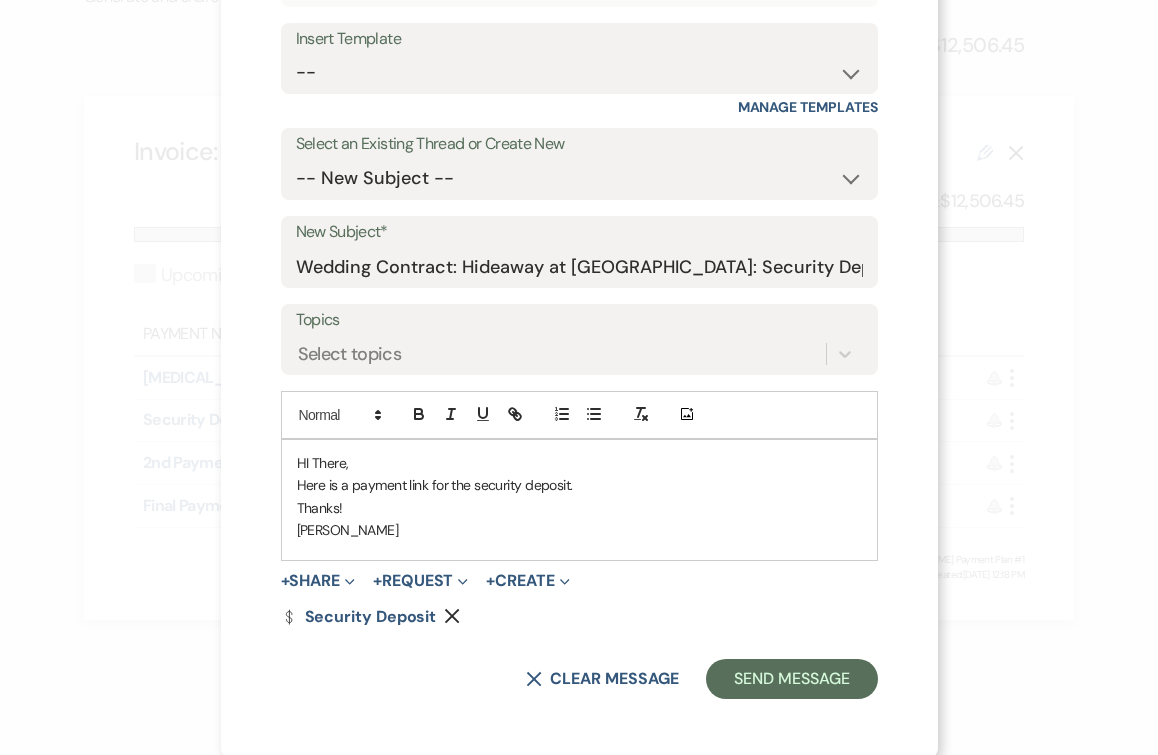 click on "HI There," at bounding box center (579, 463) 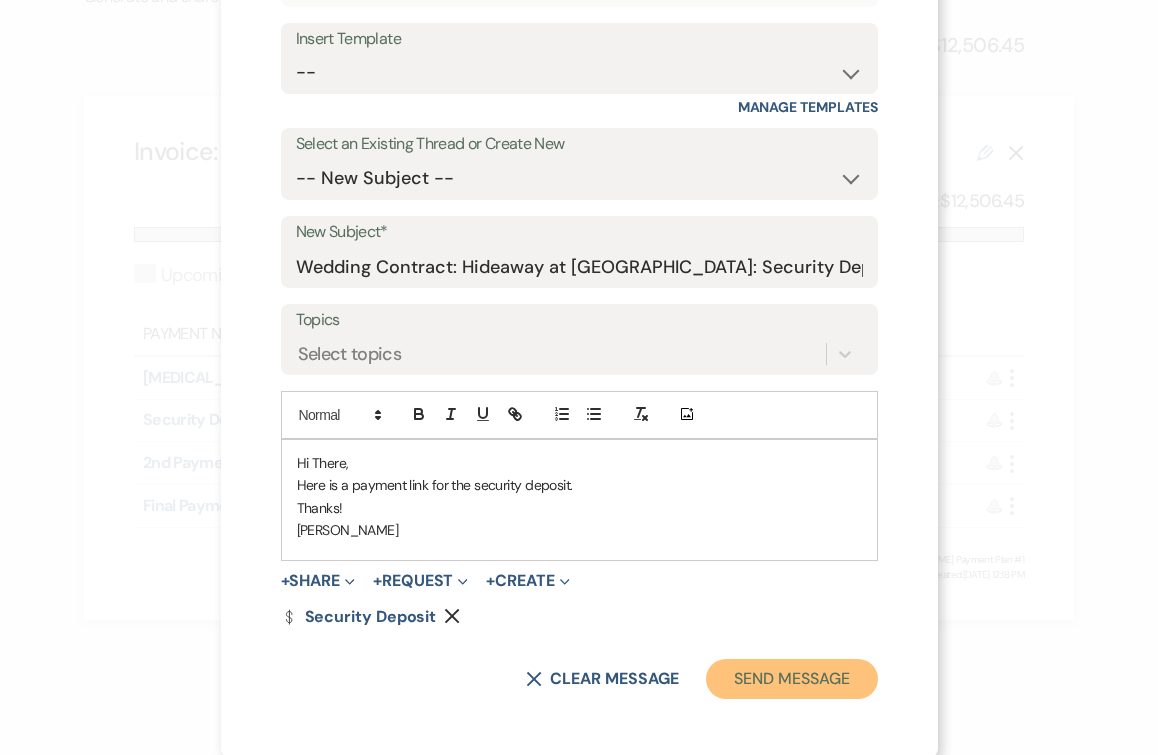 click on "Send Message" at bounding box center (791, 679) 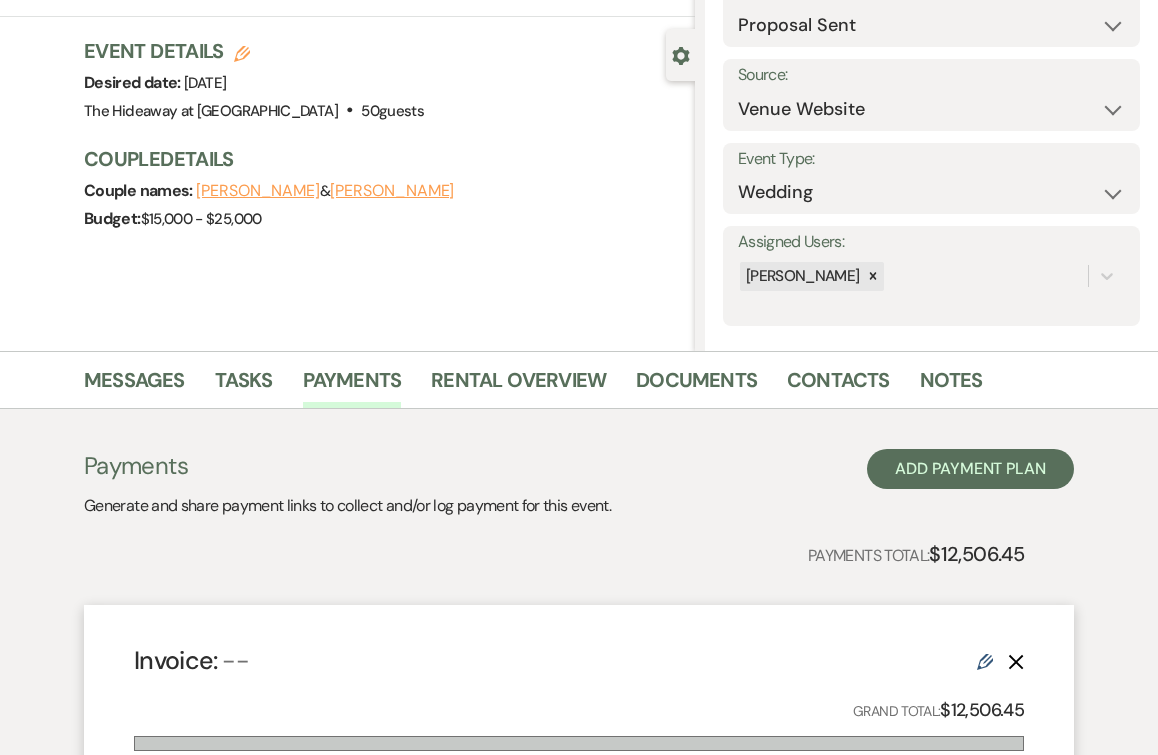 scroll, scrollTop: 0, scrollLeft: 0, axis: both 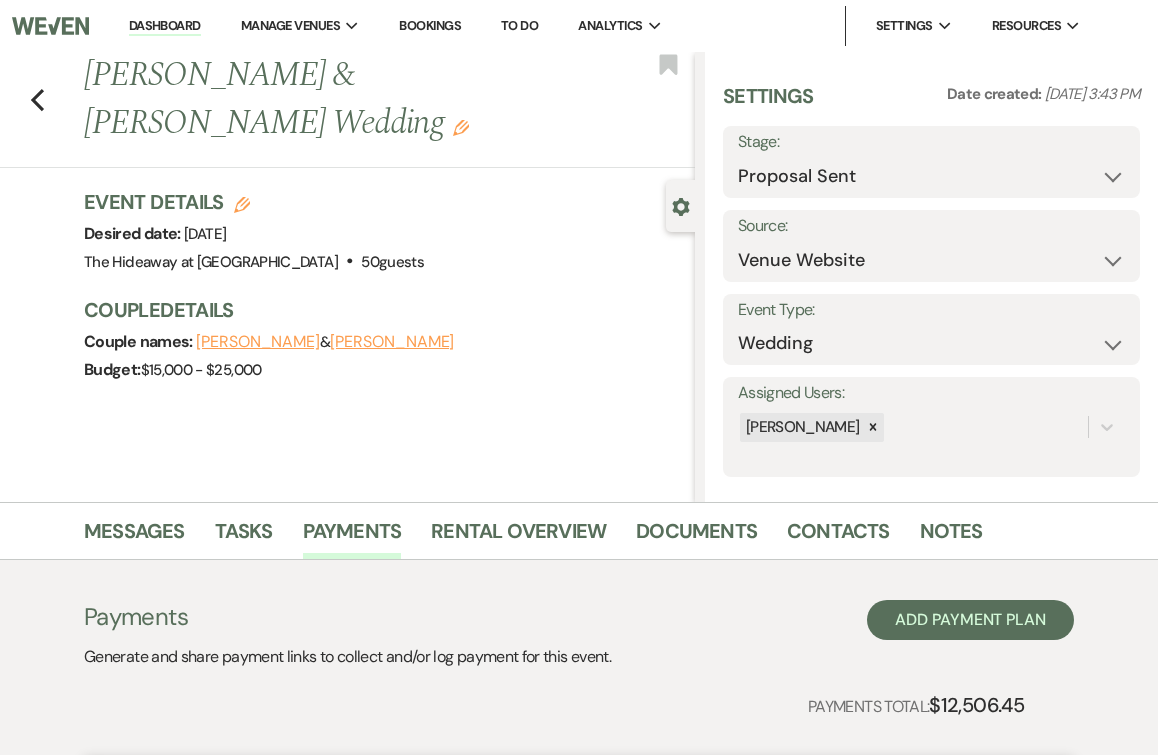 click on "Dashboard" at bounding box center (165, 26) 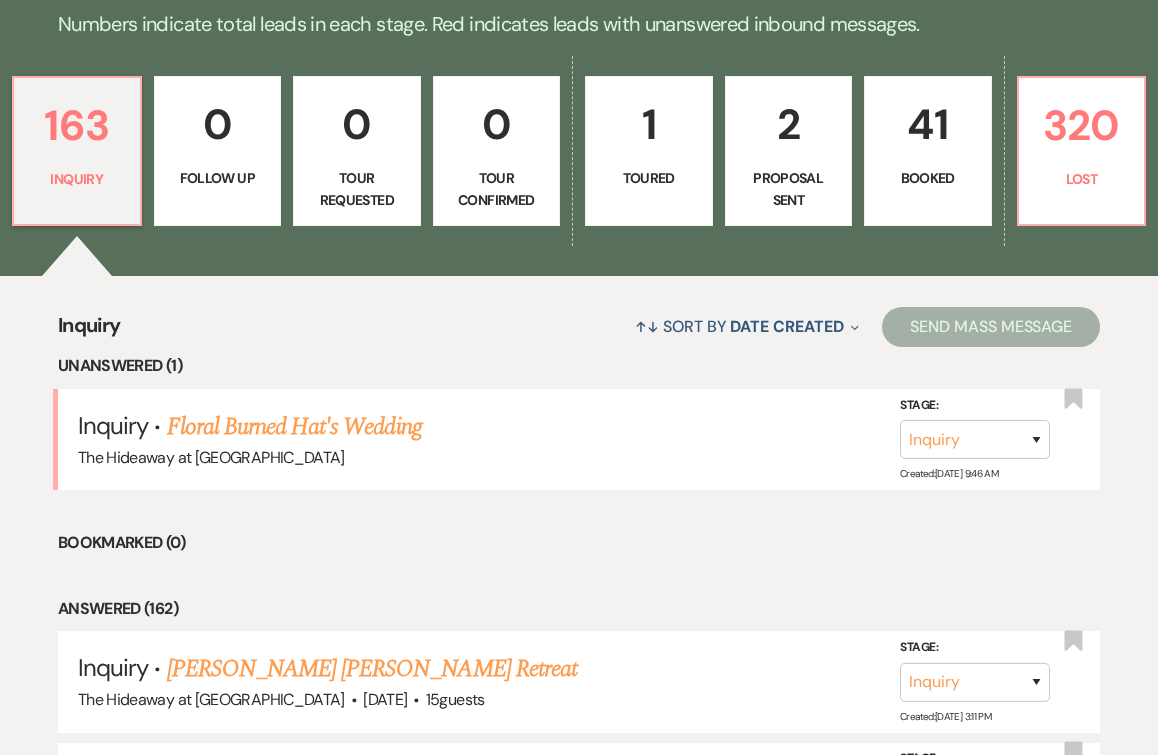 scroll, scrollTop: 526, scrollLeft: 0, axis: vertical 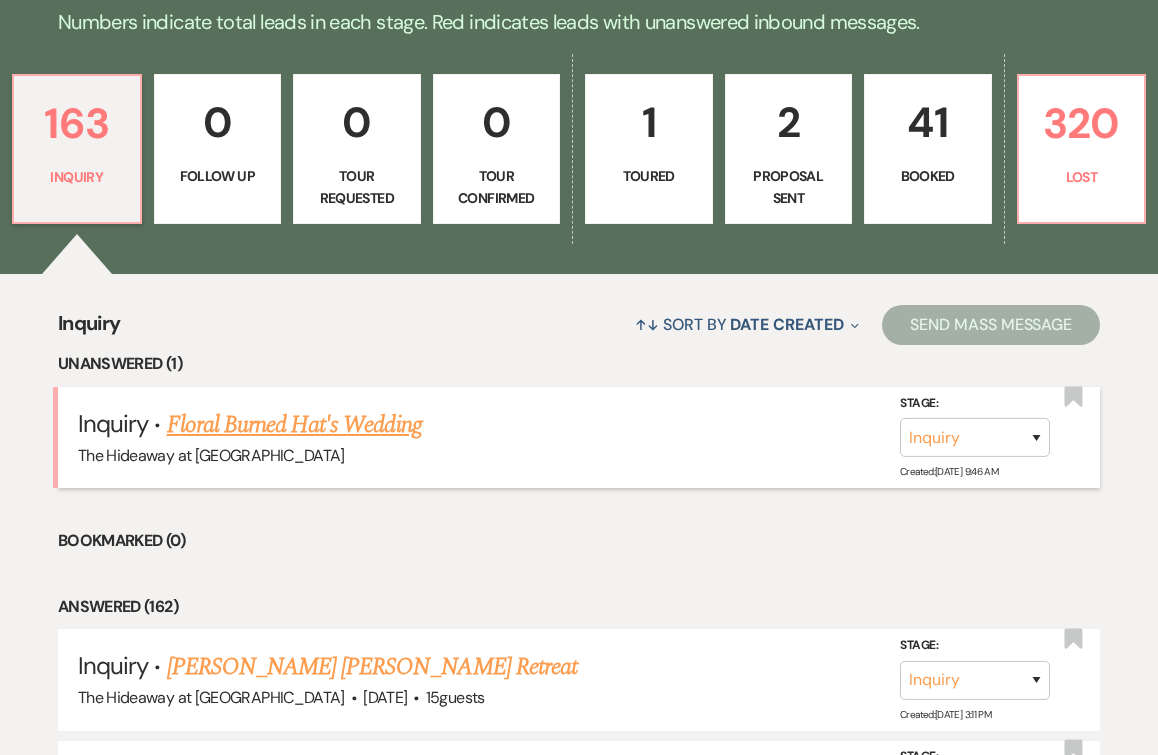 click on "Floral Burned Hat's Wedding" at bounding box center [294, 425] 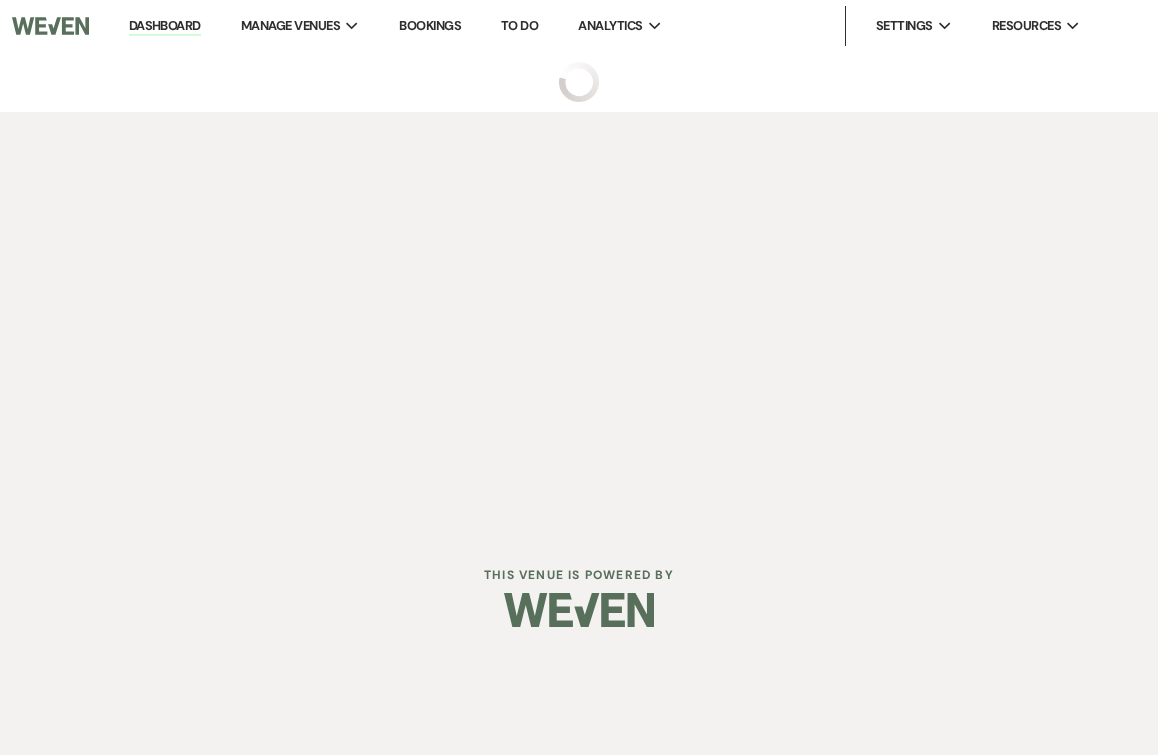 scroll, scrollTop: 0, scrollLeft: 0, axis: both 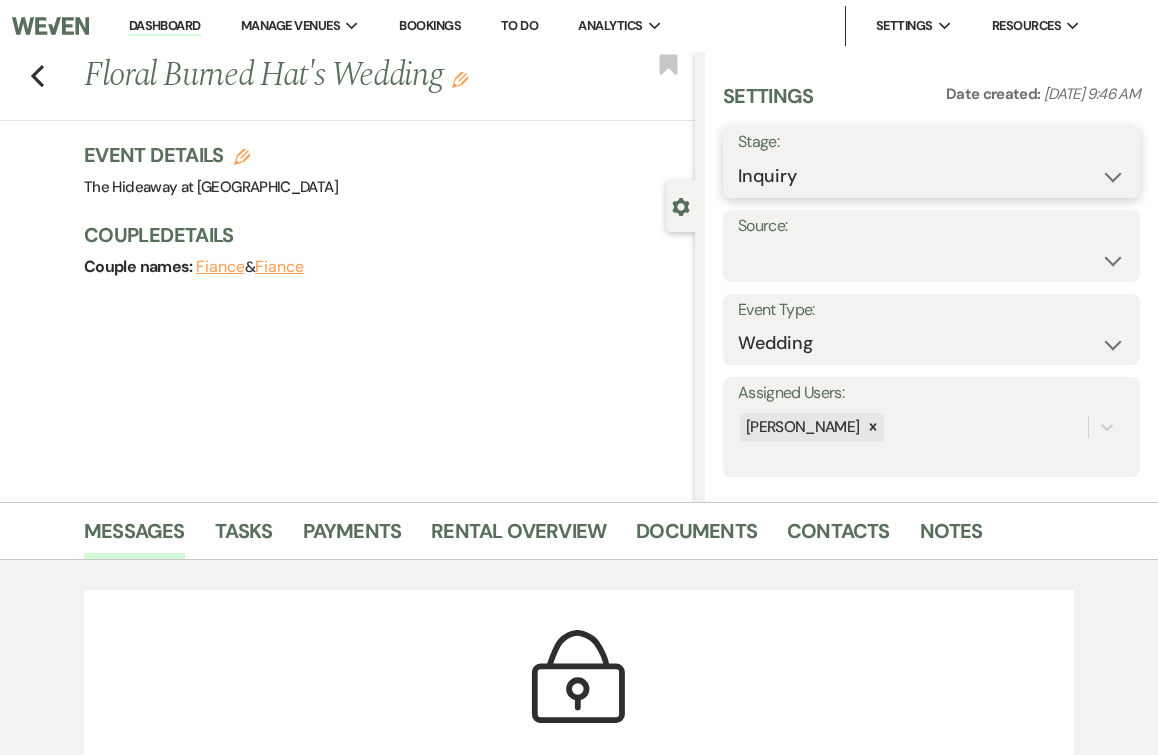 click on "Inquiry Follow Up Tour Requested Tour Confirmed Toured Proposal Sent Booked Lost" at bounding box center [931, 176] 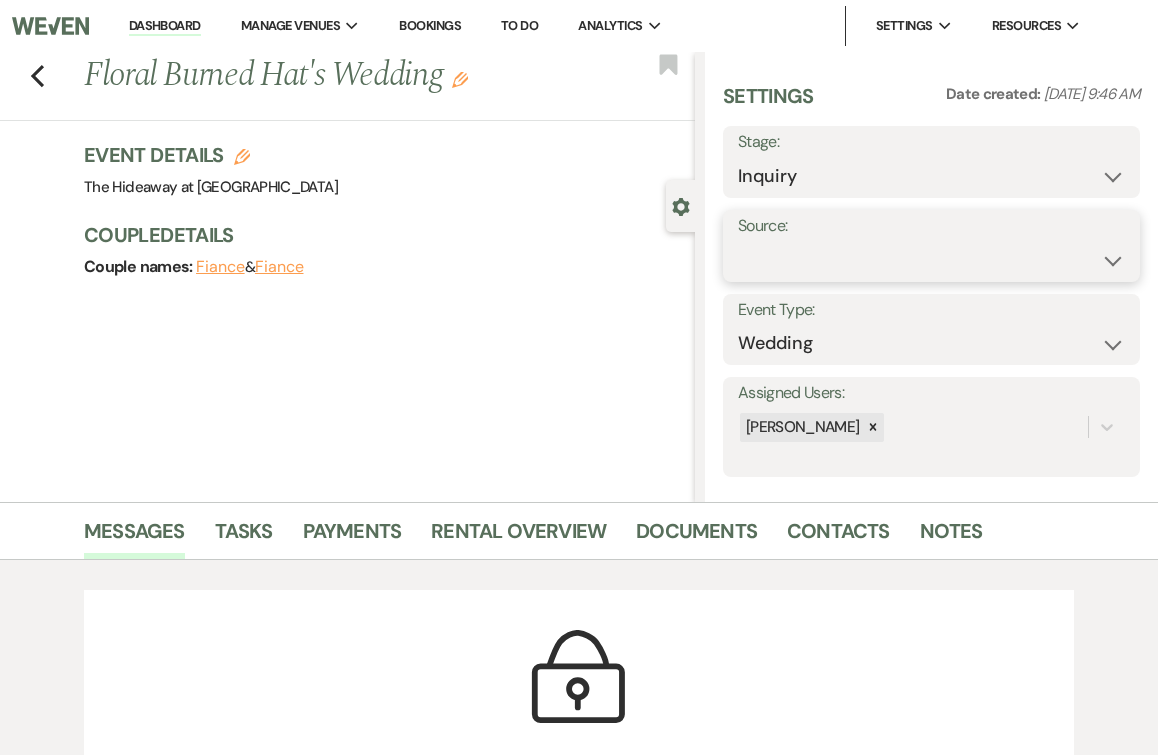 click on "Weven Venue Website Instagram Facebook Pinterest Google The Knot Wedding Wire Here Comes the Guide Wedding Spot Eventective Zola The Venue Report PartySlate VRBO / Homeaway Airbnb Wedding Show TikTok X / Twitter Phone Call Walk-in Vendor Referral Advertising Personal Referral Local Referral Other" at bounding box center (931, 260) 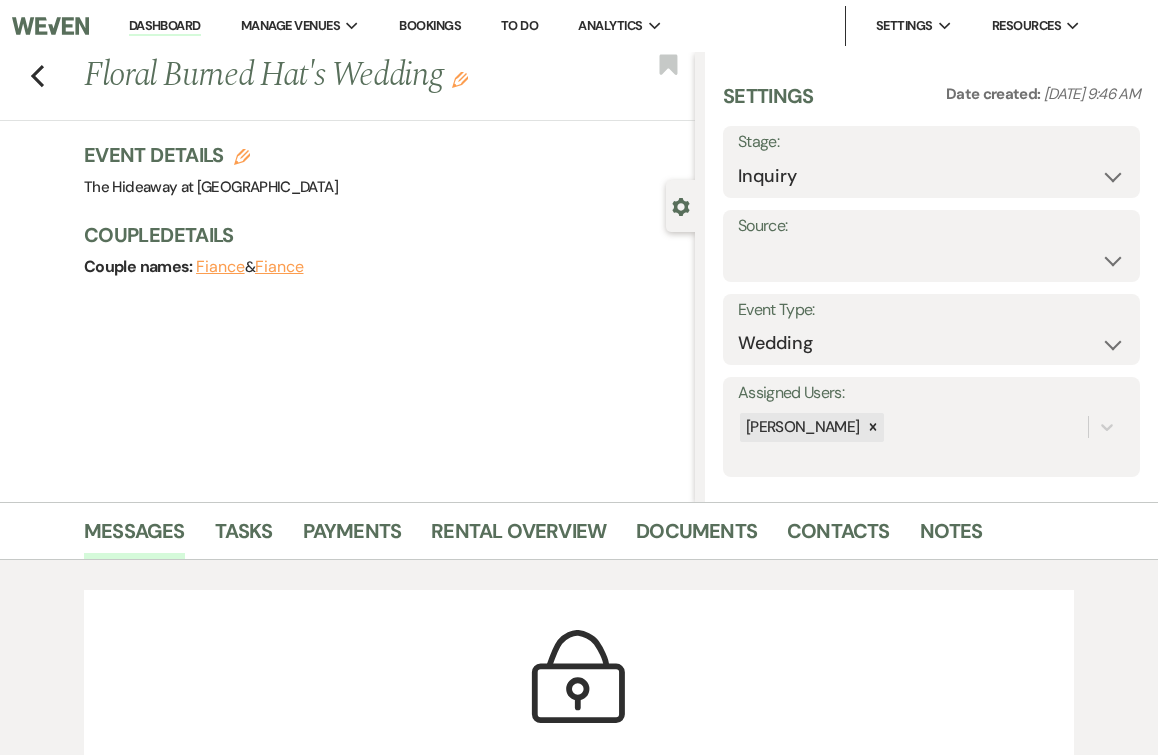 click on "Stage:" at bounding box center (931, 142) 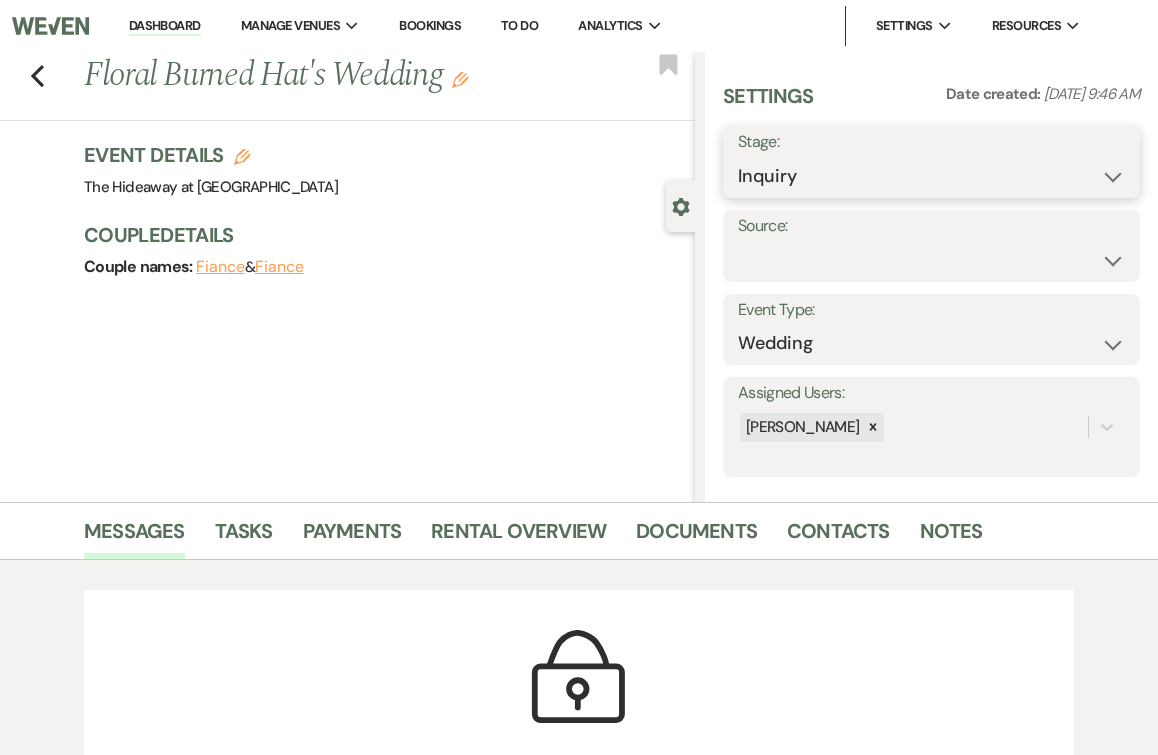 click on "Inquiry Follow Up Tour Requested Tour Confirmed Toured Proposal Sent Booked Lost" at bounding box center (931, 176) 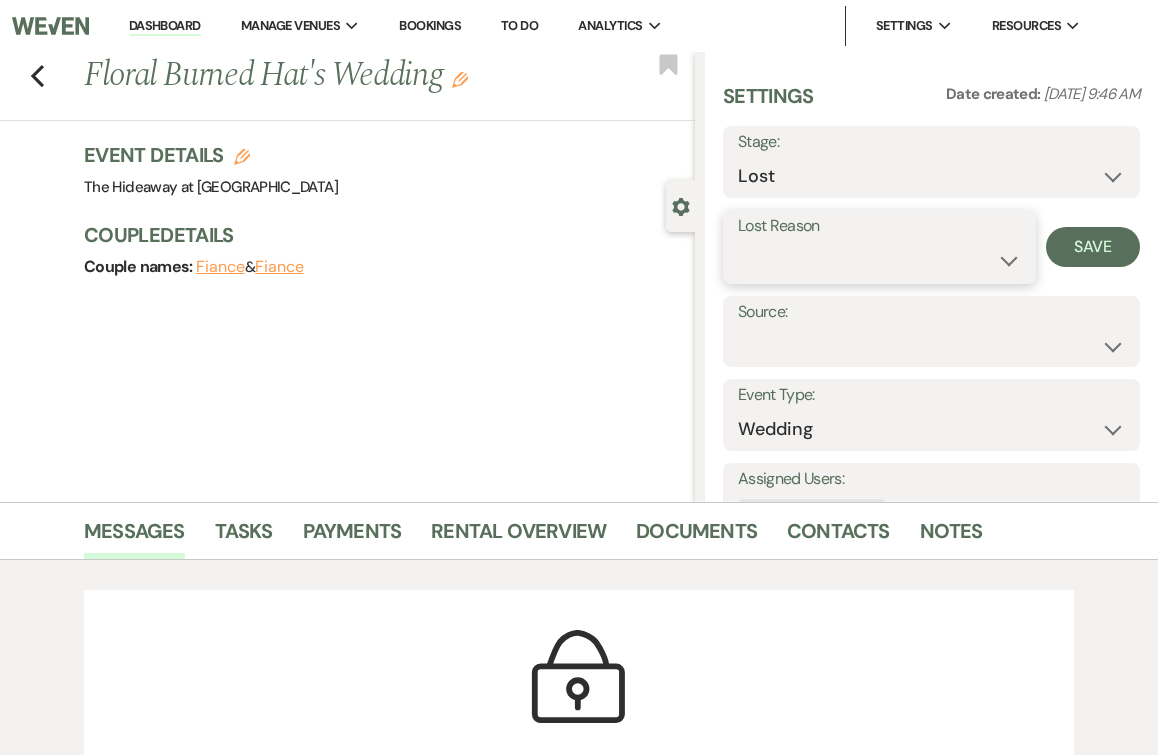 click on "Booked Elsewhere Budget Date Unavailable No Response Not a Good Match Capacity Cancelled Duplicate (hidden) Spam (hidden) Other (hidden) Other" at bounding box center (879, 260) 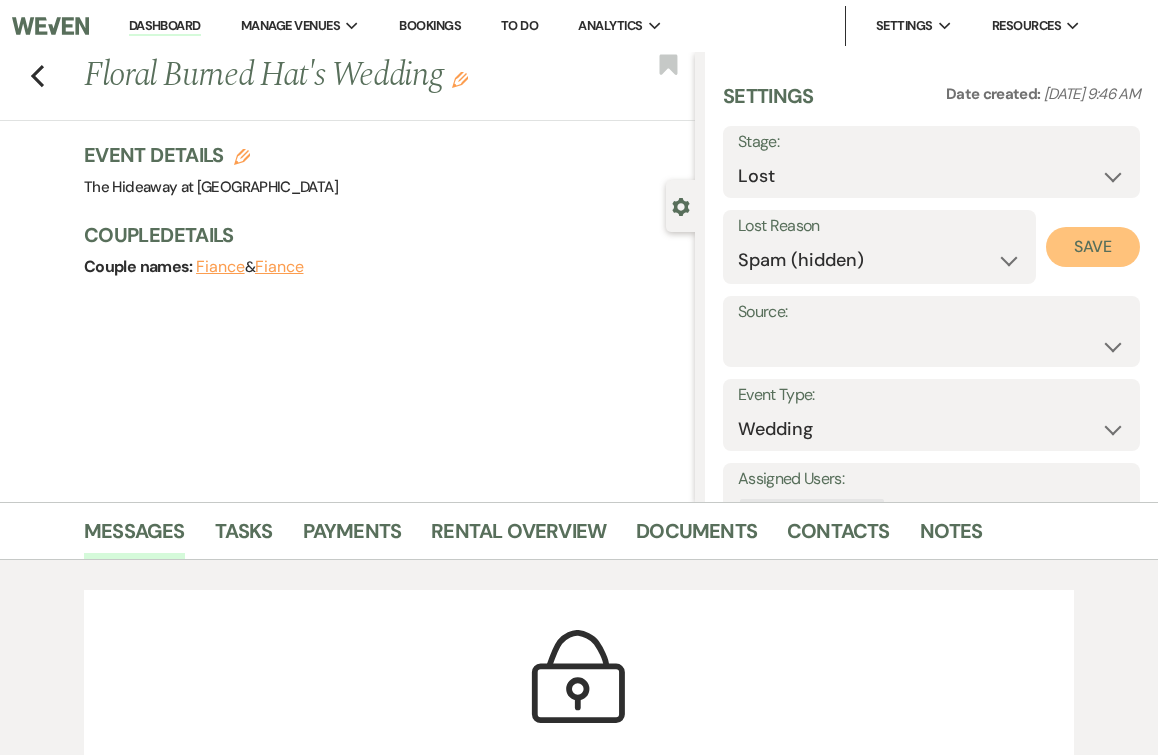 click on "Save" at bounding box center (1093, 247) 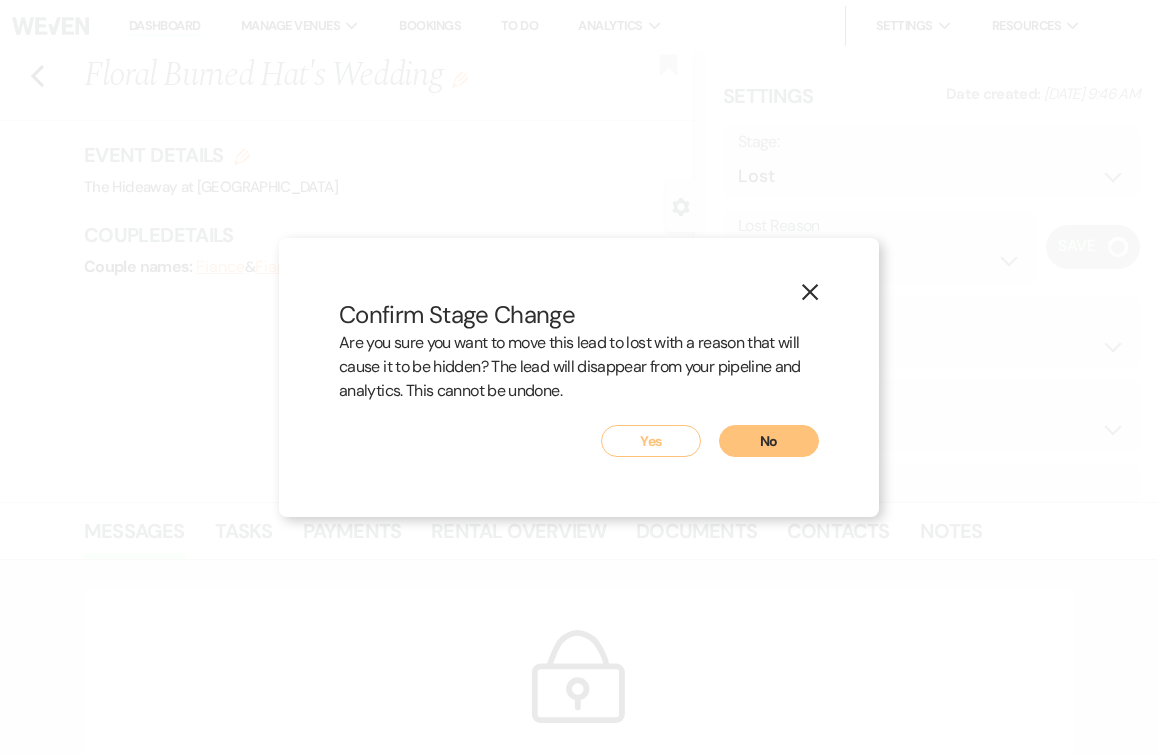 click on "Yes" at bounding box center (651, 441) 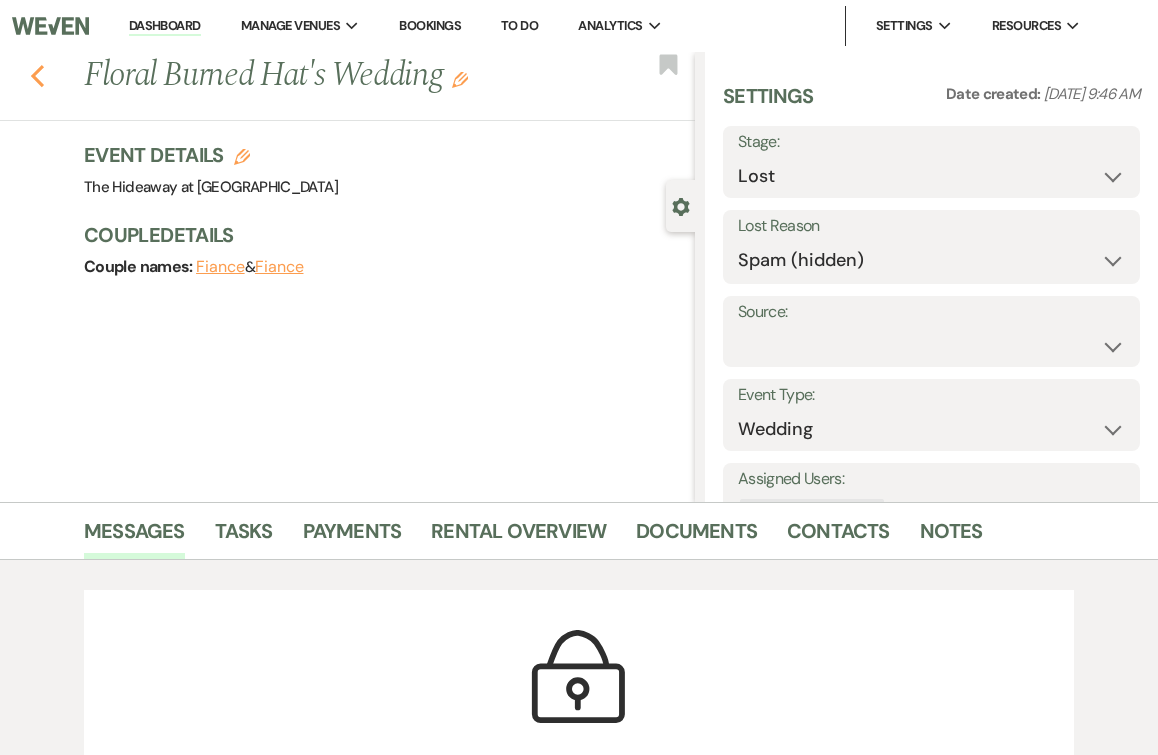 click on "Previous" at bounding box center [37, 74] 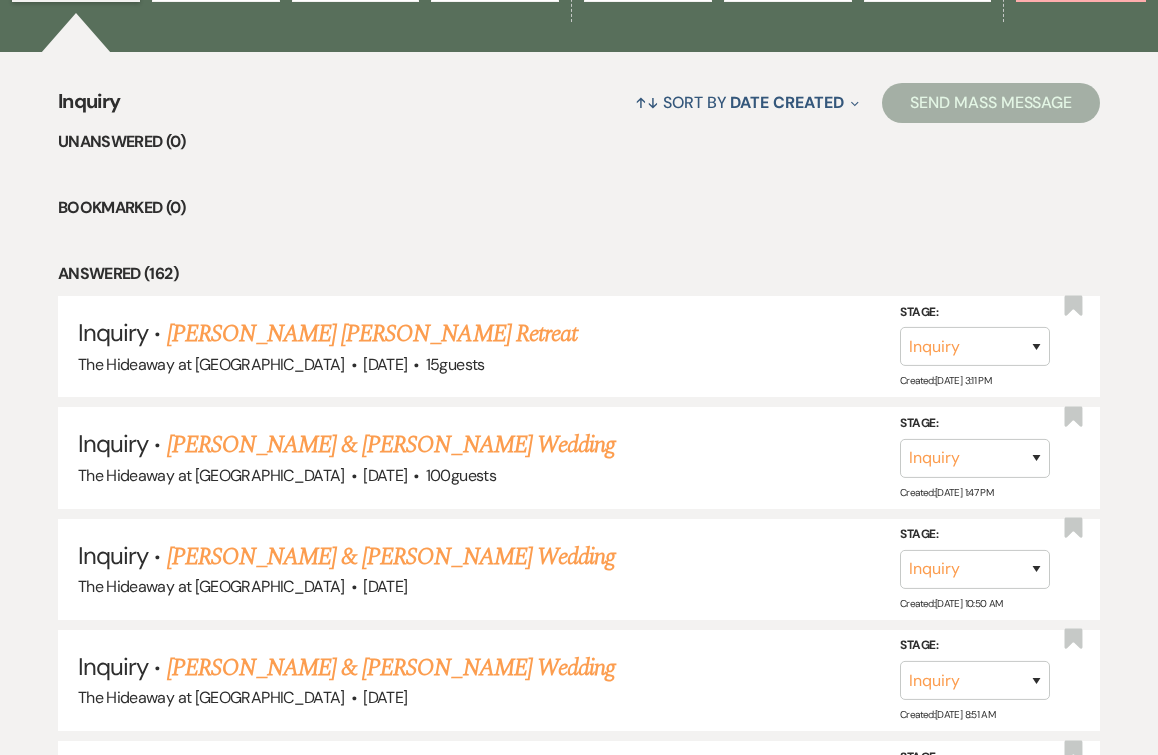 scroll, scrollTop: 726, scrollLeft: 0, axis: vertical 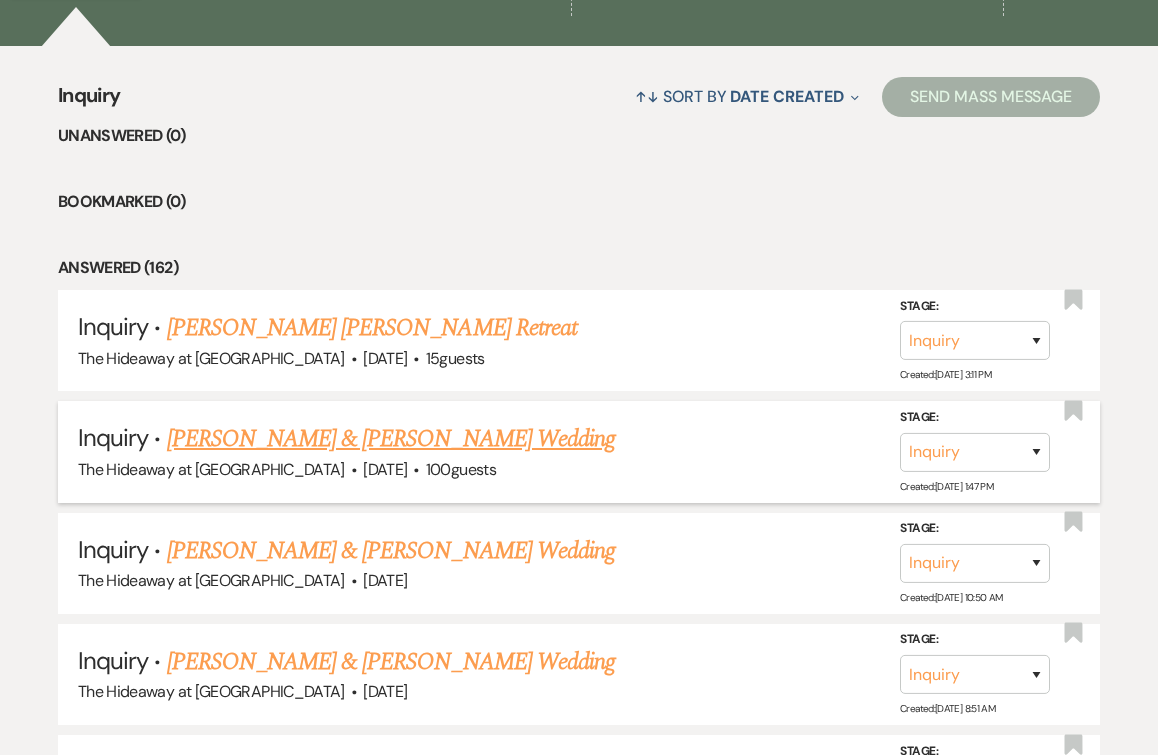 click on "Madison Cook & Keaton Grooters's Wedding" at bounding box center (391, 439) 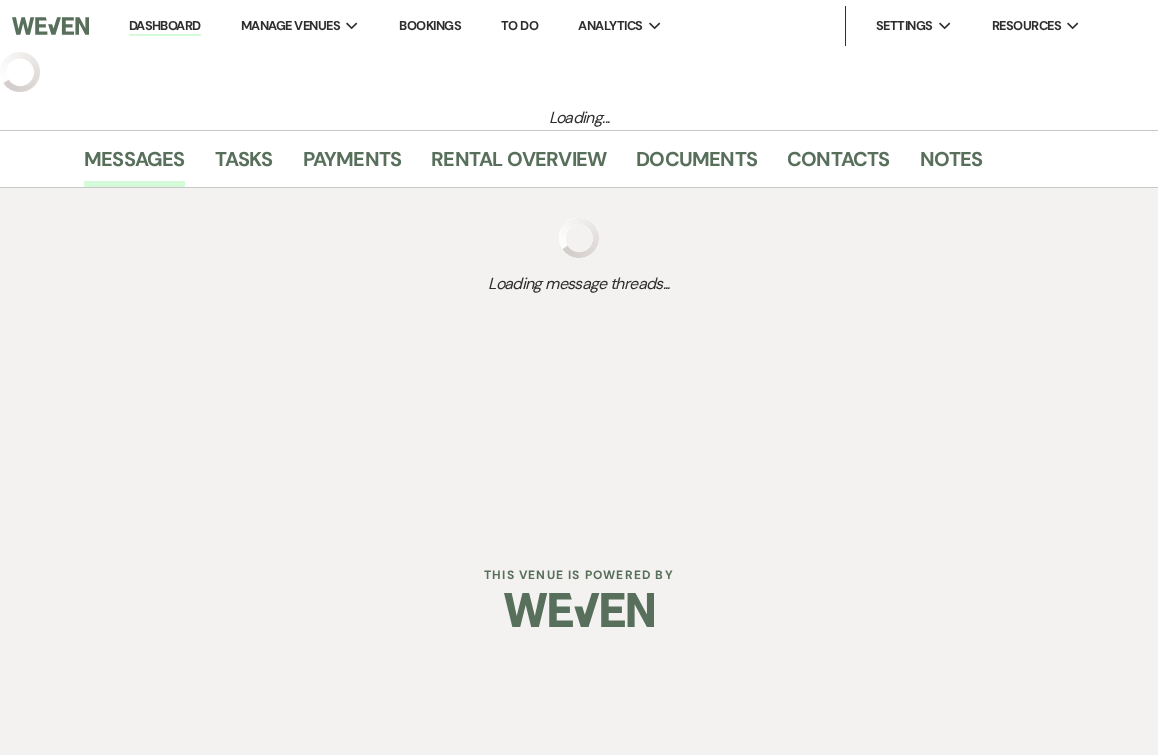 scroll, scrollTop: 0, scrollLeft: 0, axis: both 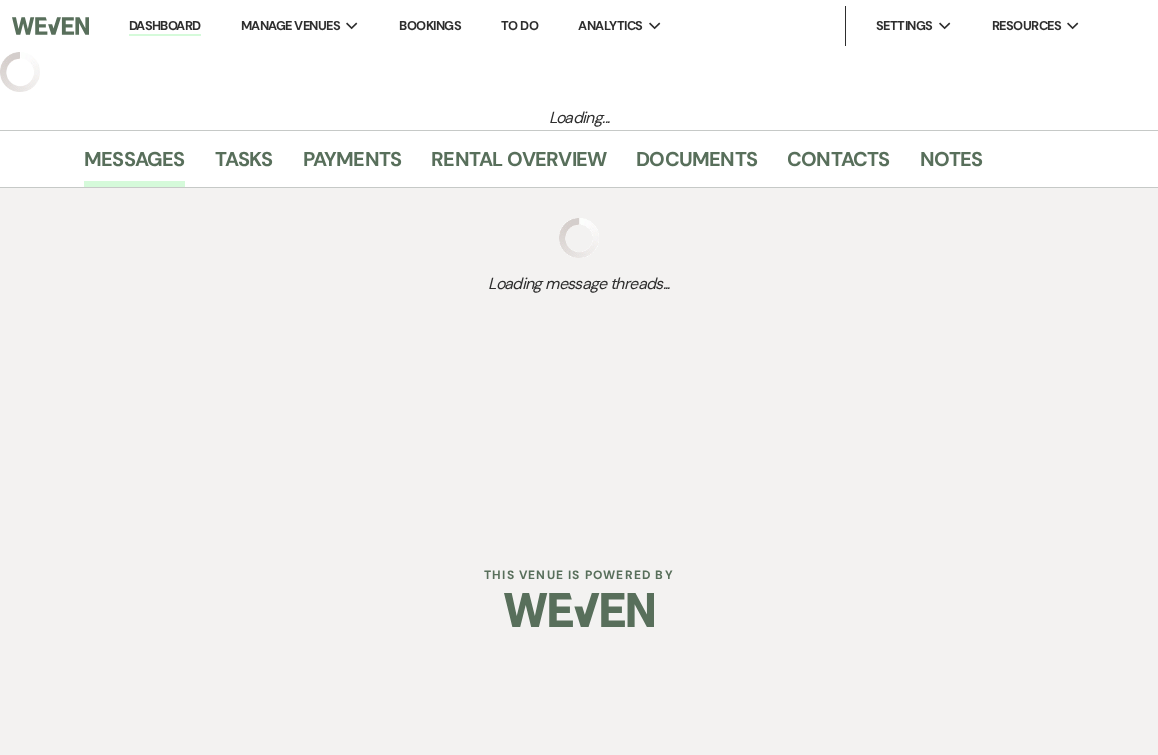 select on "5" 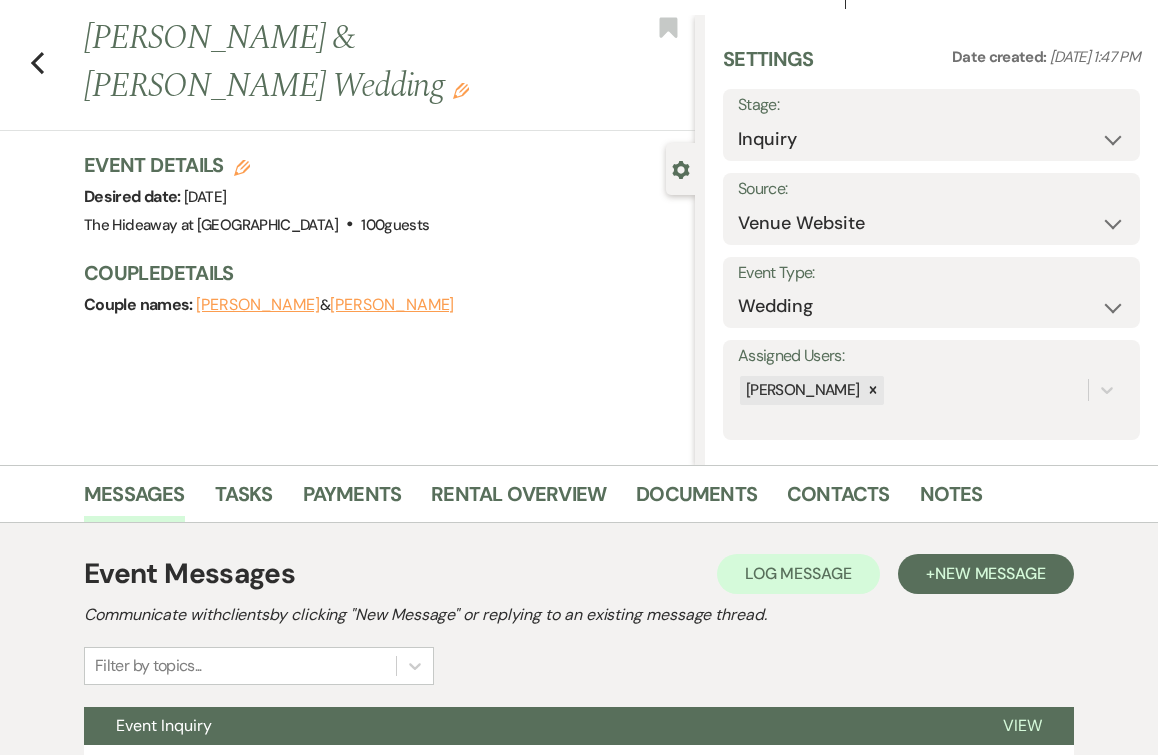 scroll, scrollTop: 219, scrollLeft: 0, axis: vertical 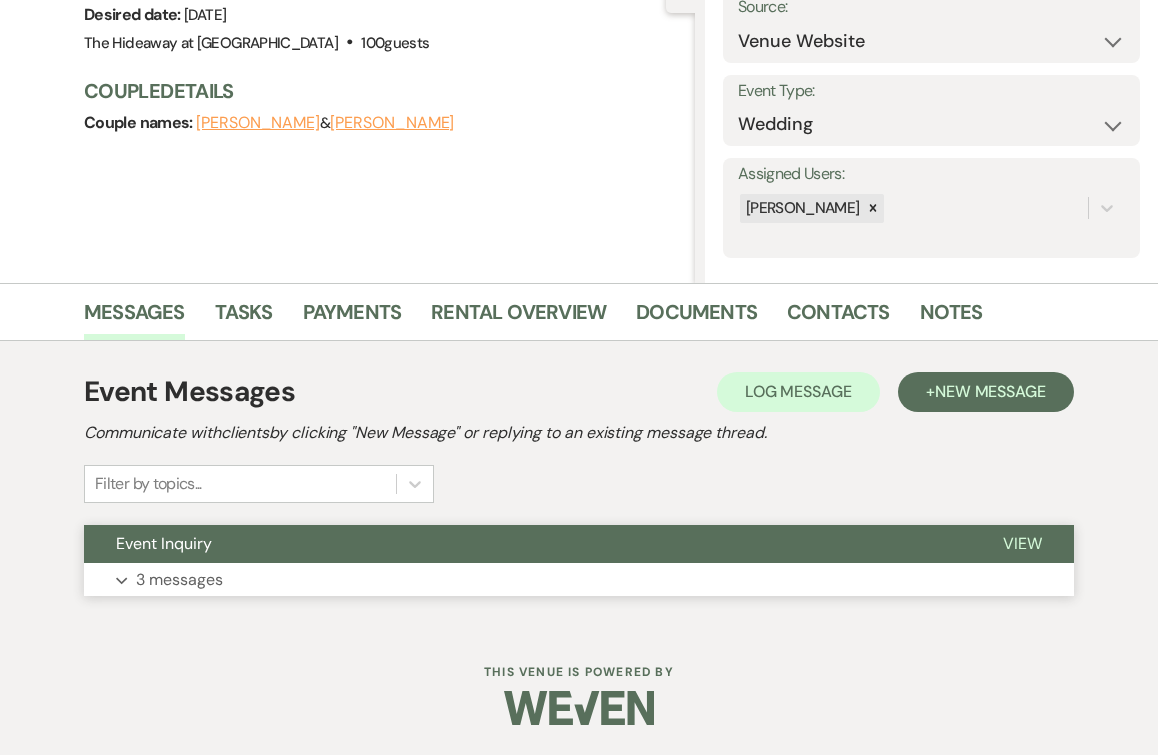 click on "3 messages" at bounding box center (179, 580) 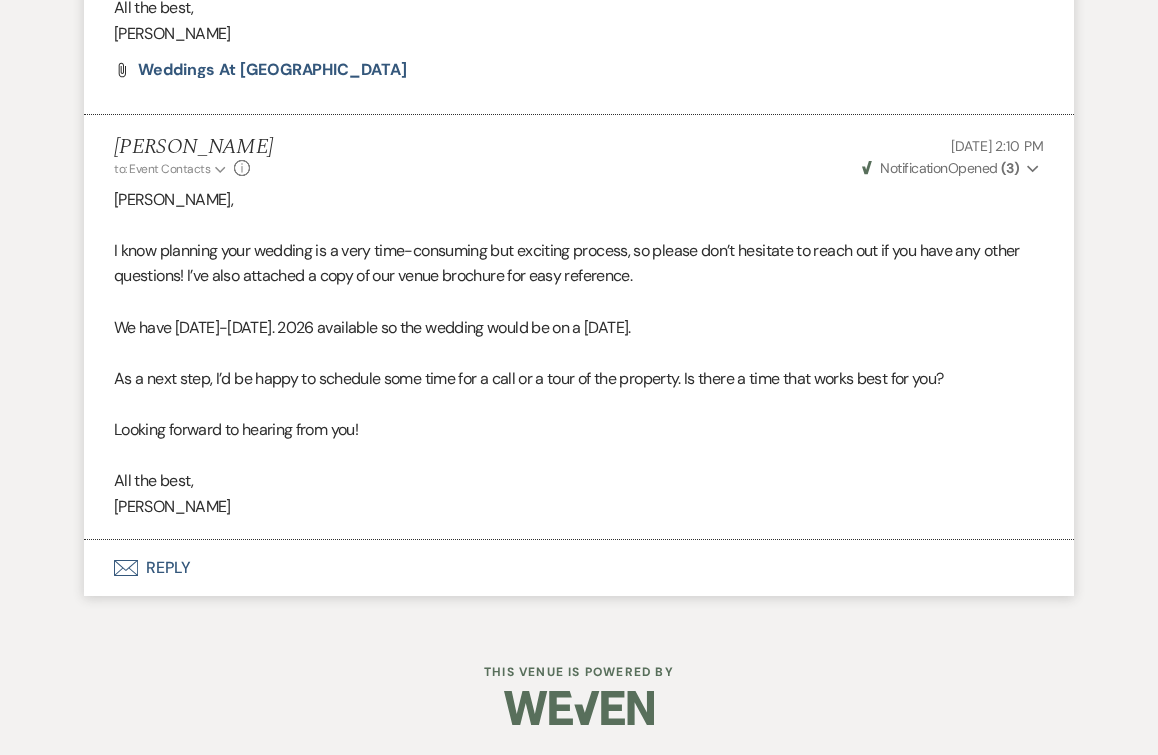 scroll, scrollTop: 0, scrollLeft: 0, axis: both 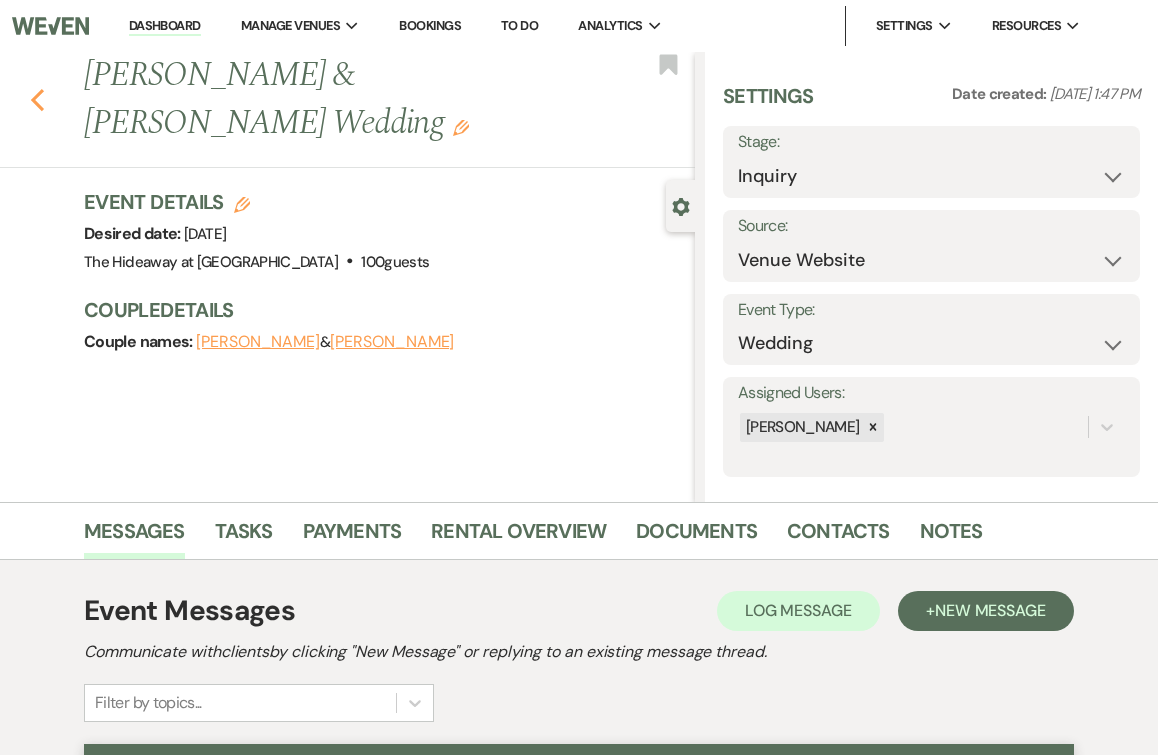 click on "Previous" 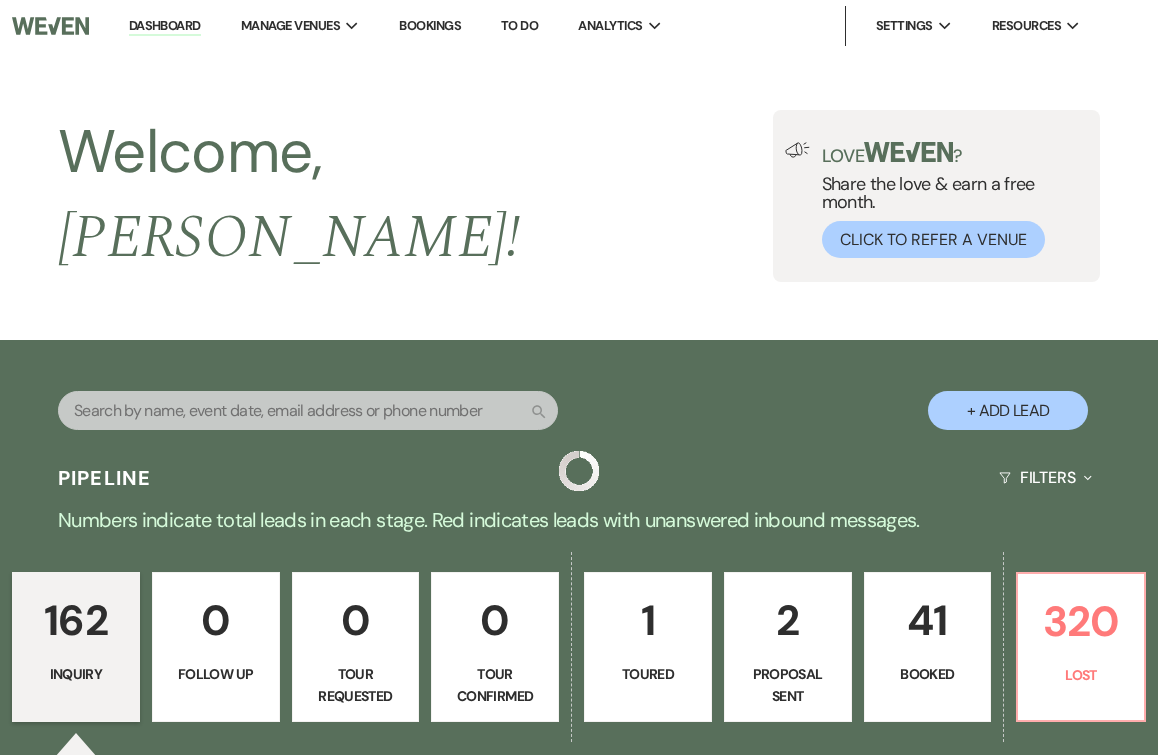 scroll, scrollTop: 726, scrollLeft: 0, axis: vertical 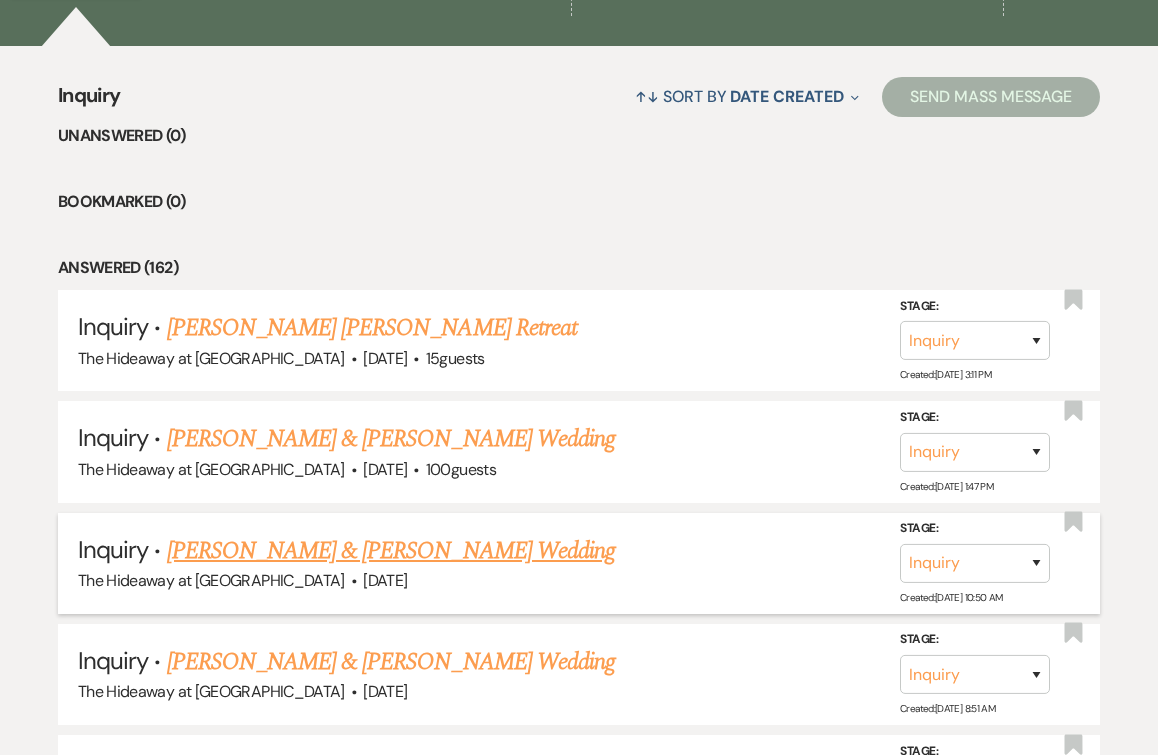 click on "Amory Lenarz & Perla Grenier's Wedding" at bounding box center (391, 551) 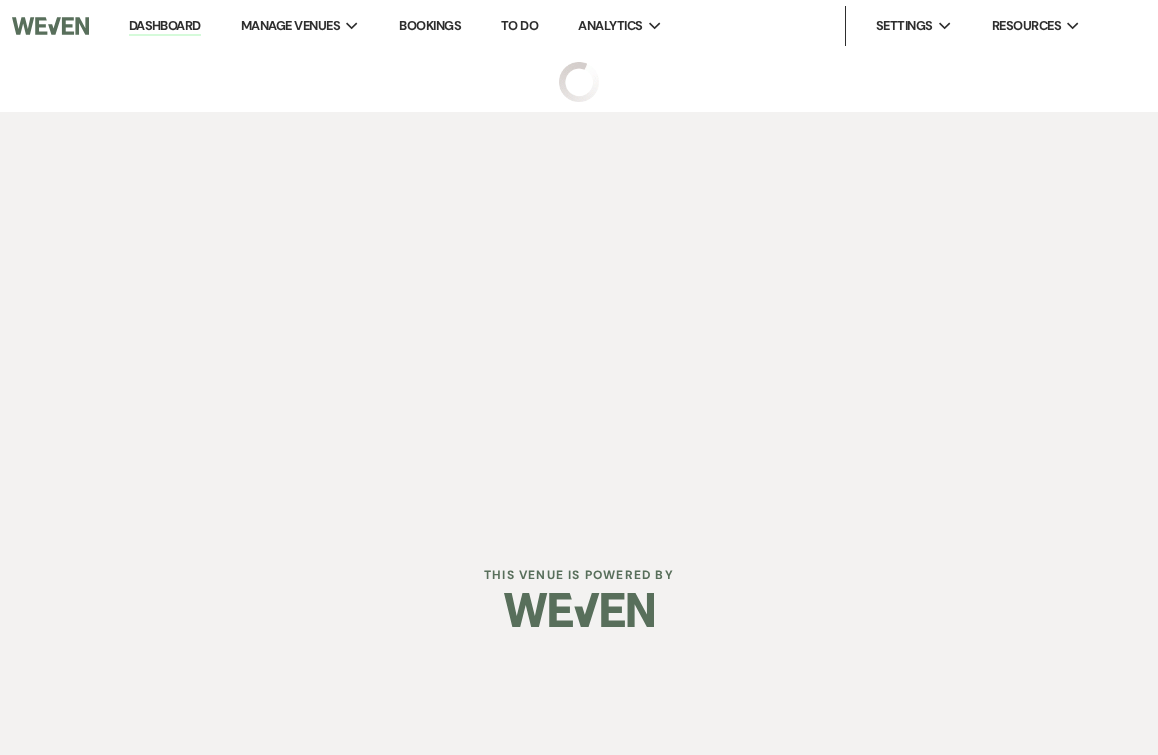 scroll, scrollTop: 0, scrollLeft: 0, axis: both 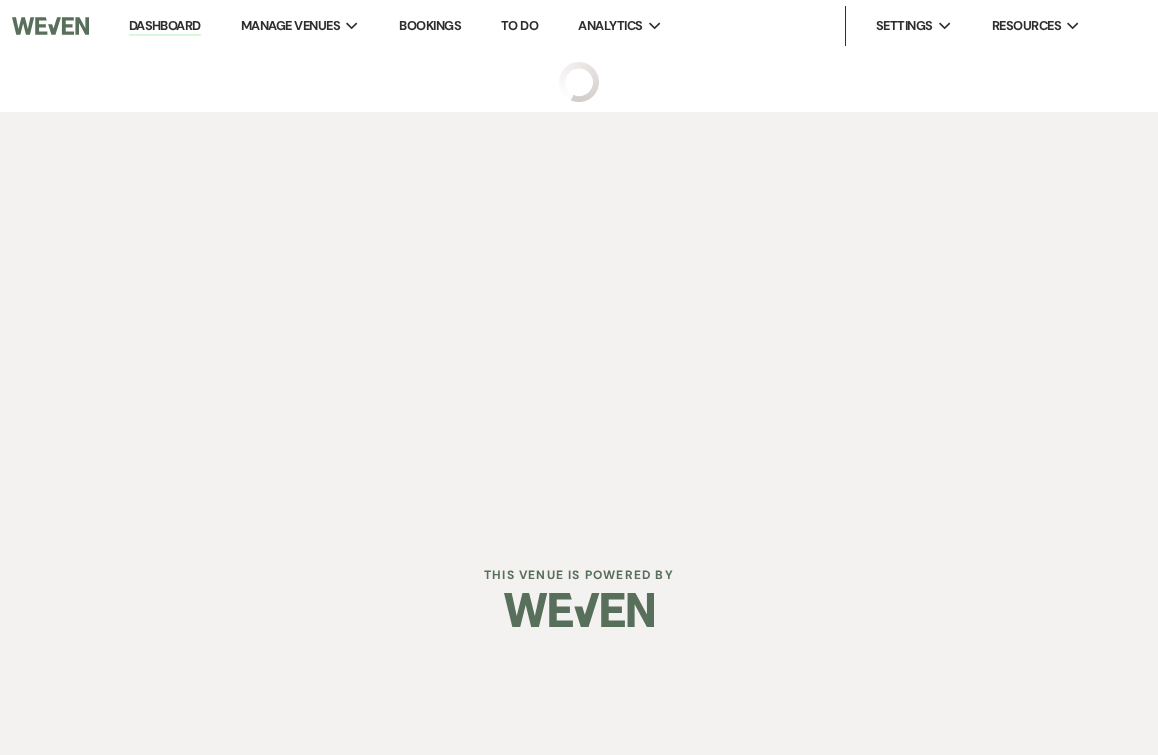 select on "5" 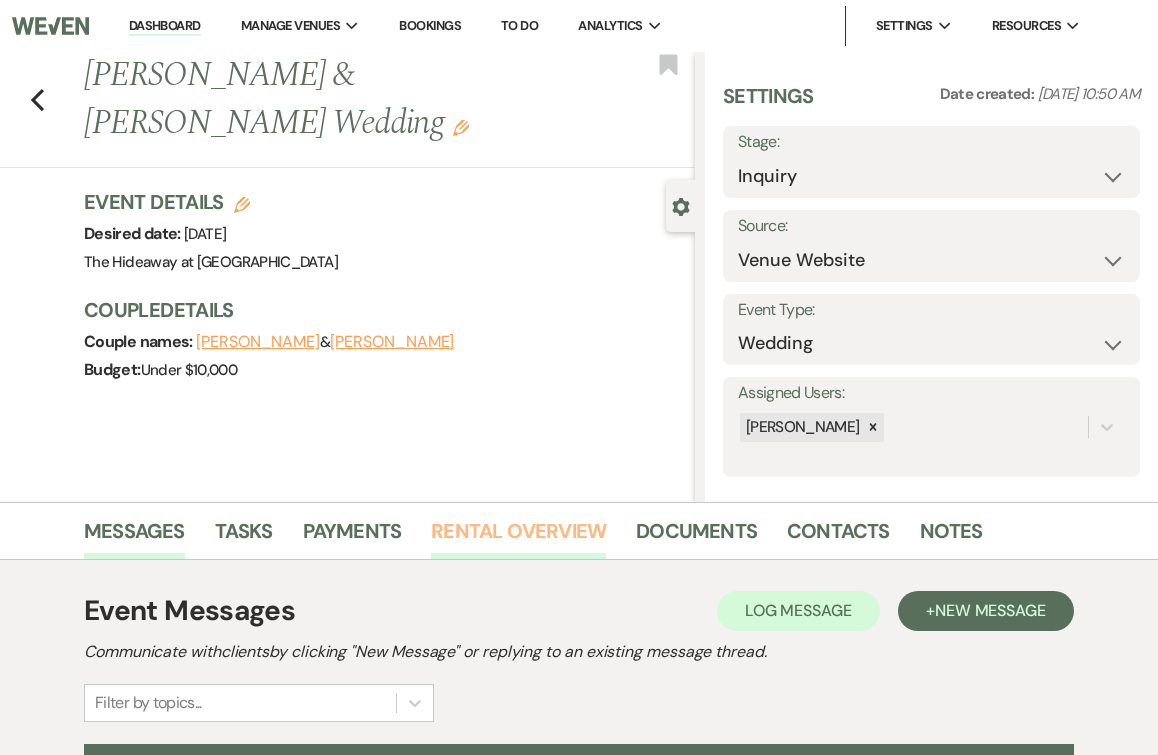 scroll, scrollTop: 219, scrollLeft: 0, axis: vertical 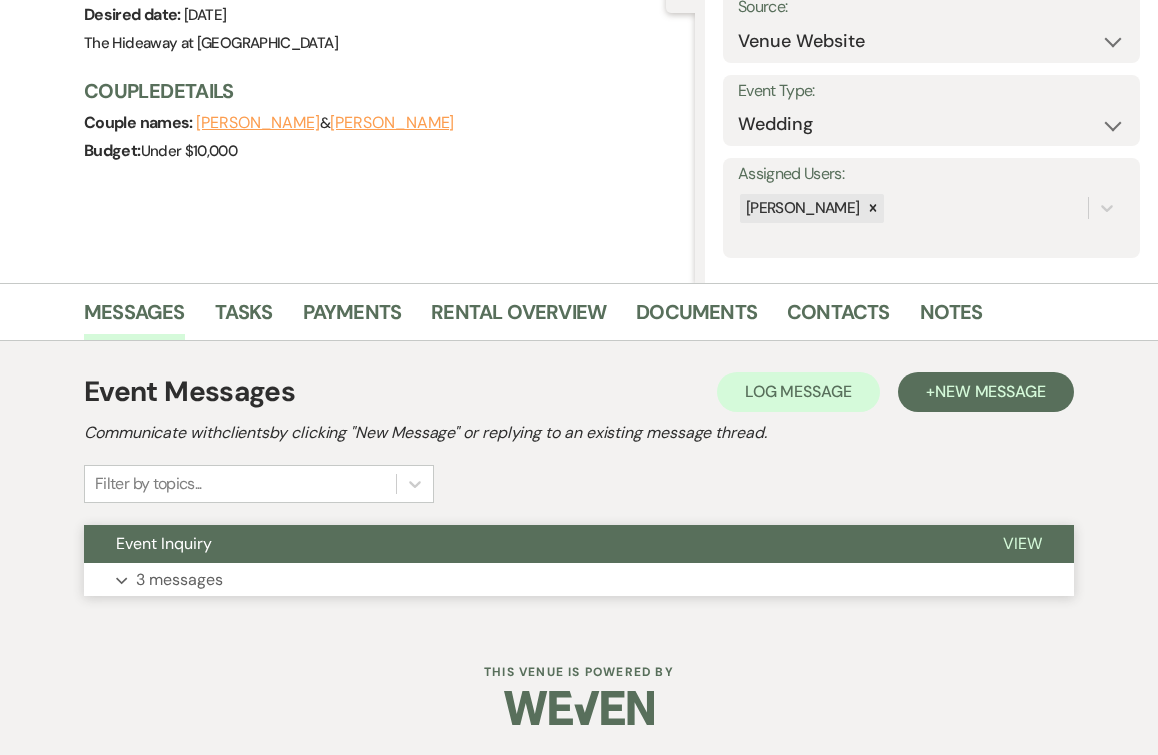 click on "3 messages" at bounding box center [179, 580] 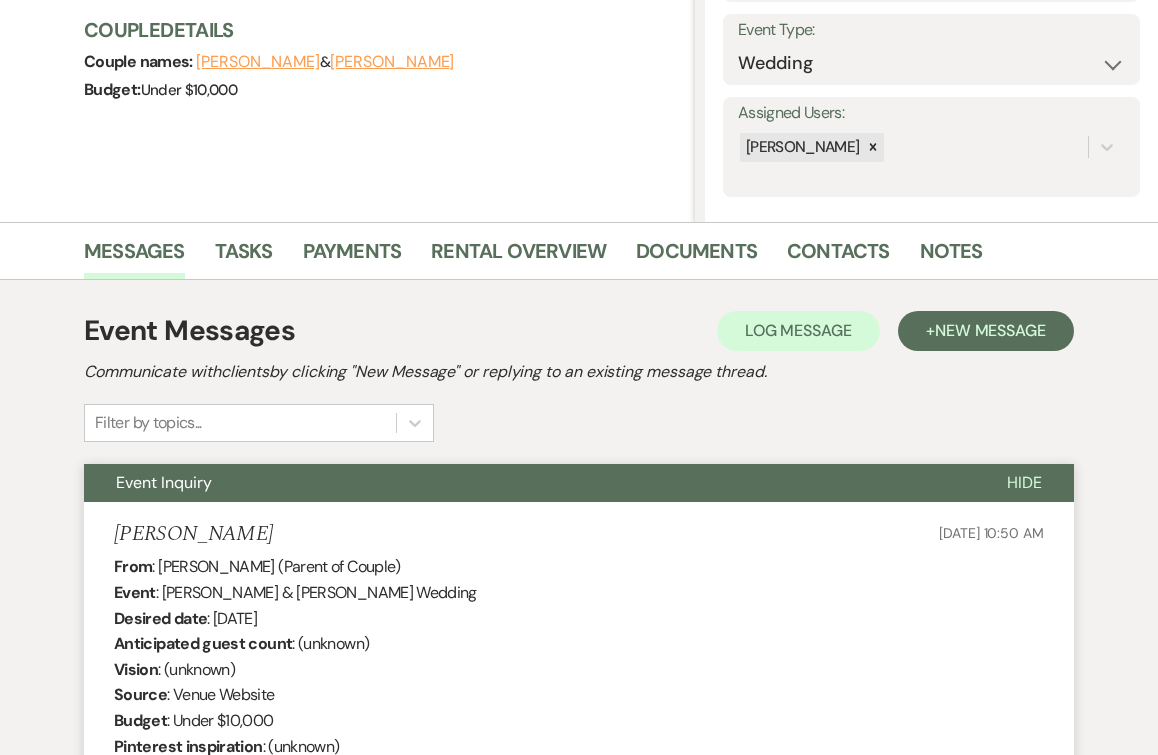 scroll, scrollTop: 0, scrollLeft: 0, axis: both 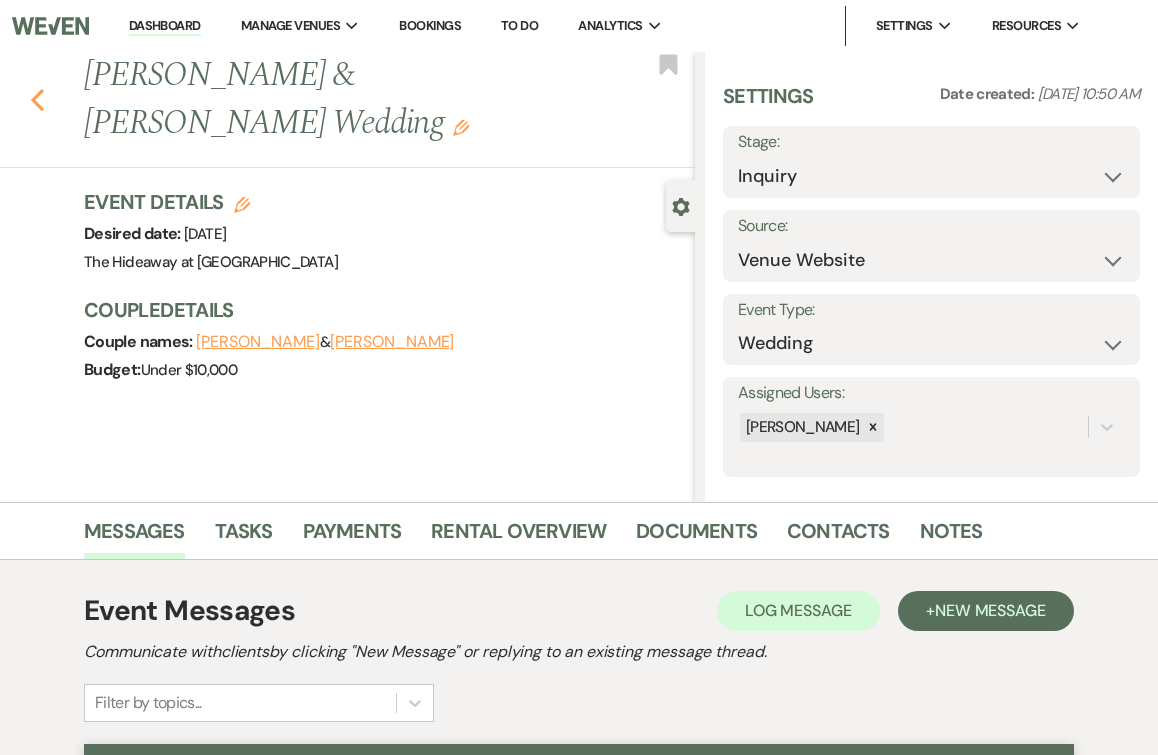 click on "Previous" 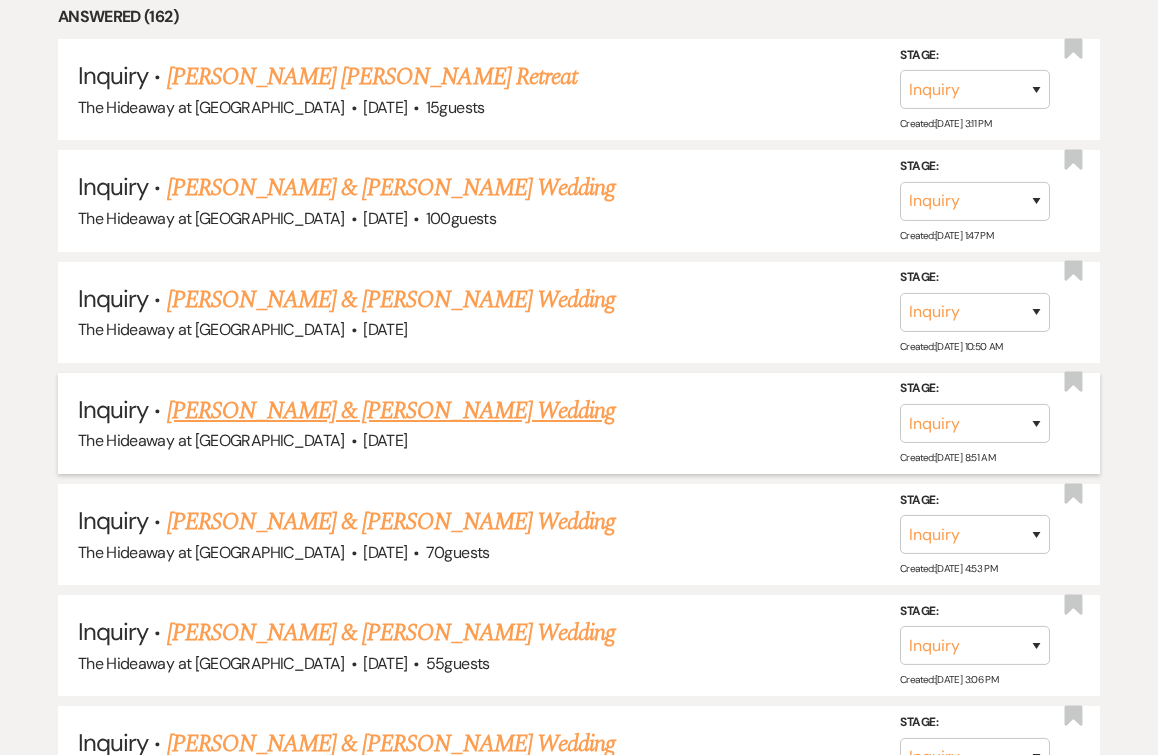 scroll, scrollTop: 983, scrollLeft: 0, axis: vertical 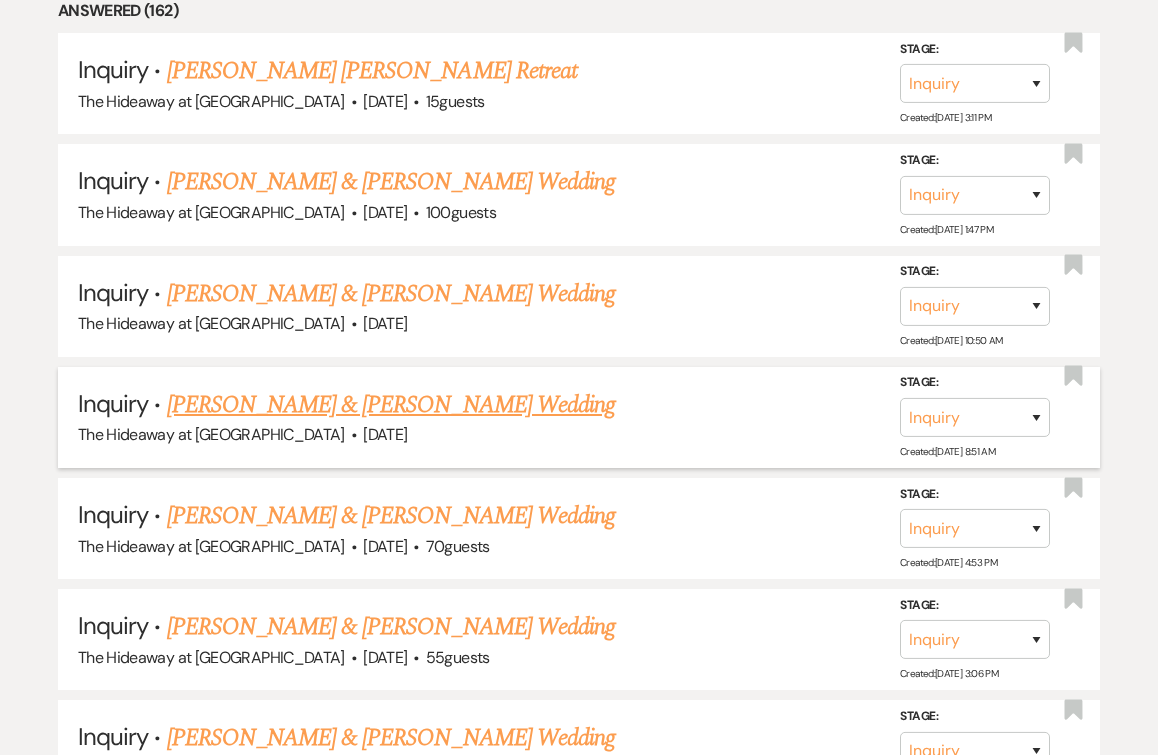 click on "·" at bounding box center [354, 436] 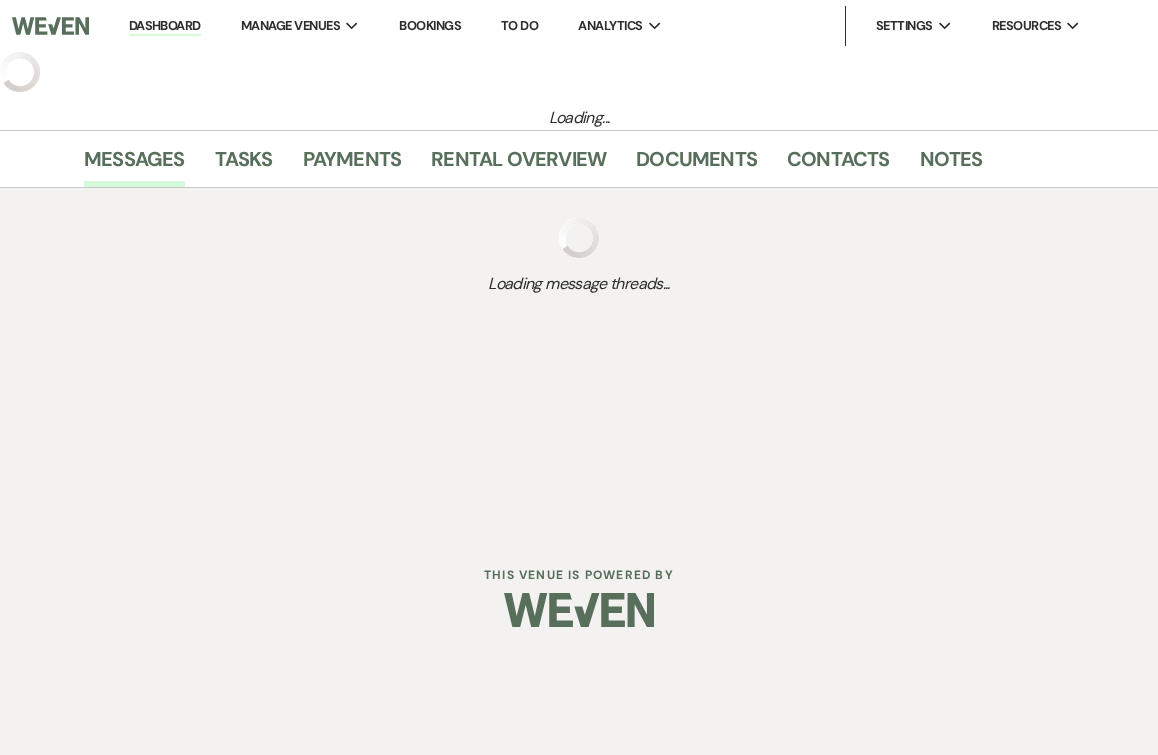 scroll, scrollTop: 0, scrollLeft: 0, axis: both 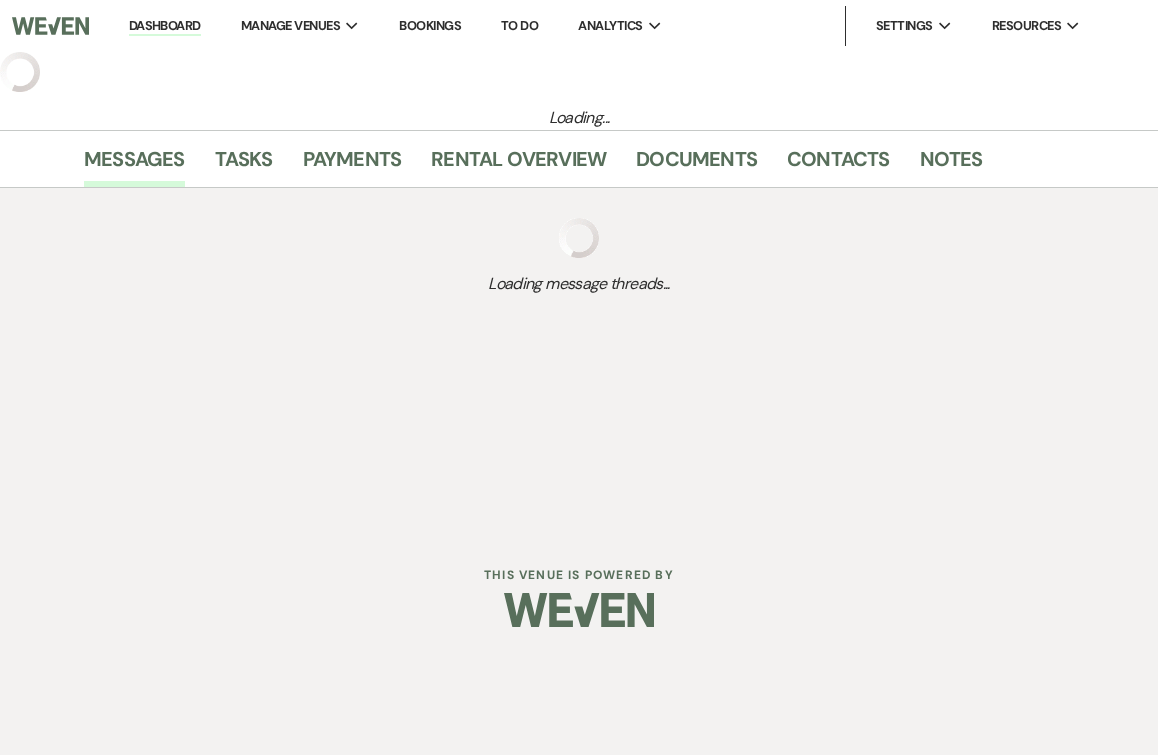 select on "5" 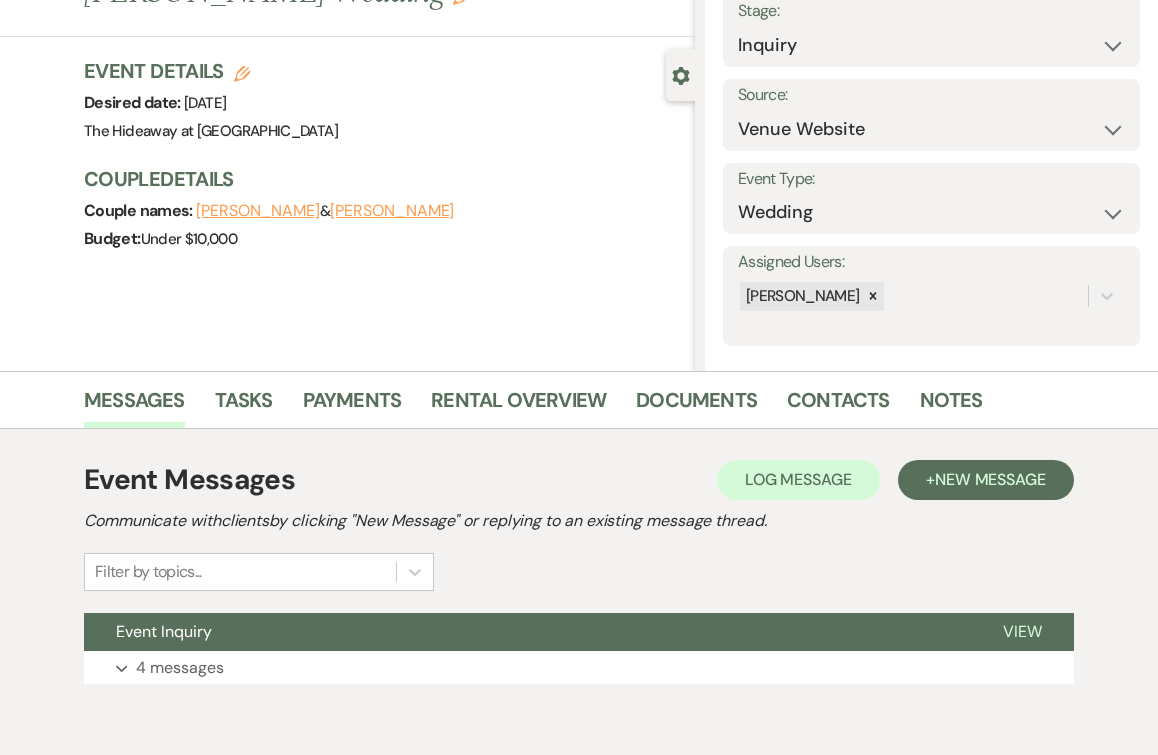scroll, scrollTop: 219, scrollLeft: 0, axis: vertical 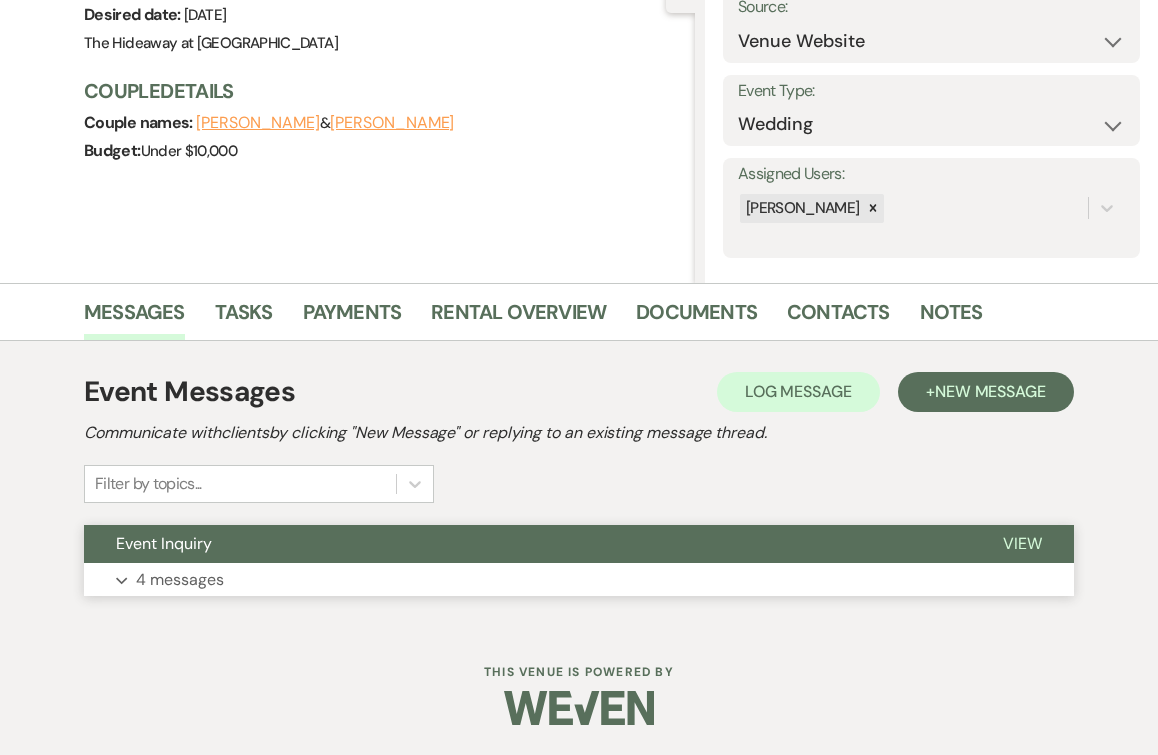 click on "4 messages" at bounding box center (180, 580) 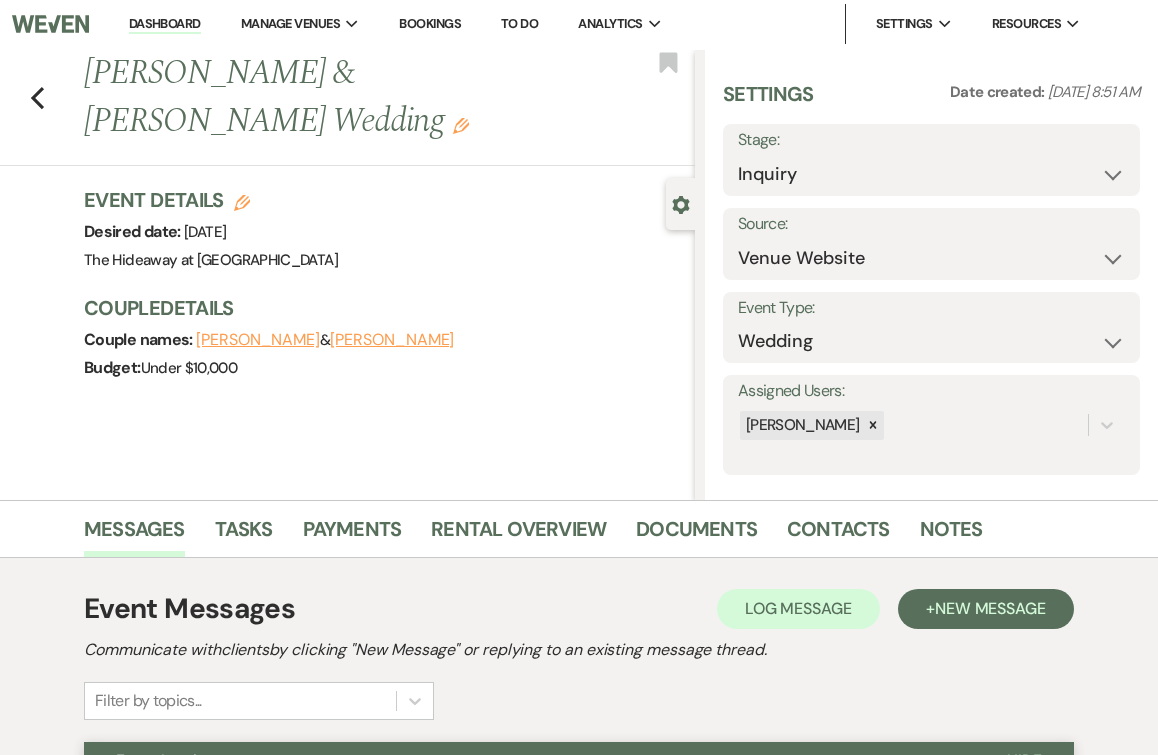 scroll, scrollTop: 0, scrollLeft: 0, axis: both 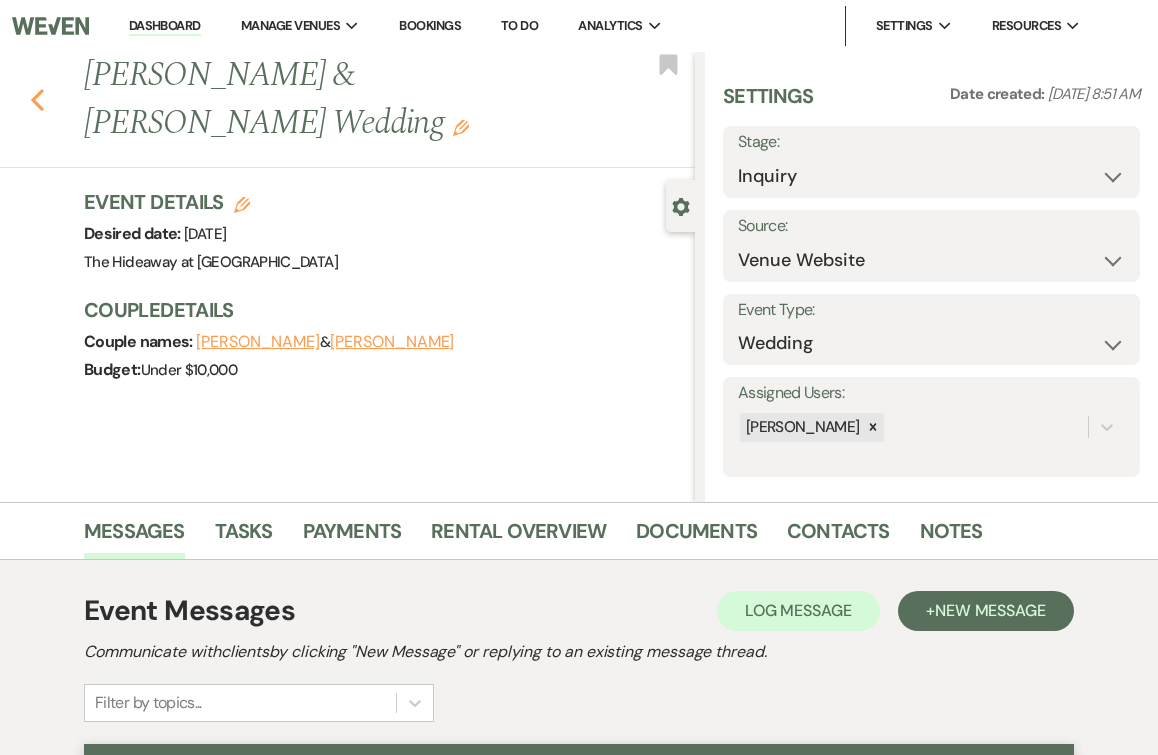 click on "Previous" 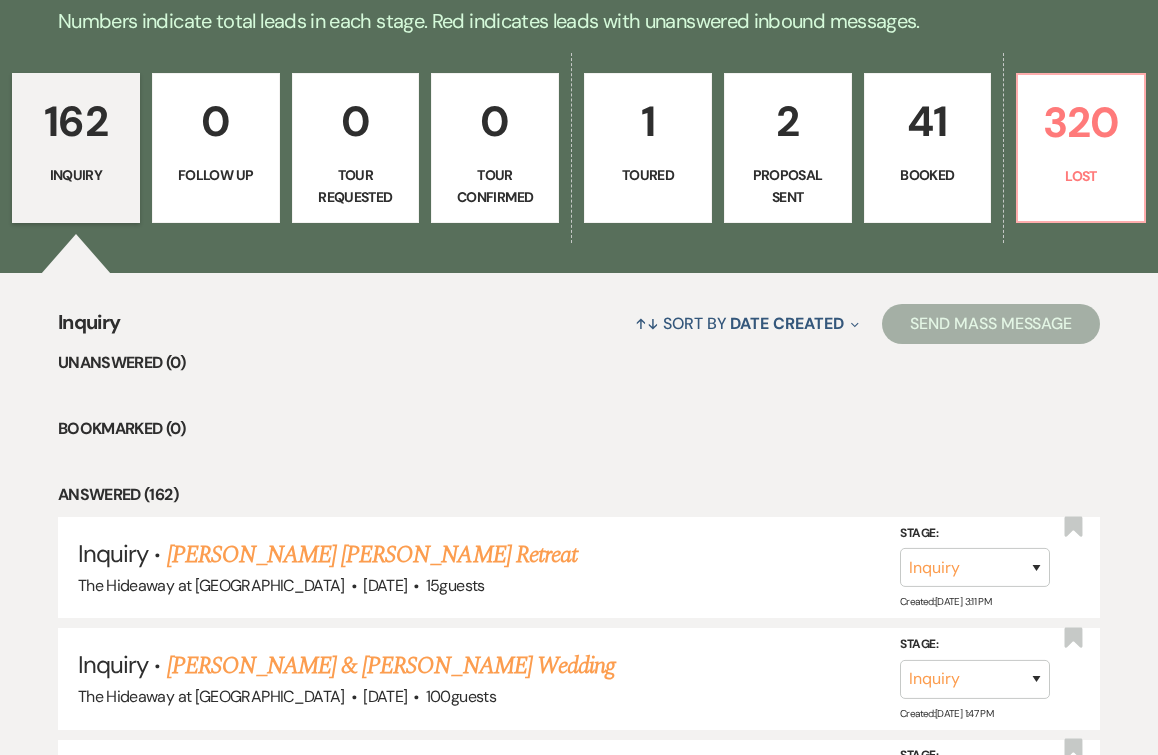 scroll, scrollTop: 0, scrollLeft: 0, axis: both 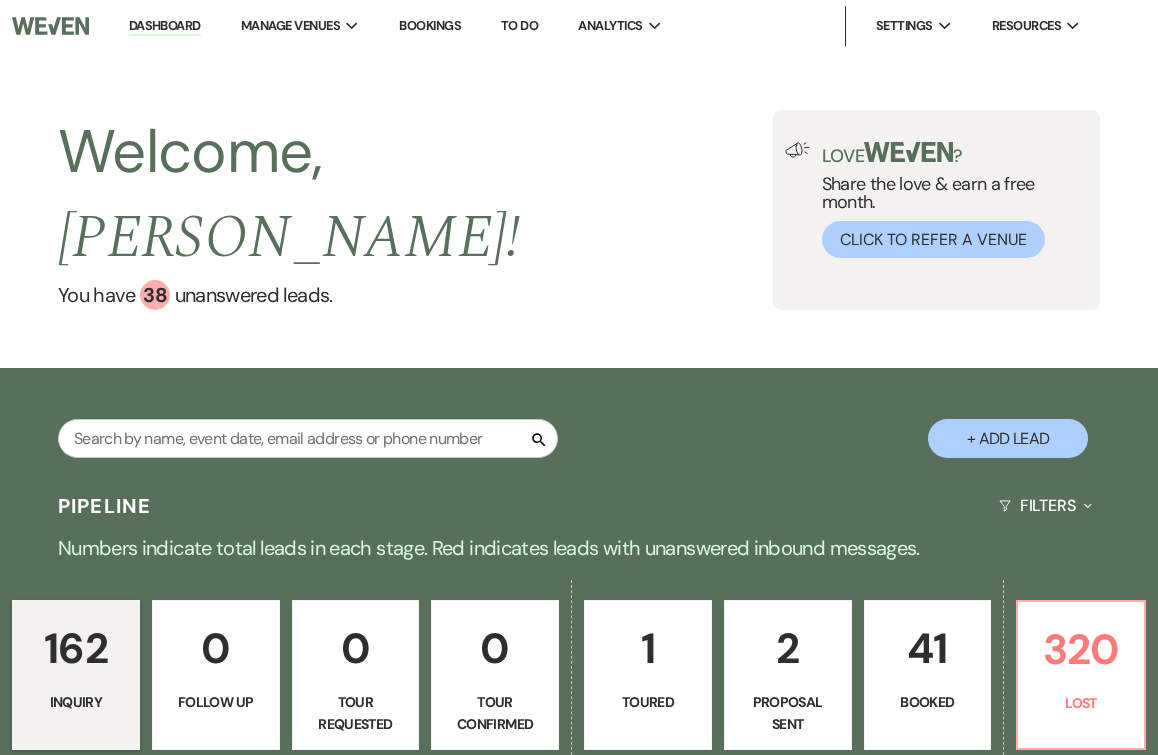 click on "162 Inquiry" at bounding box center [76, 675] 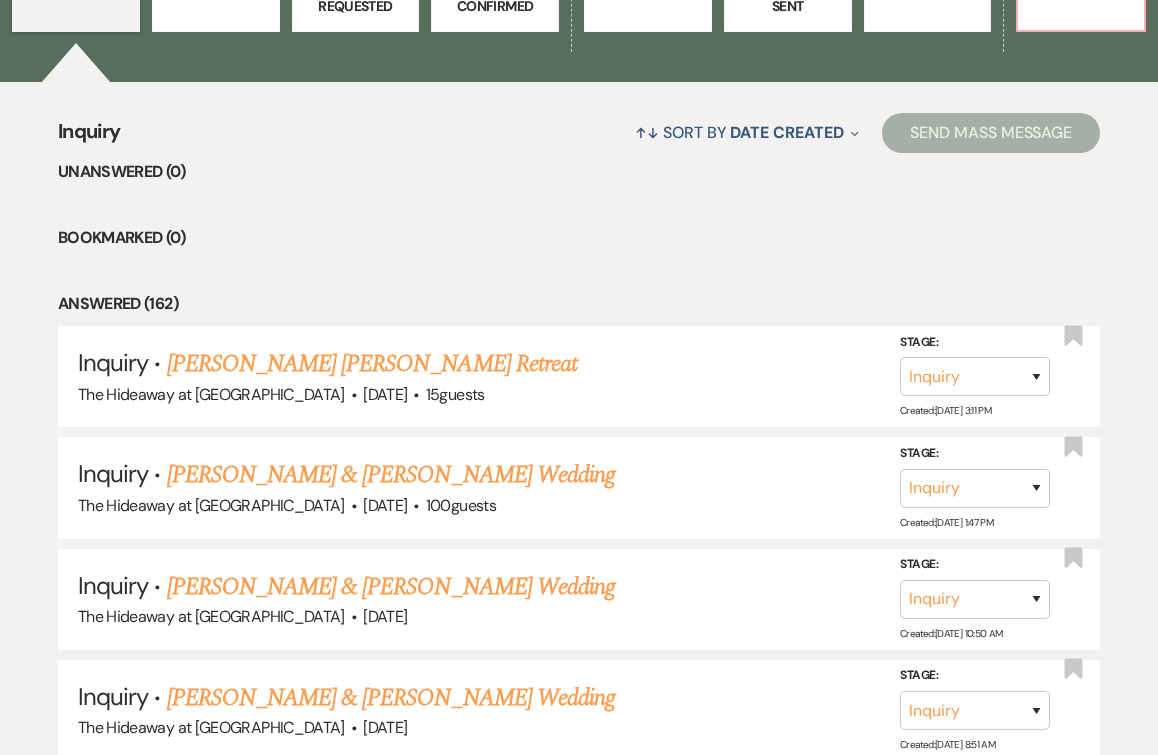 scroll, scrollTop: 726, scrollLeft: 0, axis: vertical 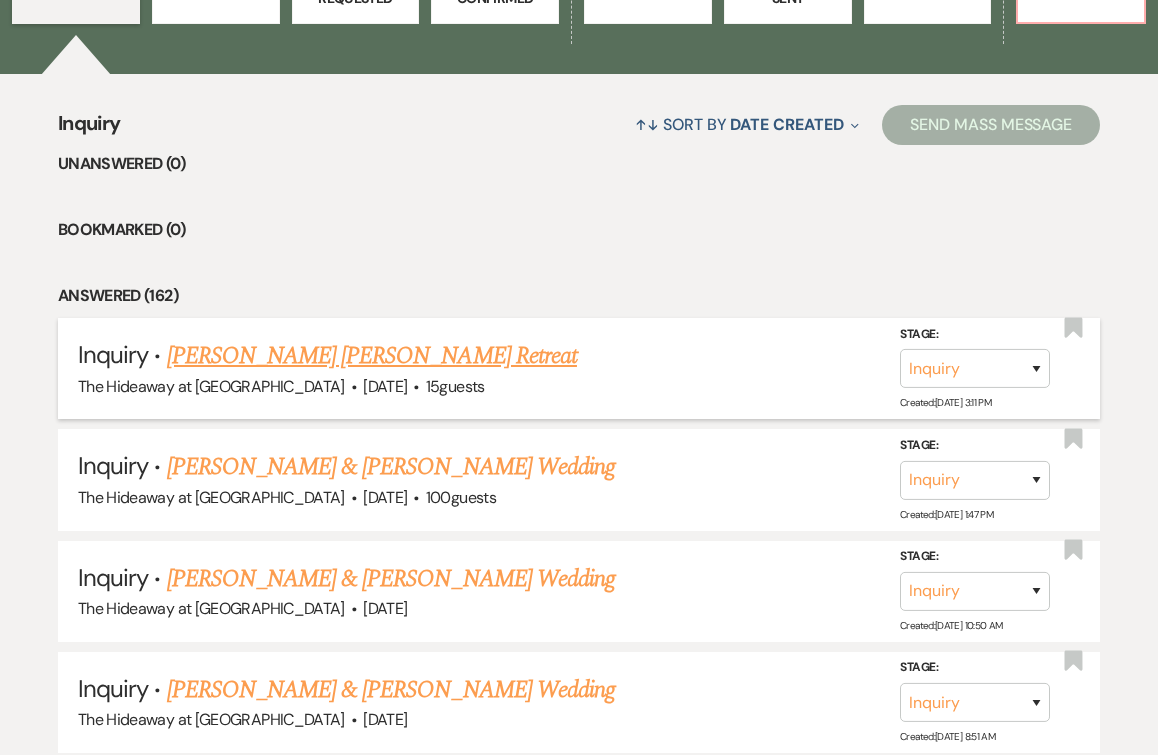 click on "Sarah Smith Warren's Retreat" at bounding box center (372, 356) 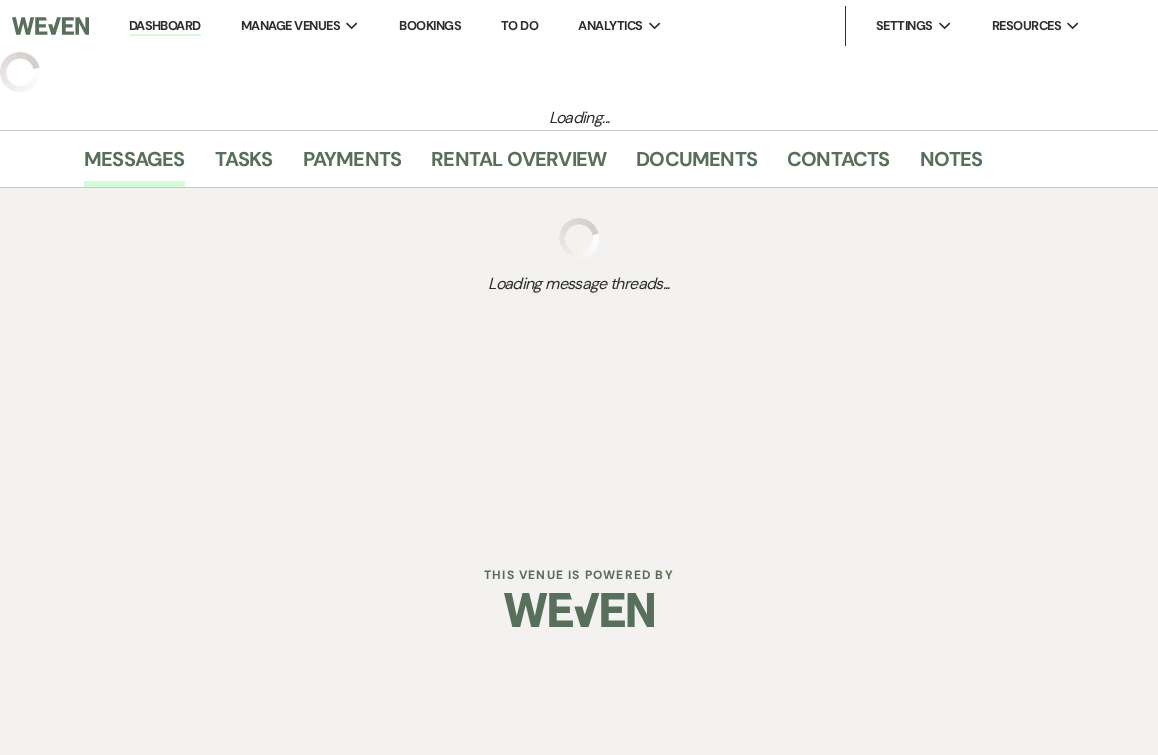 select on "5" 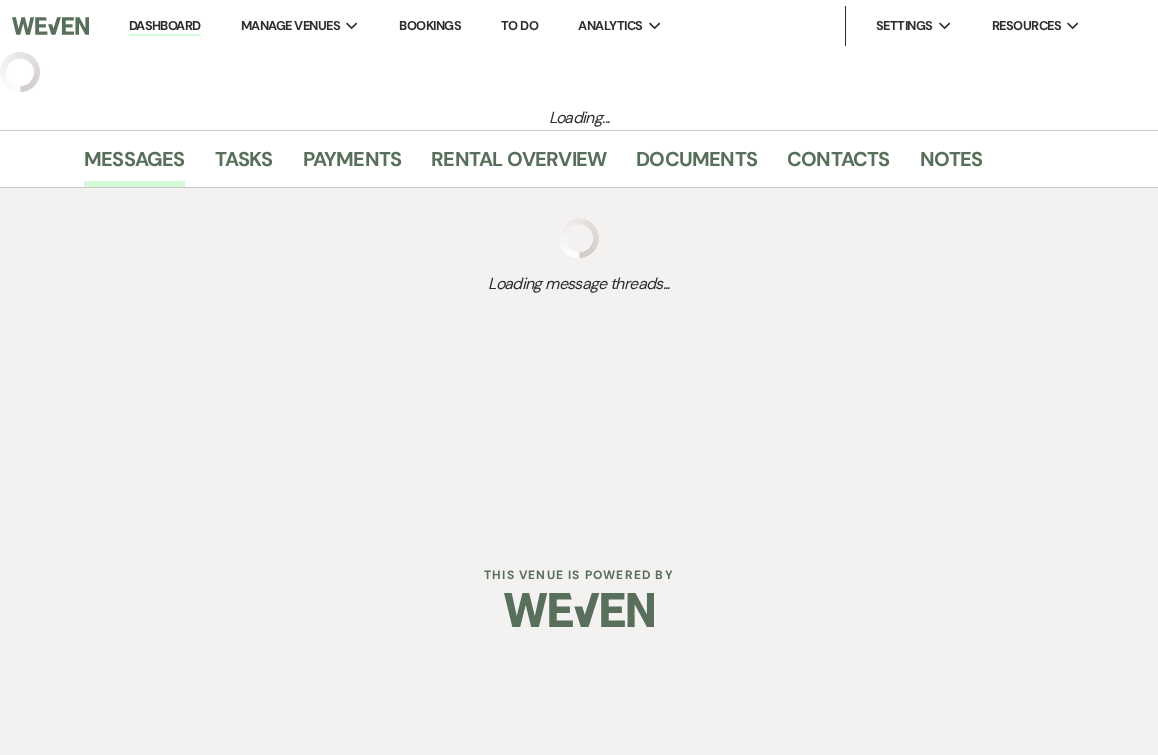 select on "21" 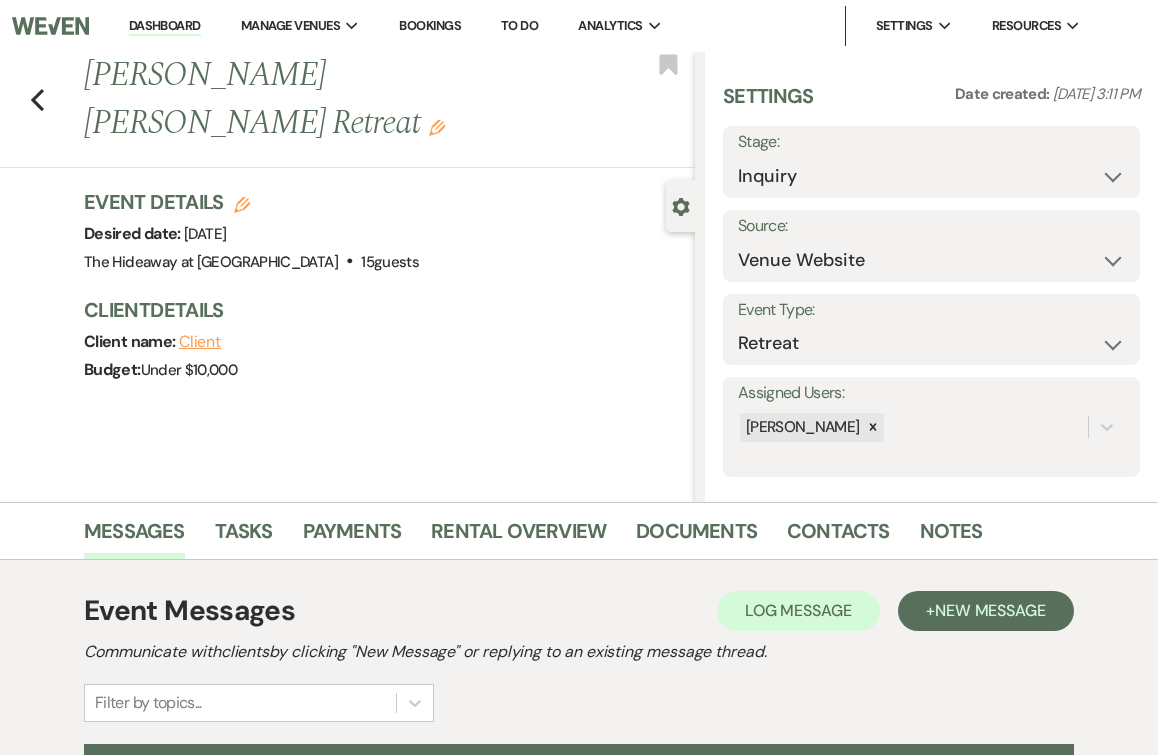 scroll, scrollTop: 219, scrollLeft: 0, axis: vertical 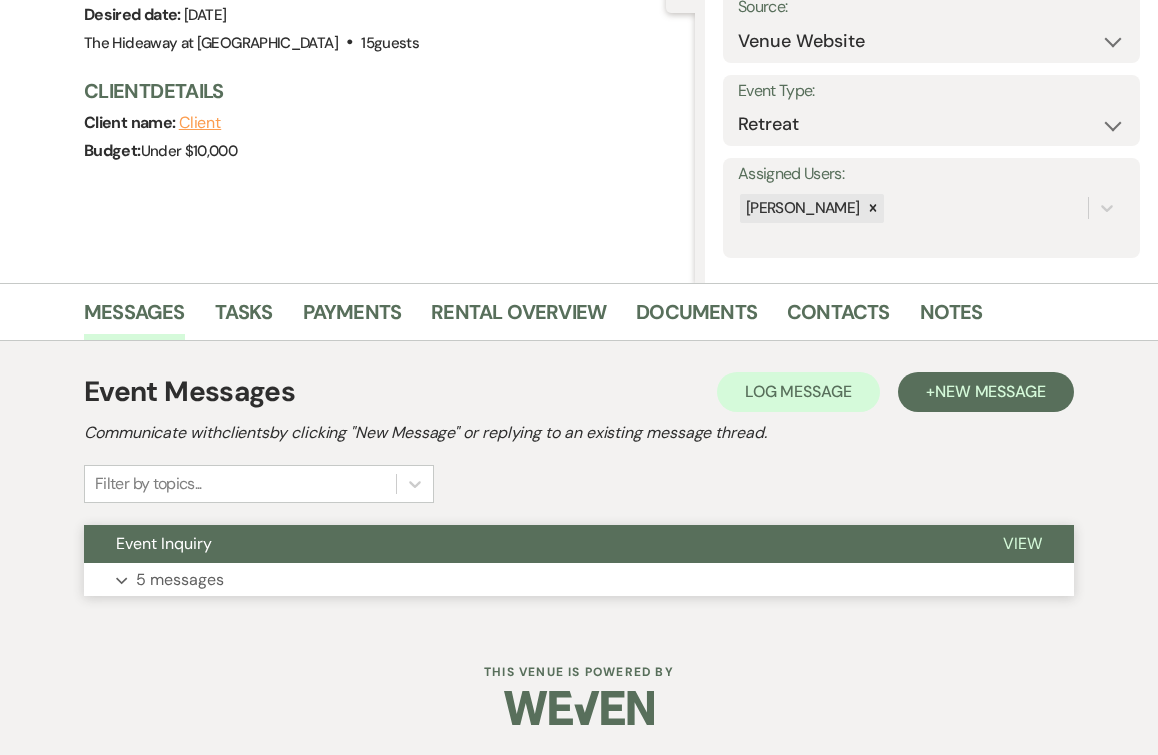 click on "Expand 5 messages" at bounding box center [579, 580] 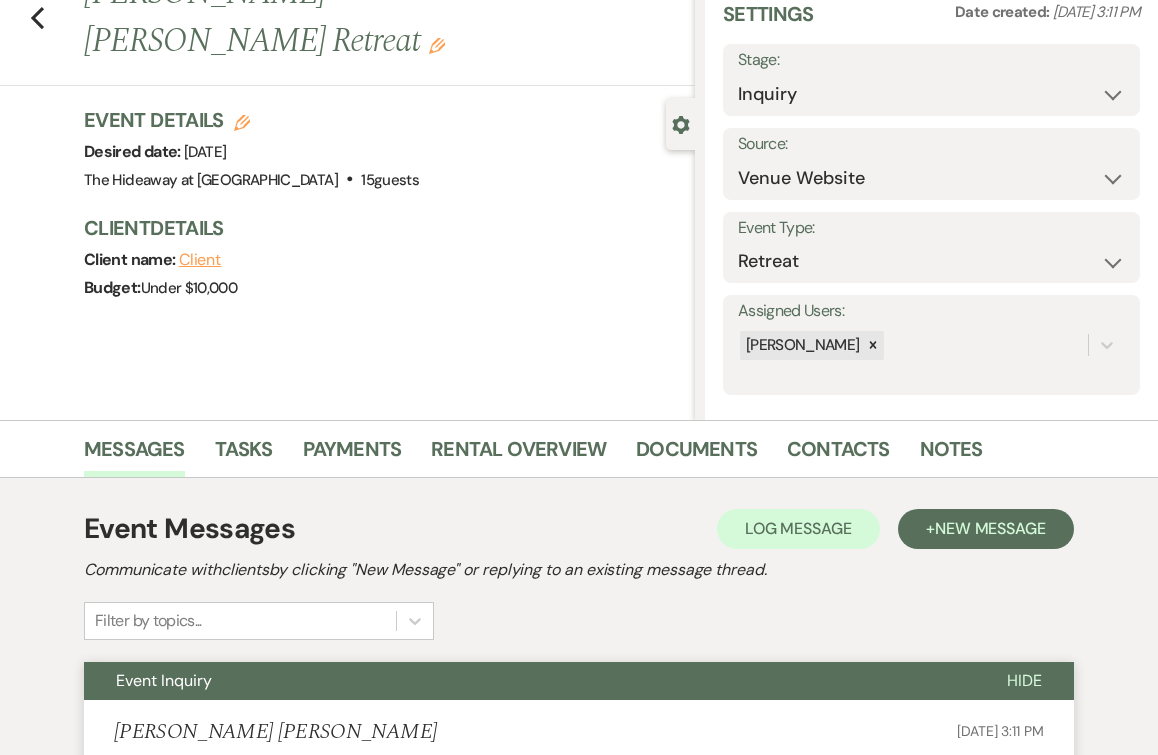 scroll, scrollTop: 0, scrollLeft: 0, axis: both 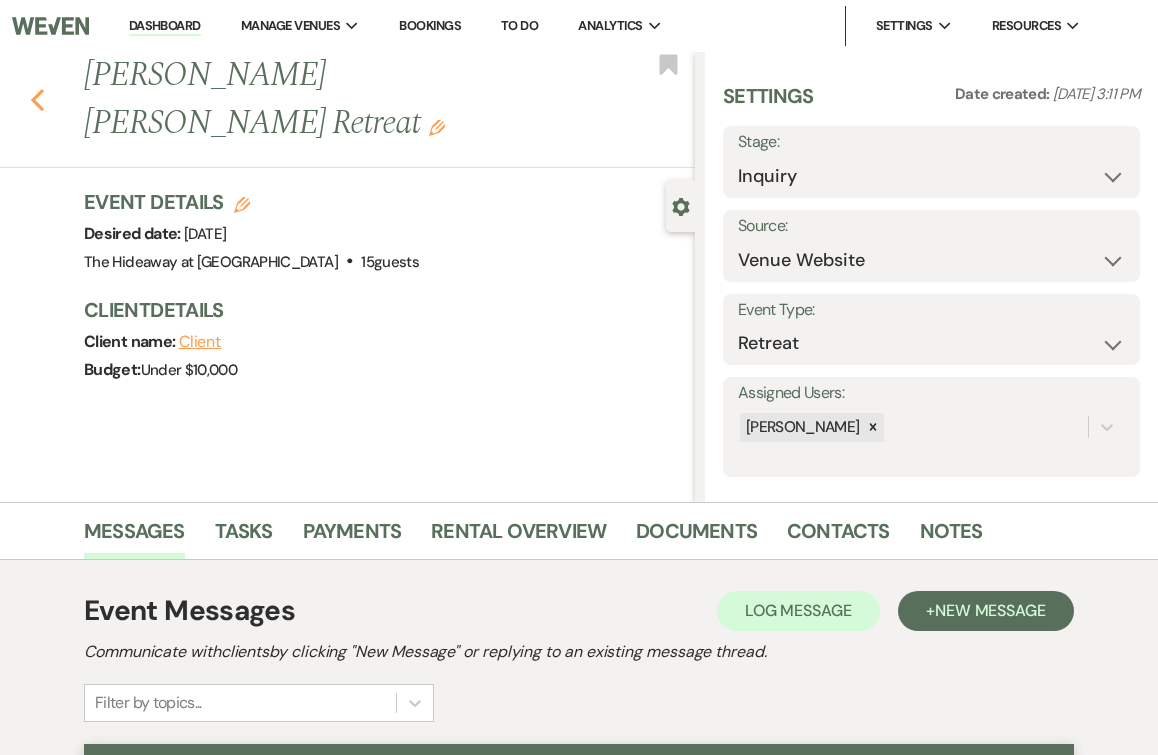 click on "Previous" 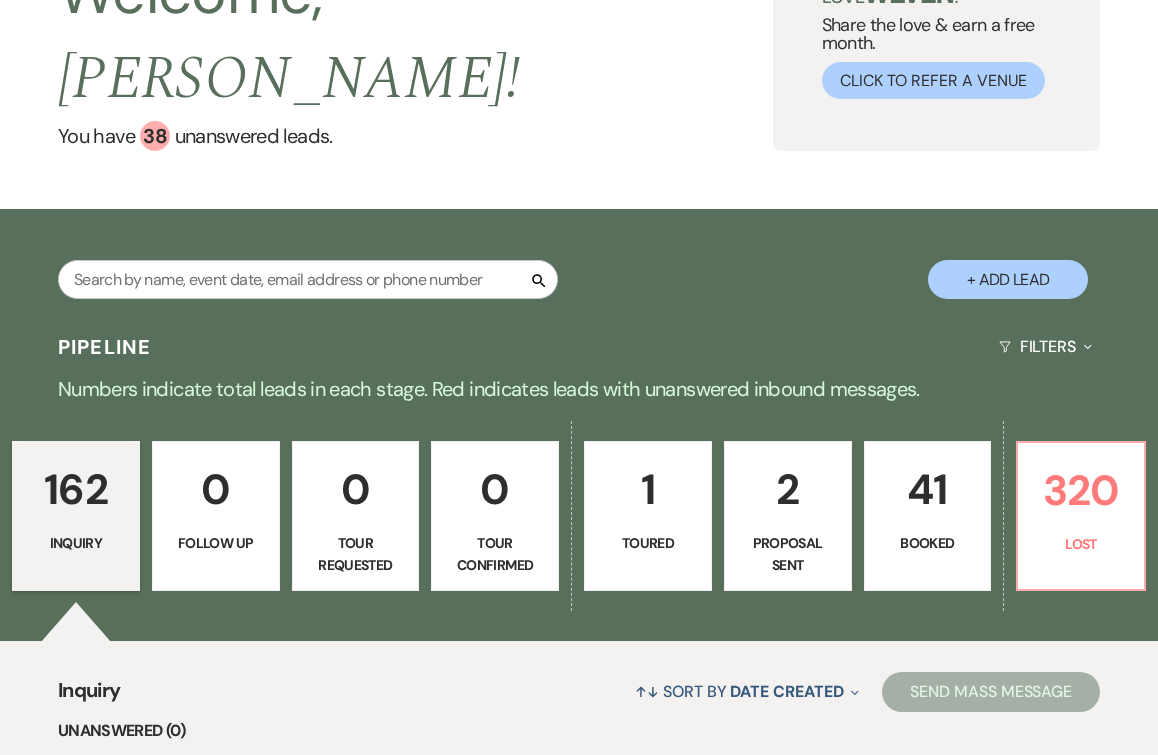 scroll, scrollTop: 0, scrollLeft: 0, axis: both 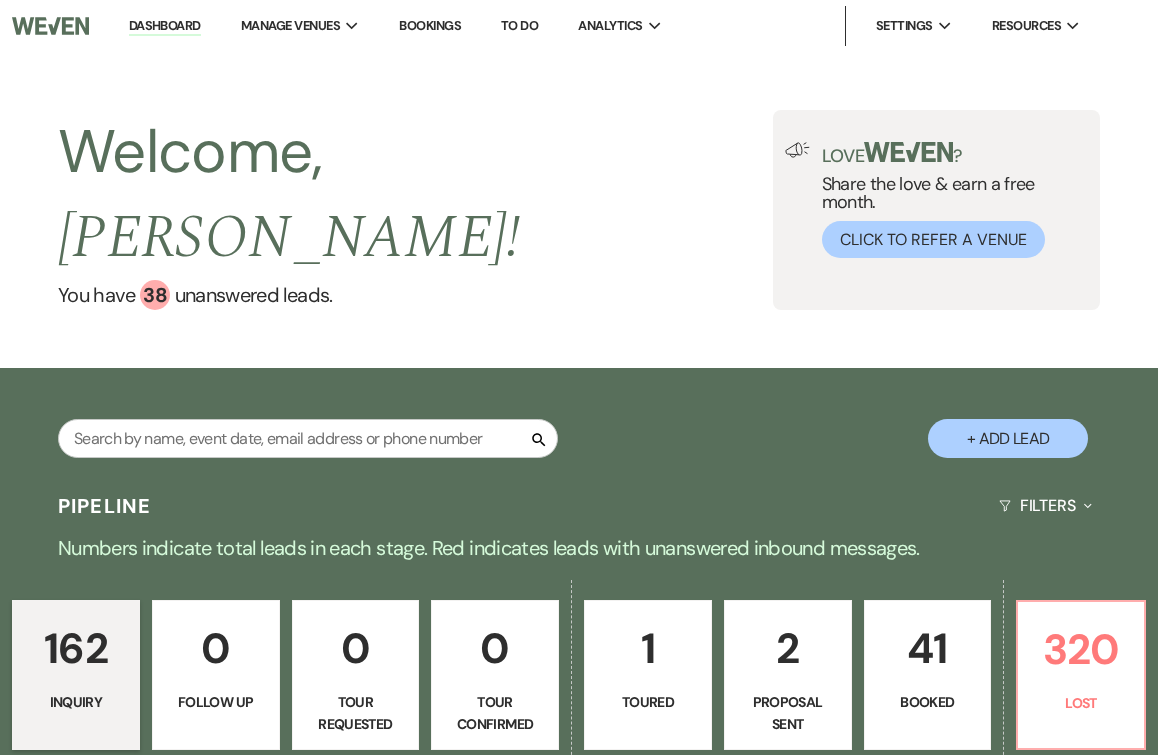 click on "1" at bounding box center [648, 648] 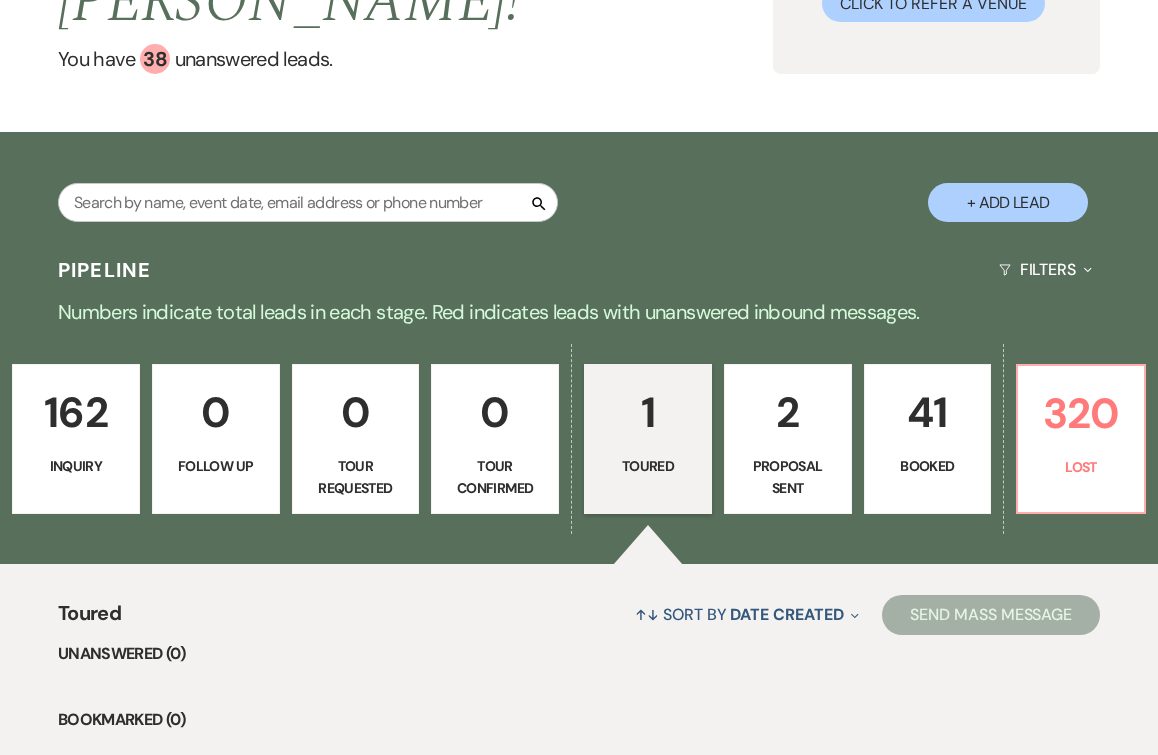 scroll, scrollTop: 507, scrollLeft: 0, axis: vertical 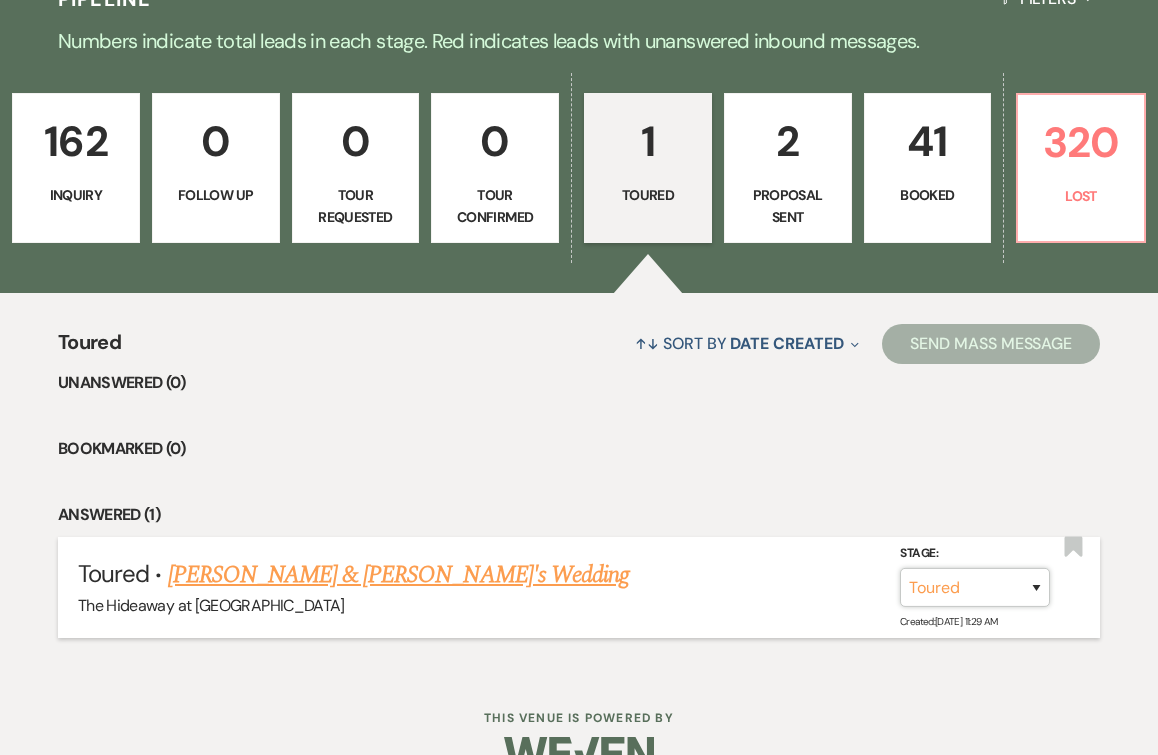 click on "Inquiry Follow Up Tour Requested Tour Confirmed Toured Proposal Sent Booked Lost" at bounding box center (975, 587) 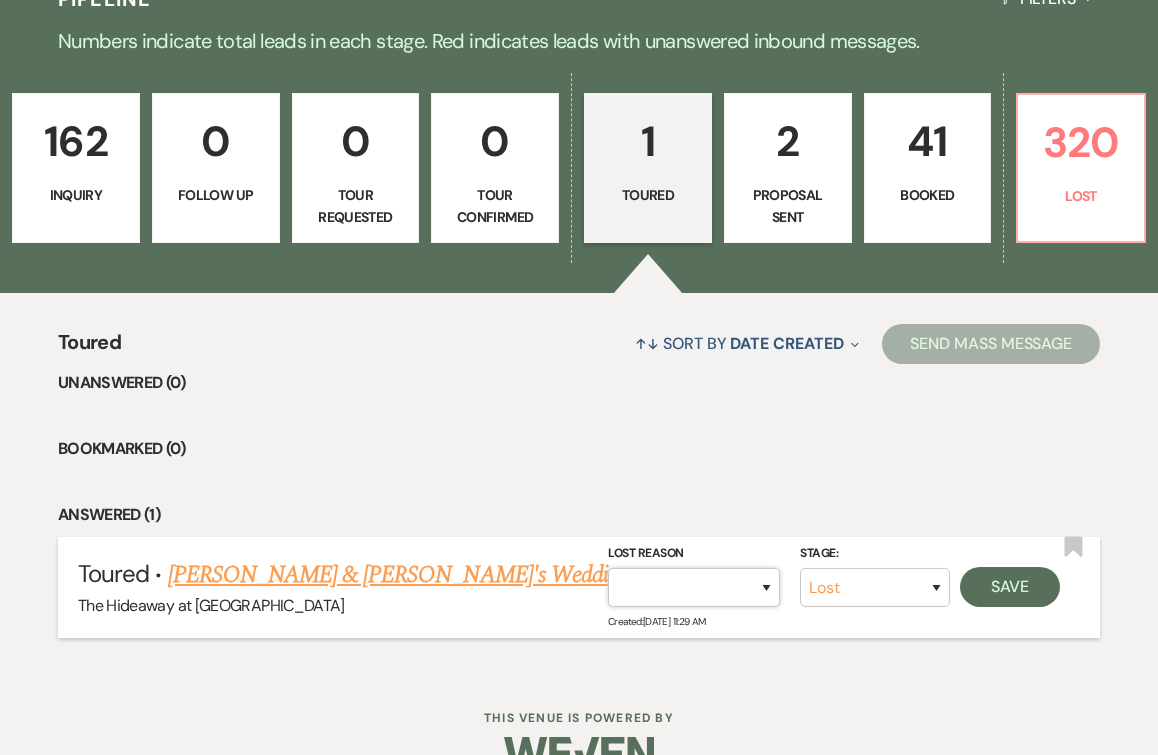 click on "Booked Elsewhere Budget Date Unavailable No Response Not a Good Match Capacity Cancelled Duplicate (hidden) Spam (hidden) Other (hidden) Other" at bounding box center [694, 587] 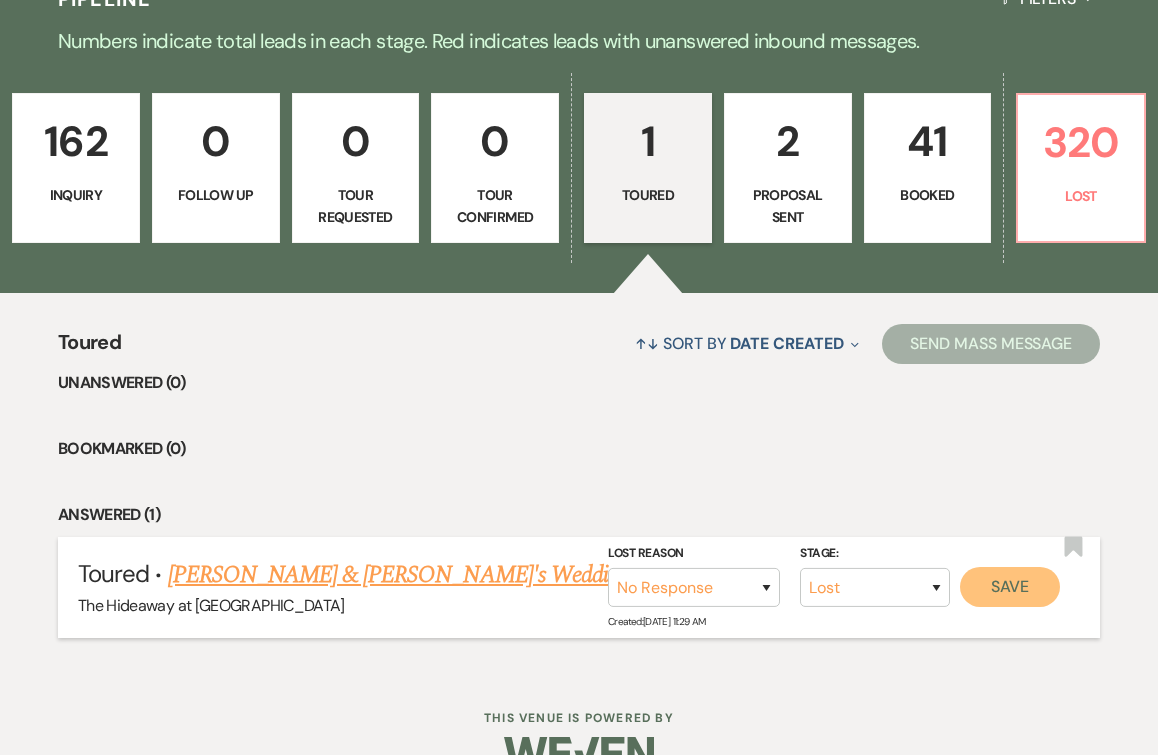 click on "Save" at bounding box center [1010, 587] 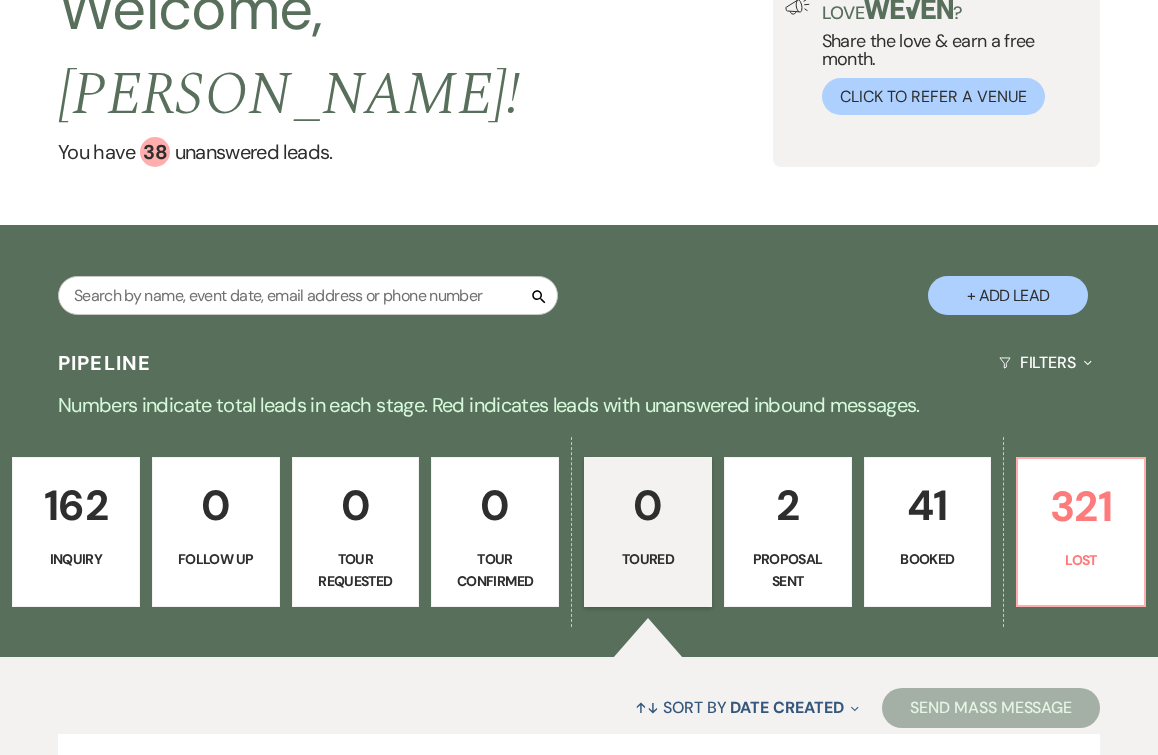 scroll, scrollTop: 121, scrollLeft: 0, axis: vertical 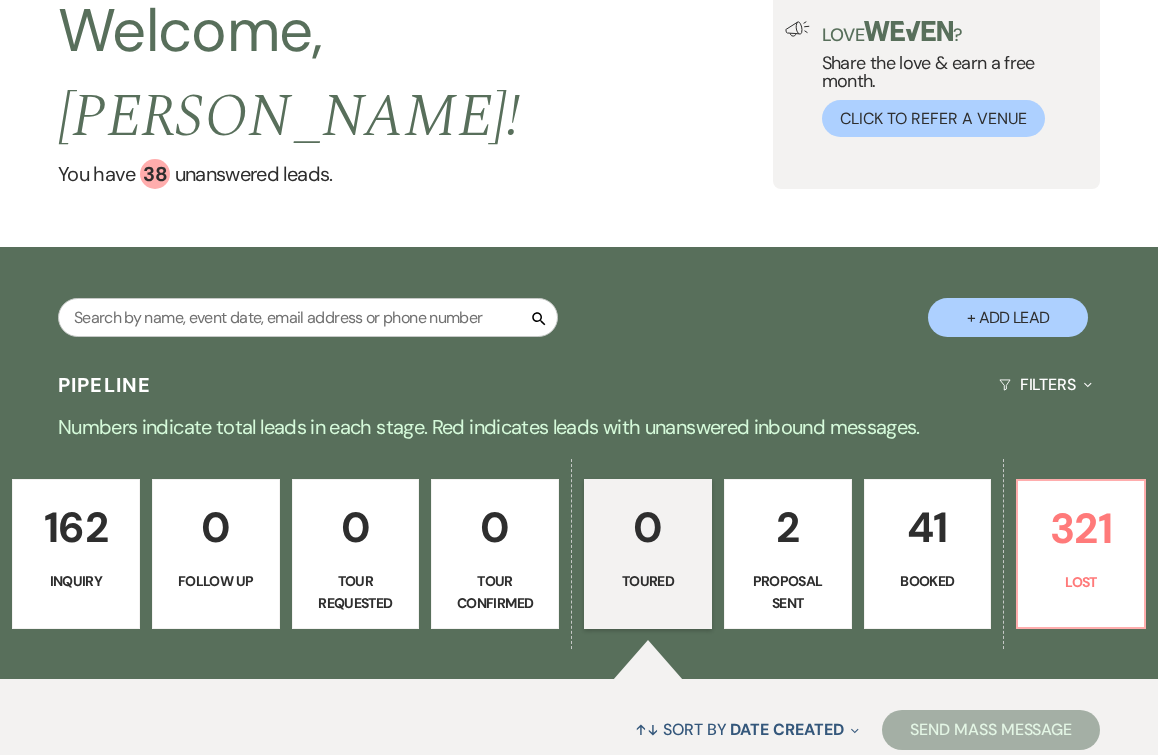 click on "2" at bounding box center (788, 527) 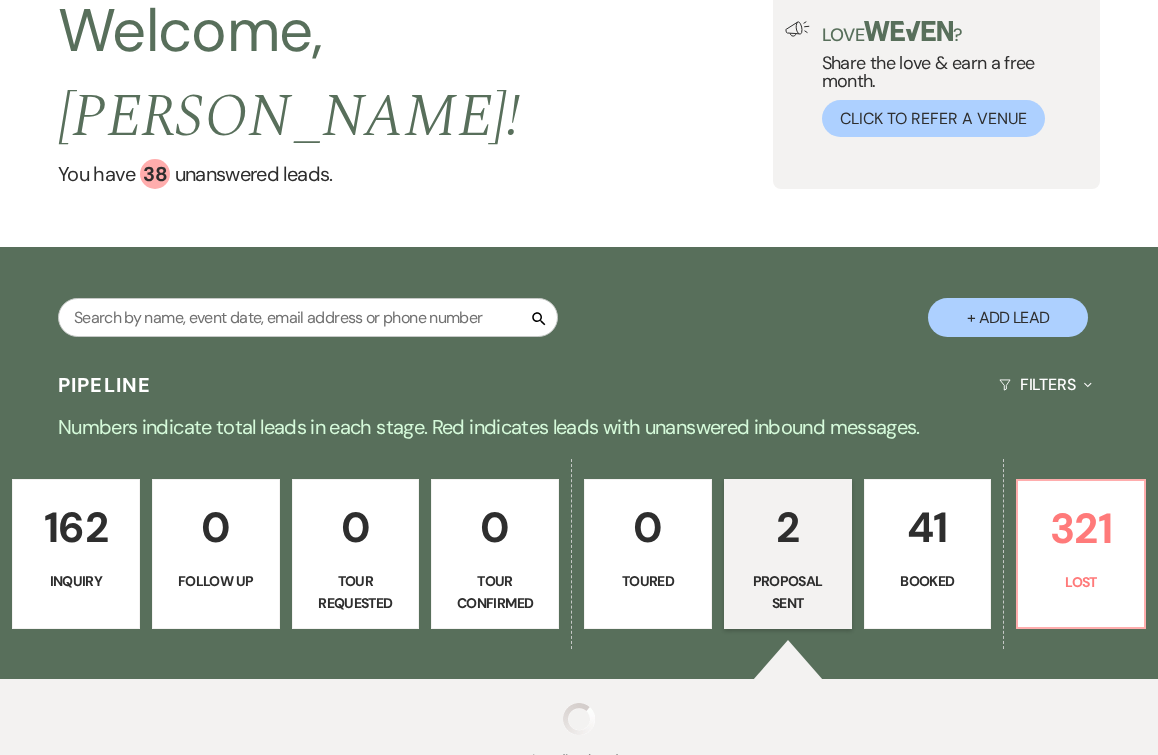 select on "6" 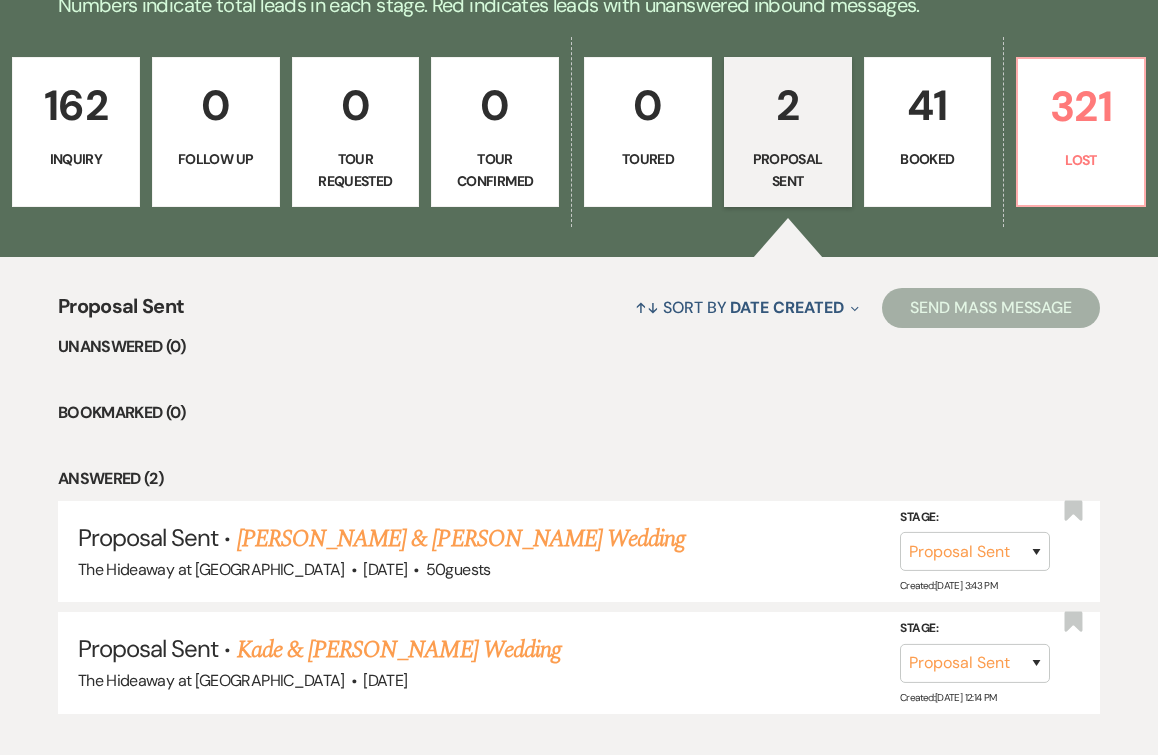 scroll, scrollTop: 618, scrollLeft: 0, axis: vertical 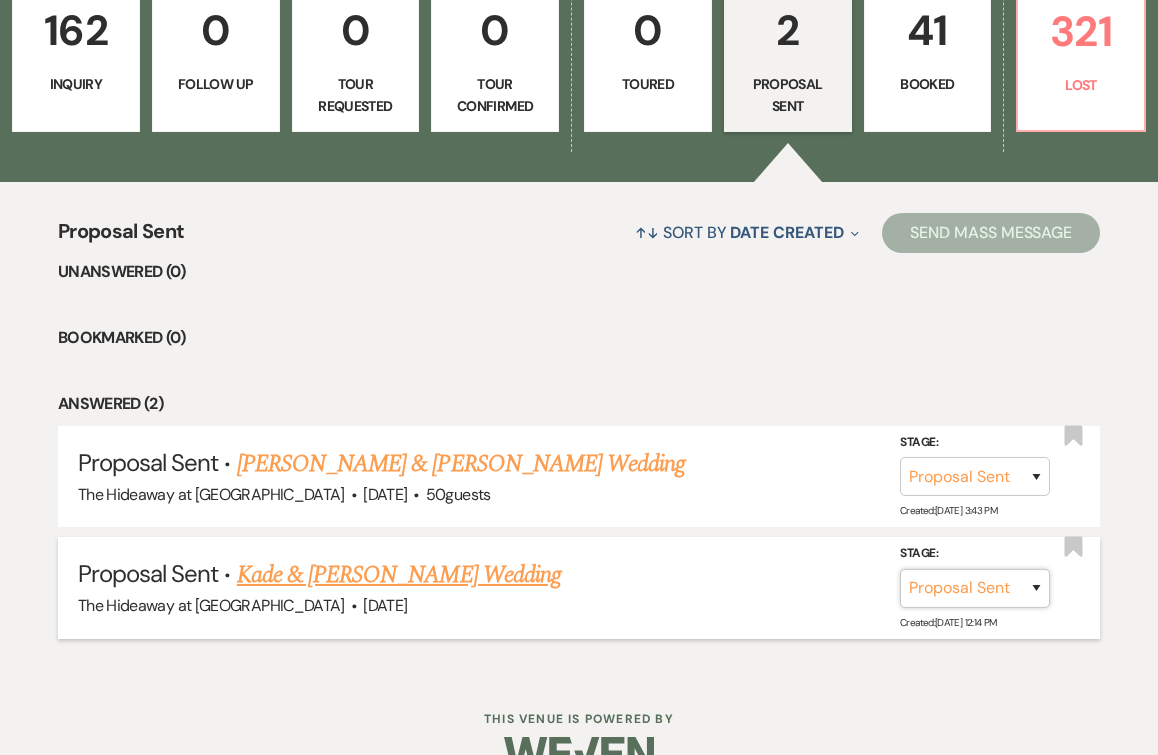 click on "Inquiry Follow Up Tour Requested Tour Confirmed Toured Proposal Sent Booked Lost" at bounding box center [975, 588] 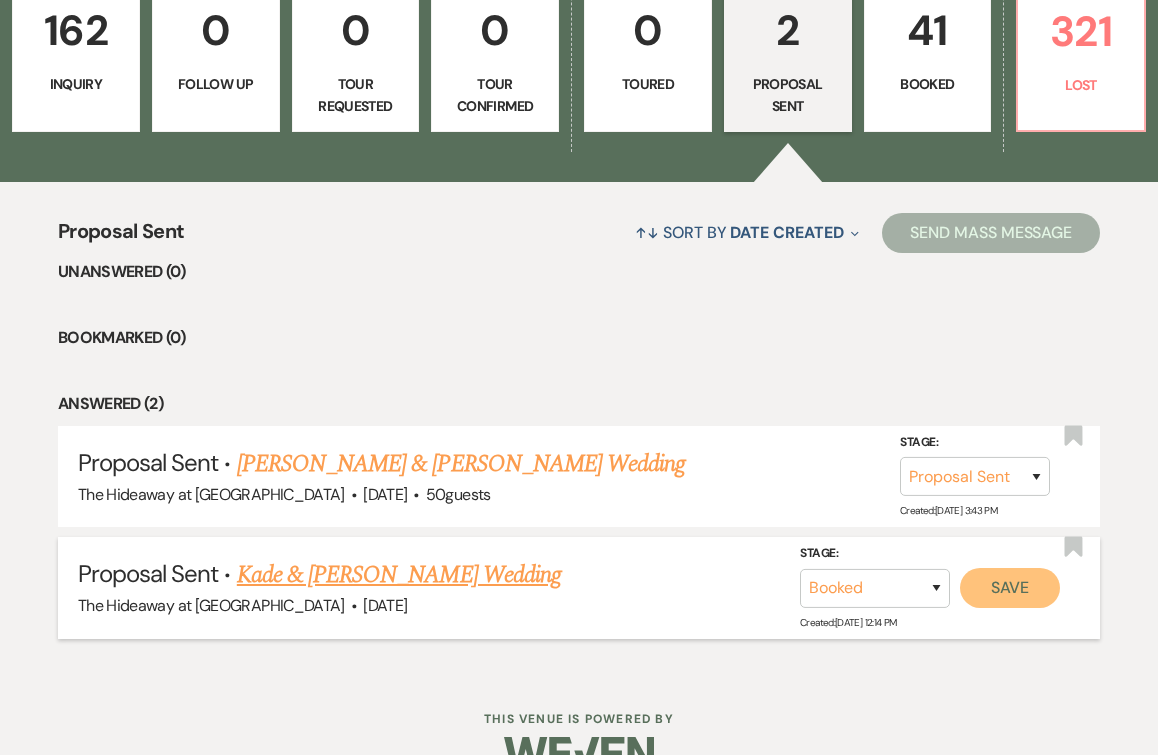 click on "Save" at bounding box center (1010, 588) 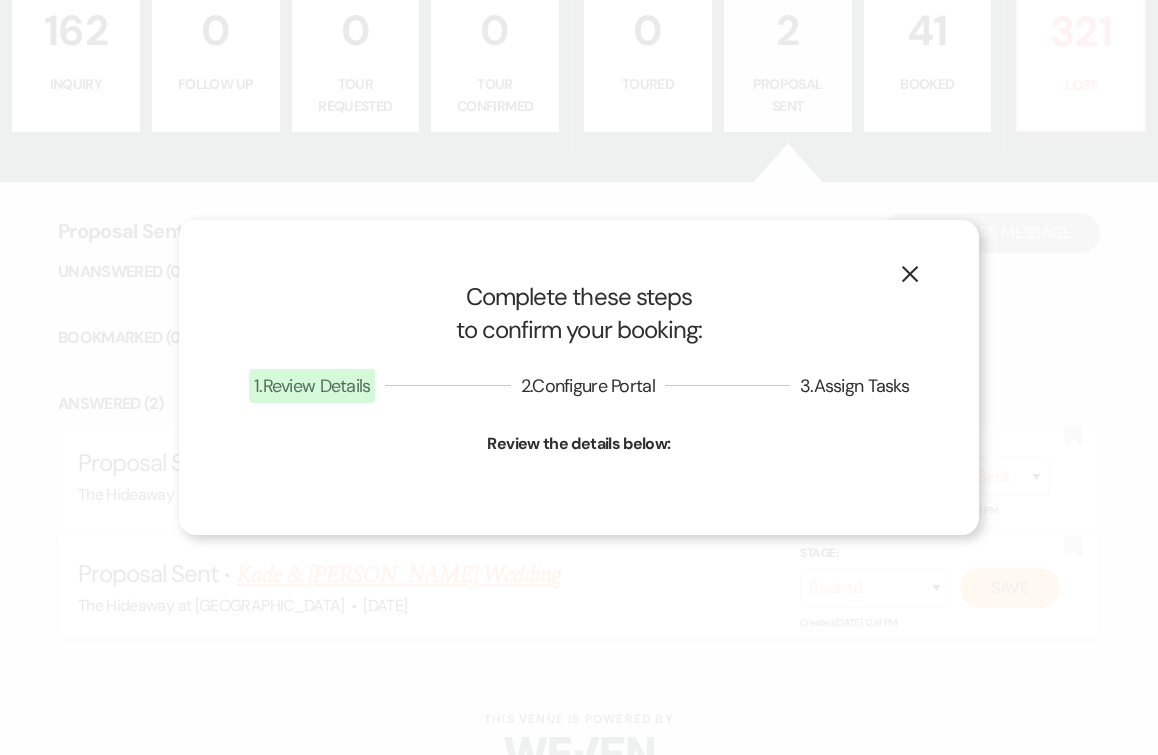 select on "1" 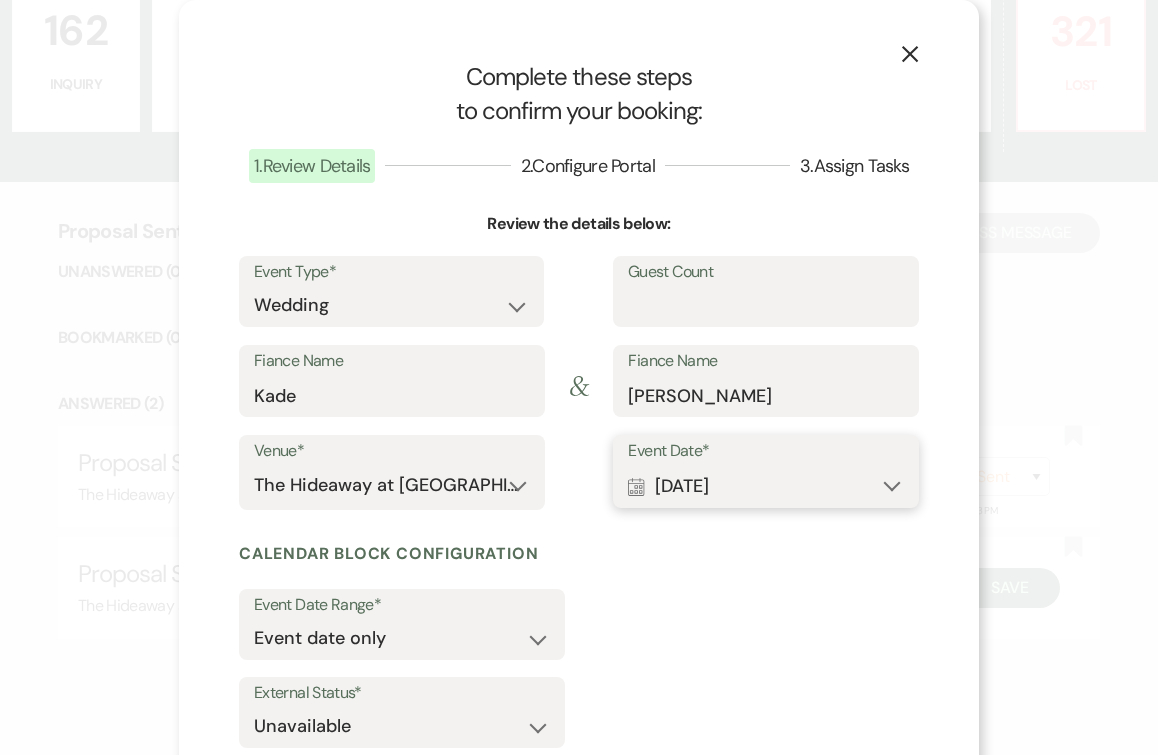 click on "Calendar Sep 26, 2026 Expand" at bounding box center (766, 486) 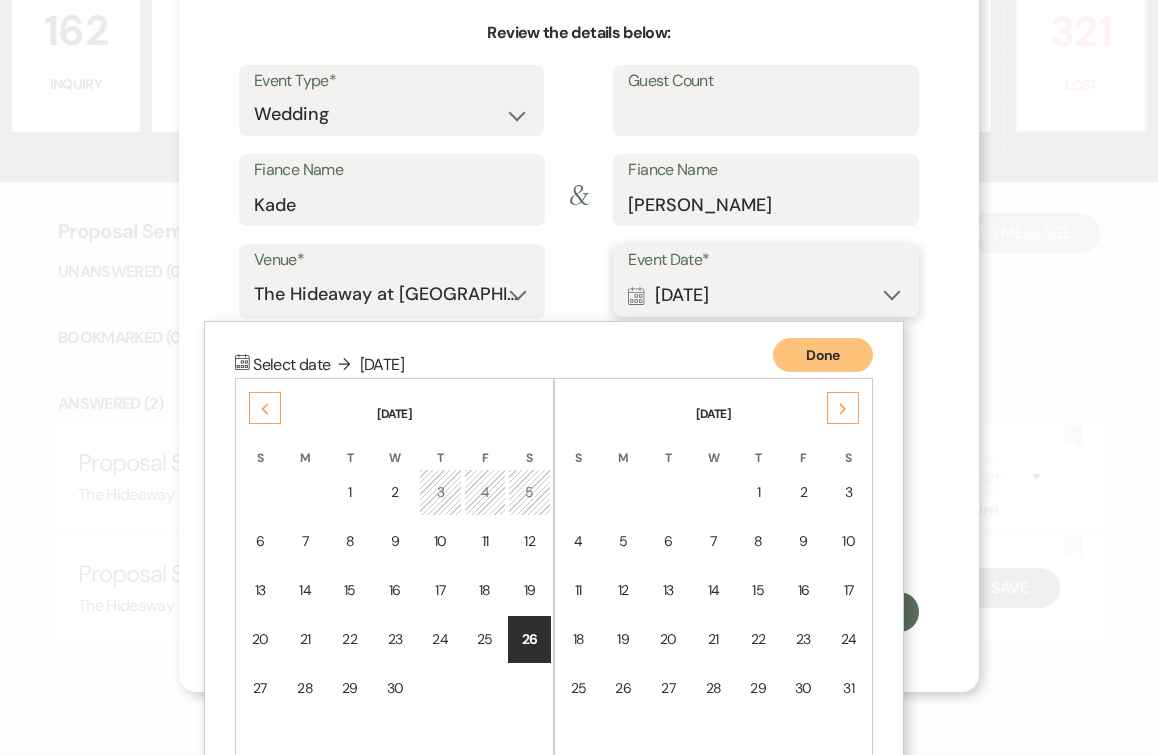 scroll, scrollTop: 231, scrollLeft: 0, axis: vertical 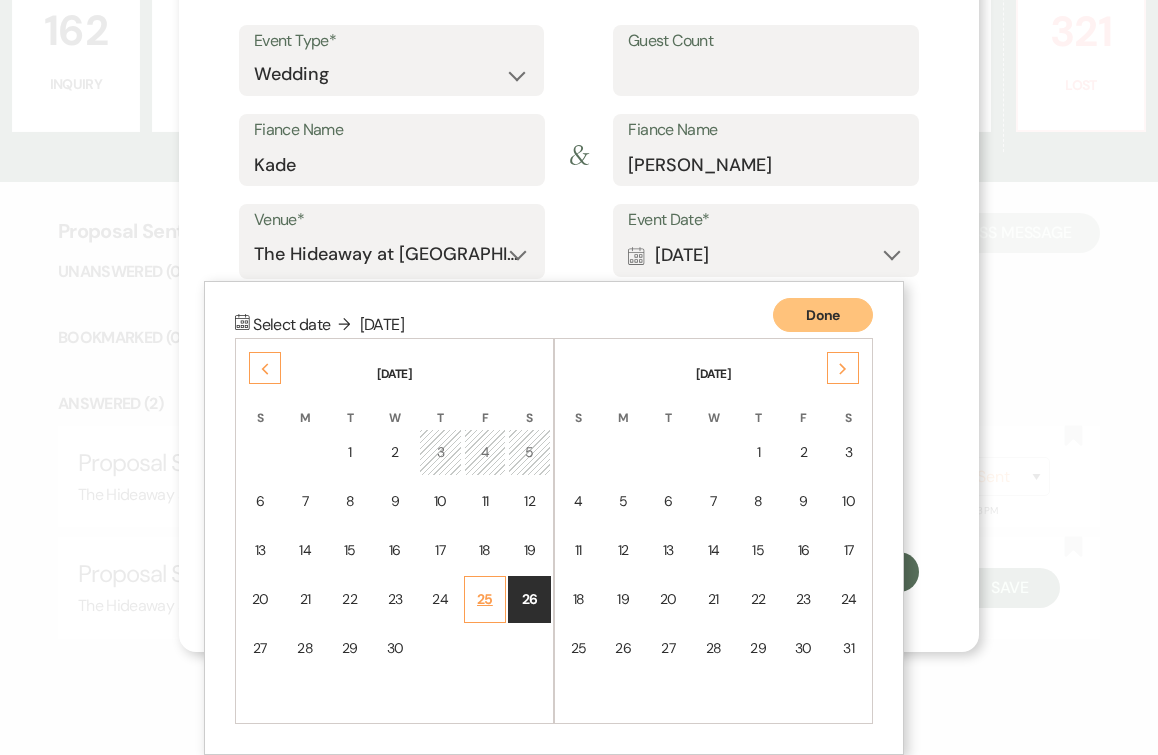 click on "25" at bounding box center [485, 599] 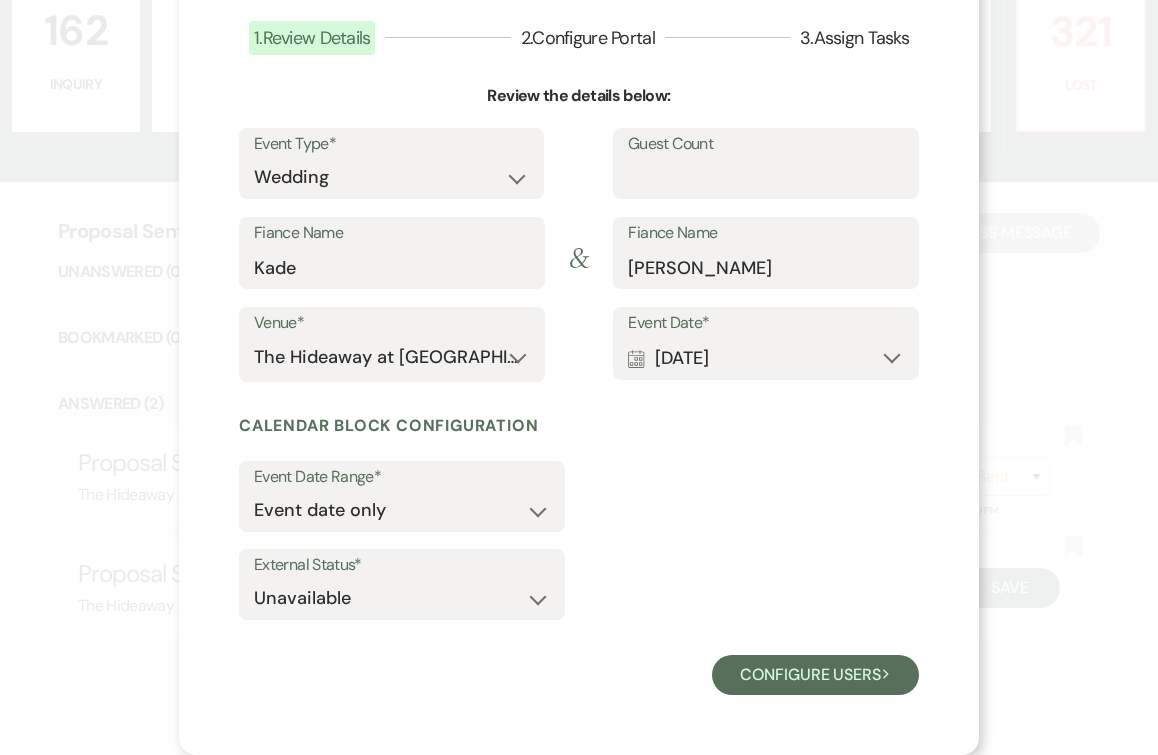 scroll, scrollTop: 128, scrollLeft: 0, axis: vertical 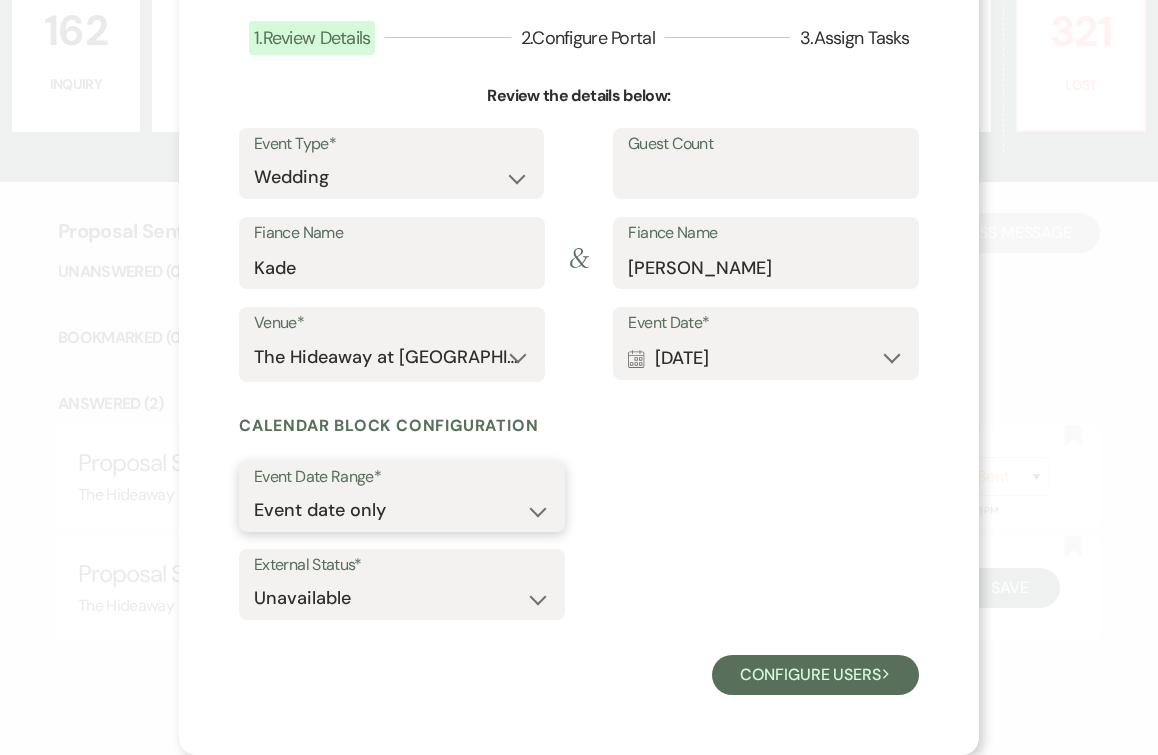 click on "Event date only Event date and" at bounding box center [402, 510] 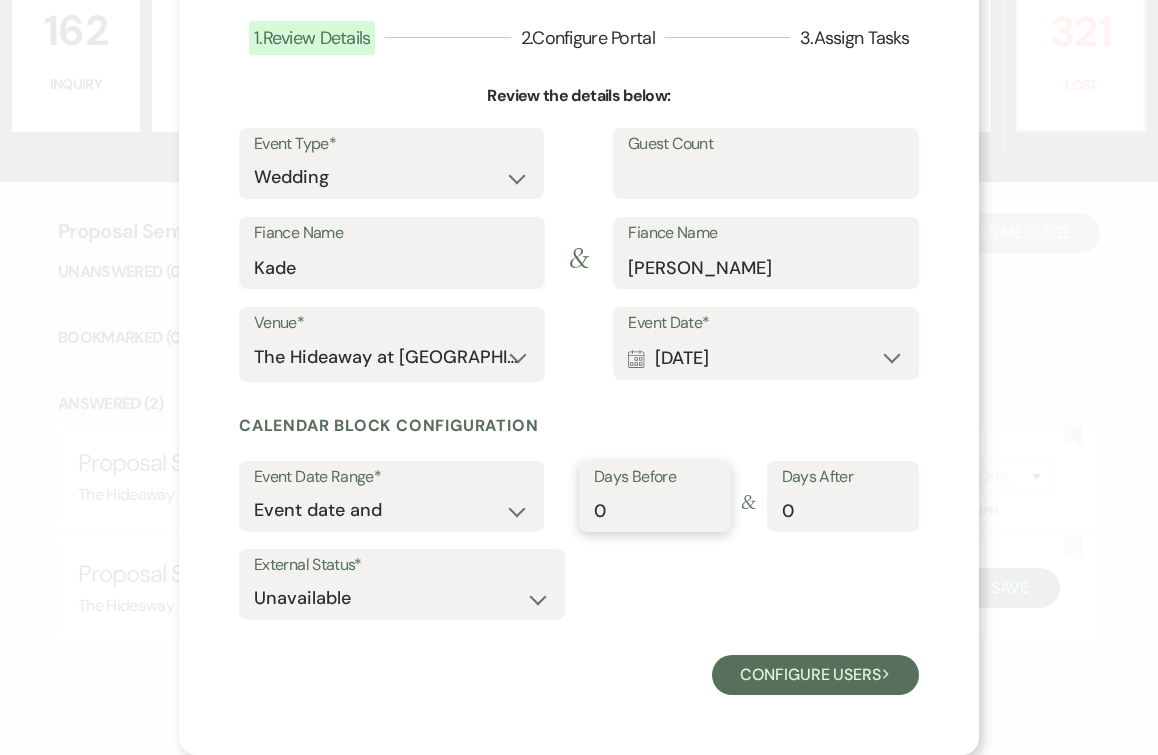 click on "0" at bounding box center (655, 510) 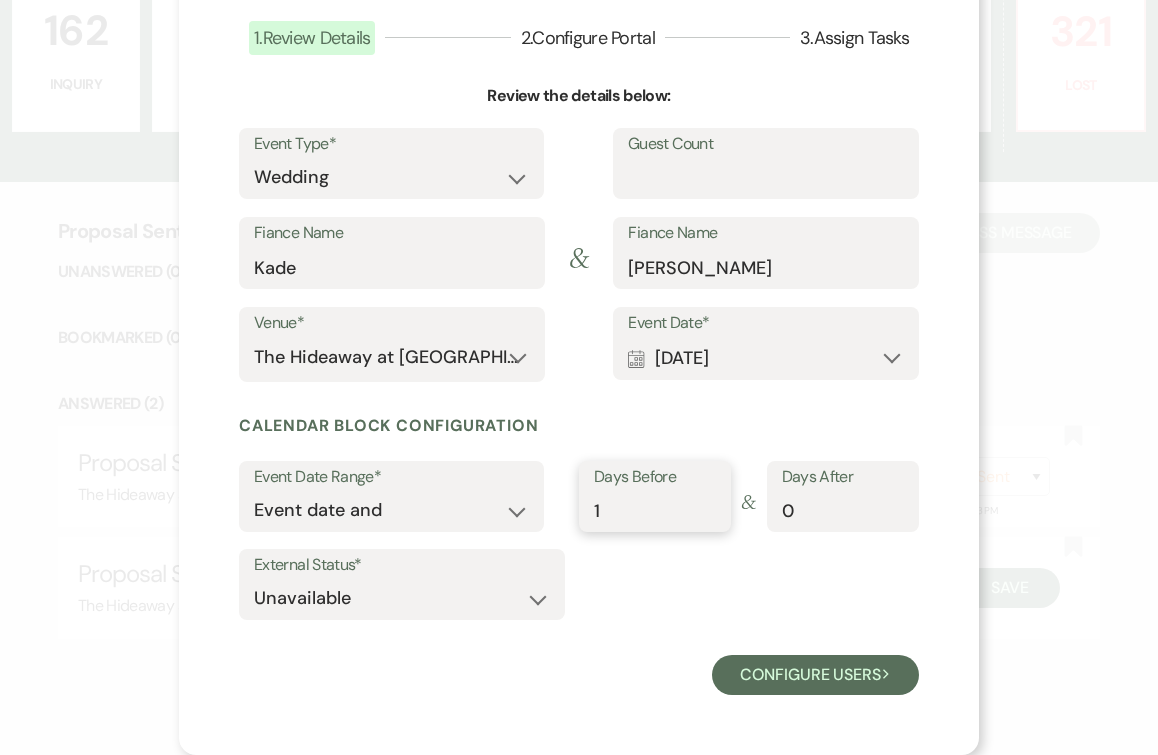 type on "1" 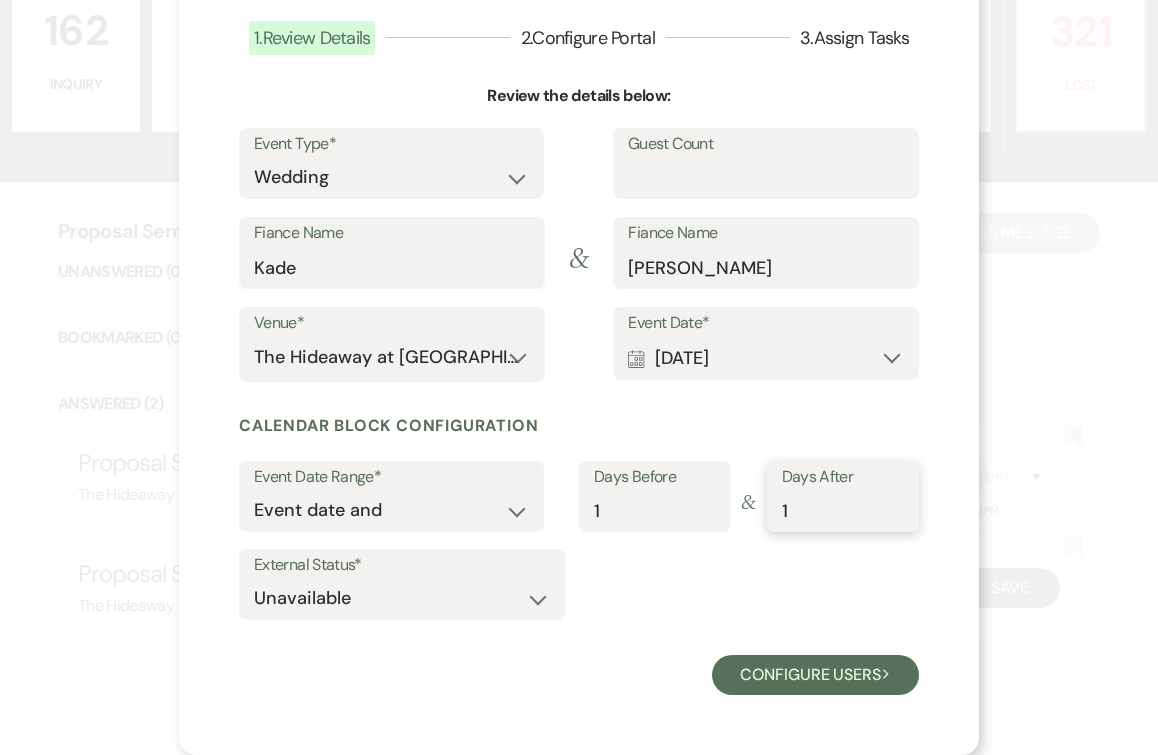 type on "1" 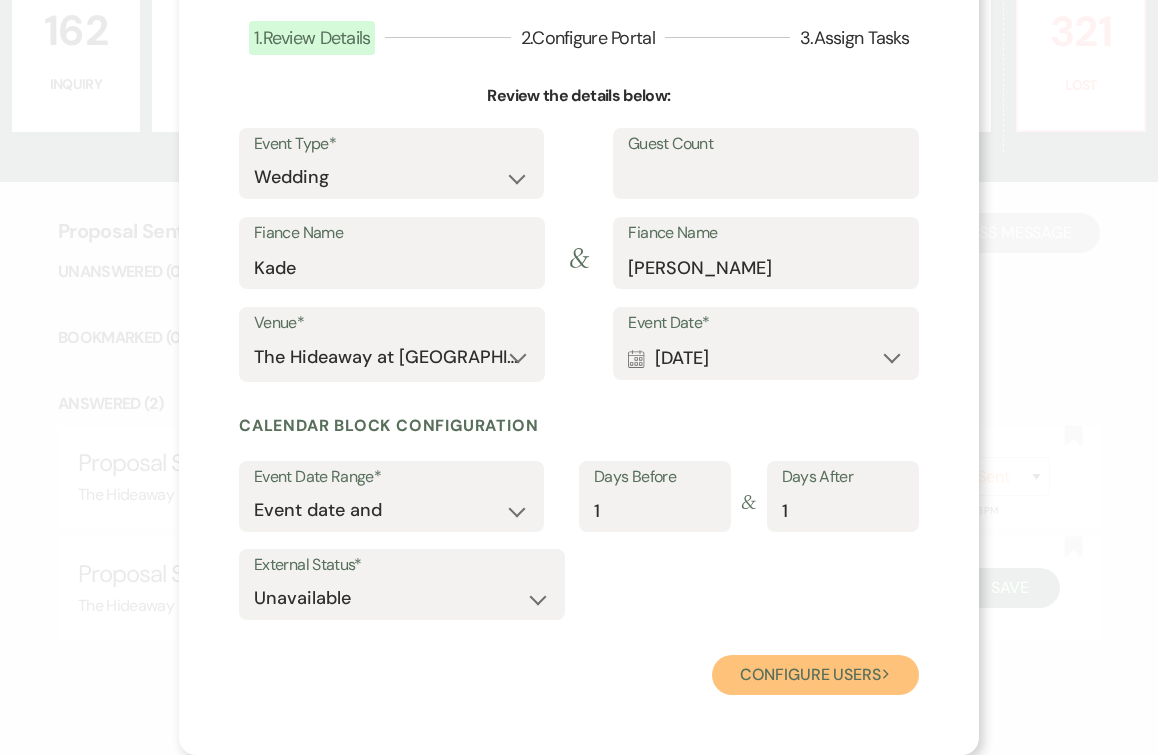 click on "Configure users  Next" at bounding box center [815, 675] 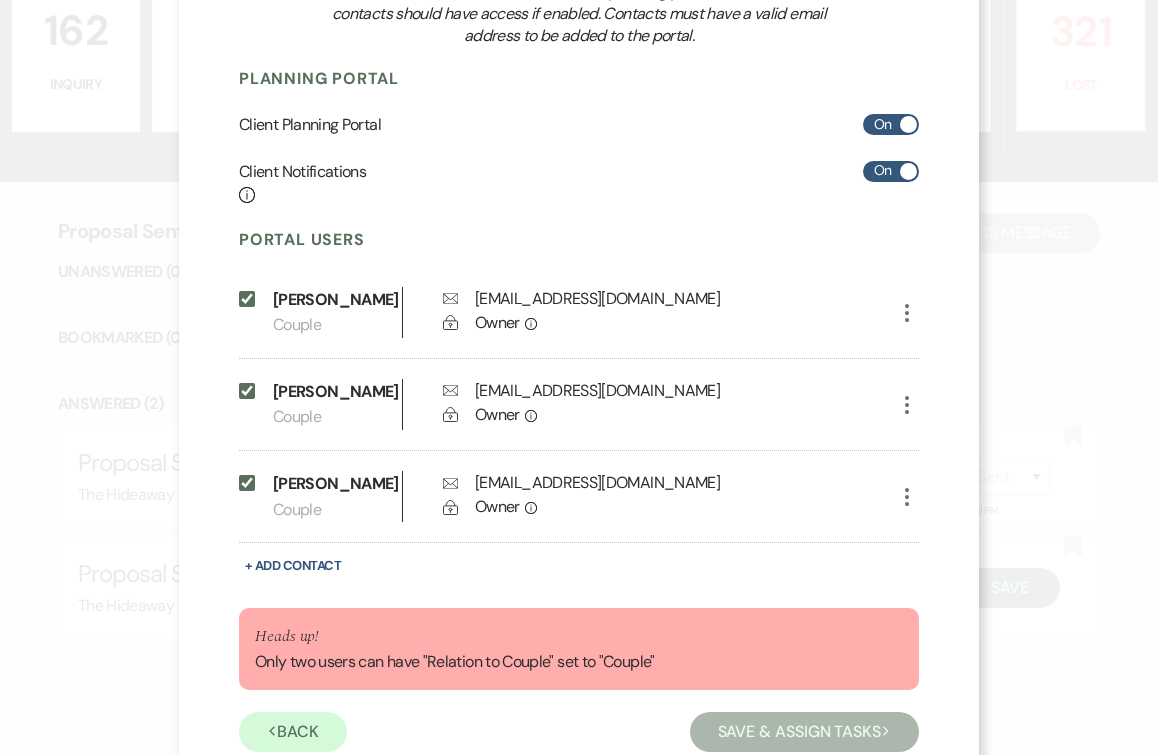 scroll, scrollTop: 332, scrollLeft: 0, axis: vertical 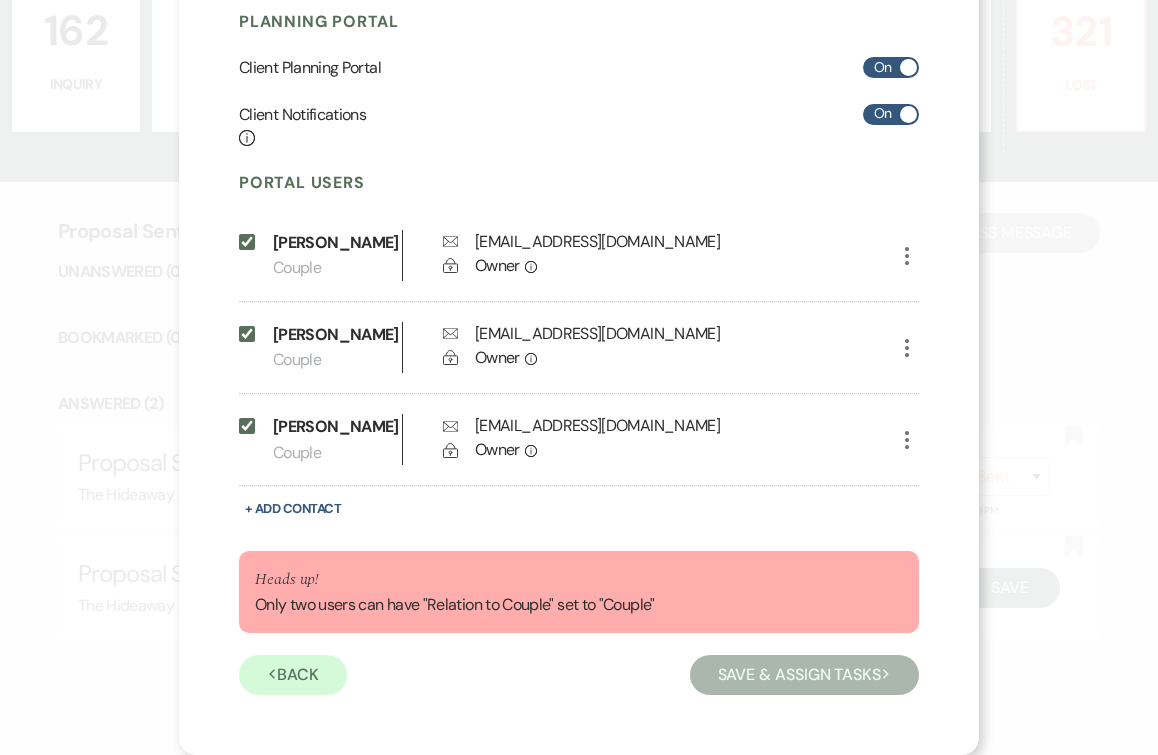 click on "Include on Planning Portal" at bounding box center [247, 426] 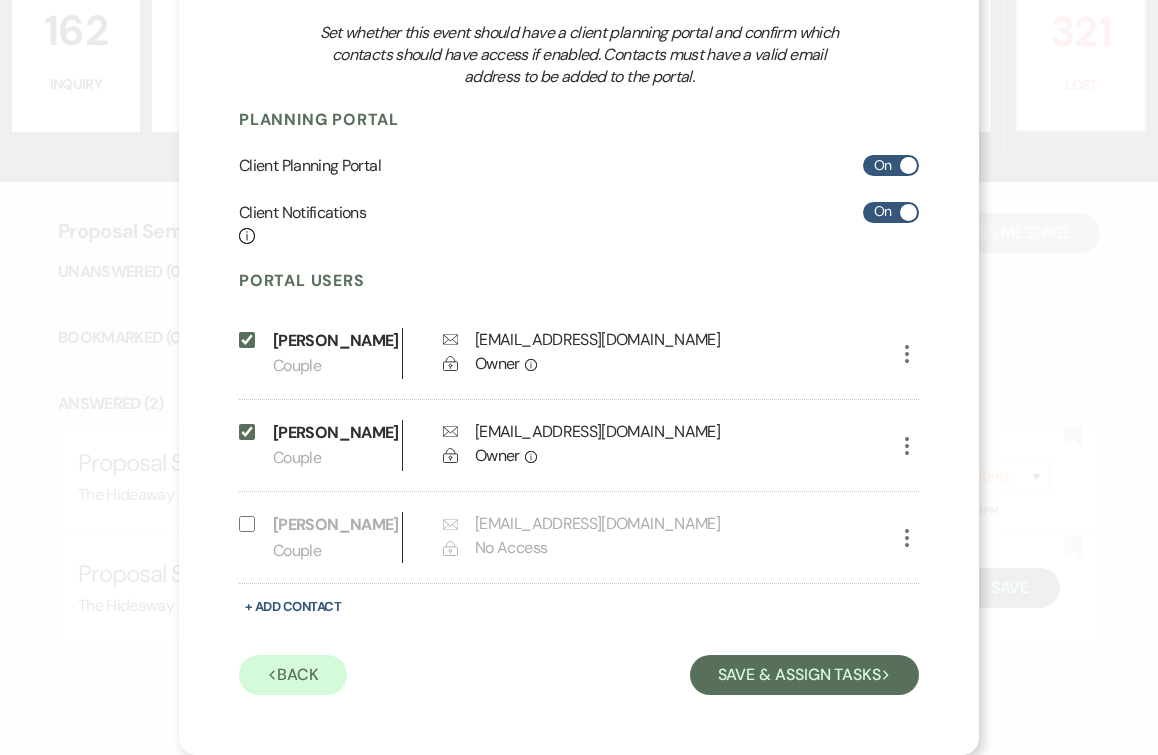scroll, scrollTop: 234, scrollLeft: 0, axis: vertical 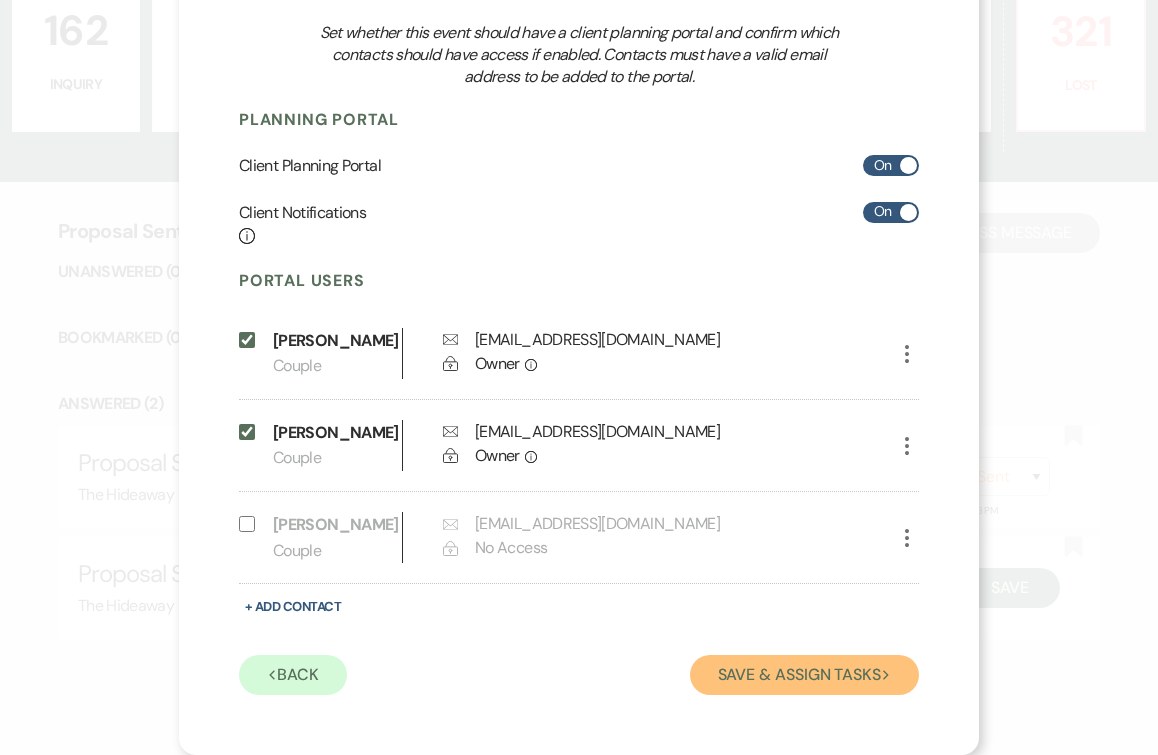 click on "Save & Assign Tasks  Next" at bounding box center (804, 675) 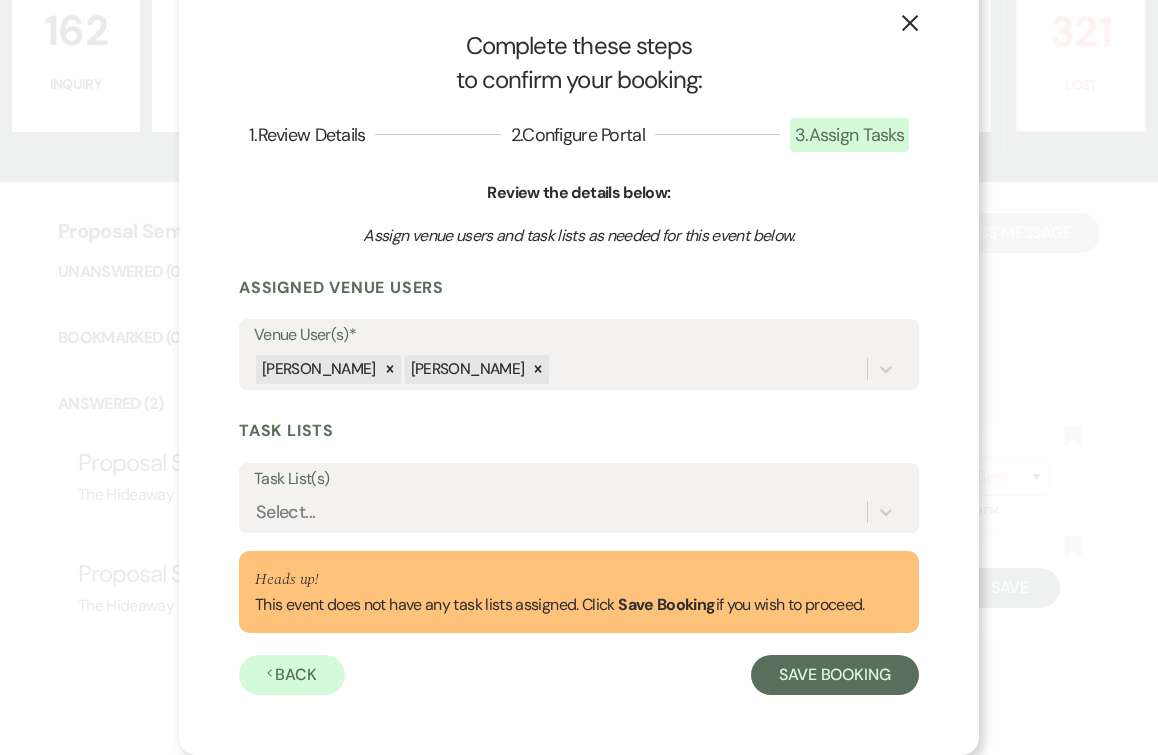 scroll, scrollTop: 31, scrollLeft: 0, axis: vertical 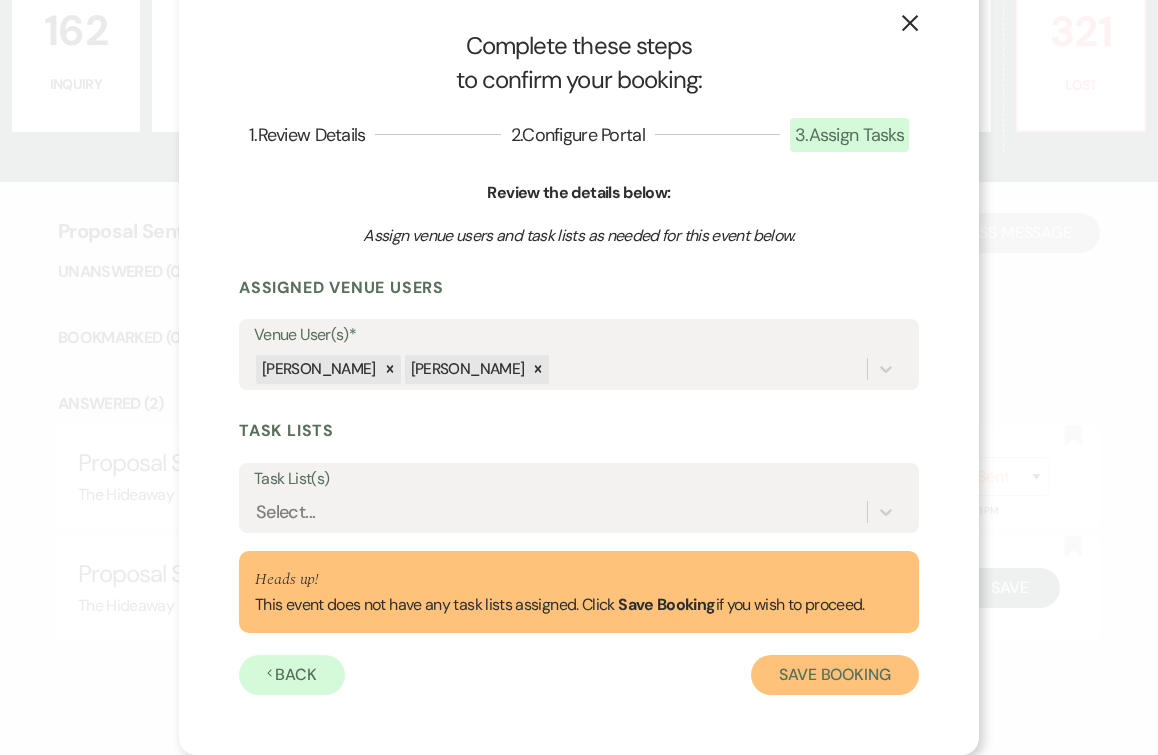 click on "Save Booking" at bounding box center (835, 675) 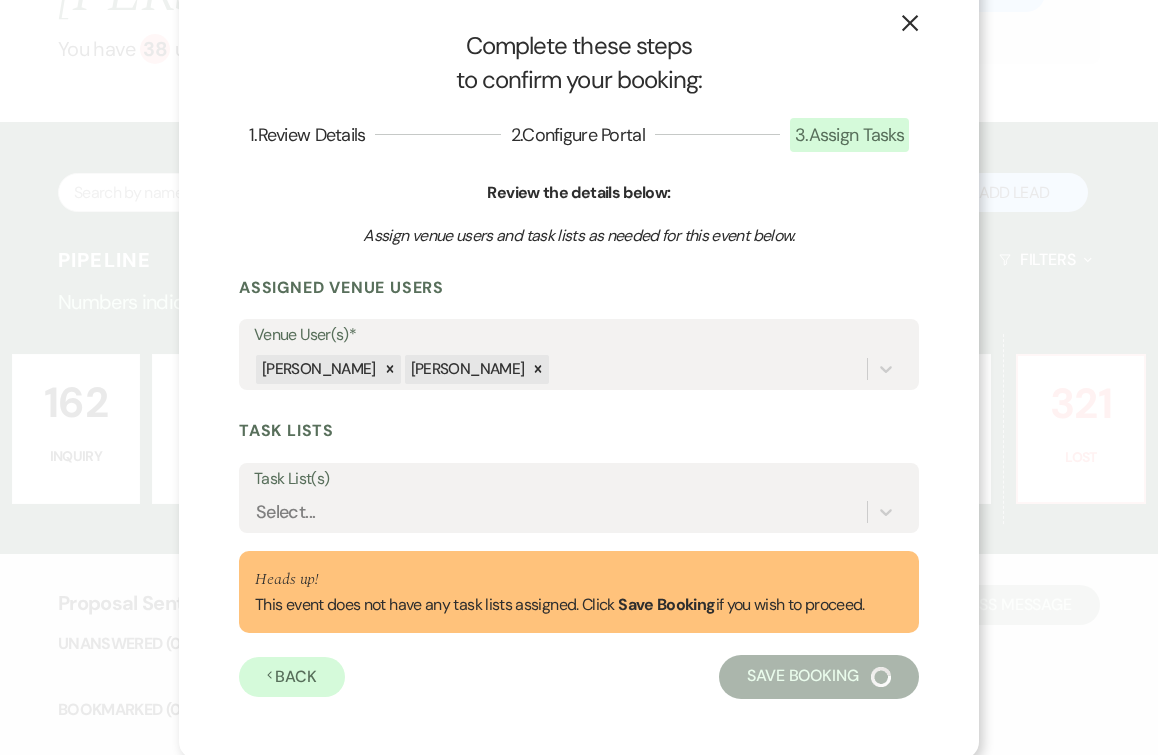select on "14" 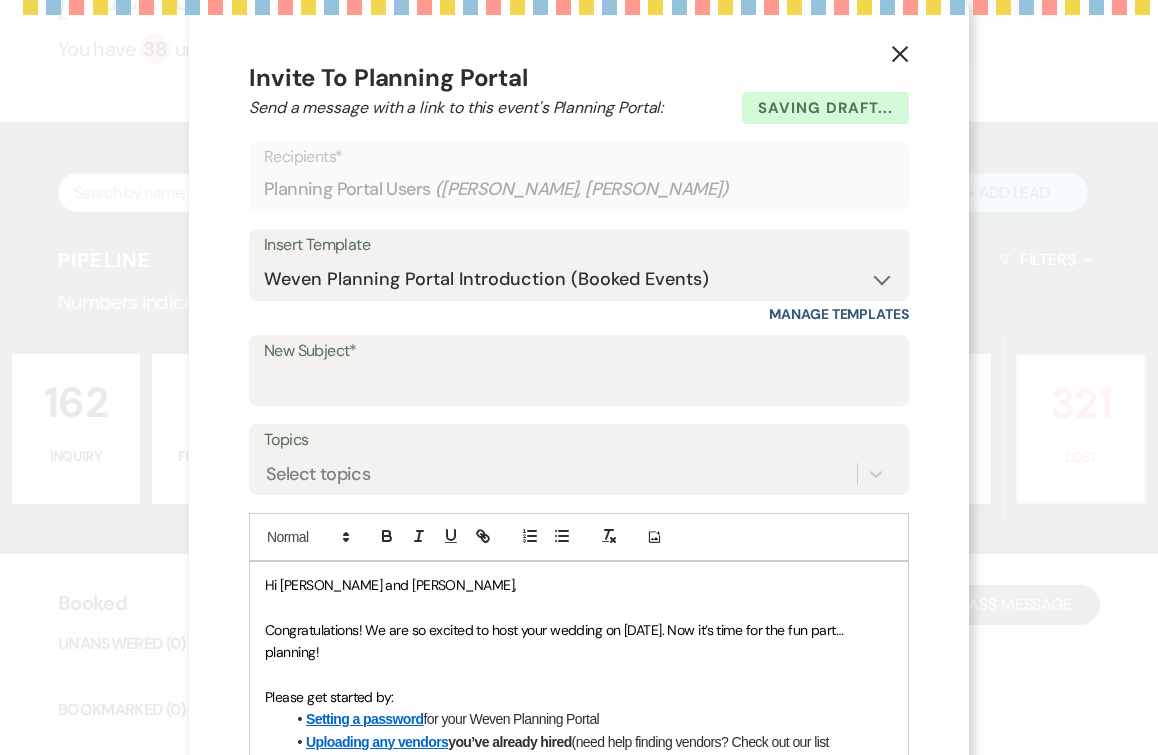 scroll, scrollTop: 618, scrollLeft: 0, axis: vertical 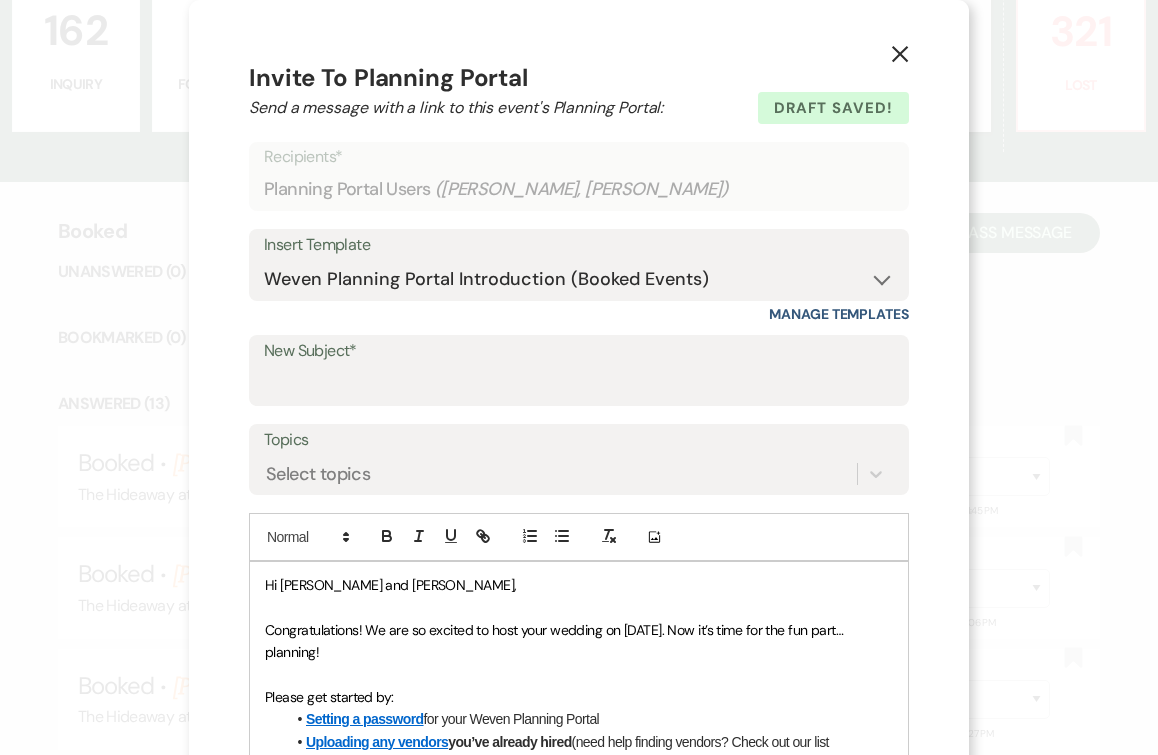 click on "X" 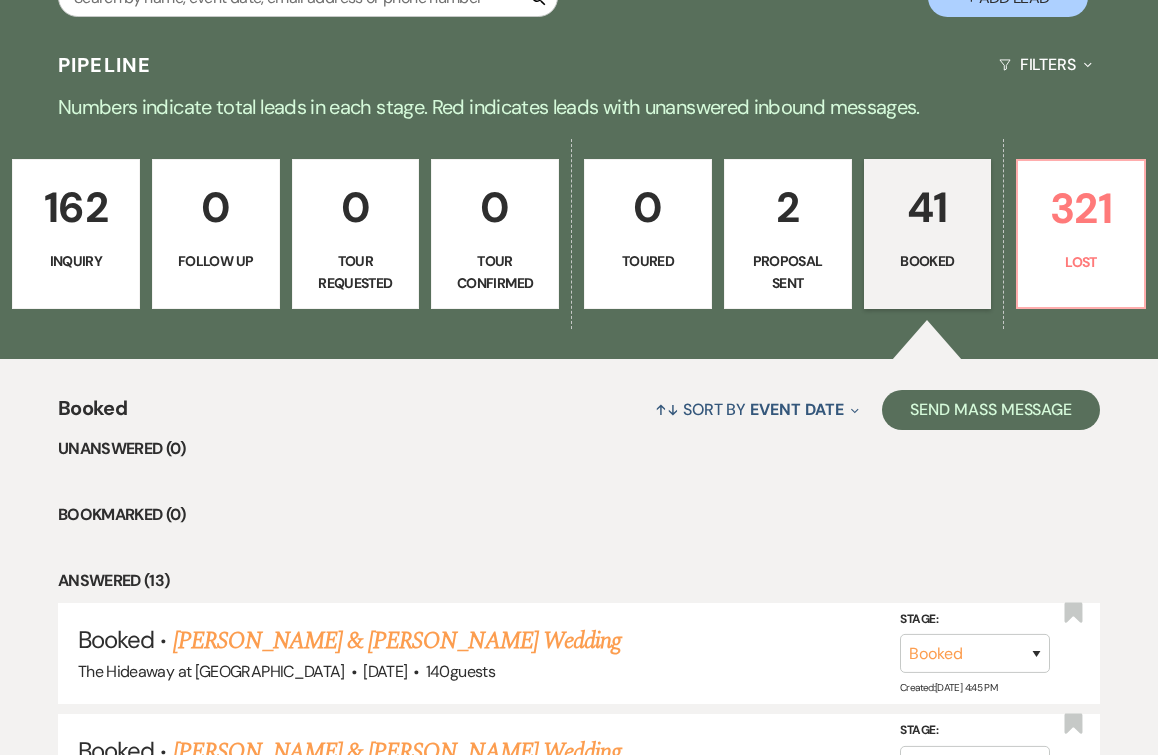 scroll, scrollTop: 439, scrollLeft: 0, axis: vertical 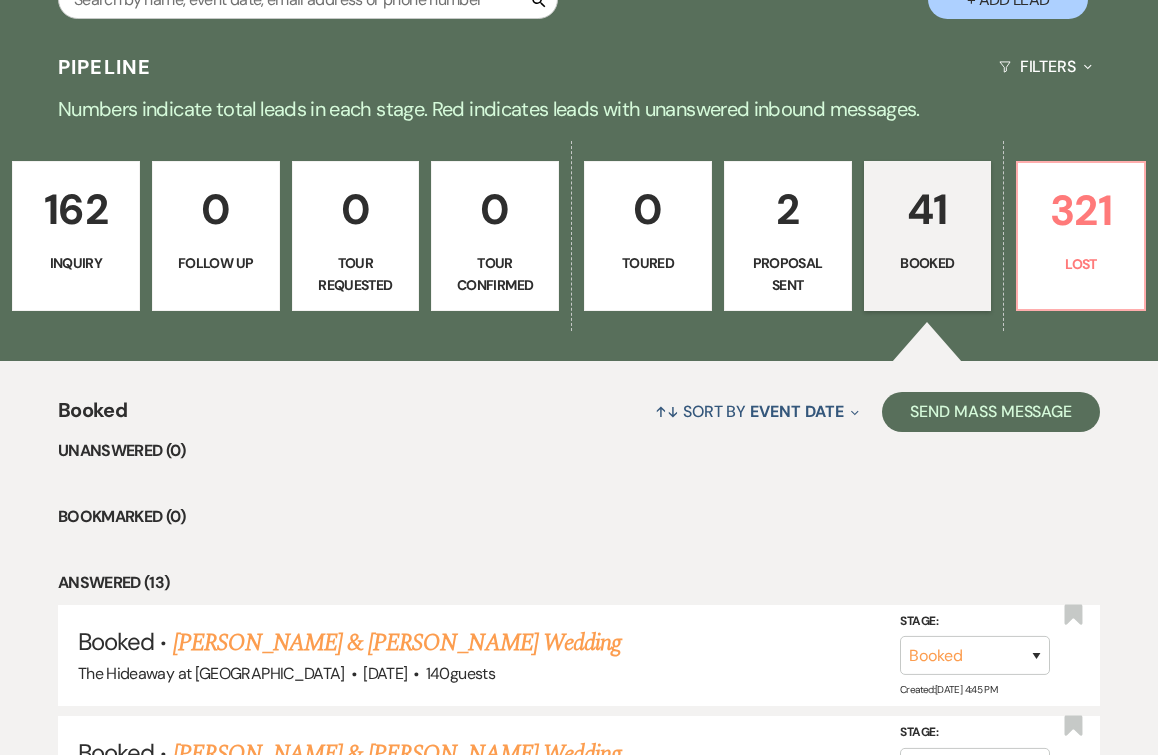 click on "2" at bounding box center (788, 209) 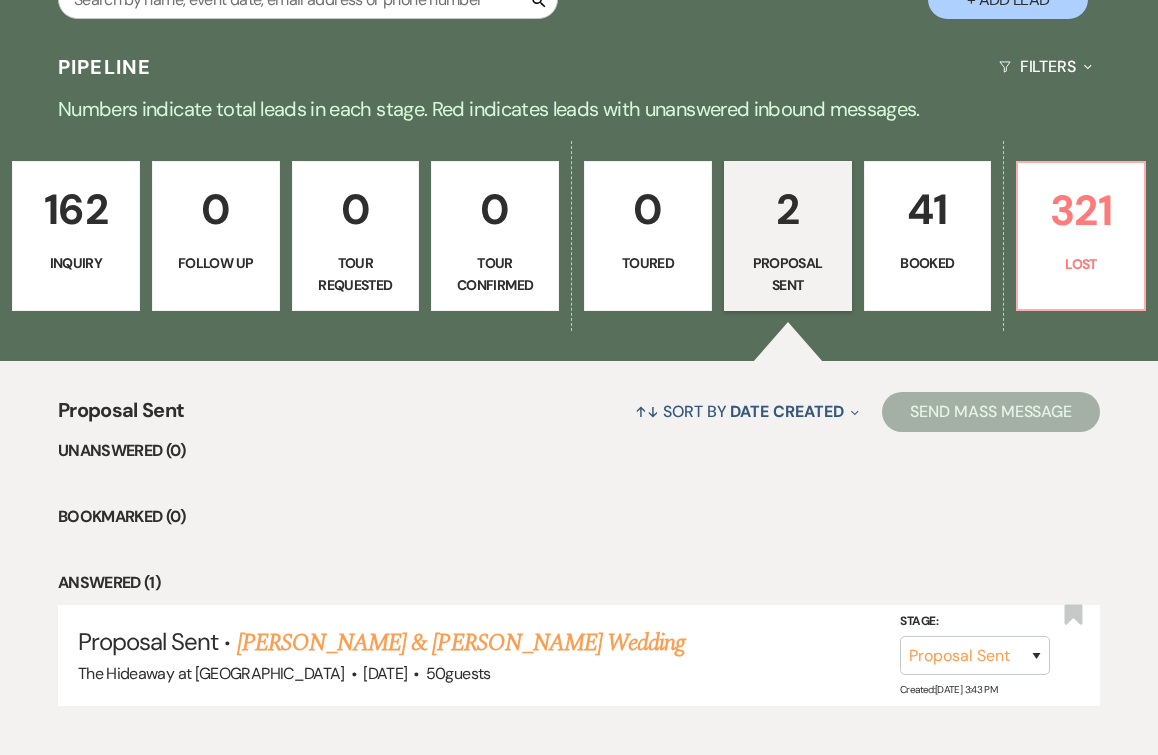 scroll, scrollTop: 507, scrollLeft: 0, axis: vertical 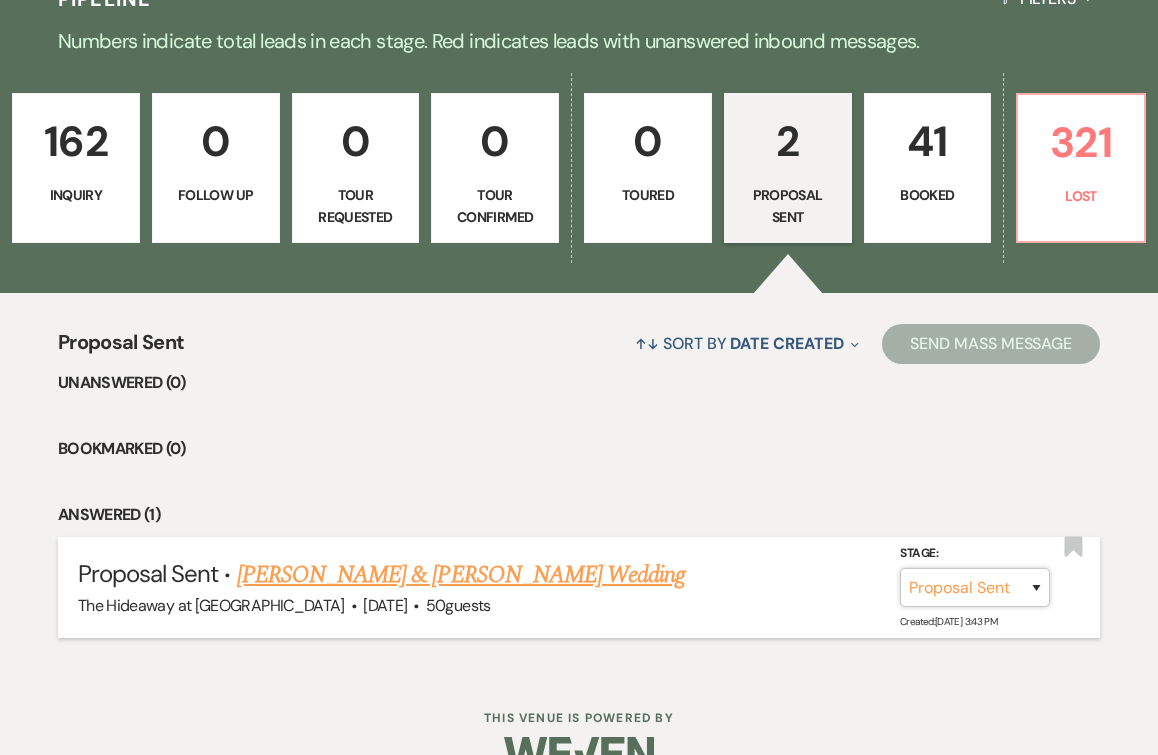click on "Inquiry Follow Up Tour Requested Tour Confirmed Toured Proposal Sent Booked Lost" at bounding box center [975, 587] 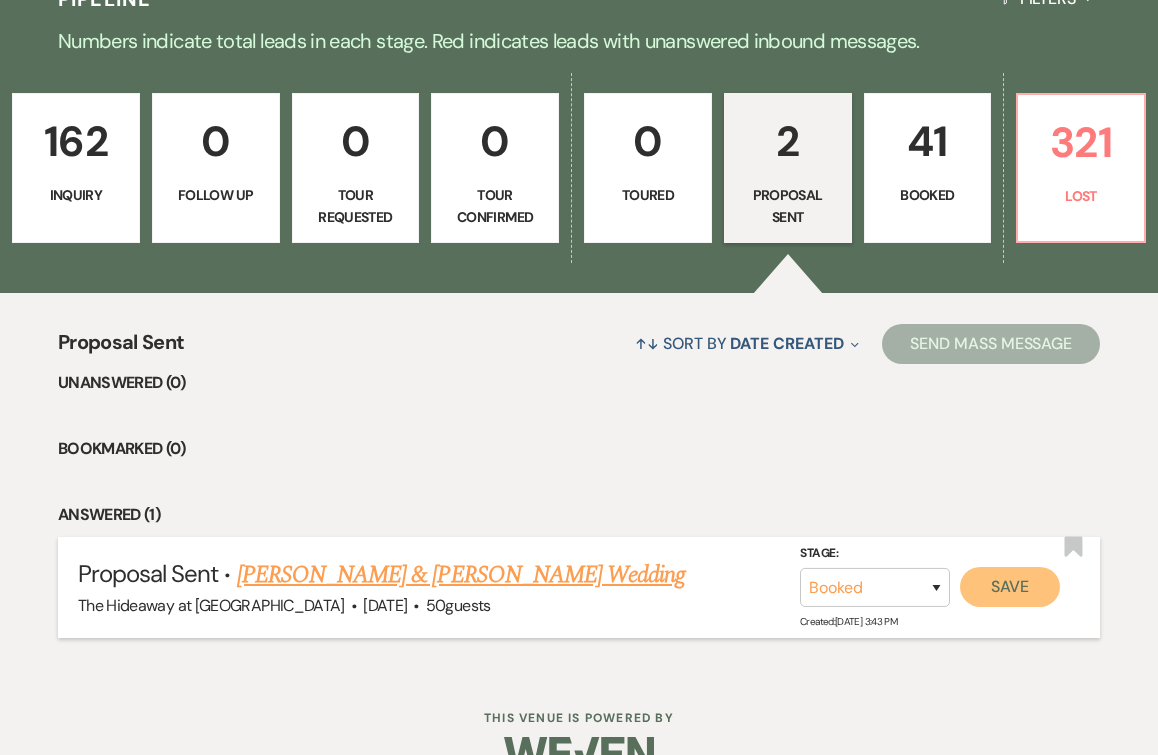 click on "Save" at bounding box center [1010, 587] 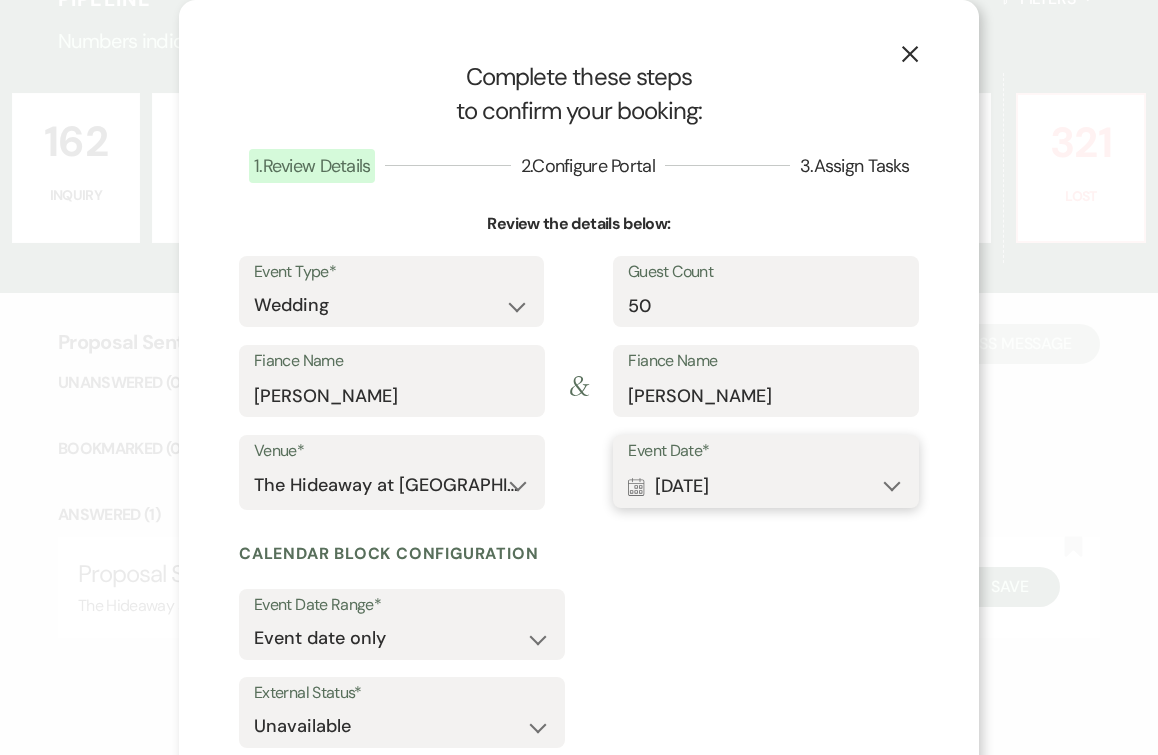 click on "Calendar Sep 19, 2026 Expand" at bounding box center [766, 486] 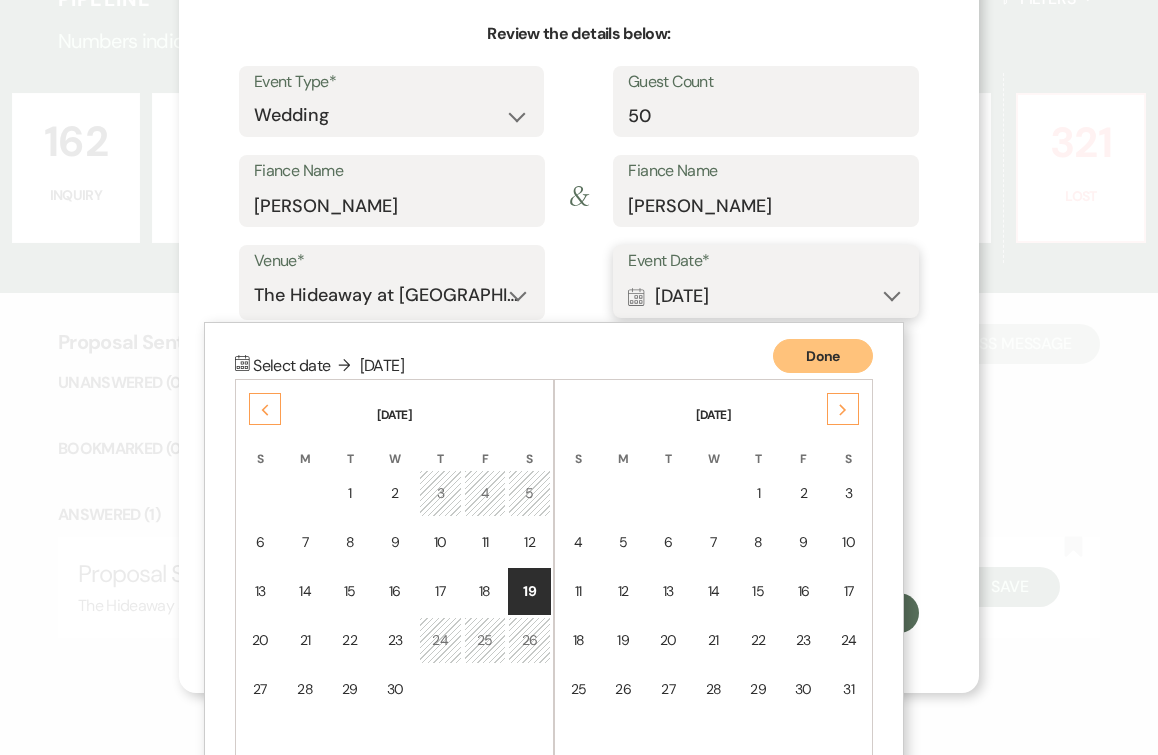 scroll, scrollTop: 231, scrollLeft: 0, axis: vertical 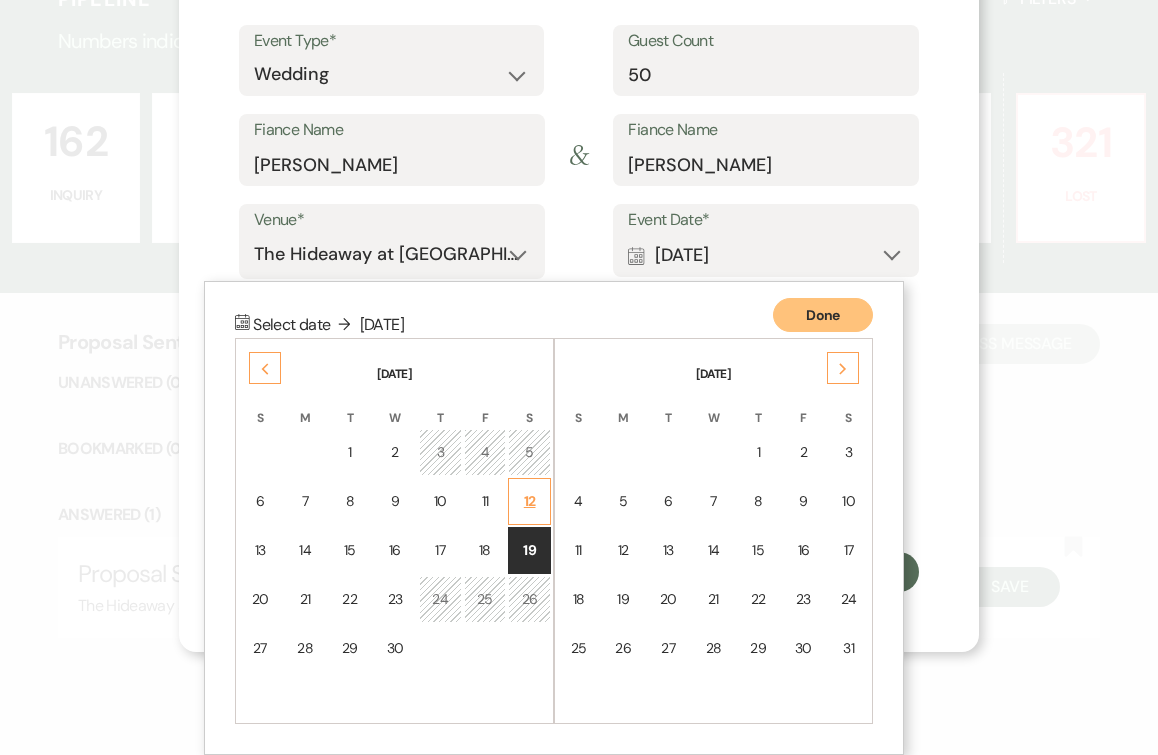 click on "12" at bounding box center [529, 501] 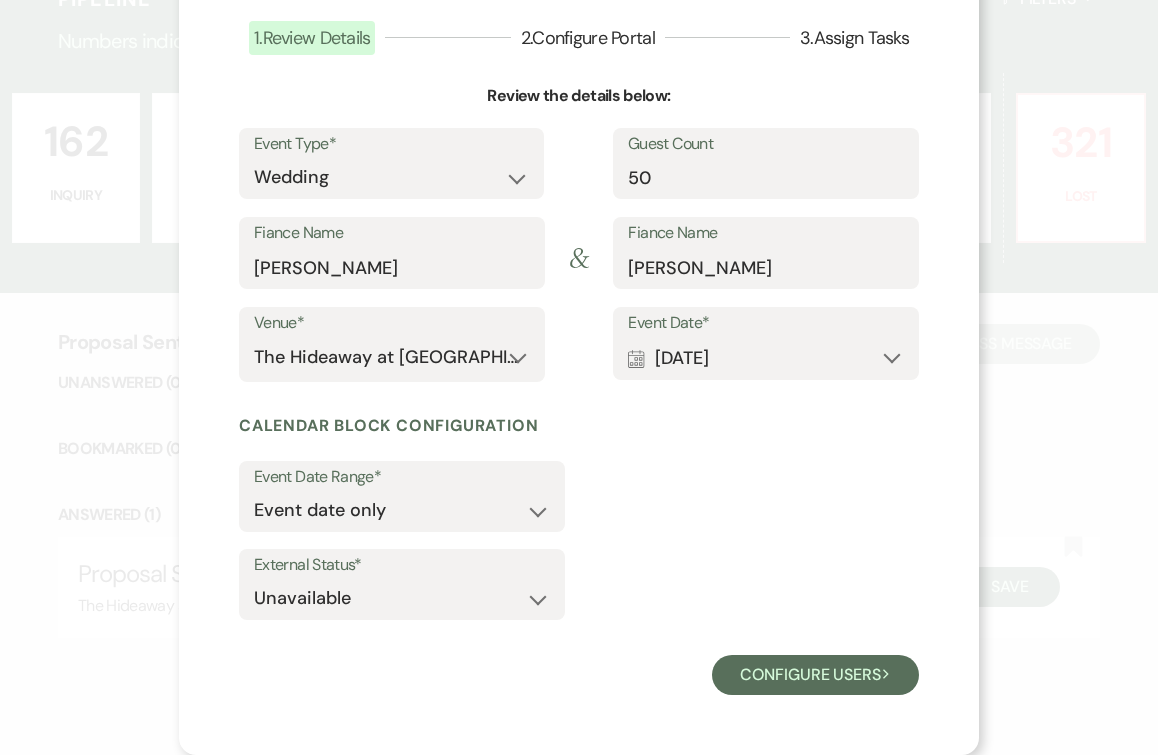 scroll, scrollTop: 128, scrollLeft: 0, axis: vertical 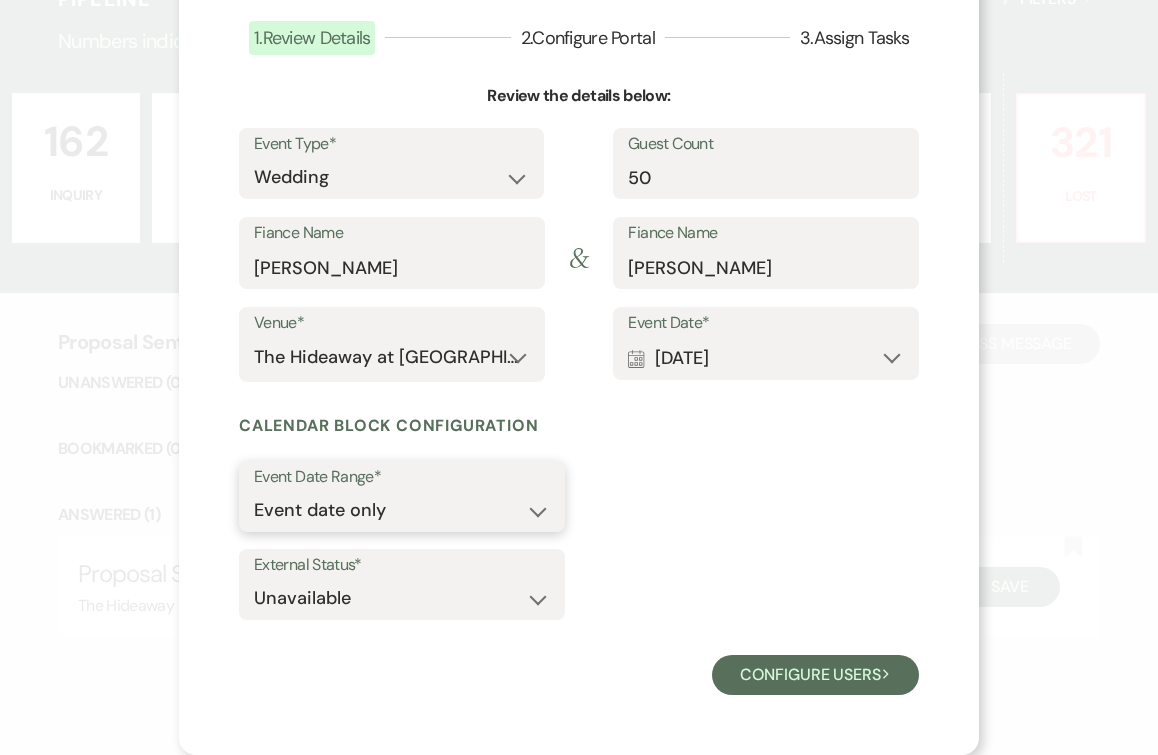 click on "Event date only Event date and" at bounding box center [402, 510] 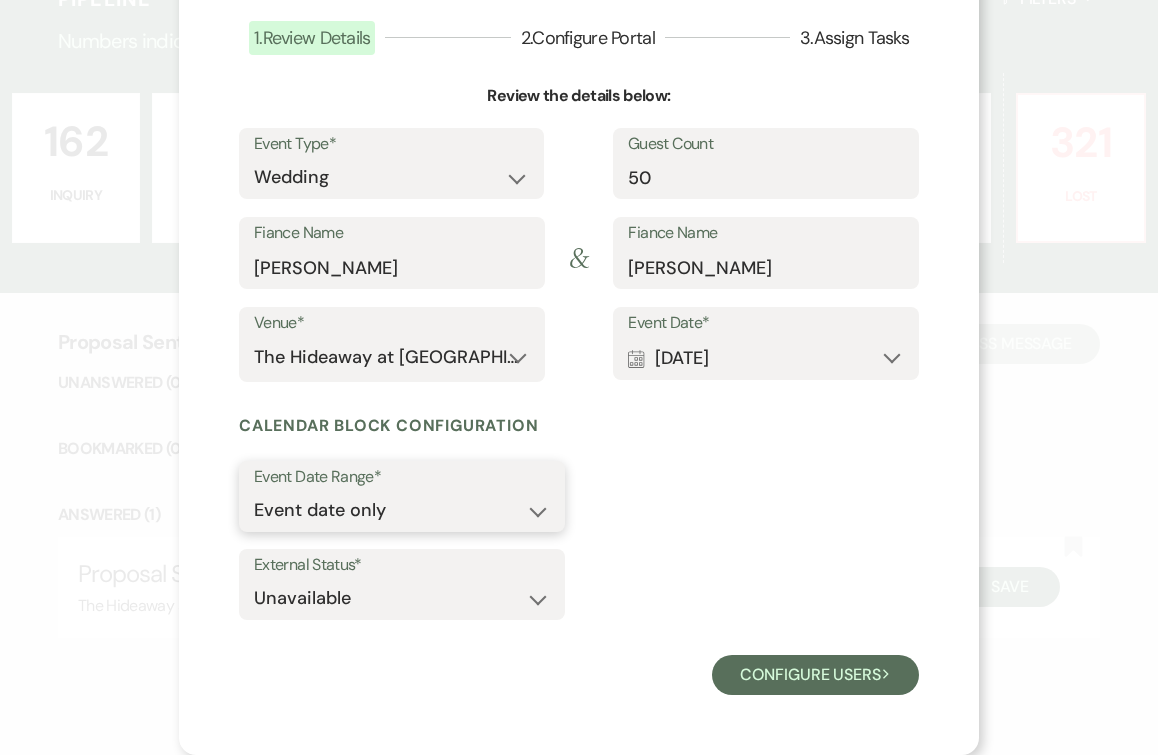 select on "eventDateAnd" 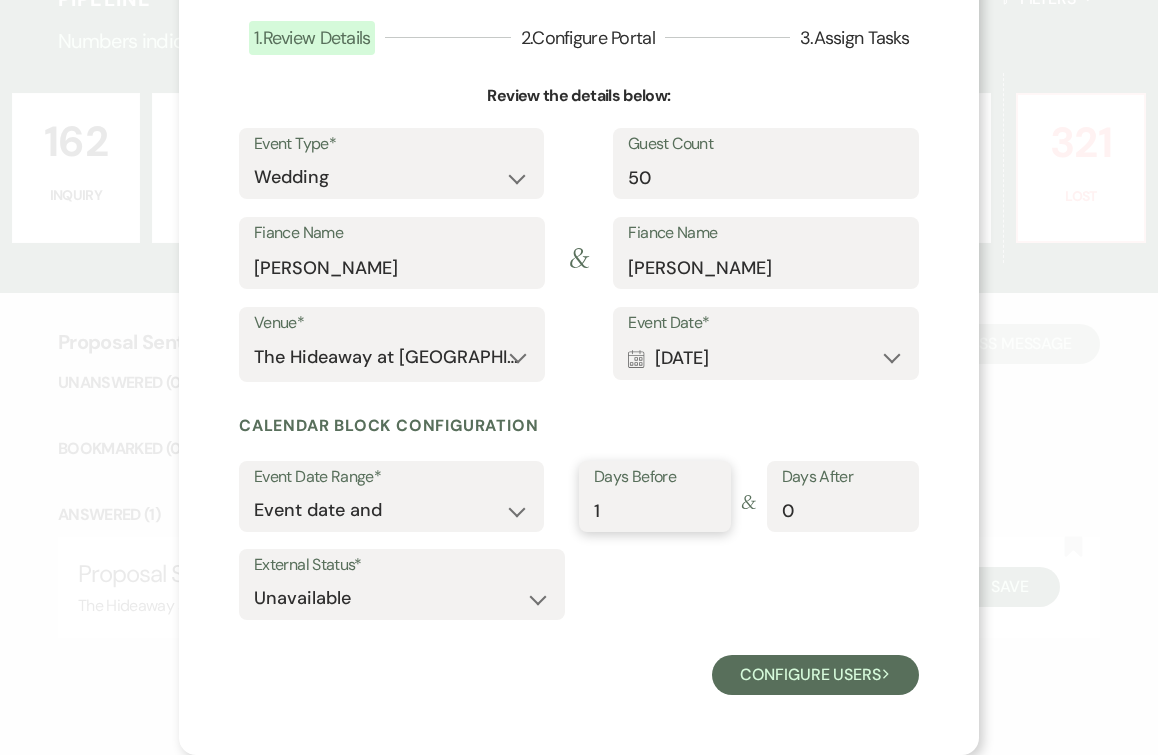 click on "1" at bounding box center (655, 510) 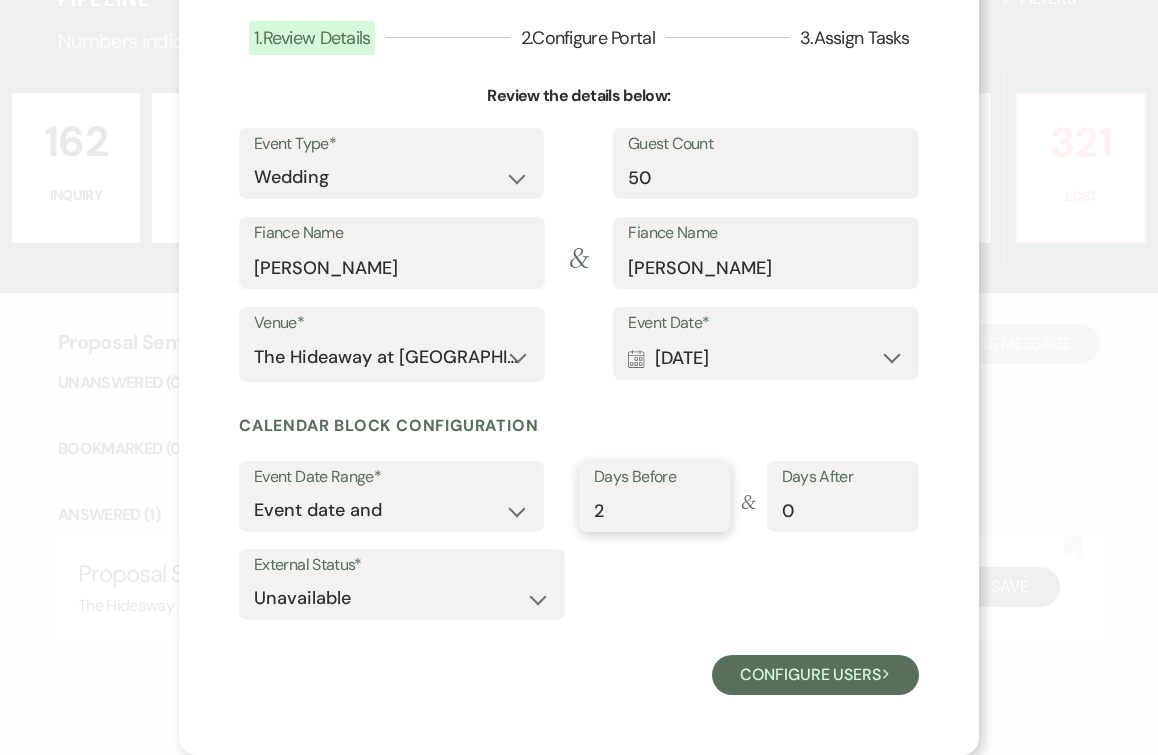 click on "2" at bounding box center (655, 510) 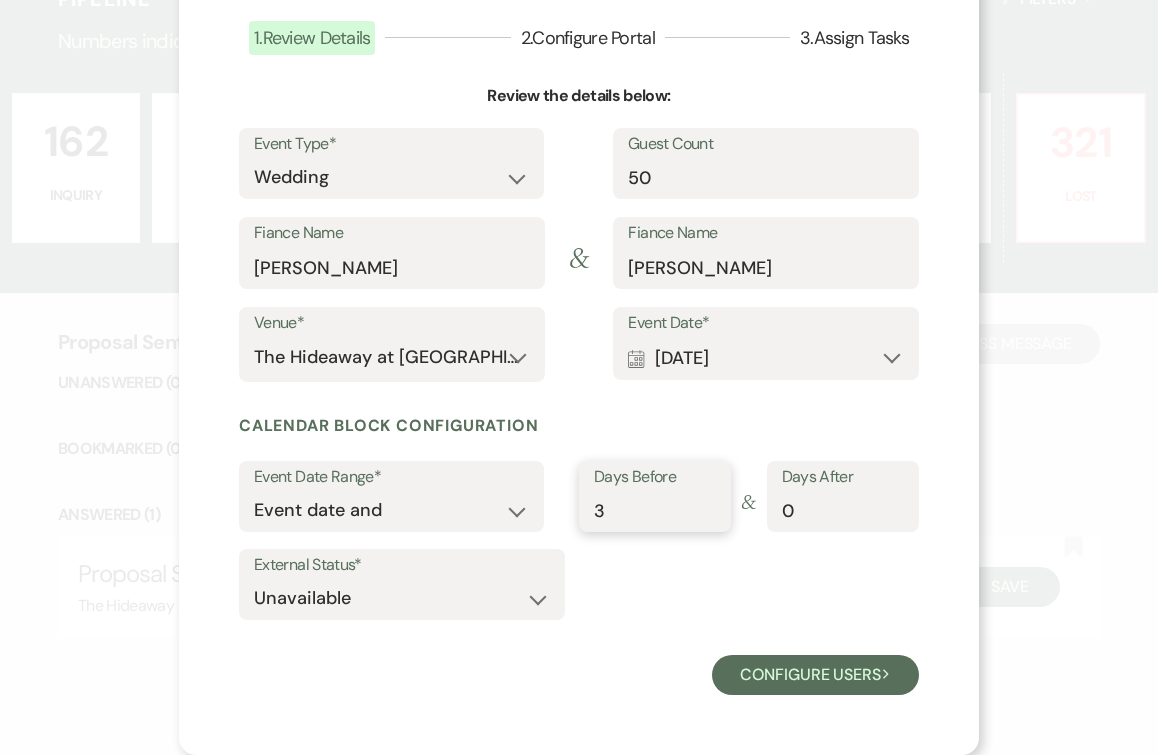 type on "3" 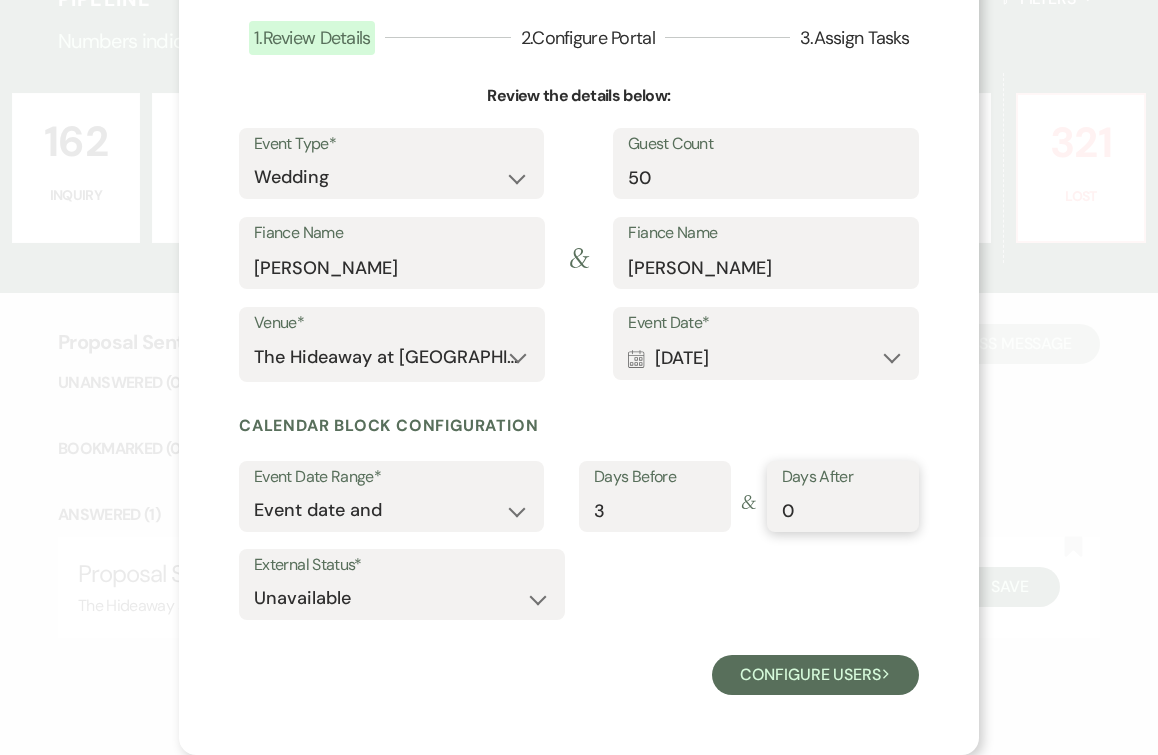 click on "0" at bounding box center (843, 510) 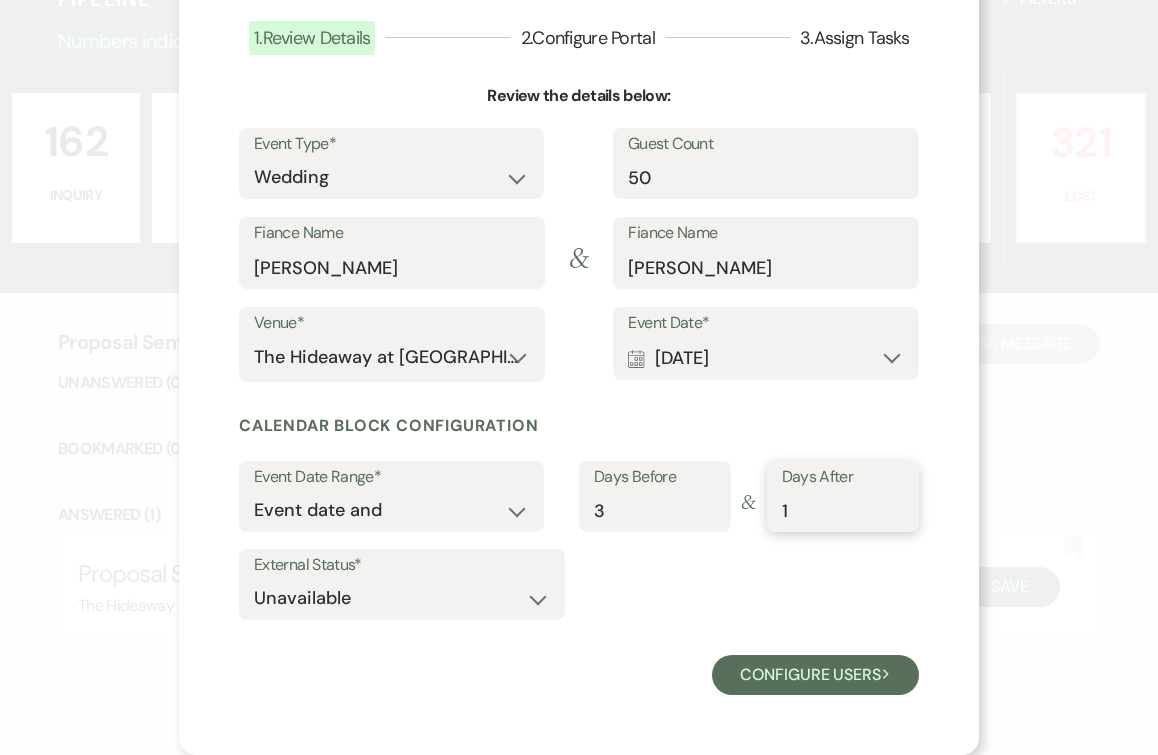 click on "1" at bounding box center (843, 510) 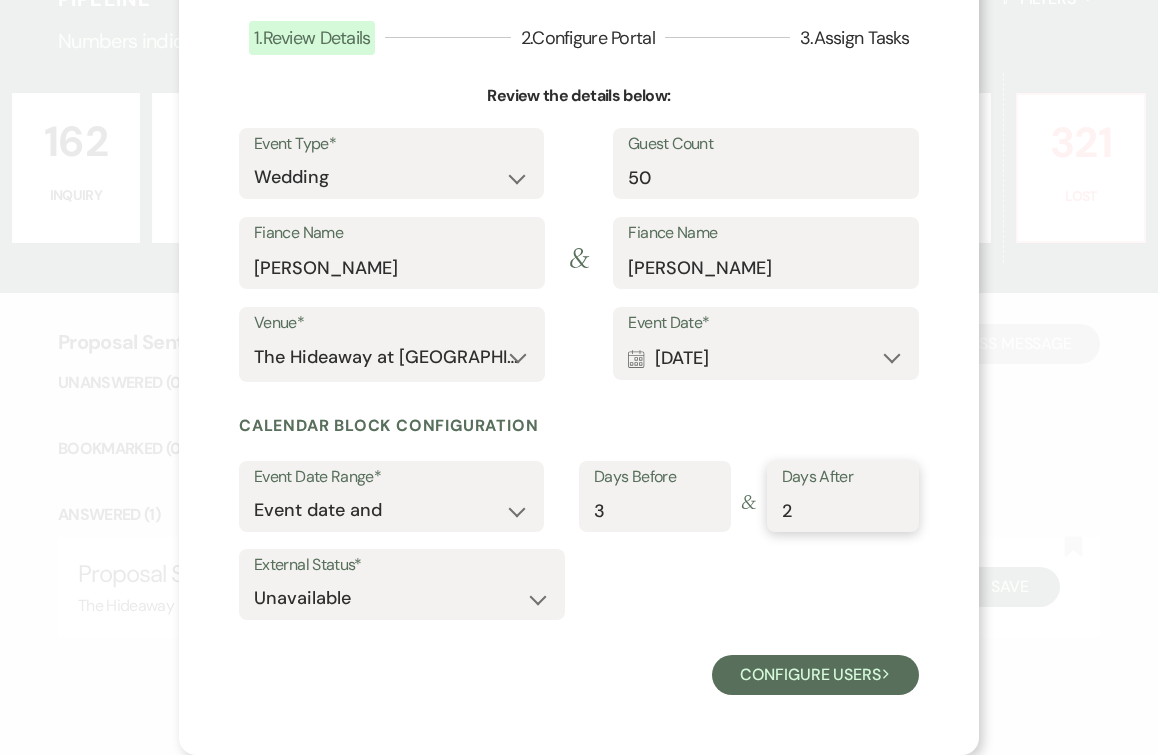 click on "2" at bounding box center [843, 510] 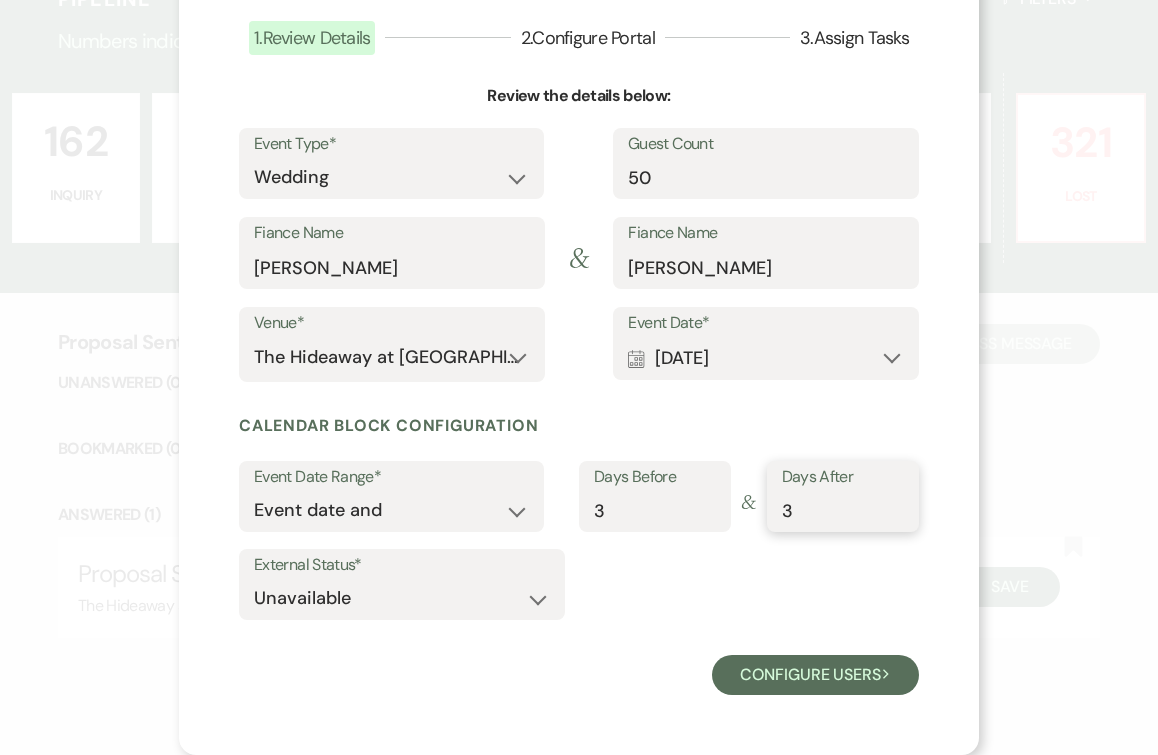 click on "3" at bounding box center [843, 510] 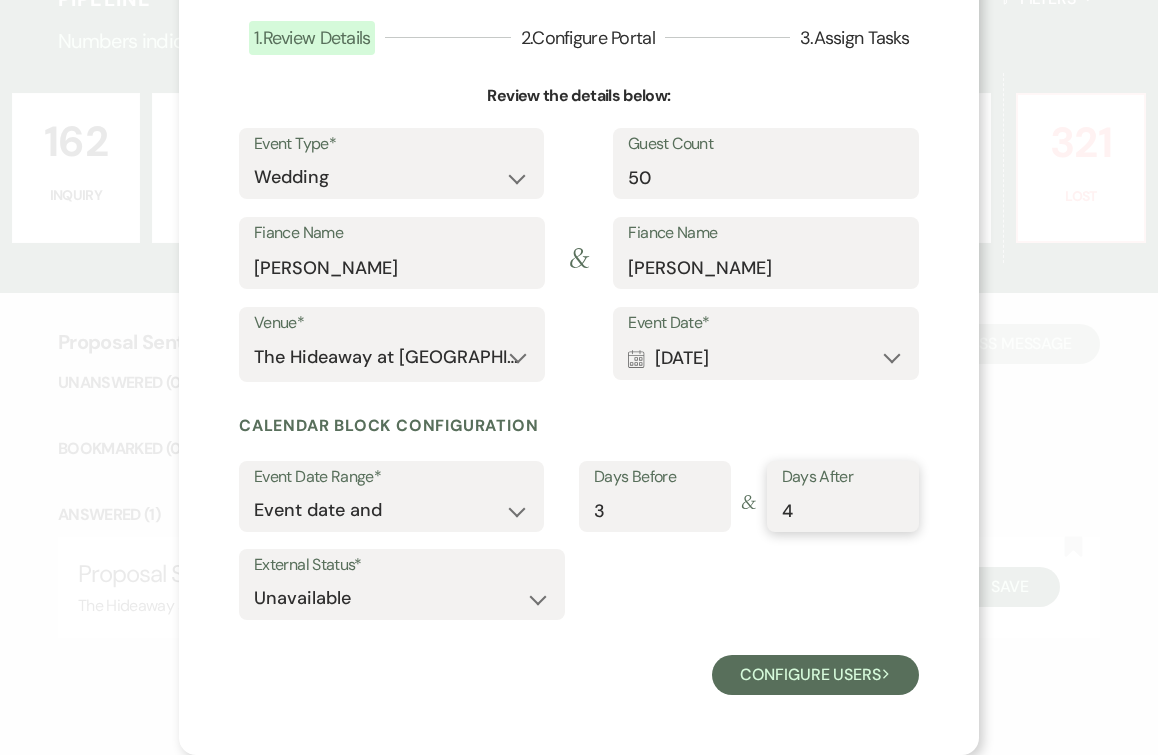 type on "4" 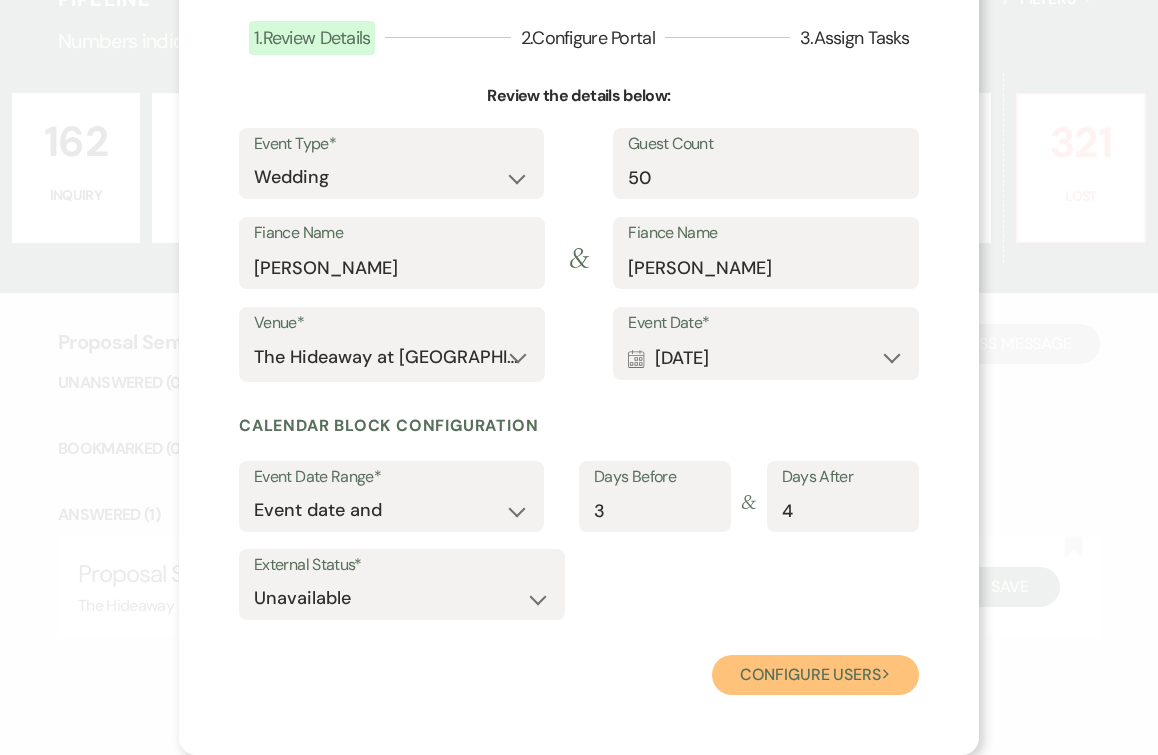 click on "Configure users  Next" at bounding box center [815, 675] 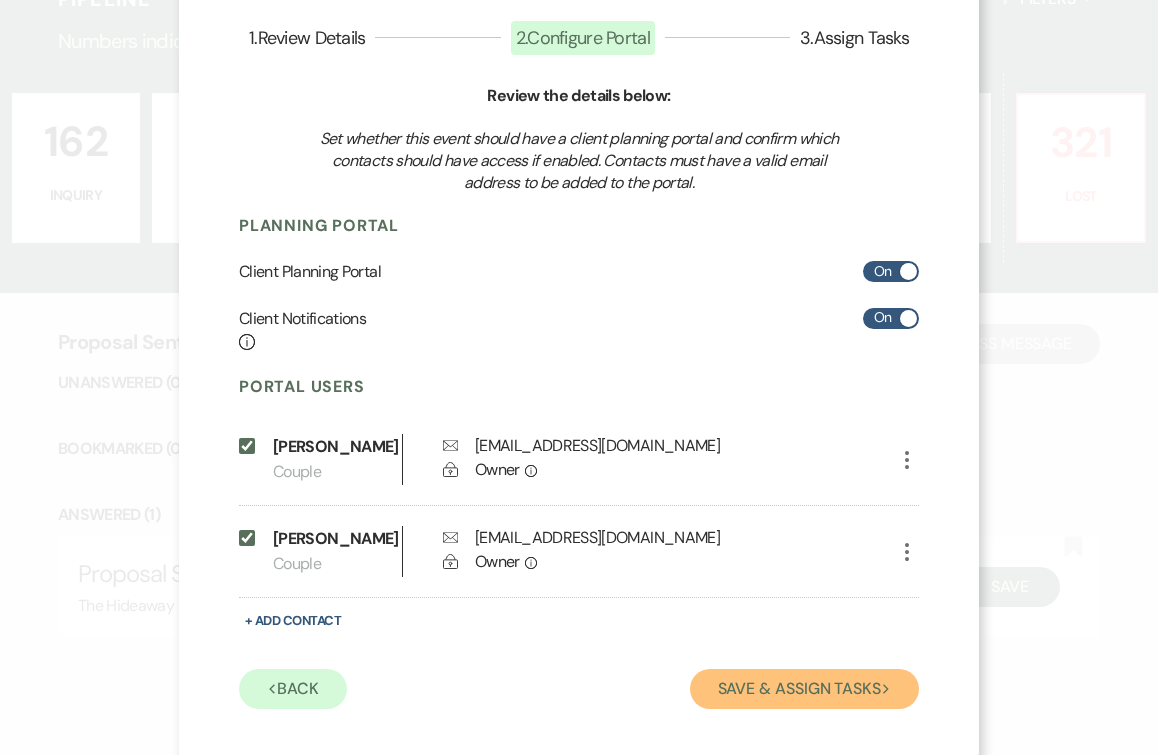 click on "Save & Assign Tasks  Next" at bounding box center (804, 689) 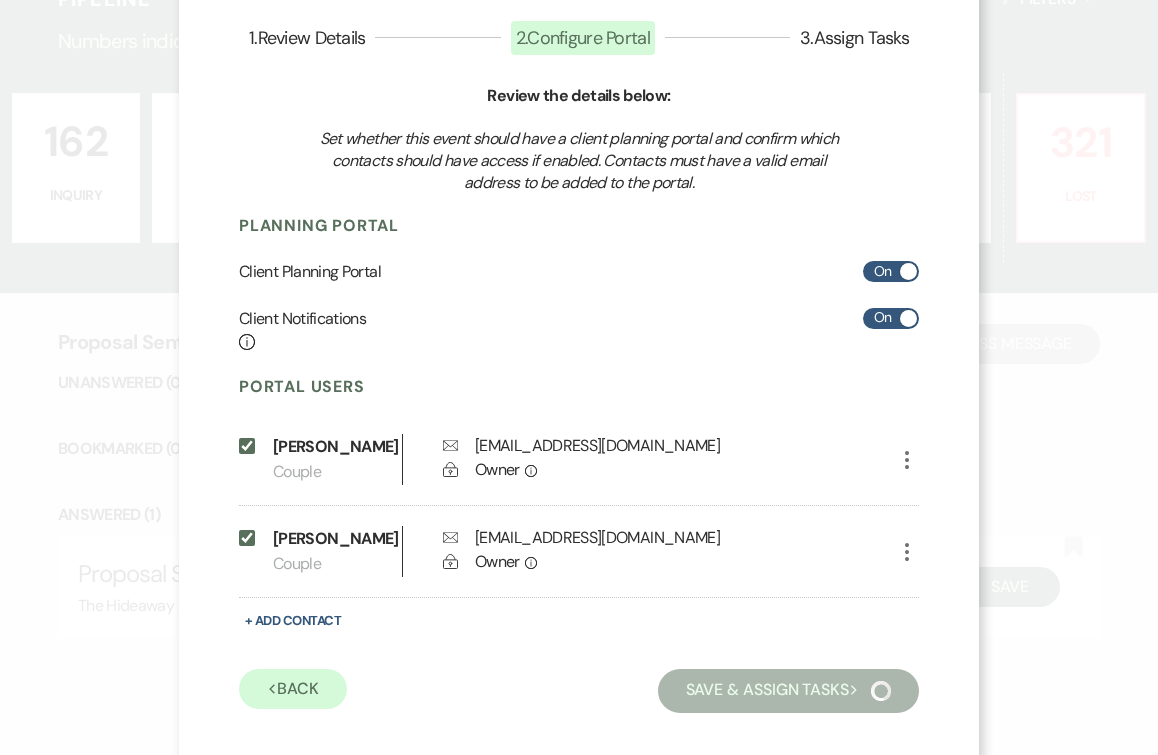 scroll, scrollTop: 31, scrollLeft: 0, axis: vertical 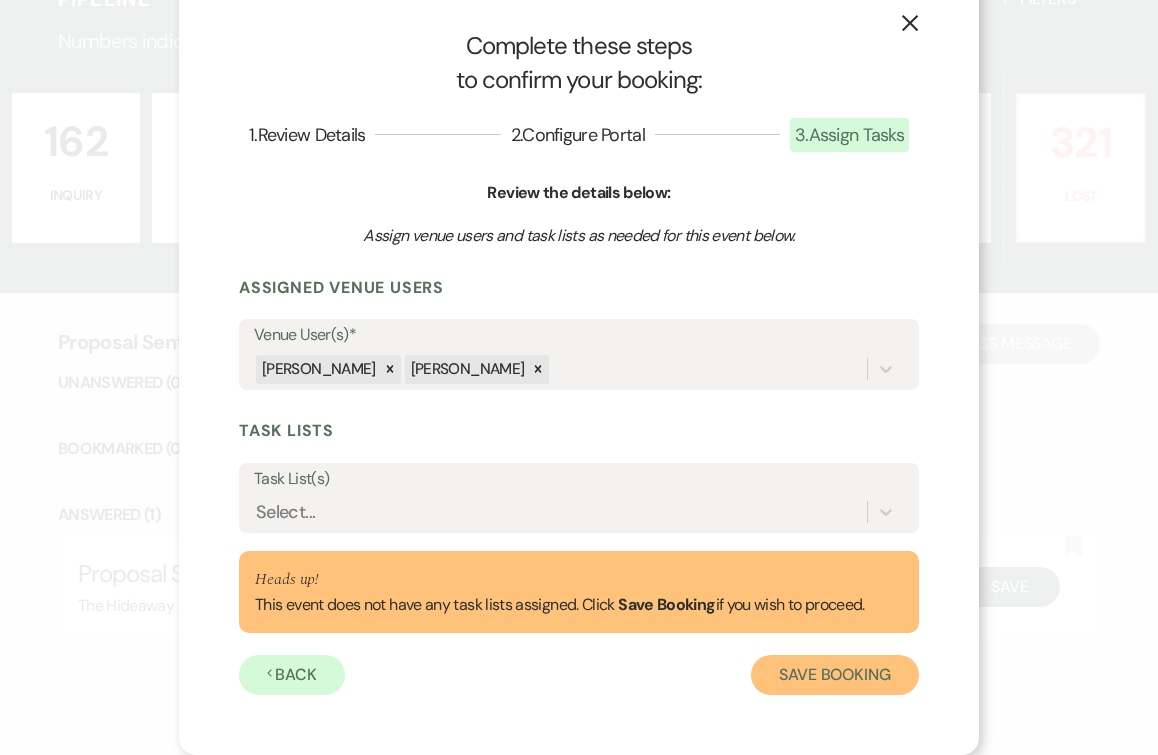 click on "Save Booking" at bounding box center (835, 675) 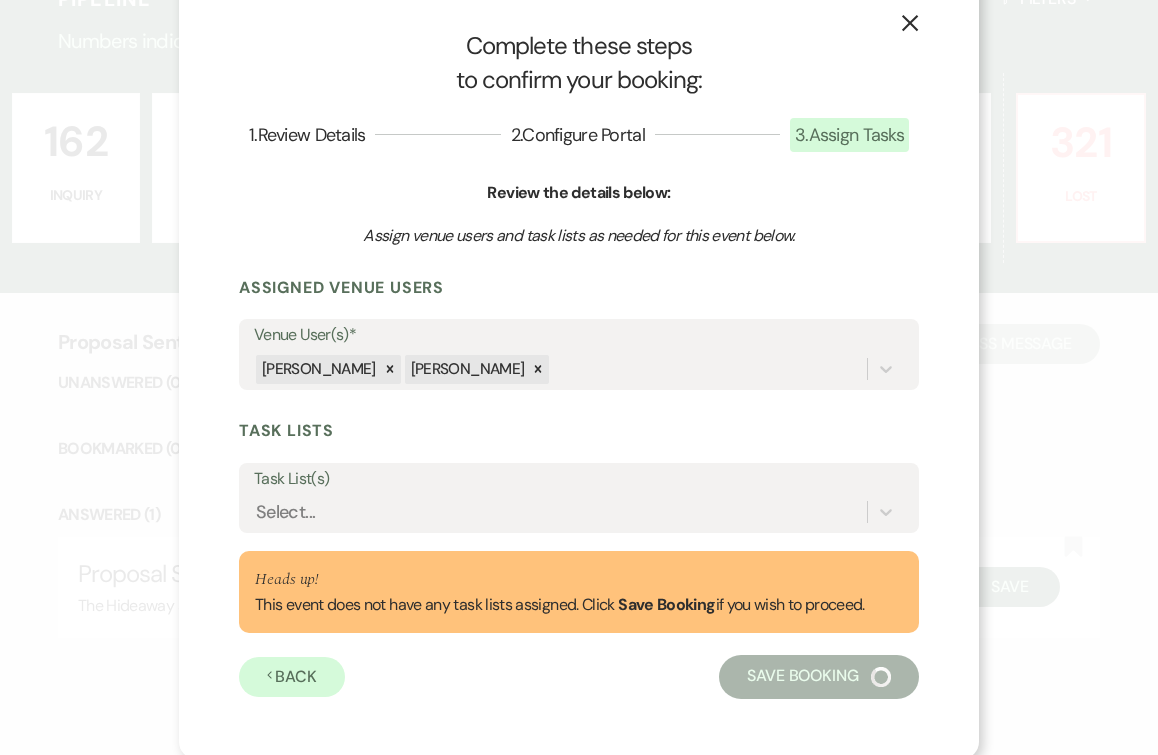 select on "14" 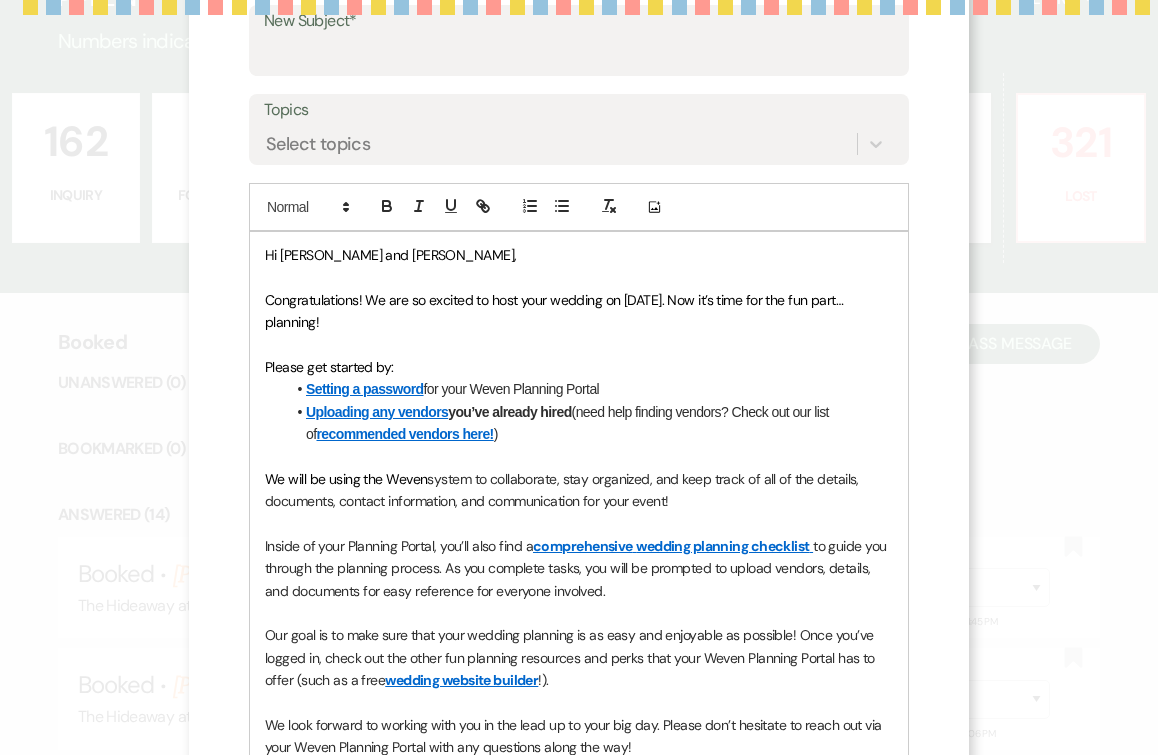 scroll, scrollTop: 0, scrollLeft: 0, axis: both 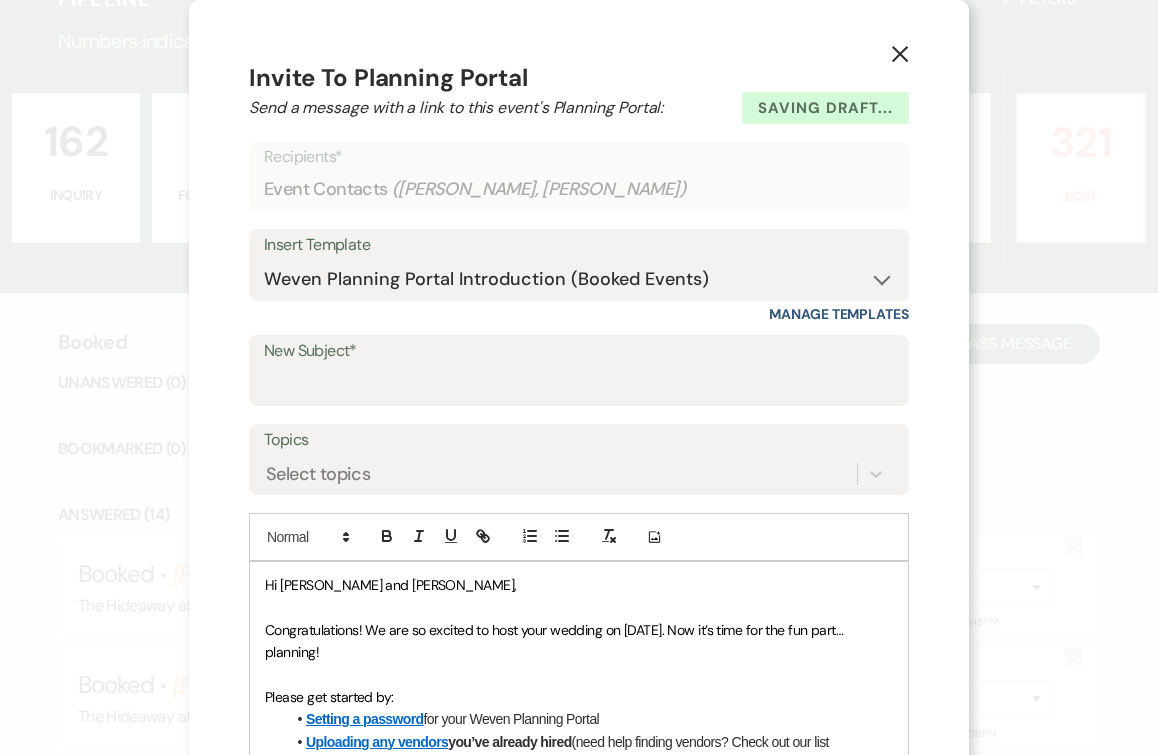 click on "X" 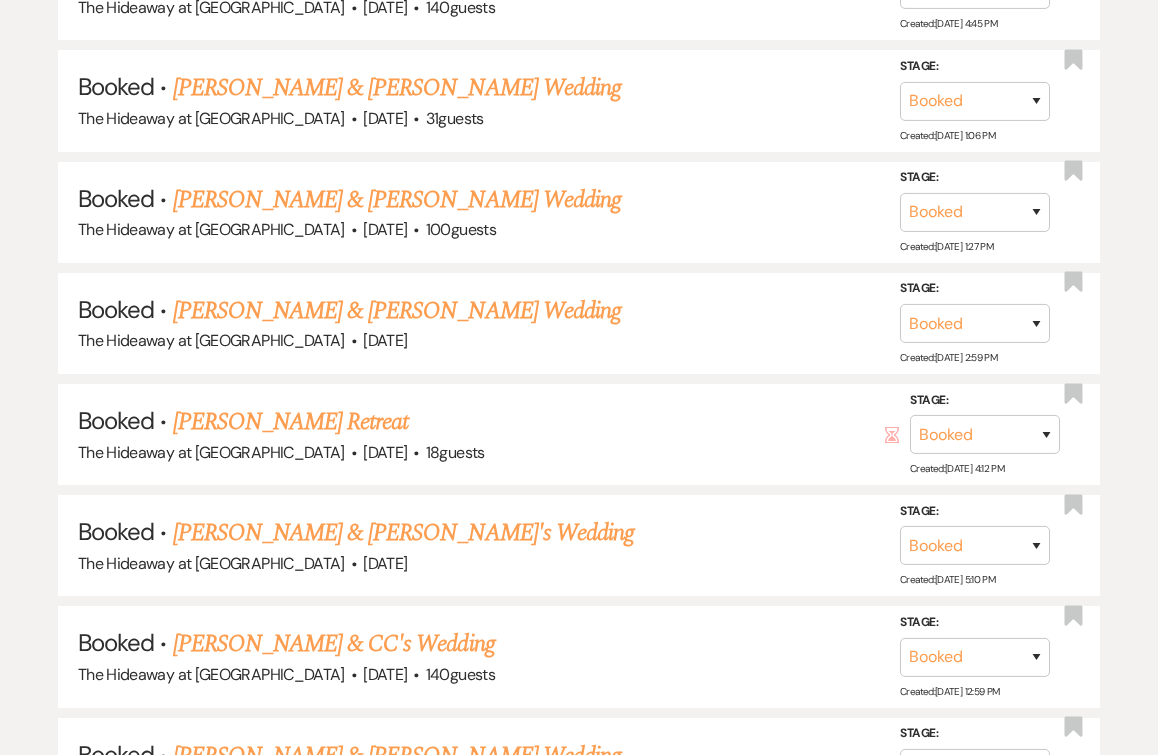 scroll, scrollTop: 0, scrollLeft: 0, axis: both 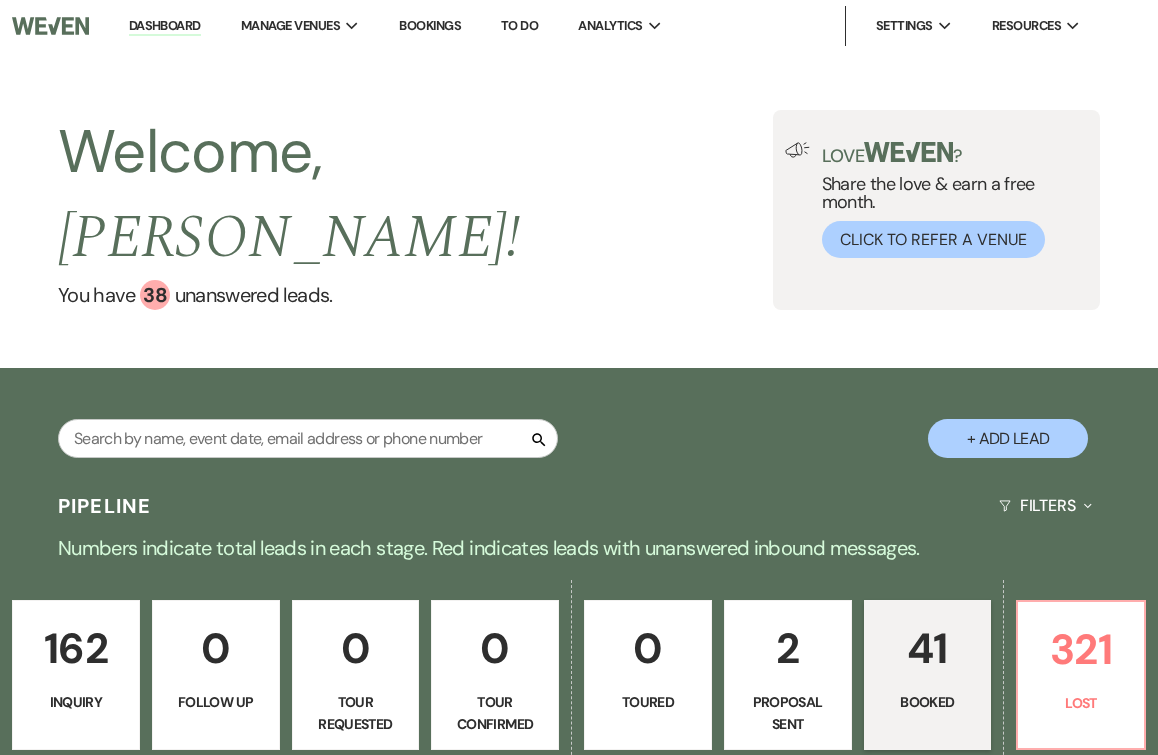 click on "2" at bounding box center [788, 648] 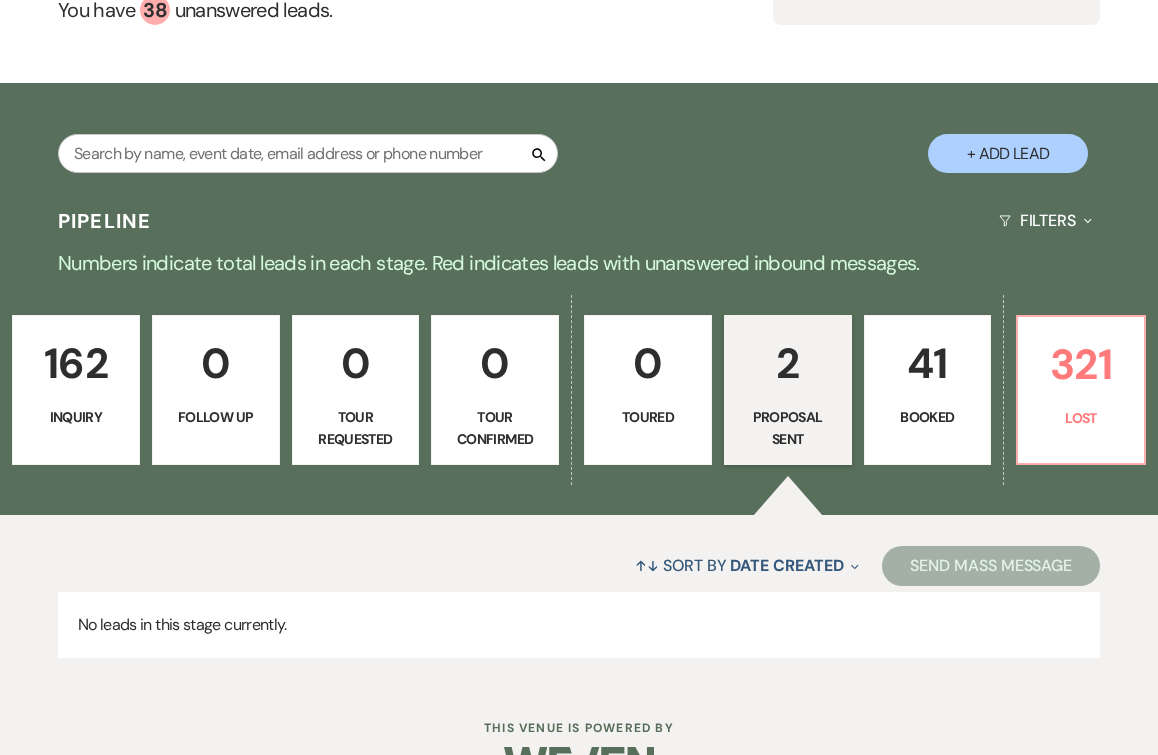 scroll, scrollTop: 295, scrollLeft: 0, axis: vertical 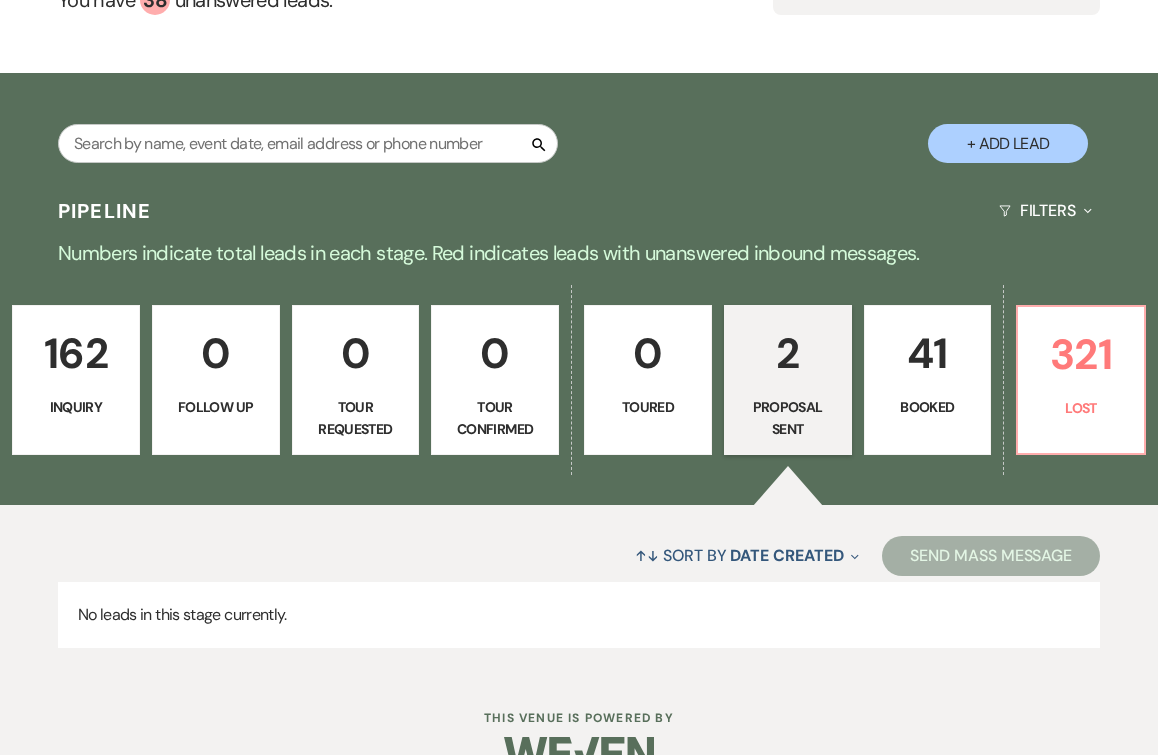 click on "Search + Add Lead" at bounding box center [579, 131] 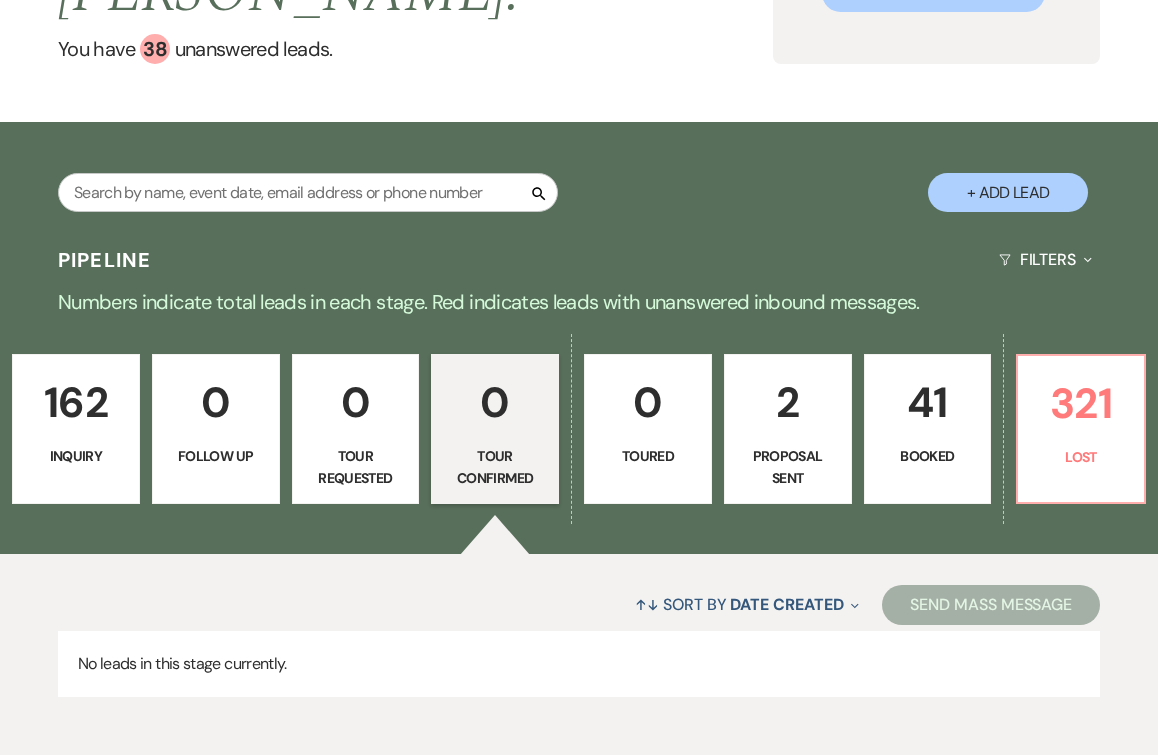 scroll, scrollTop: 295, scrollLeft: 0, axis: vertical 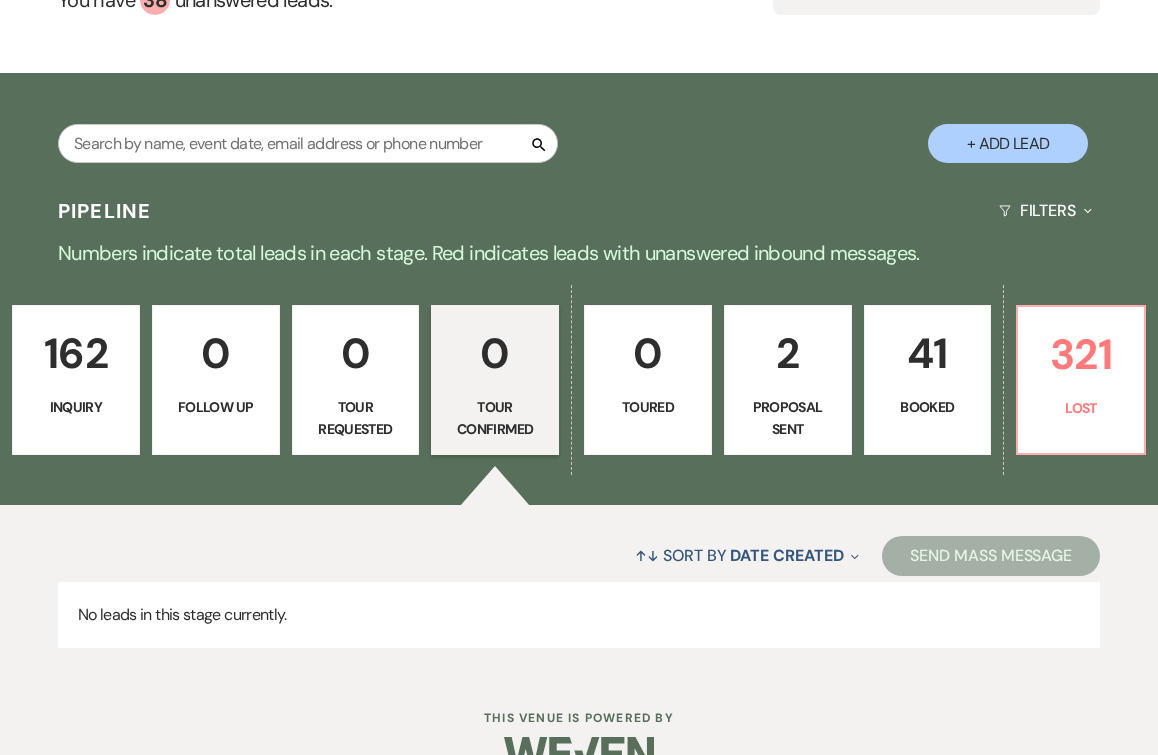 click on "162" at bounding box center [76, 353] 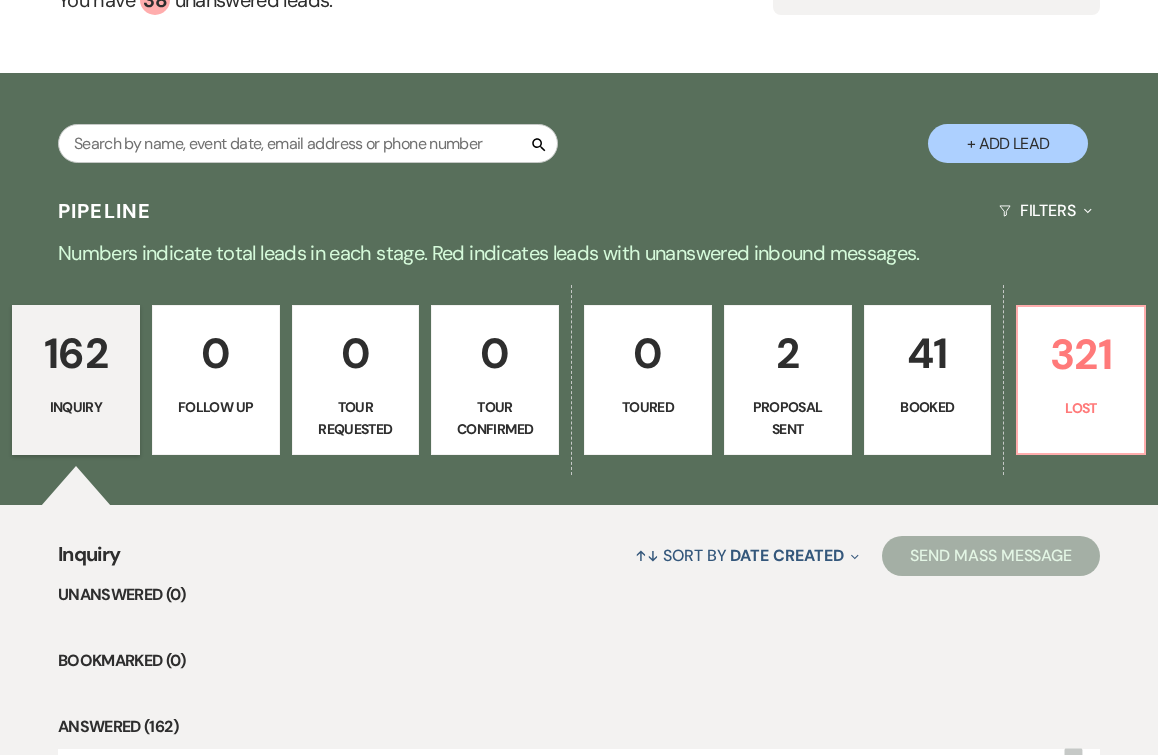 click on "162" at bounding box center [76, 353] 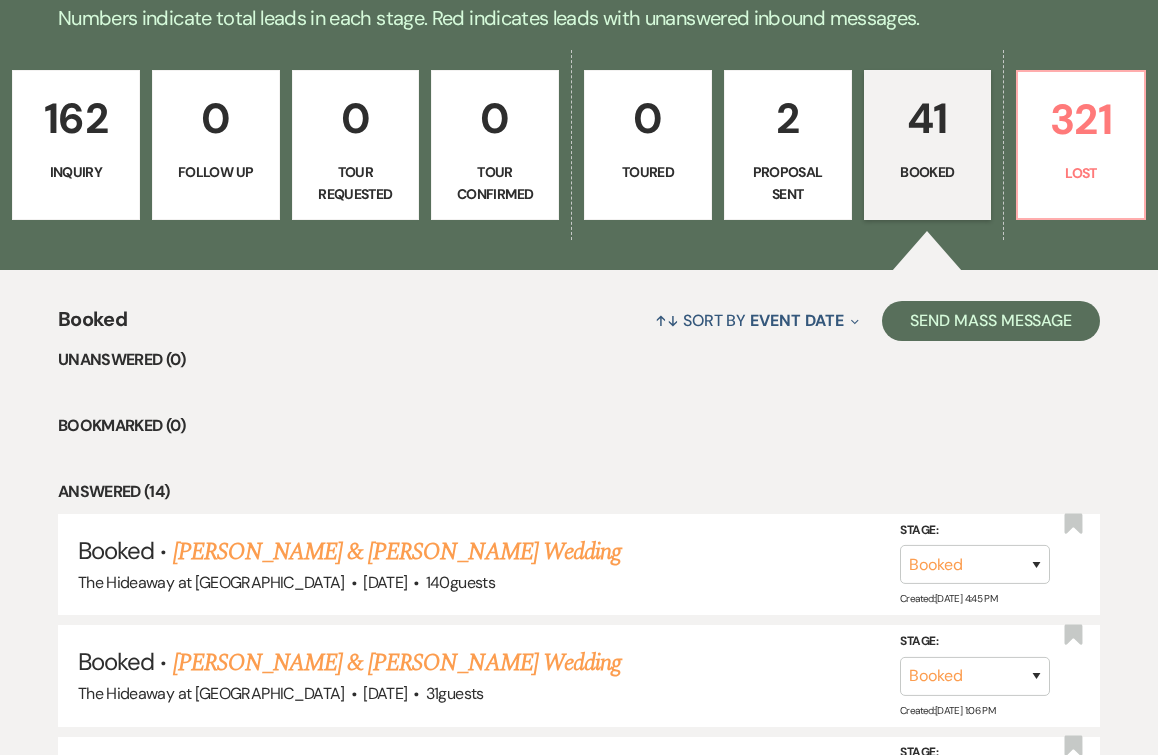 scroll, scrollTop: 532, scrollLeft: 0, axis: vertical 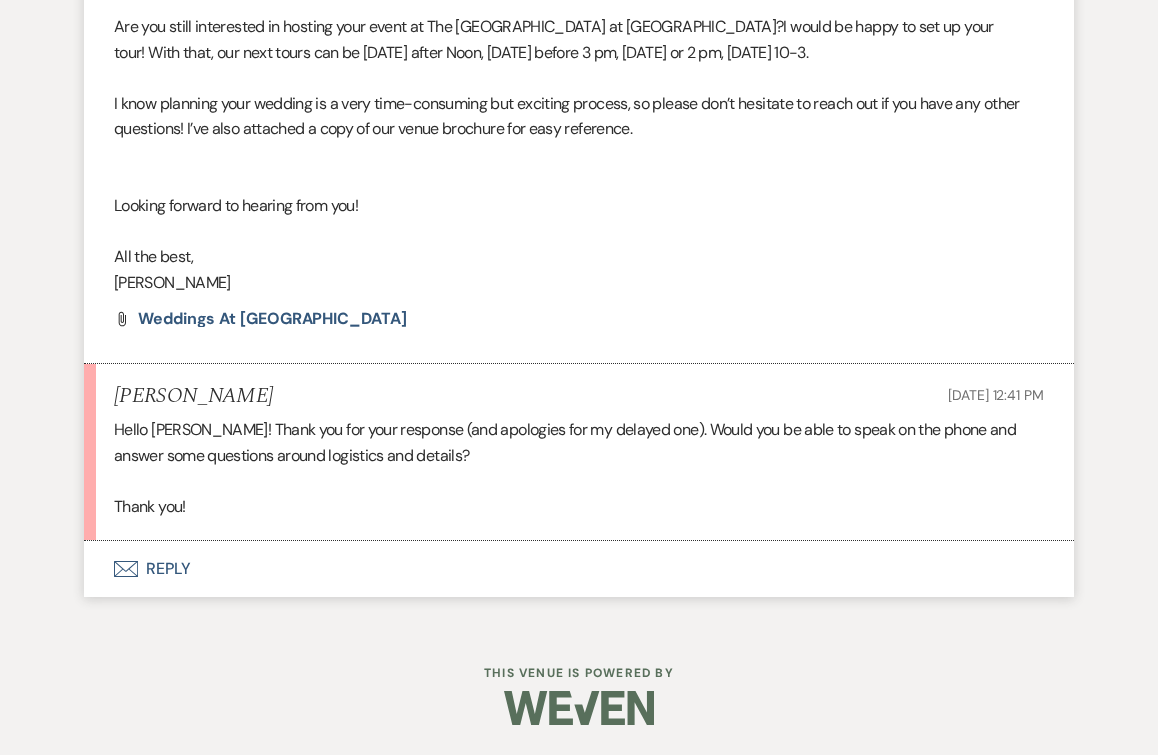 click on "Envelope Reply" at bounding box center [579, 569] 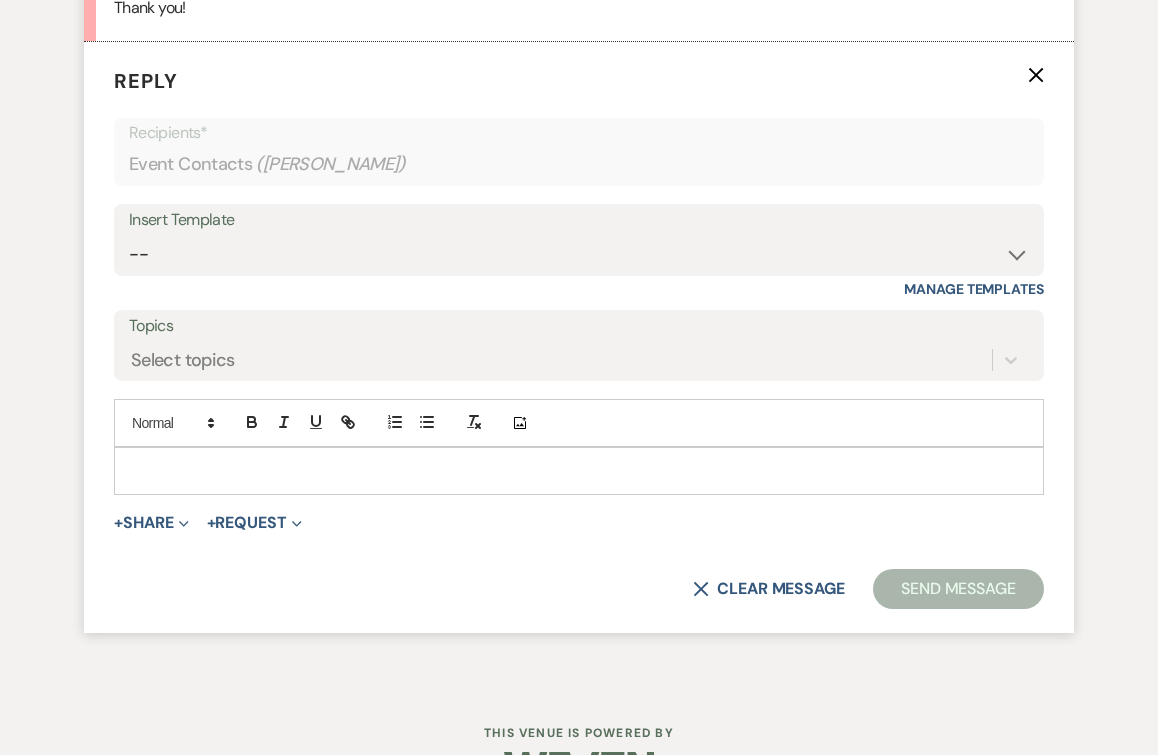 scroll, scrollTop: 2325, scrollLeft: 0, axis: vertical 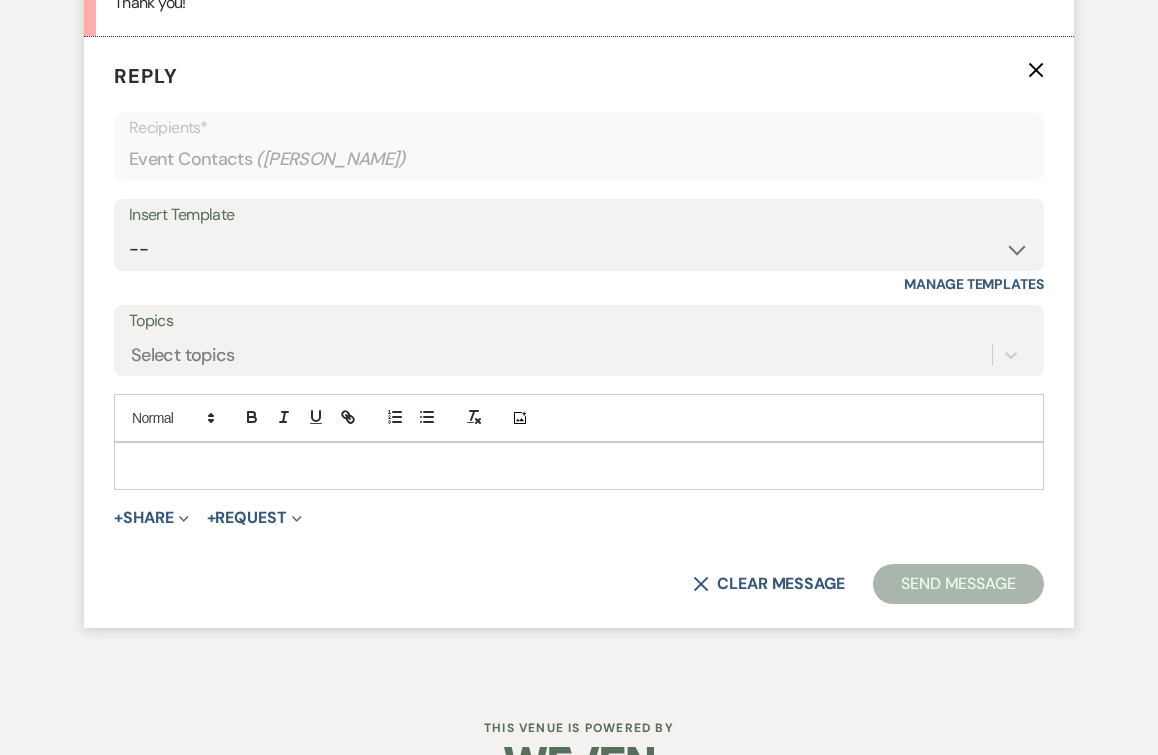 click at bounding box center (579, 466) 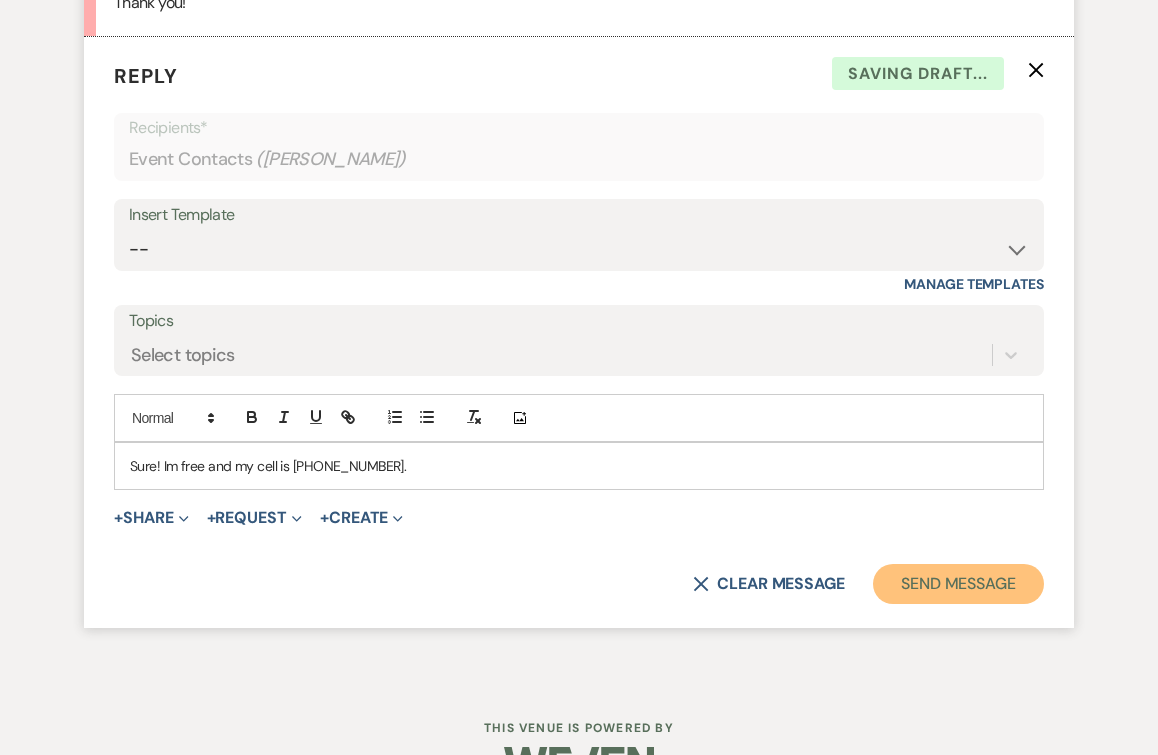 click on "Send Message" at bounding box center (958, 584) 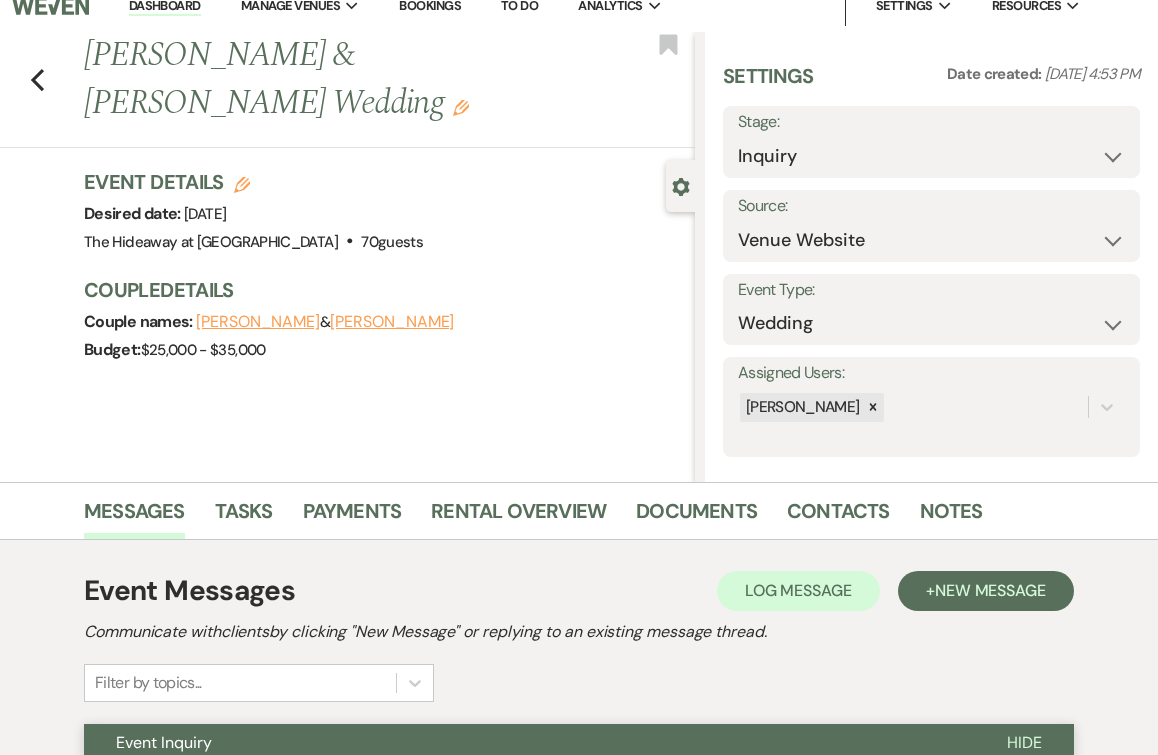 scroll, scrollTop: 0, scrollLeft: 0, axis: both 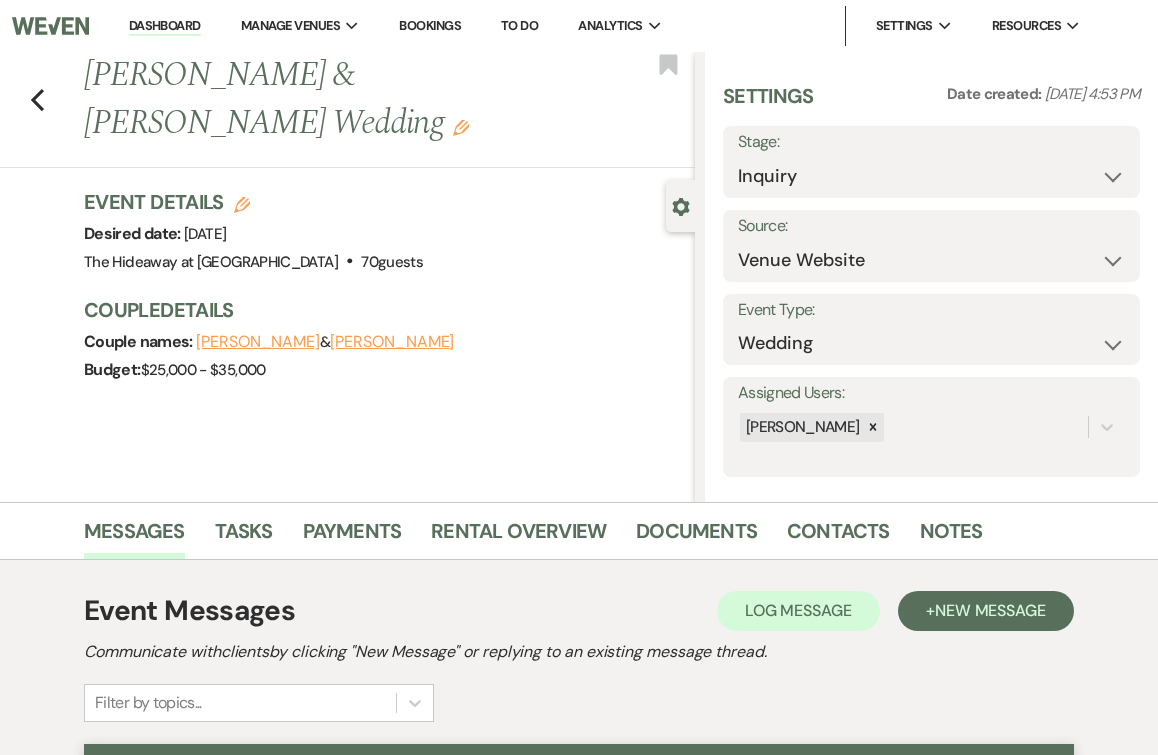 click on "Bookings" at bounding box center [430, 25] 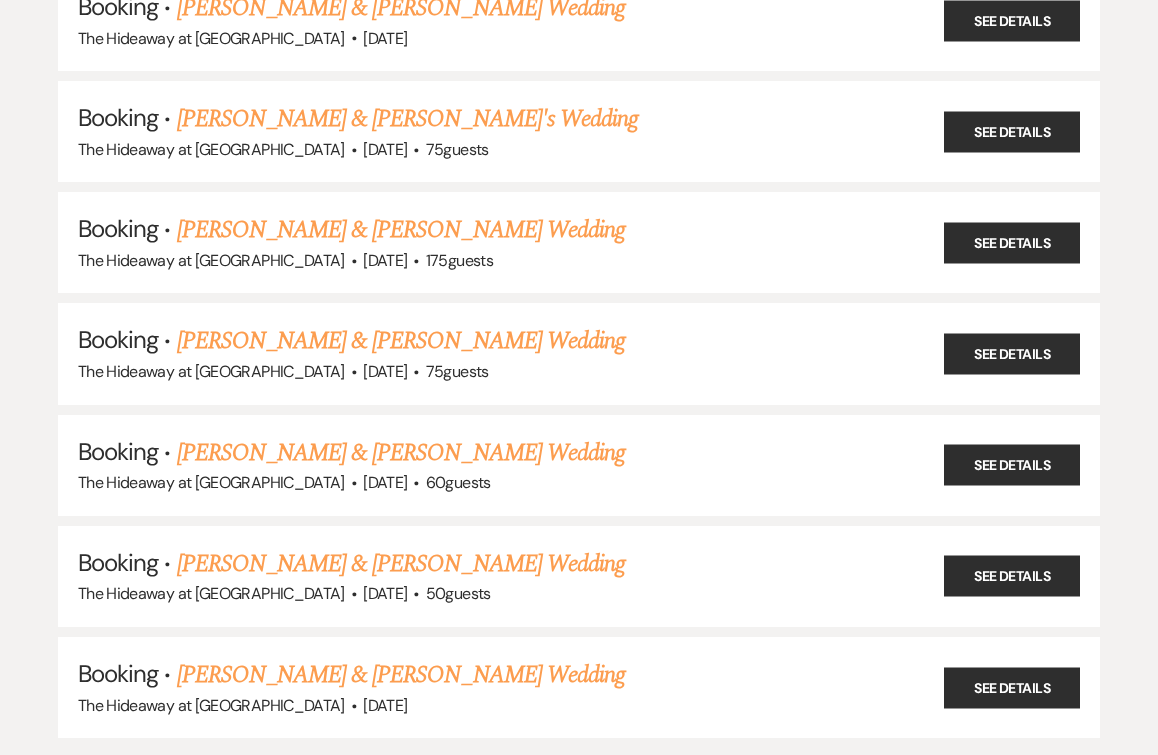 scroll, scrollTop: 1069, scrollLeft: 0, axis: vertical 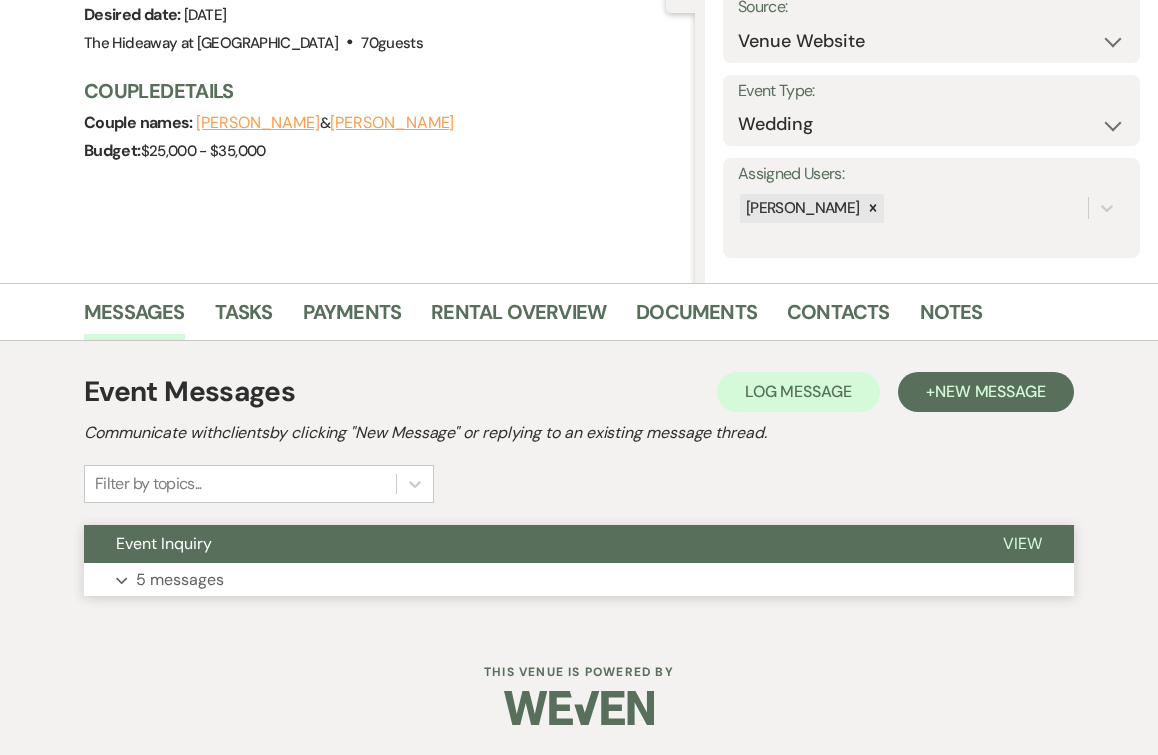 click on "5 messages" at bounding box center [180, 580] 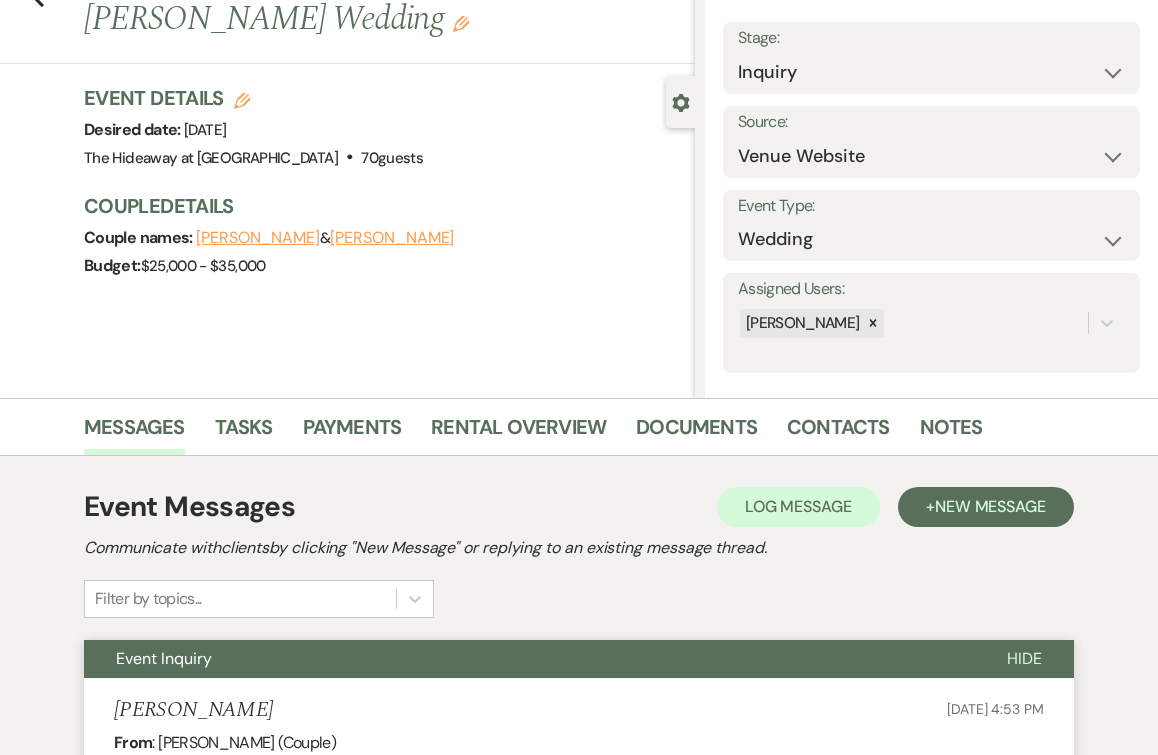 scroll, scrollTop: 0, scrollLeft: 0, axis: both 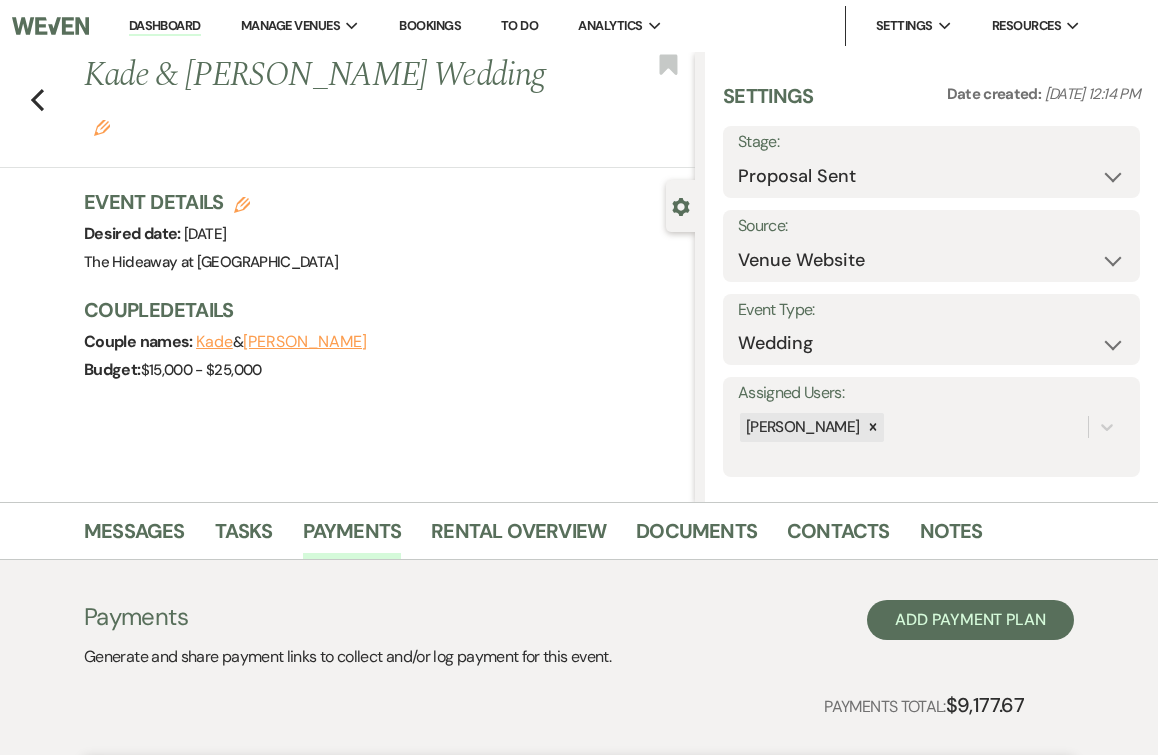 select on "6" 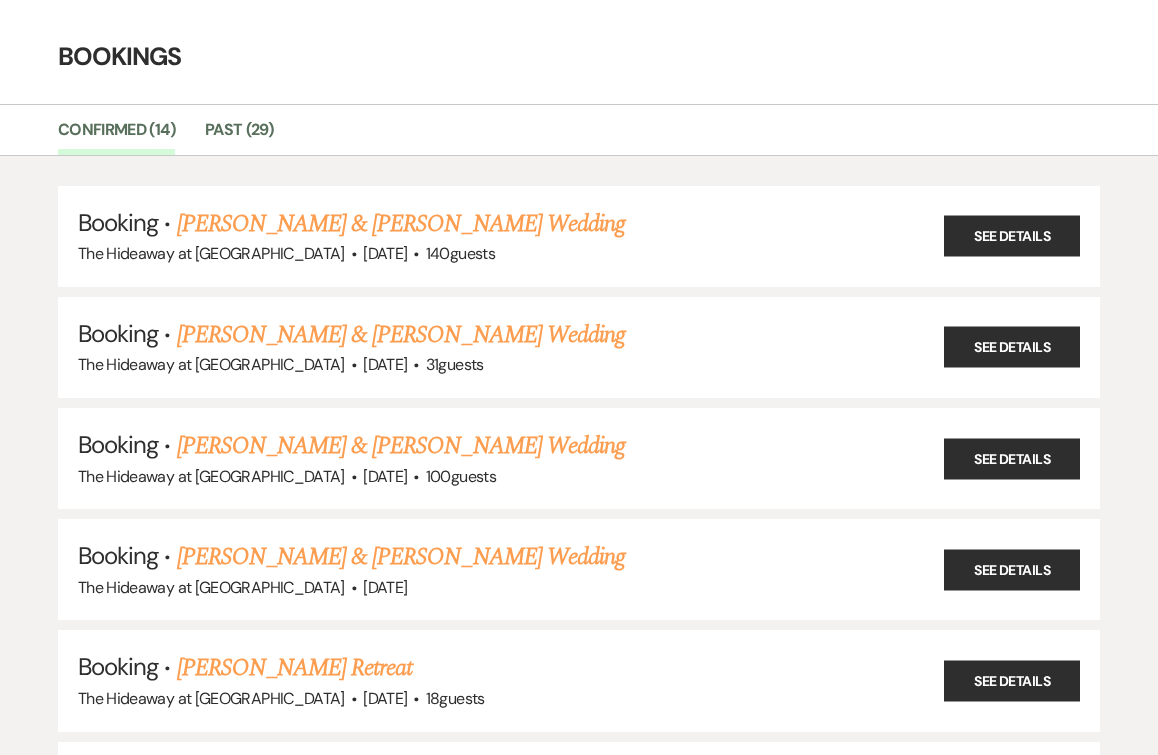 scroll, scrollTop: 0, scrollLeft: 0, axis: both 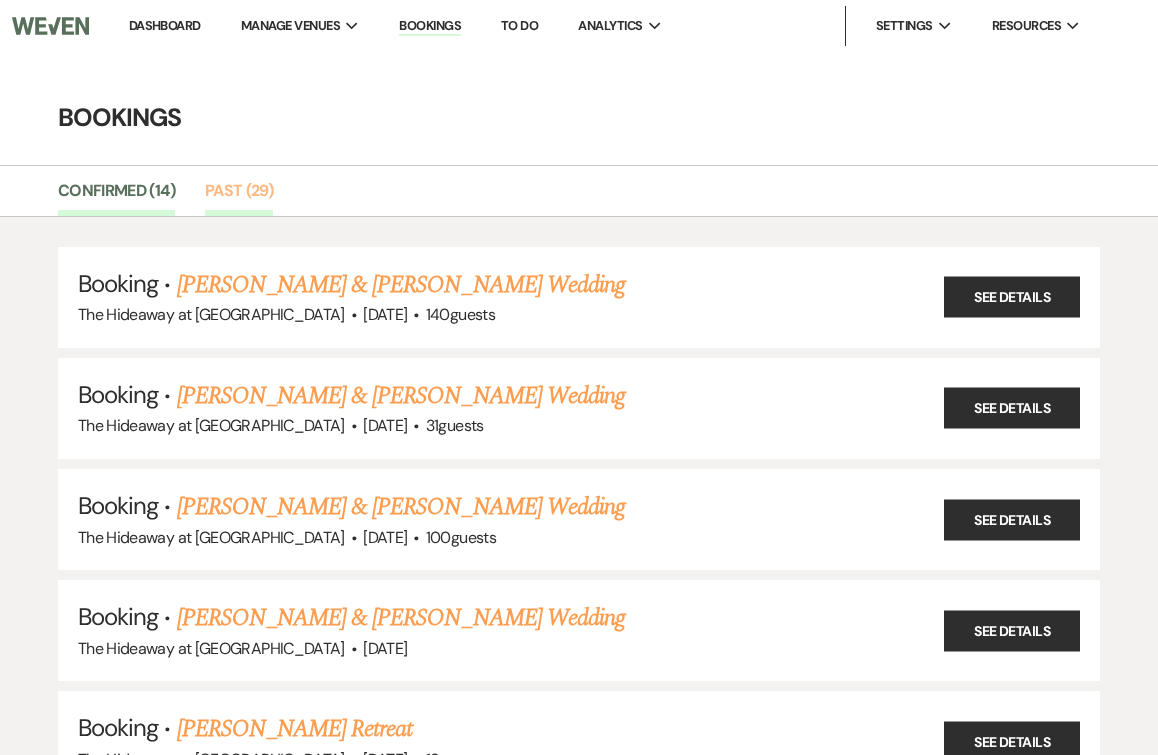 click on "Past (29)" at bounding box center (239, 197) 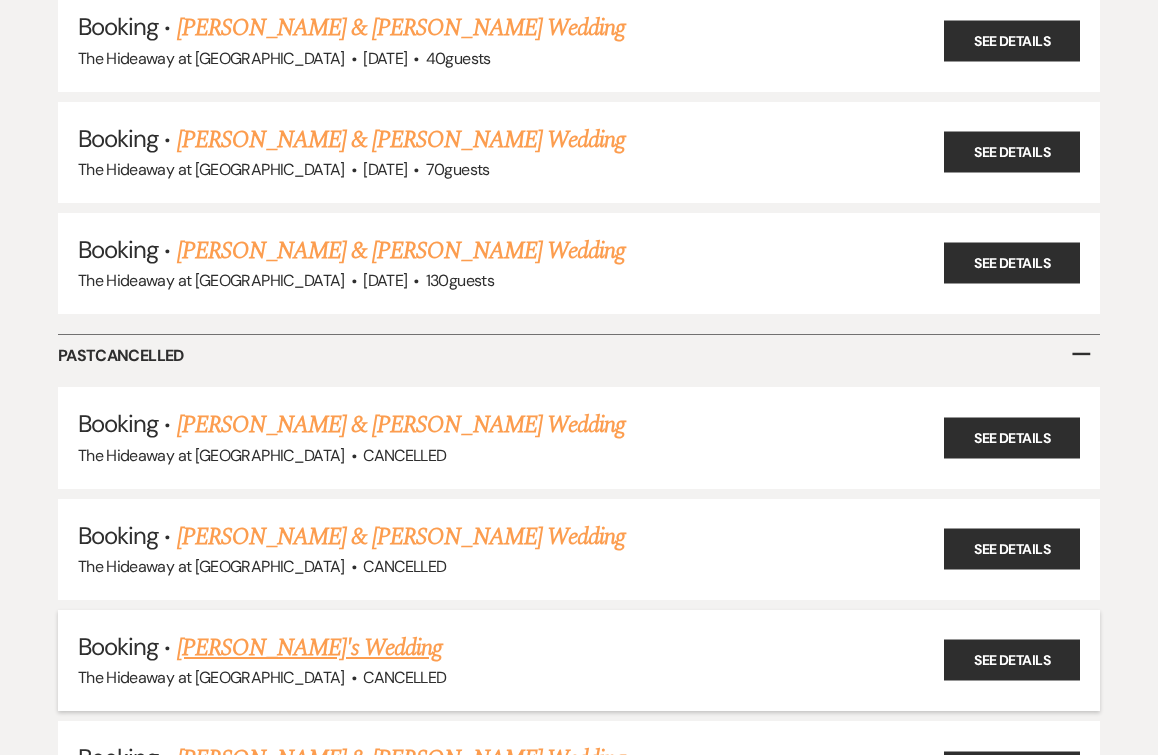 scroll, scrollTop: 3144, scrollLeft: 0, axis: vertical 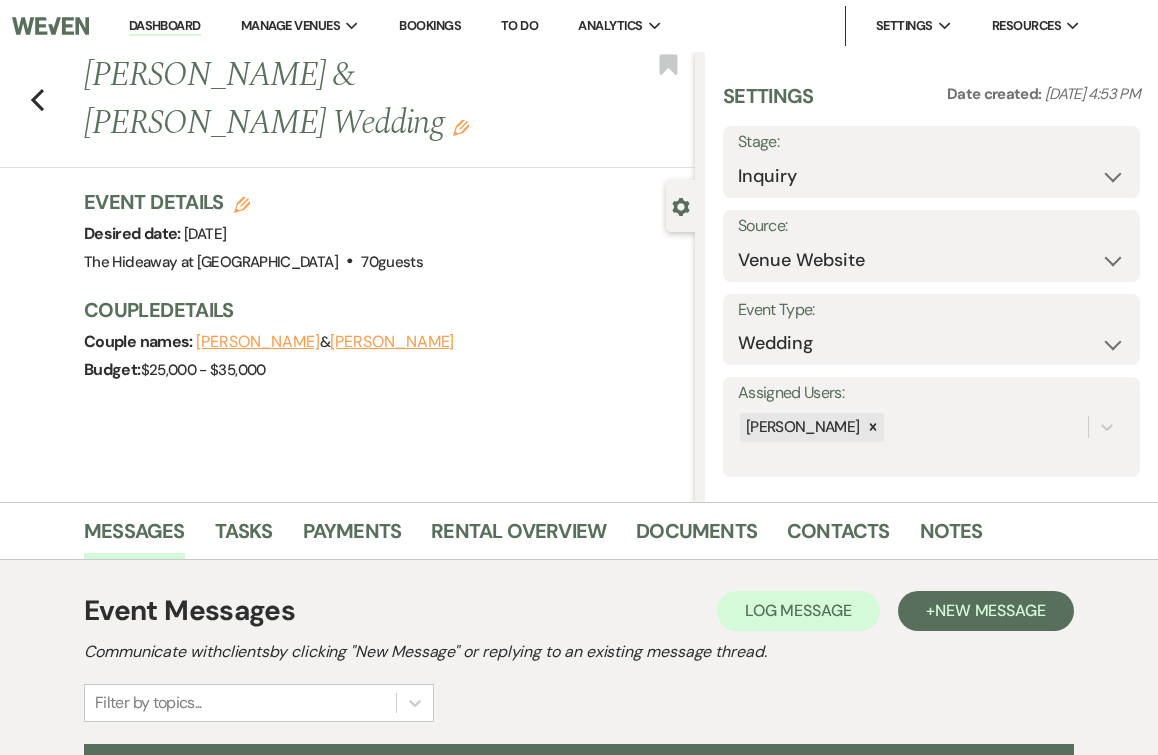 click on "Riley Marshall" at bounding box center [392, 342] 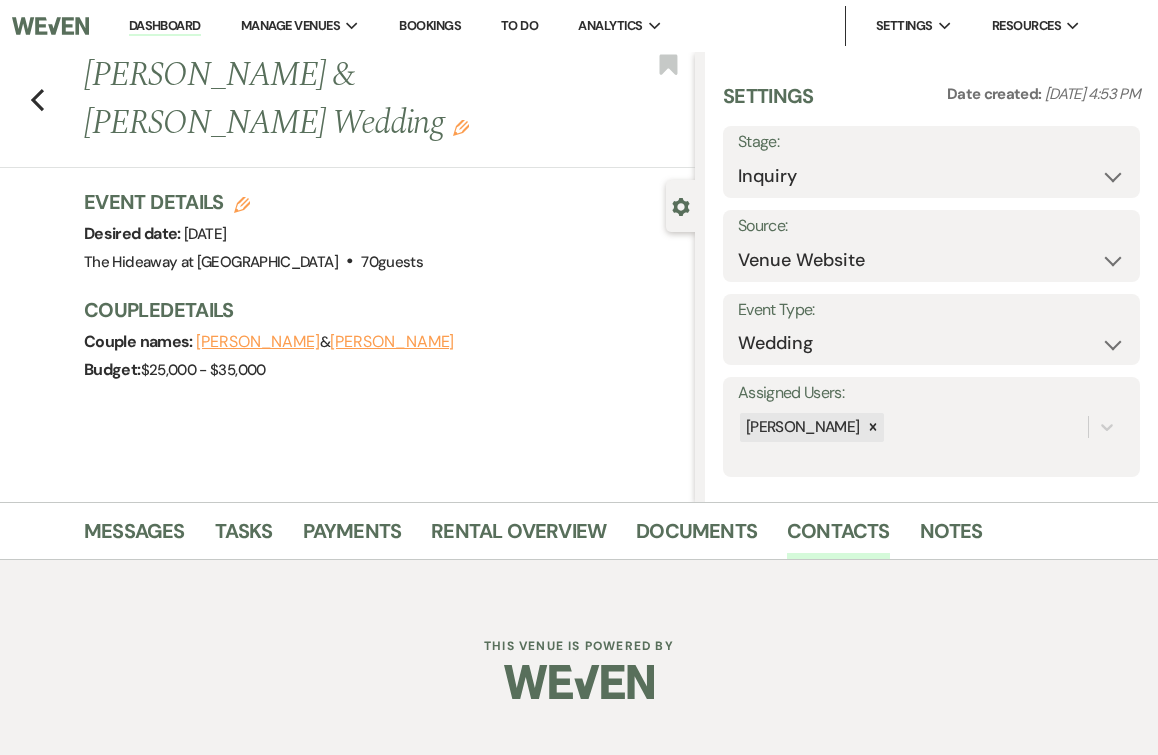 select on "email" 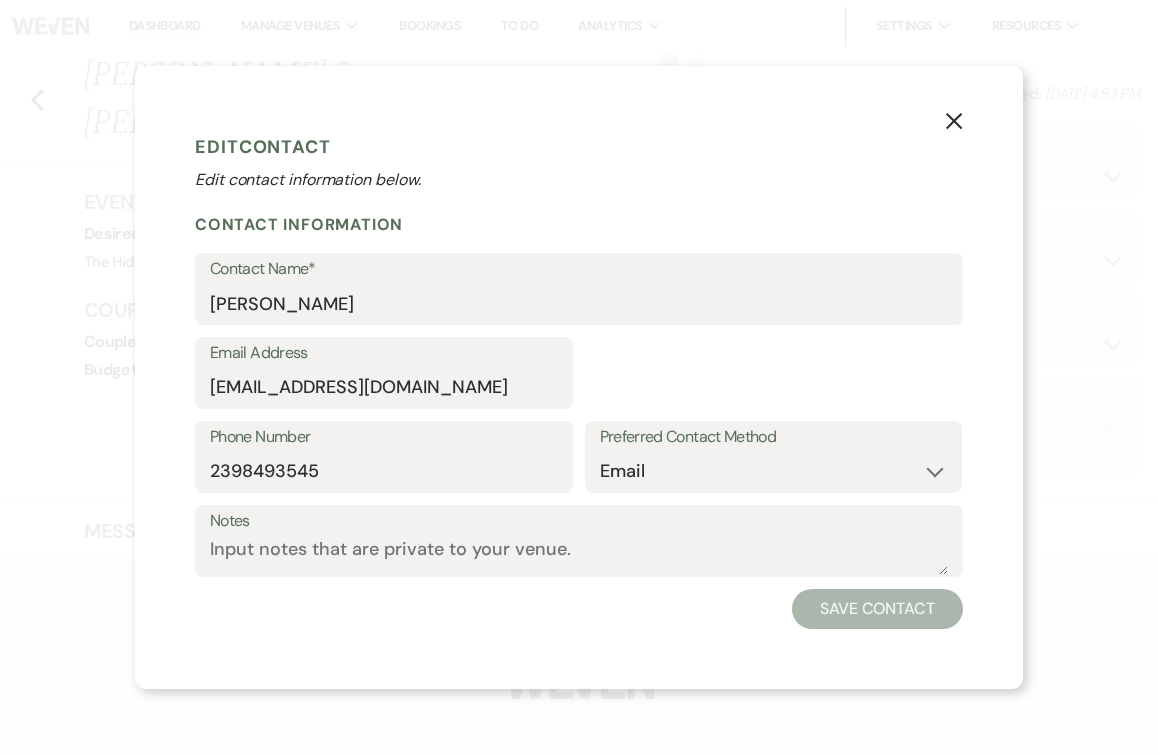 select on "1" 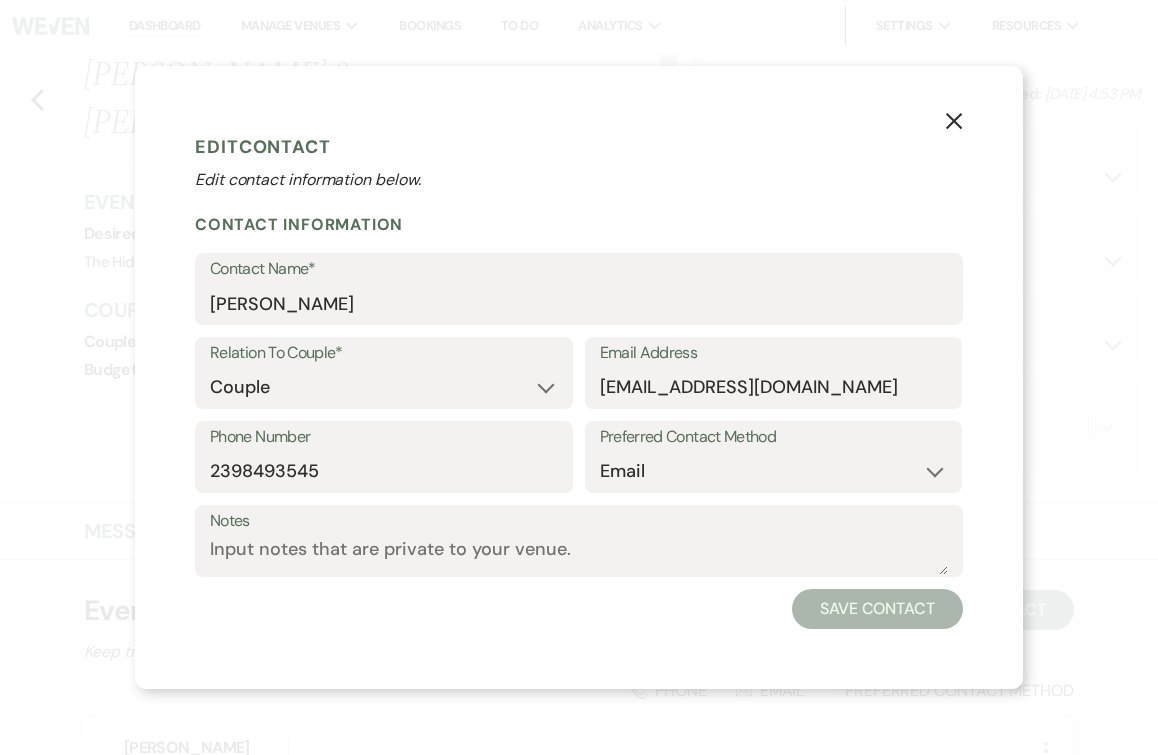 click on "X" 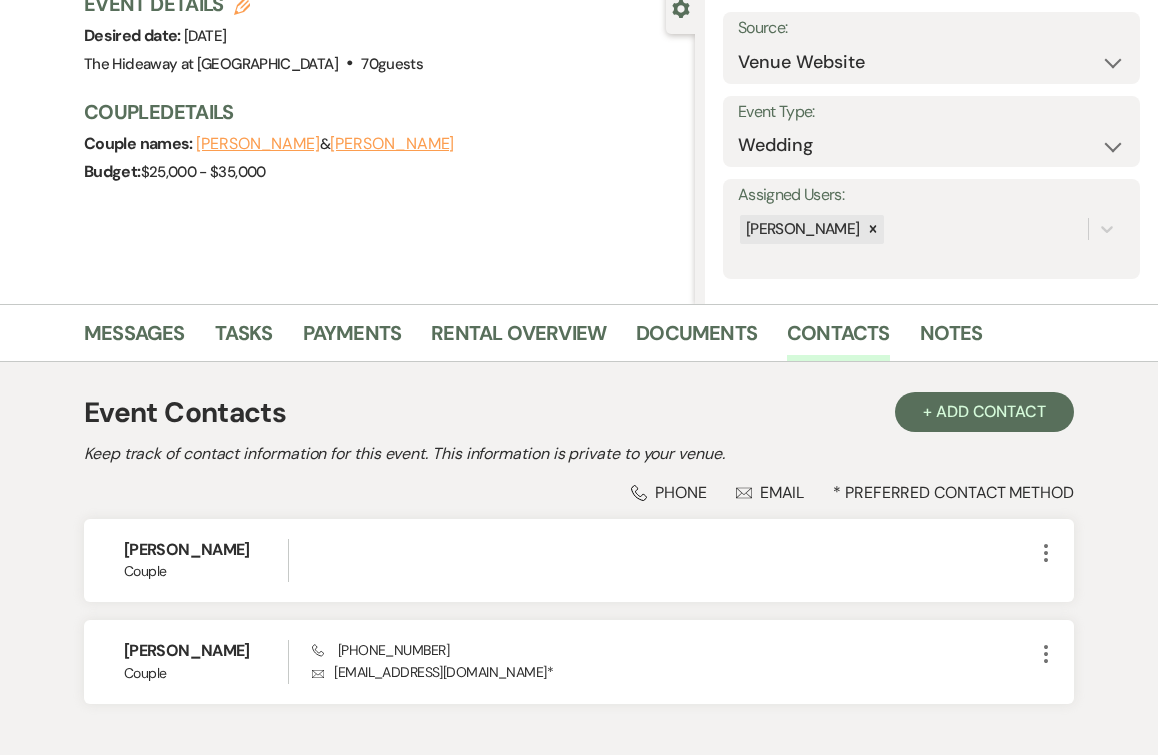 scroll, scrollTop: 324, scrollLeft: 0, axis: vertical 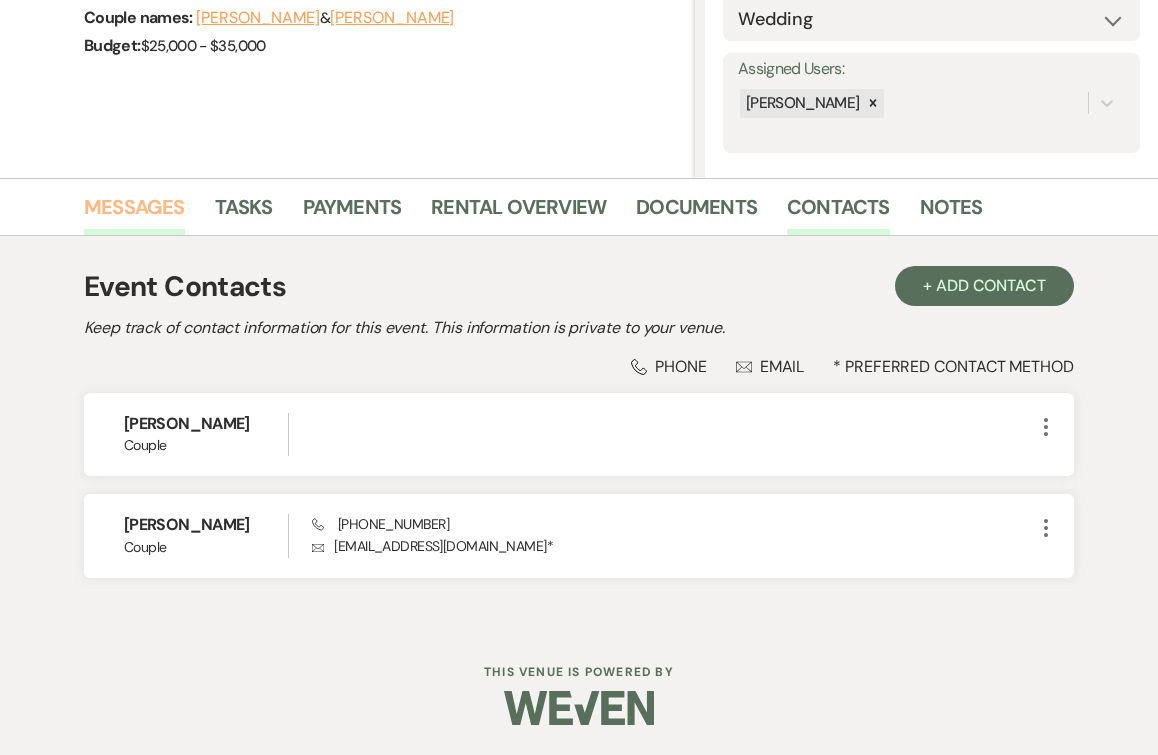 click on "Messages" at bounding box center (134, 213) 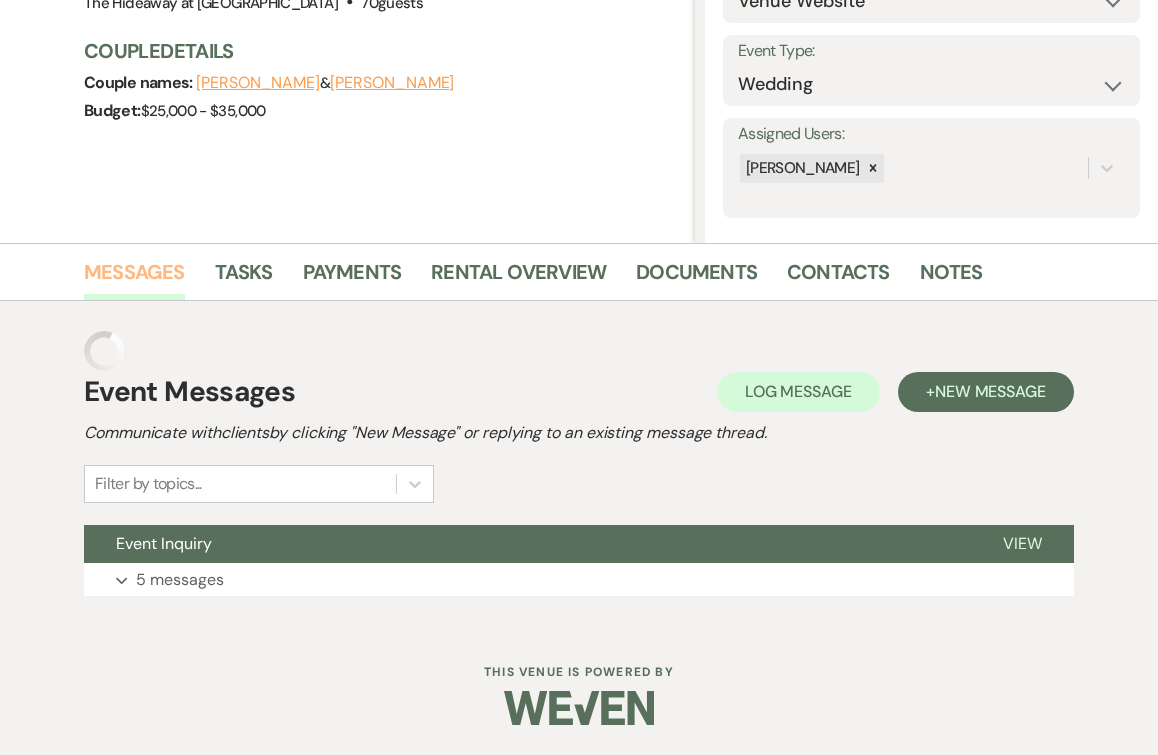 scroll, scrollTop: 219, scrollLeft: 0, axis: vertical 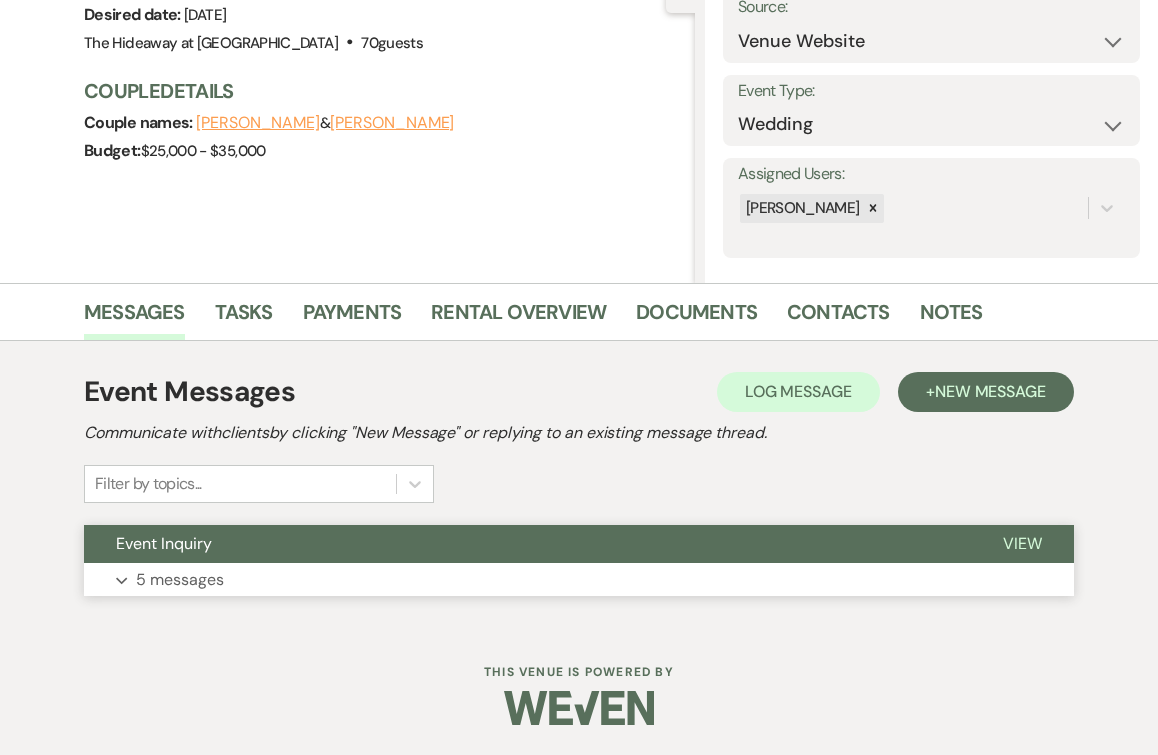 click on "5 messages" at bounding box center [180, 580] 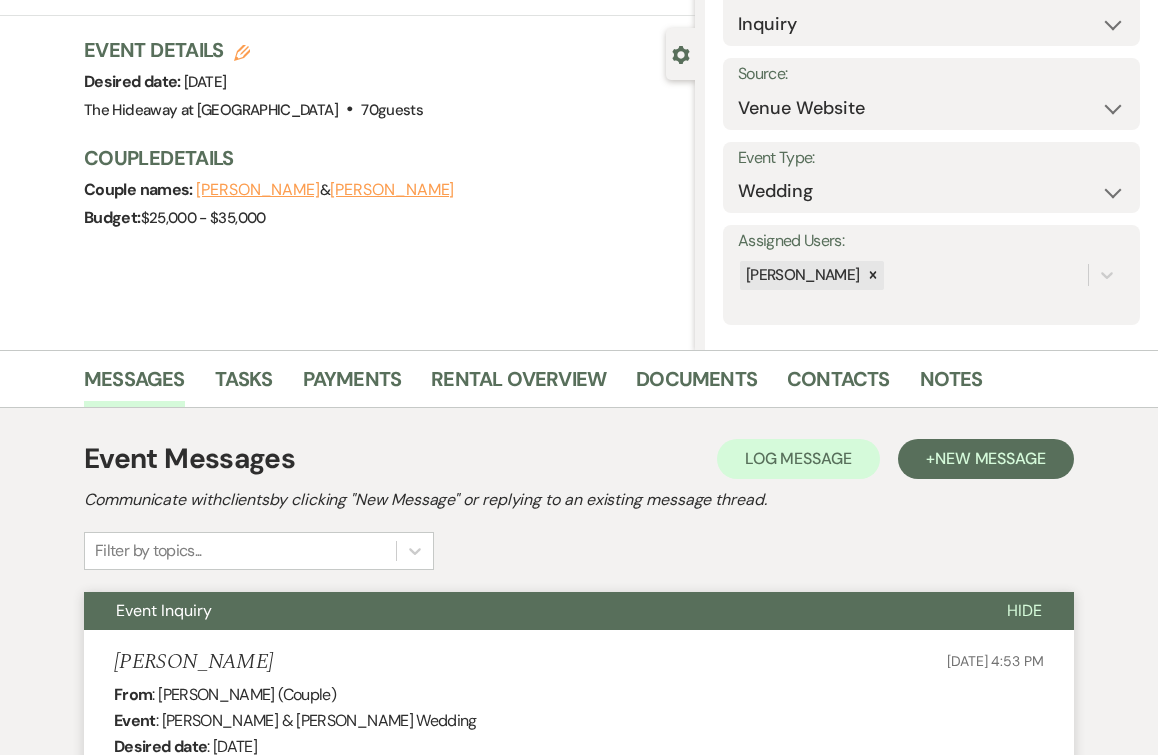 scroll, scrollTop: 0, scrollLeft: 0, axis: both 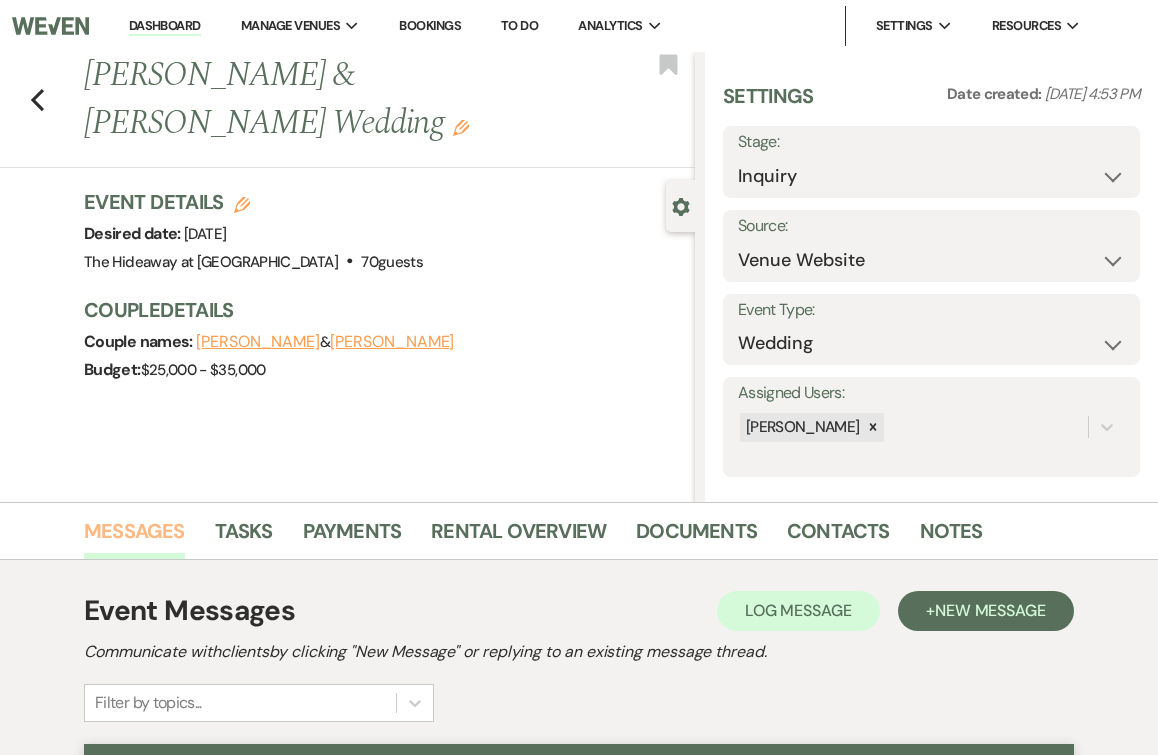 click on "Messages" at bounding box center [134, 537] 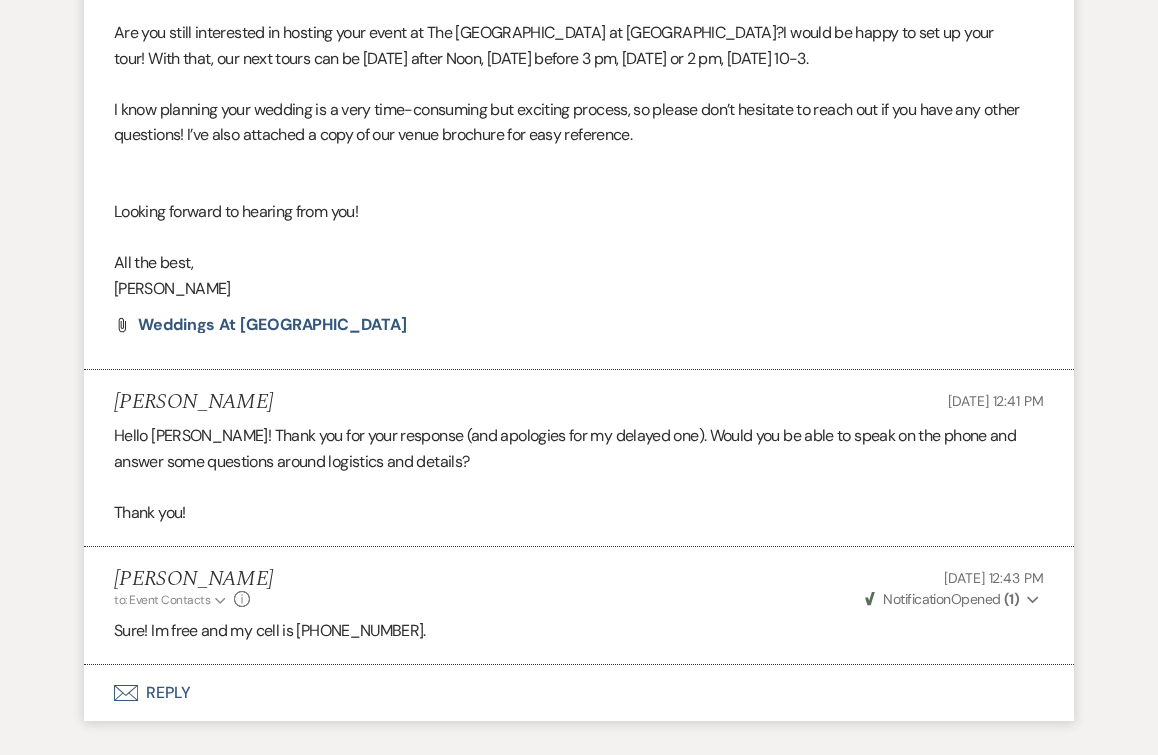 scroll, scrollTop: 1939, scrollLeft: 0, axis: vertical 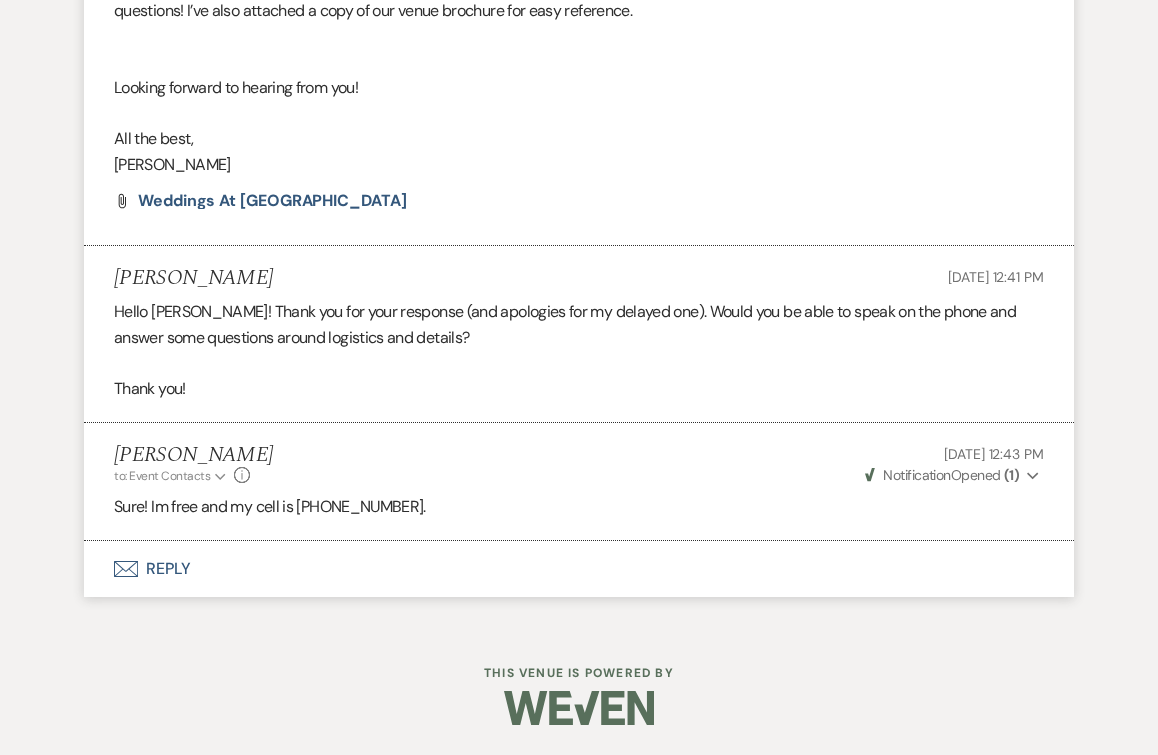 click on "Envelope Reply" at bounding box center (579, 569) 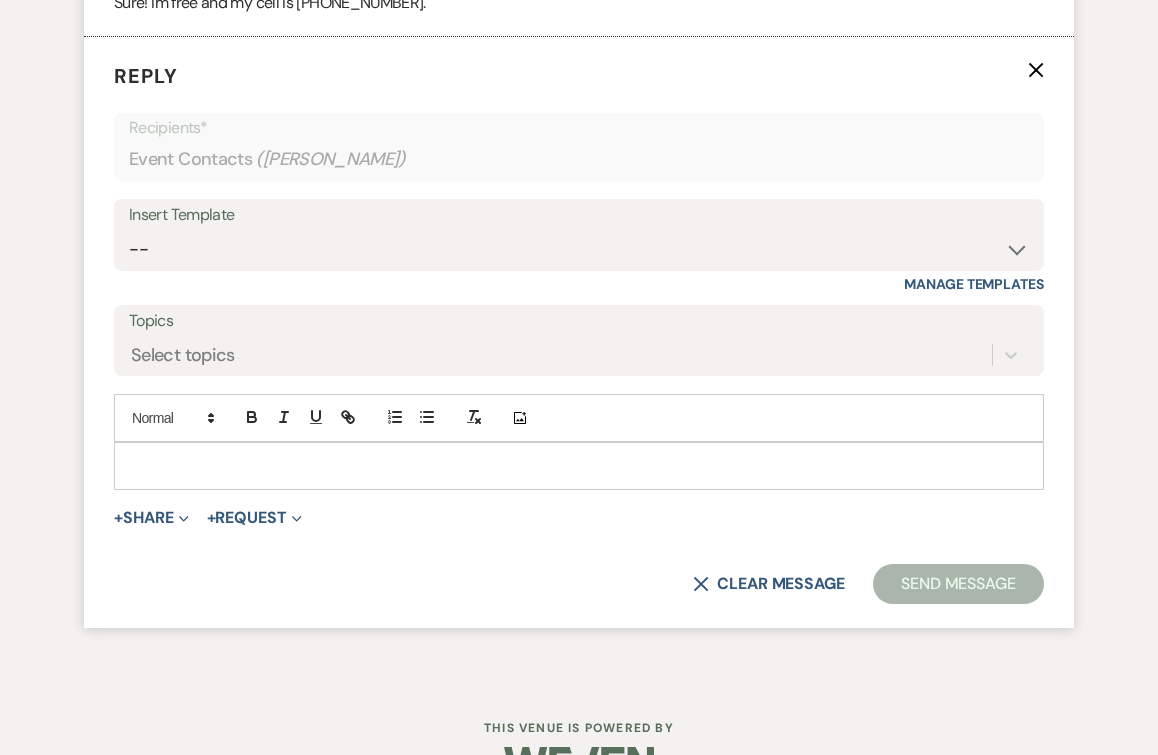scroll, scrollTop: 2463, scrollLeft: 0, axis: vertical 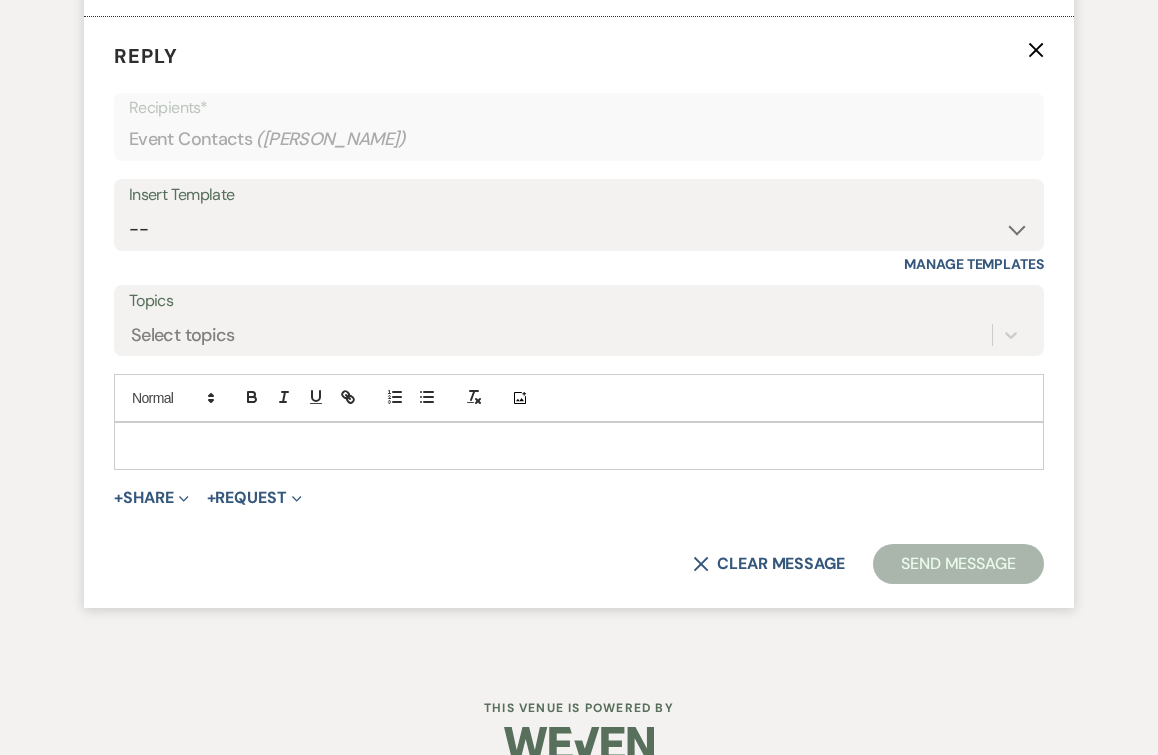 click at bounding box center (579, 446) 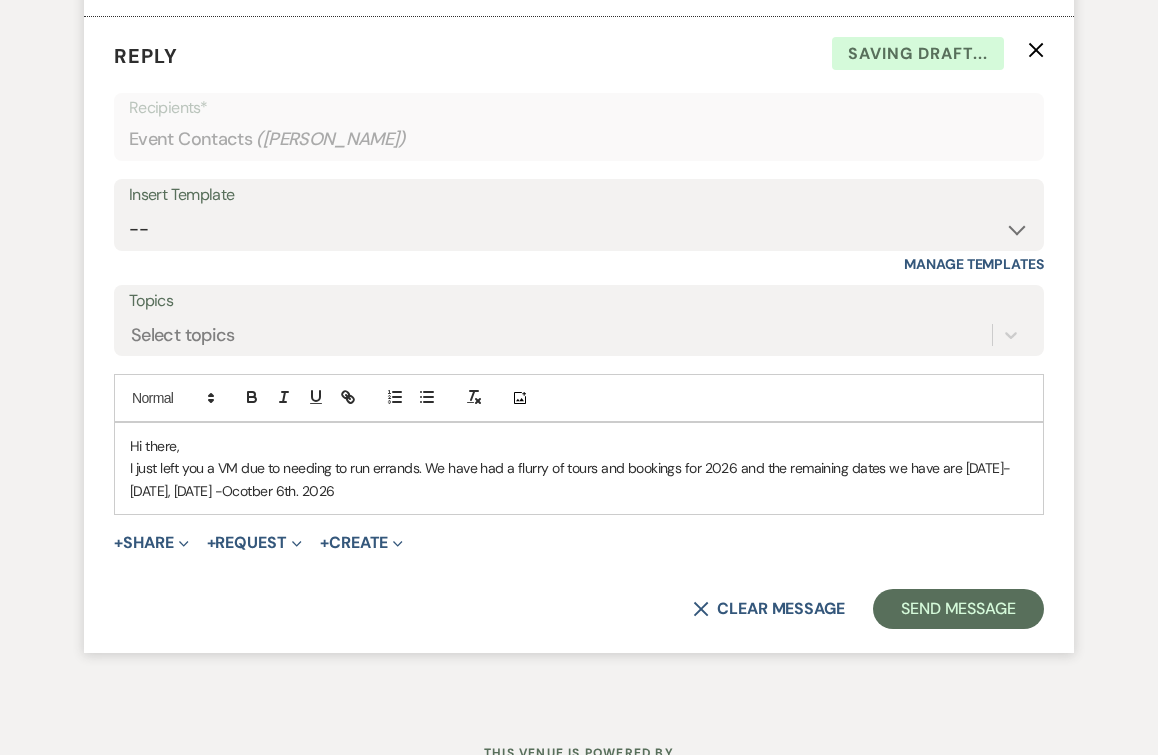 click on "I just left you a VM due to needing to run errands. We have had a flurry of tours and bookings for 2026 and the remaining dates we have are September 17-20th, 2026, September 29th -Ocotber 6th. 2026" at bounding box center (579, 479) 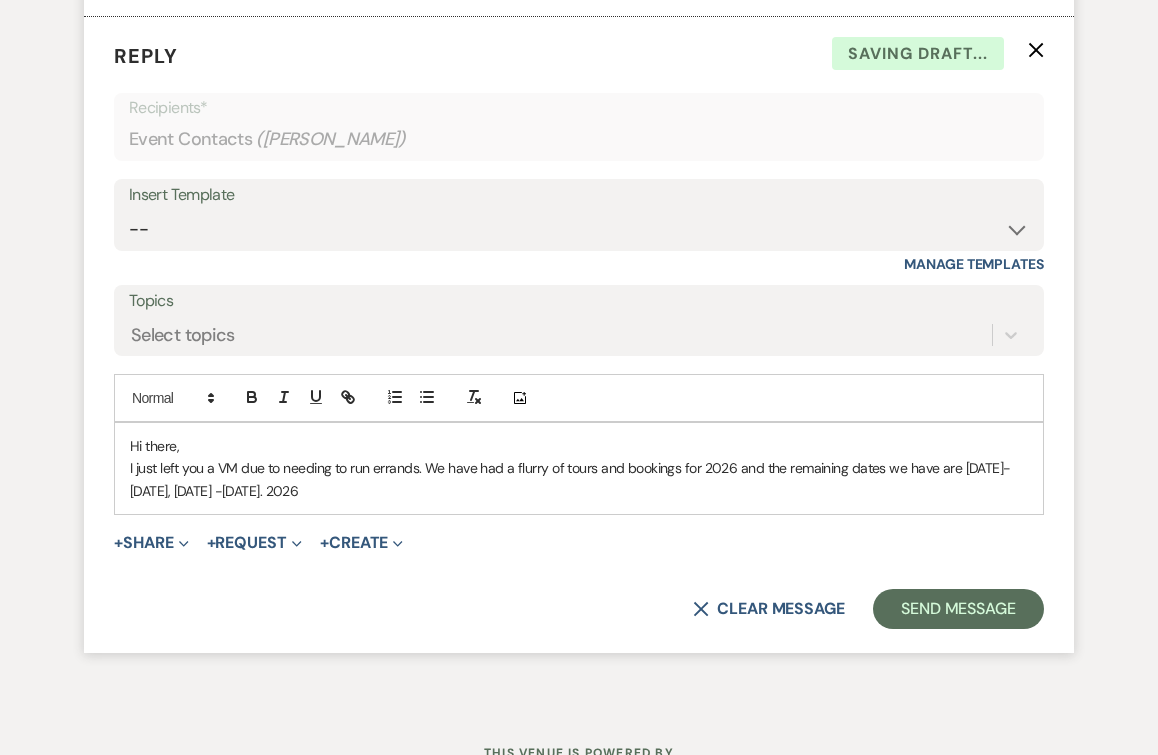 click on "I just left you a VM due to needing to run errands. We have had a flurry of tours and bookings for 2026 and the remaining dates we have are September 17-20th, 2026, September 29th -October 6th. 2026" at bounding box center [579, 479] 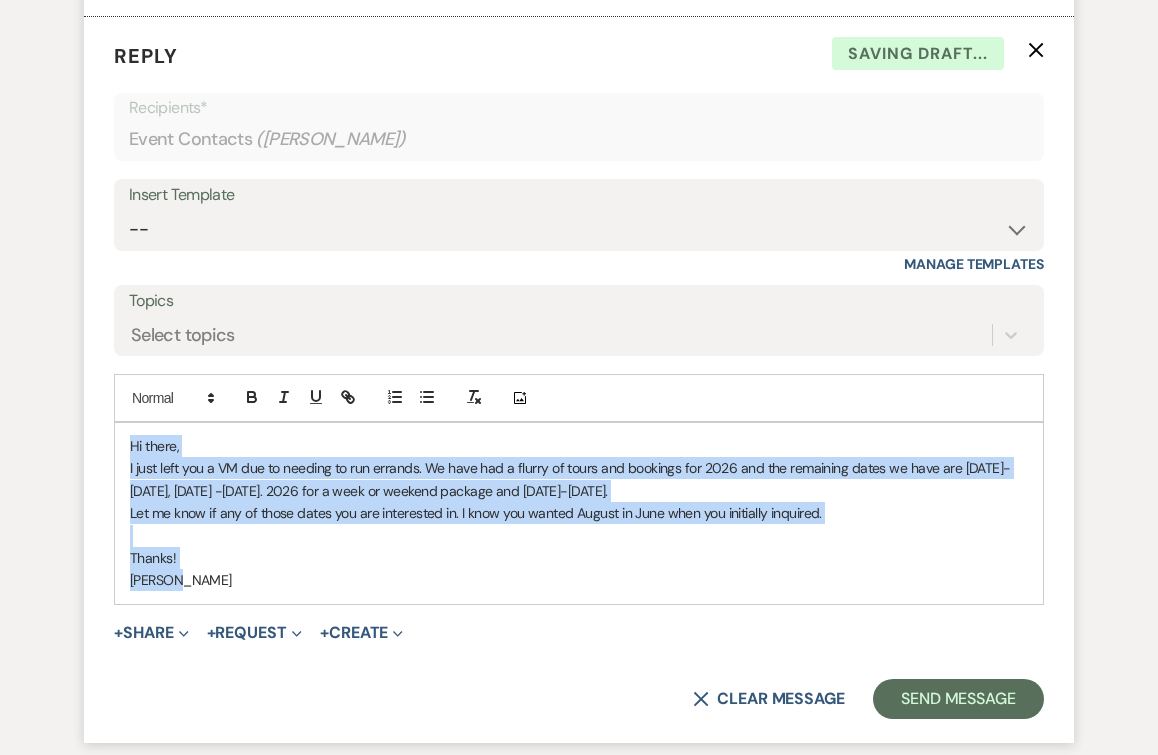 drag, startPoint x: 182, startPoint y: 582, endPoint x: 114, endPoint y: 440, distance: 157.44205 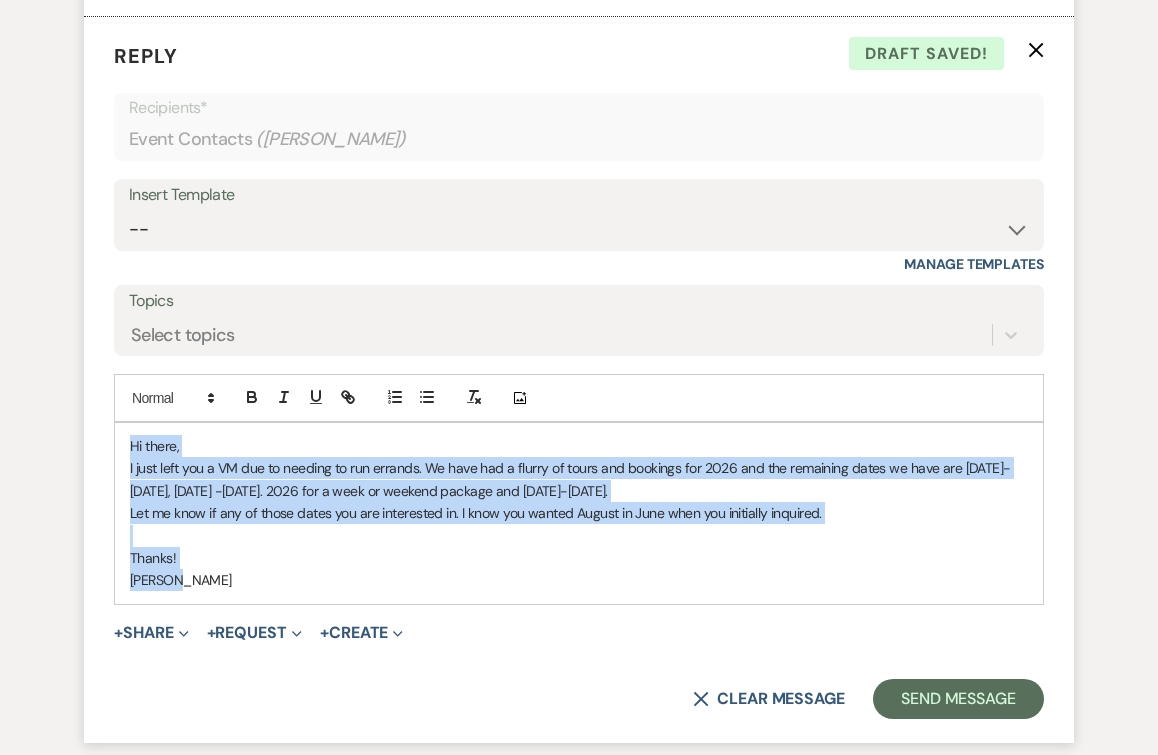 copy on "Hi there,  I just left you a VM due to needing to run errands. We have had a flurry of tours and bookings for 2026 and the remaining dates we have are September 17-20th, 2026, September 29th -October 6th. 2026 for a week or weekend package and October 8-15th, 2026.  Let me know if any of those dates you are interested in. I know you wanted August in June when you initially inquired.  Thanks!  Nicole" 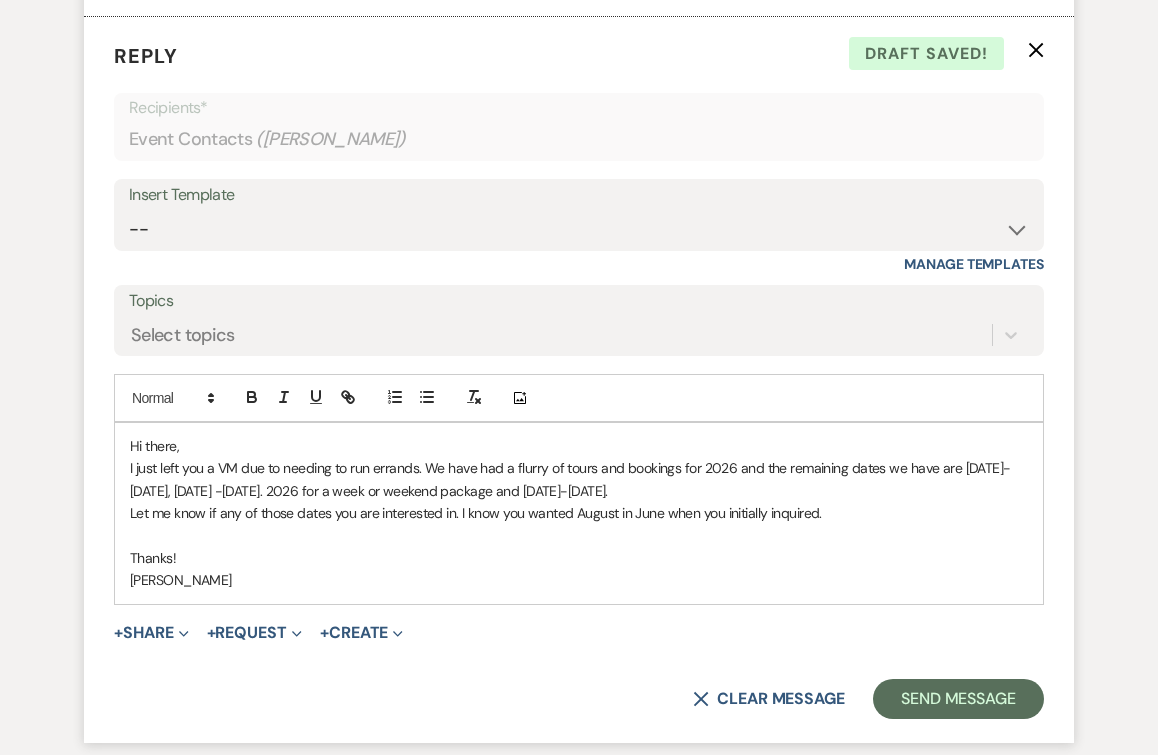 click on "Thanks!" at bounding box center [579, 558] 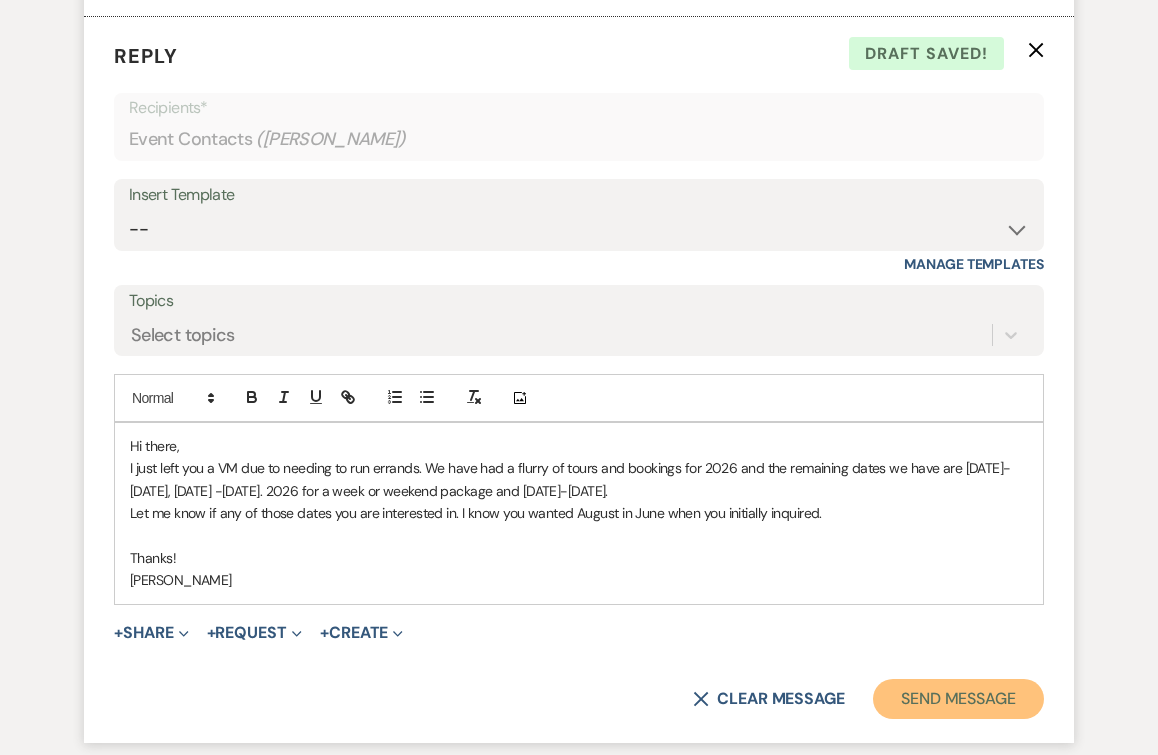 click on "Send Message" at bounding box center [958, 699] 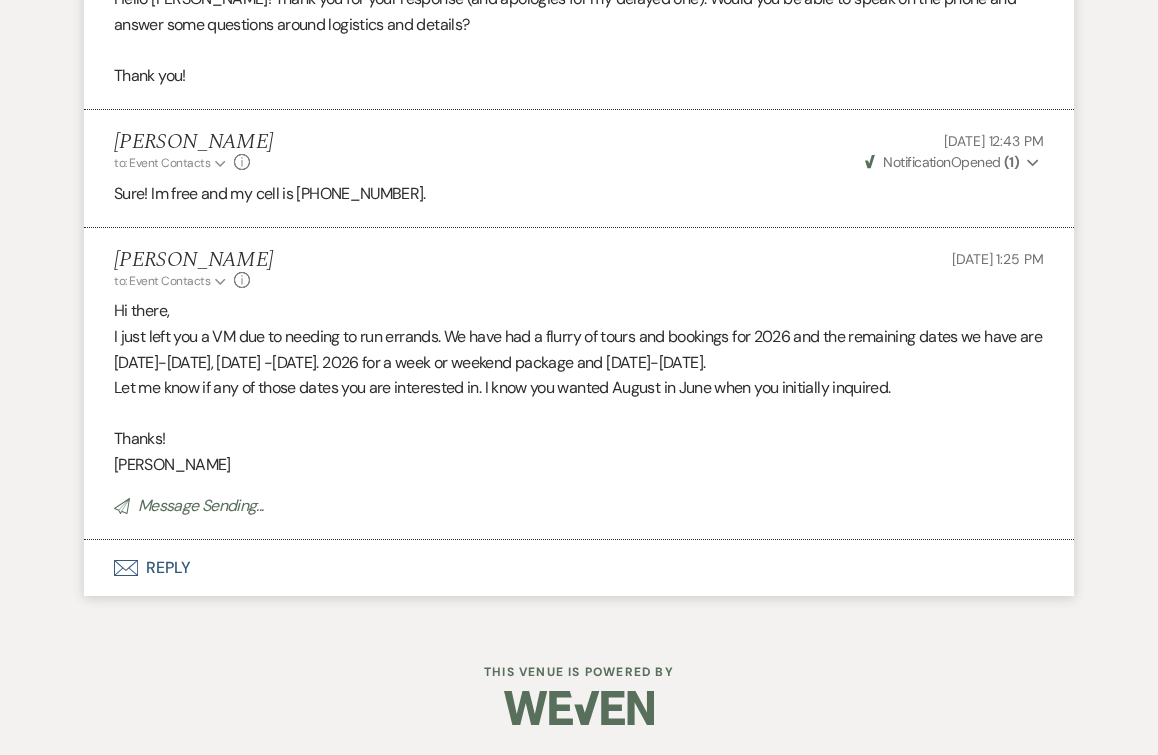 scroll, scrollTop: 2210, scrollLeft: 0, axis: vertical 